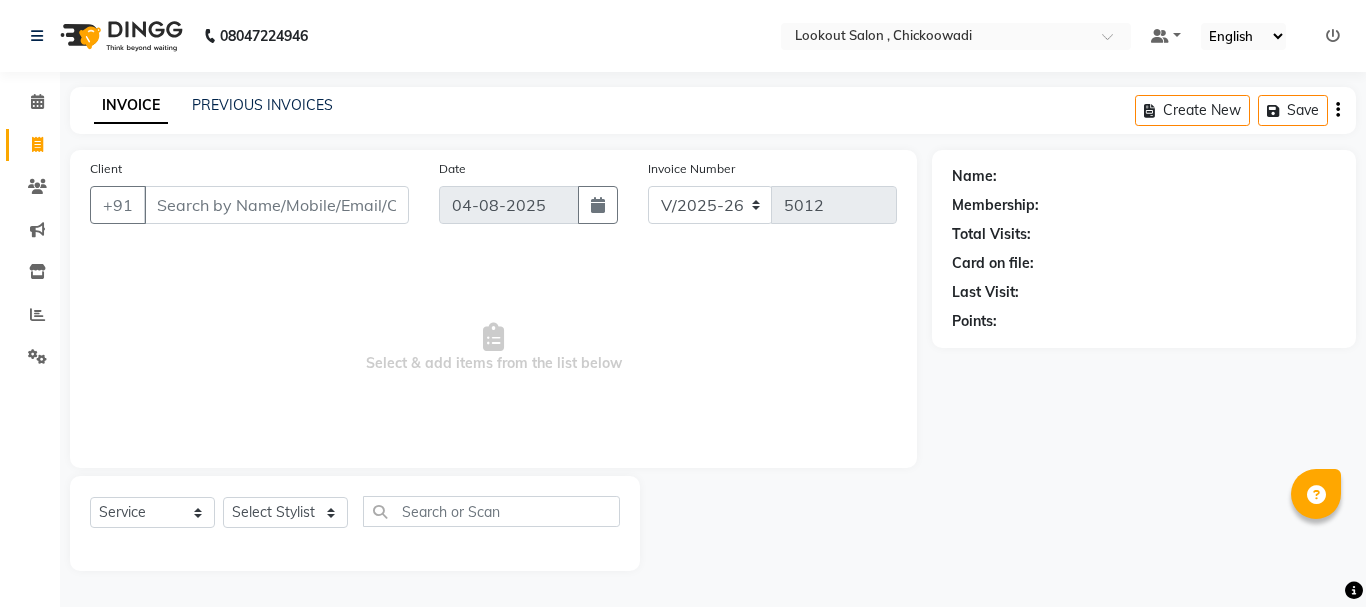 select on "151" 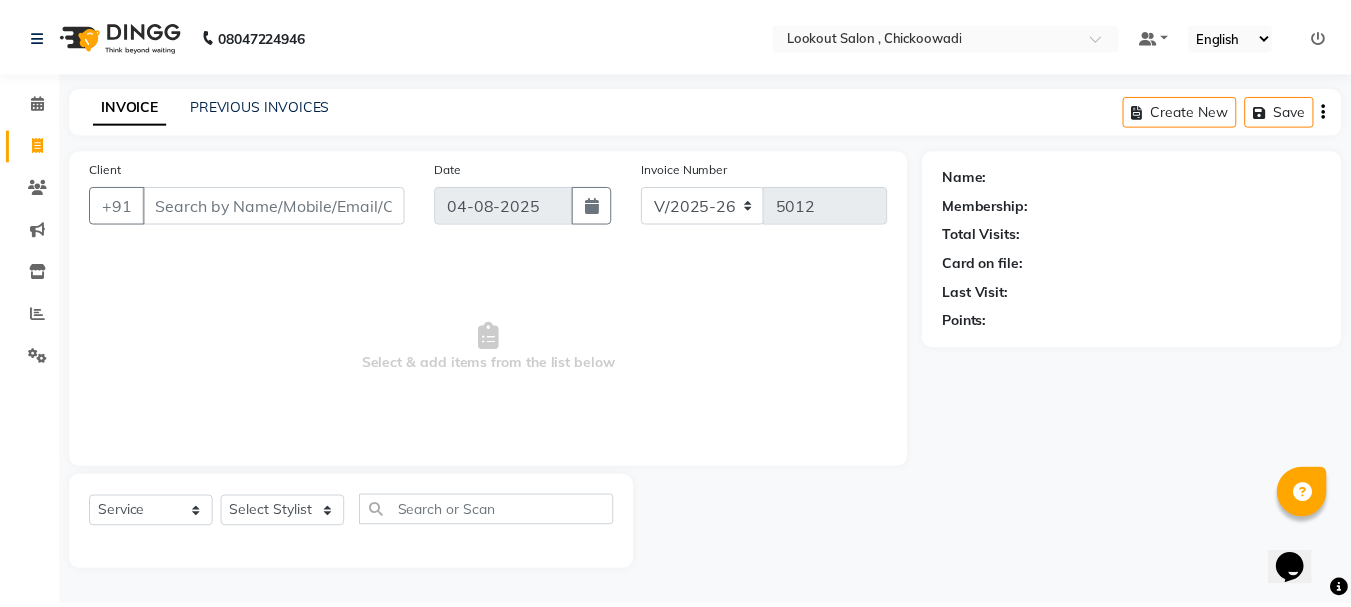 scroll, scrollTop: 0, scrollLeft: 0, axis: both 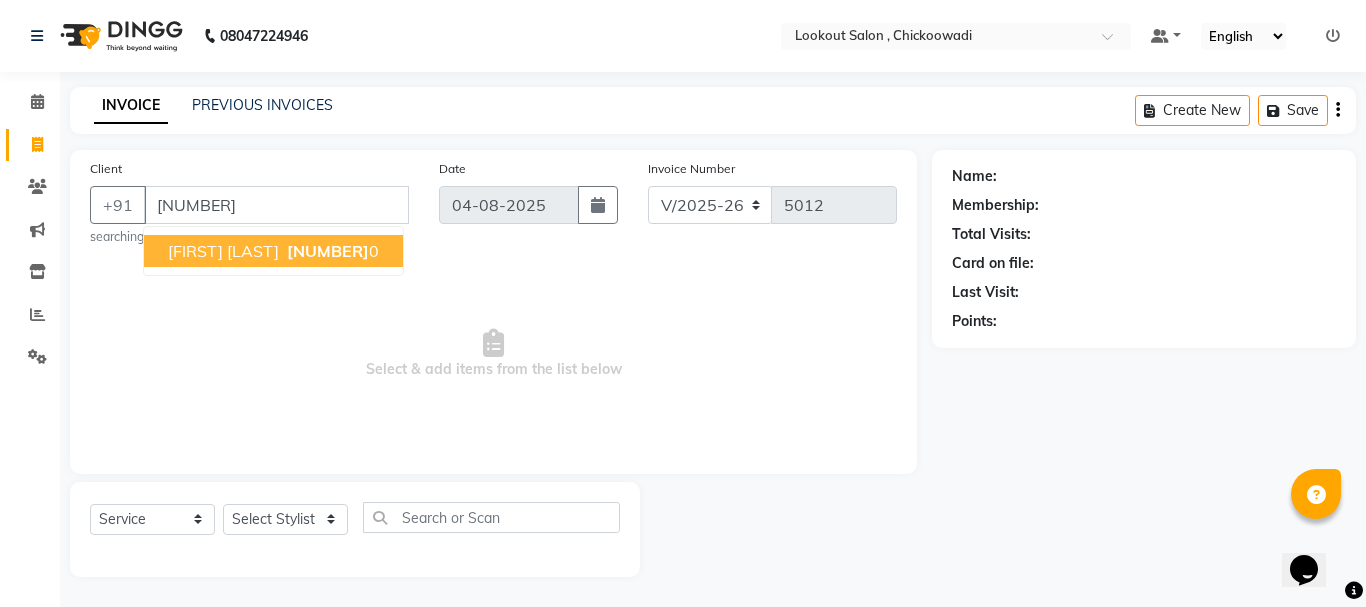 type on "[NUMBER]" 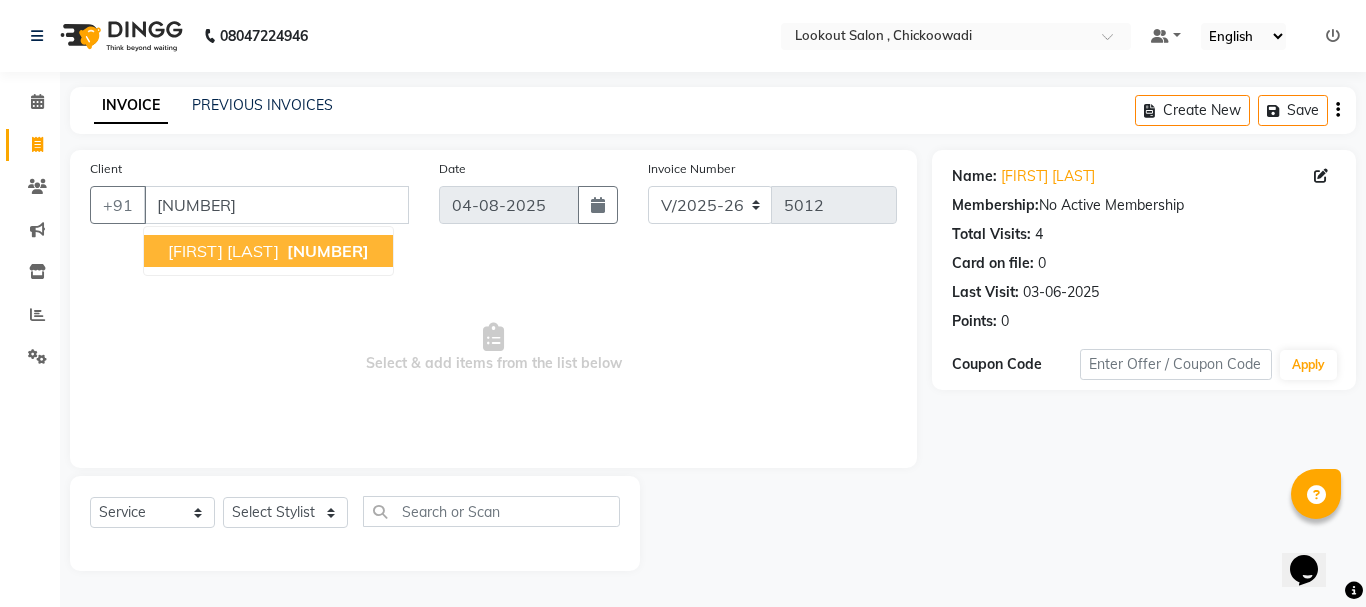 click on "SHARDUL B   7400240260" at bounding box center (268, 251) 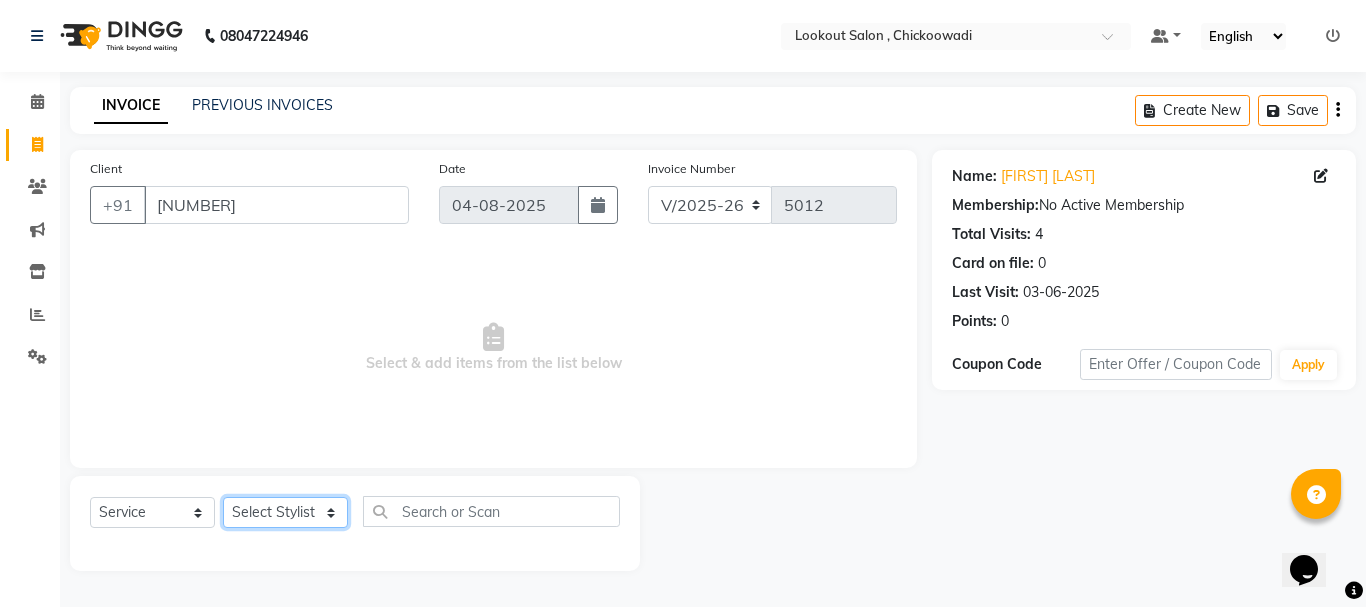 click on "Select Stylist Alizah Bangi AMIT SOLANKI jishan shekh kuldeep MANDAR GOSAVI NANDINI GUPTA NIPUL SIR NISAR AHMED PIRJADE PARVEEN SHAIKH Rizwan ROOPAVATI Rupali  RUPESH SADAF SHAIKH SAHIL TAK SAMREEN DHOLKIYA shweta kashyap" 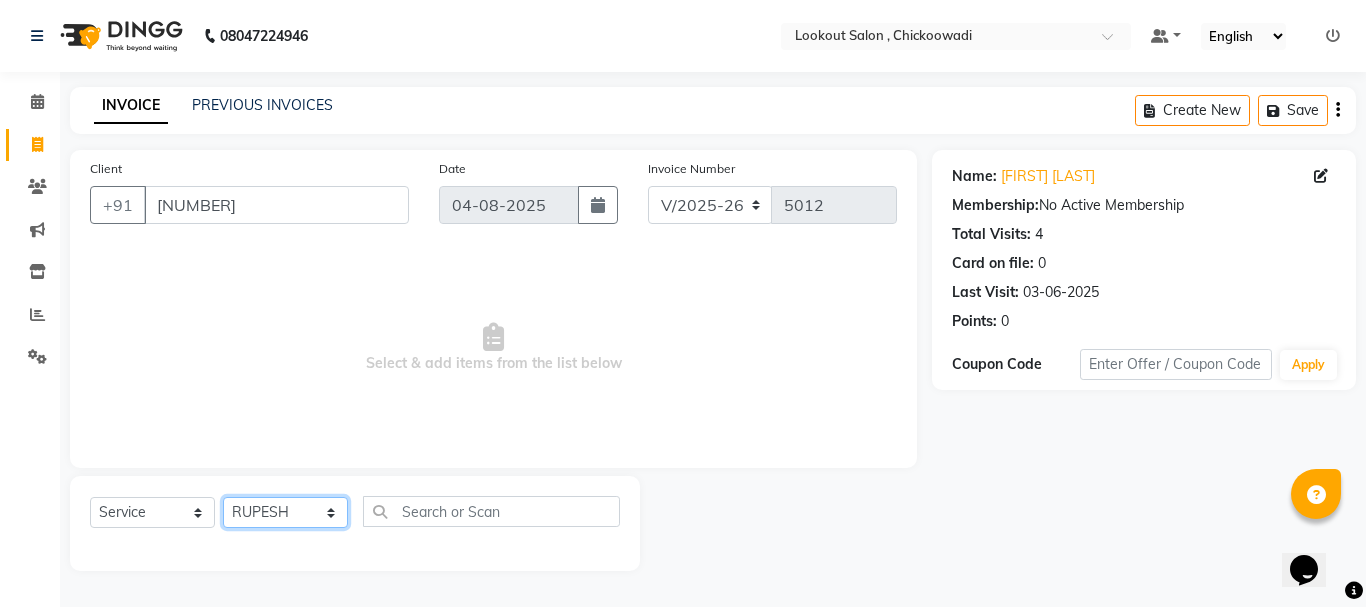 click on "Select Stylist Alizah Bangi AMIT SOLANKI jishan shekh kuldeep MANDAR GOSAVI NANDINI GUPTA NIPUL SIR NISAR AHMED PIRJADE PARVEEN SHAIKH Rizwan ROOPAVATI Rupali  RUPESH SADAF SHAIKH SAHIL TAK SAMREEN DHOLKIYA shweta kashyap" 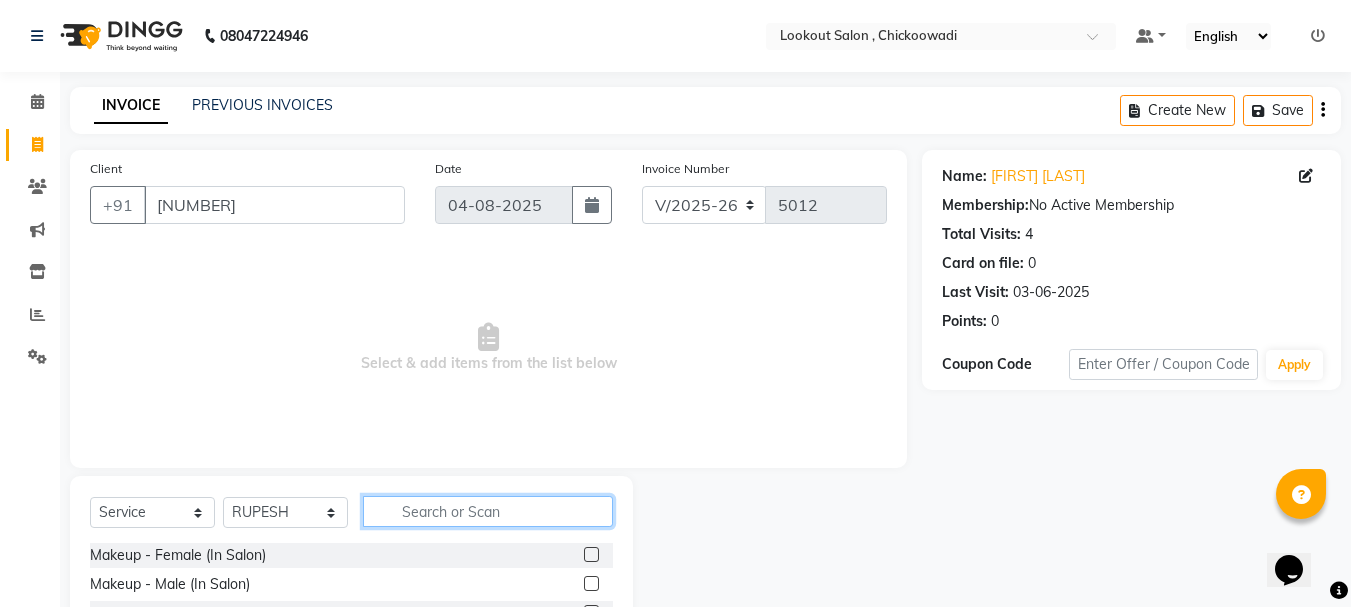 click 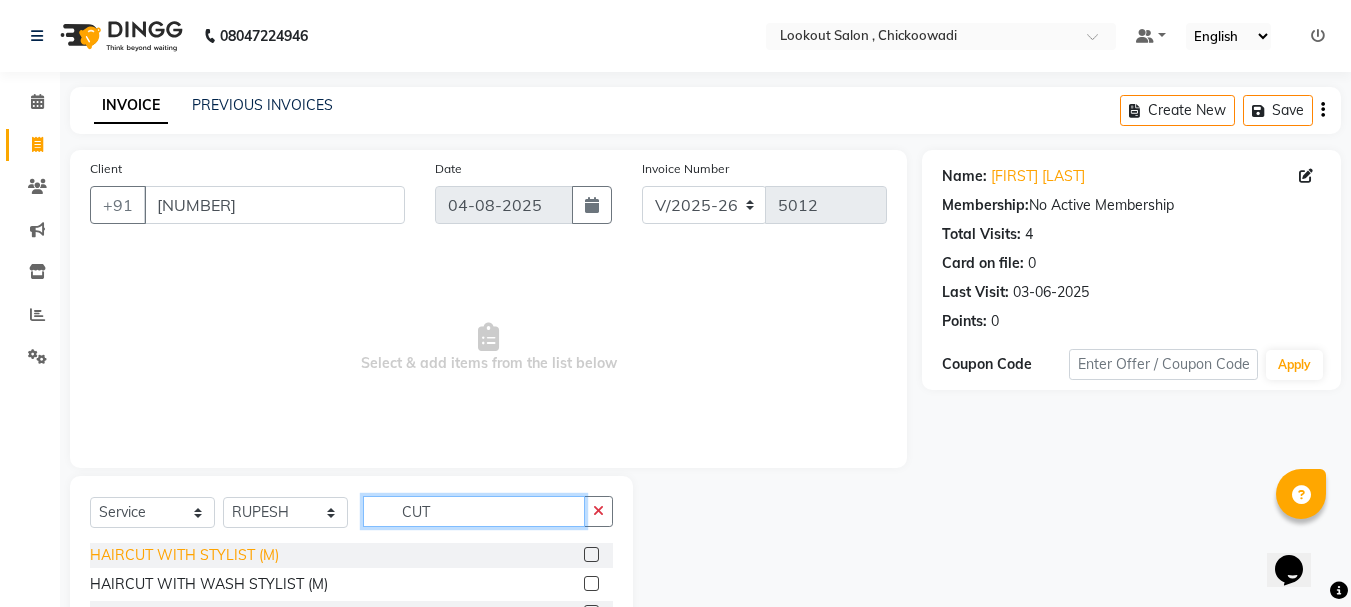 type on "CUT" 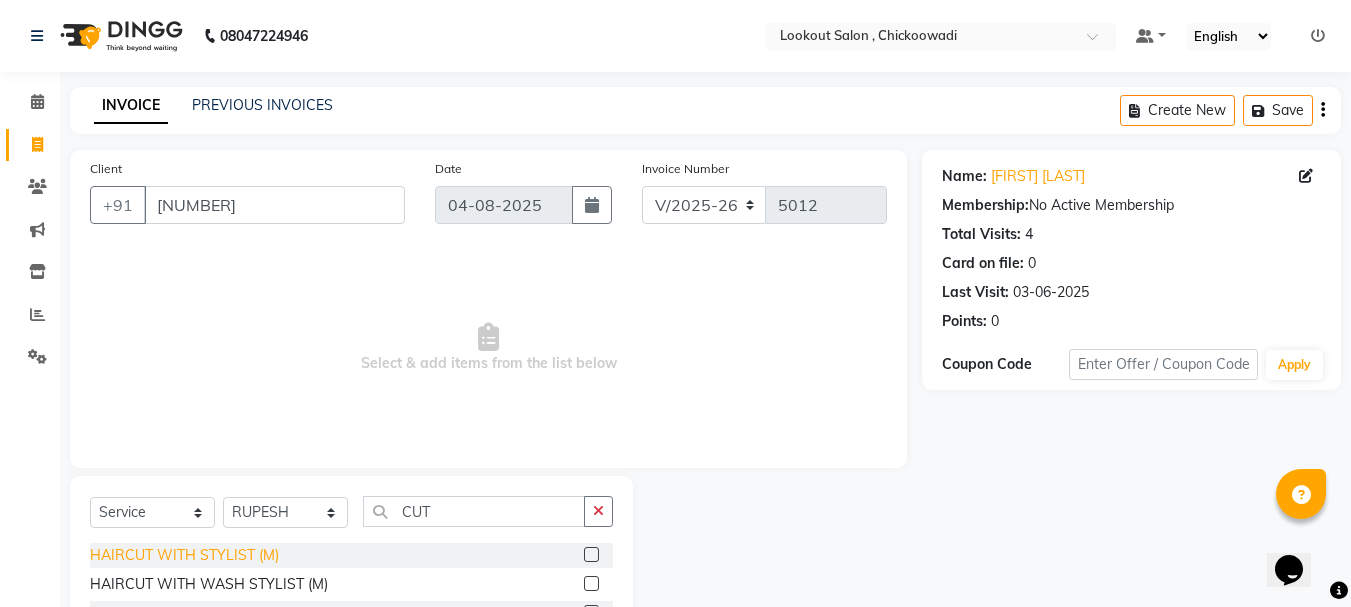 click on "HAIRCUT WITH STYLIST (M)" 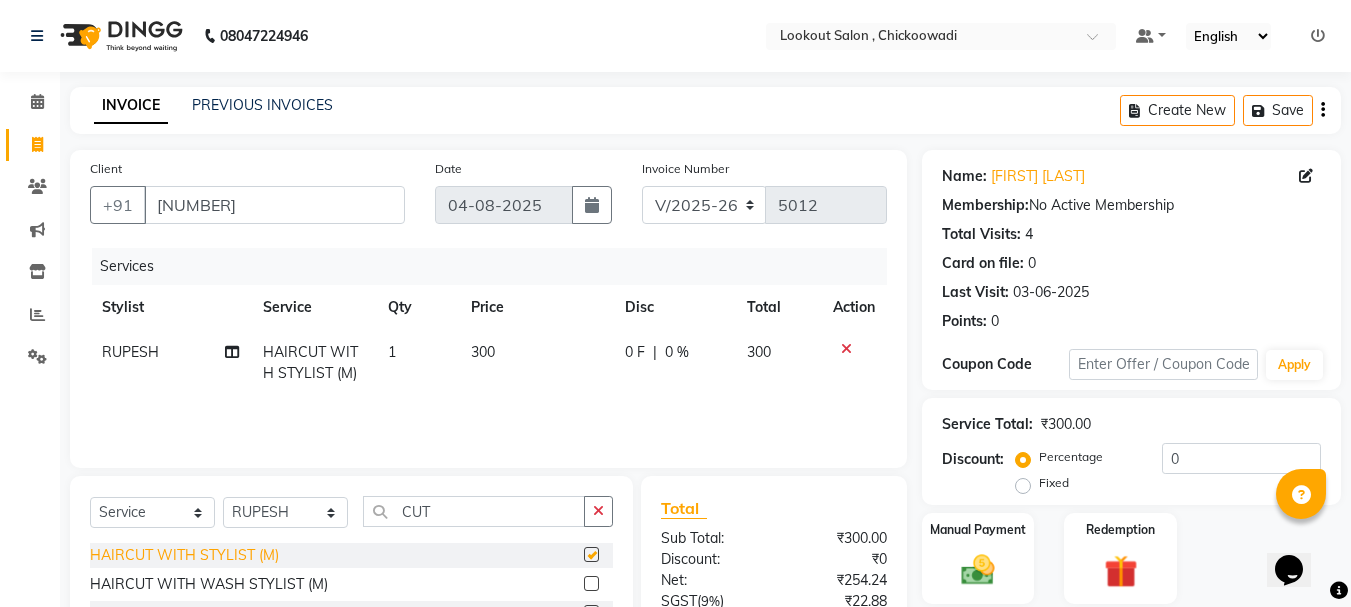 checkbox on "false" 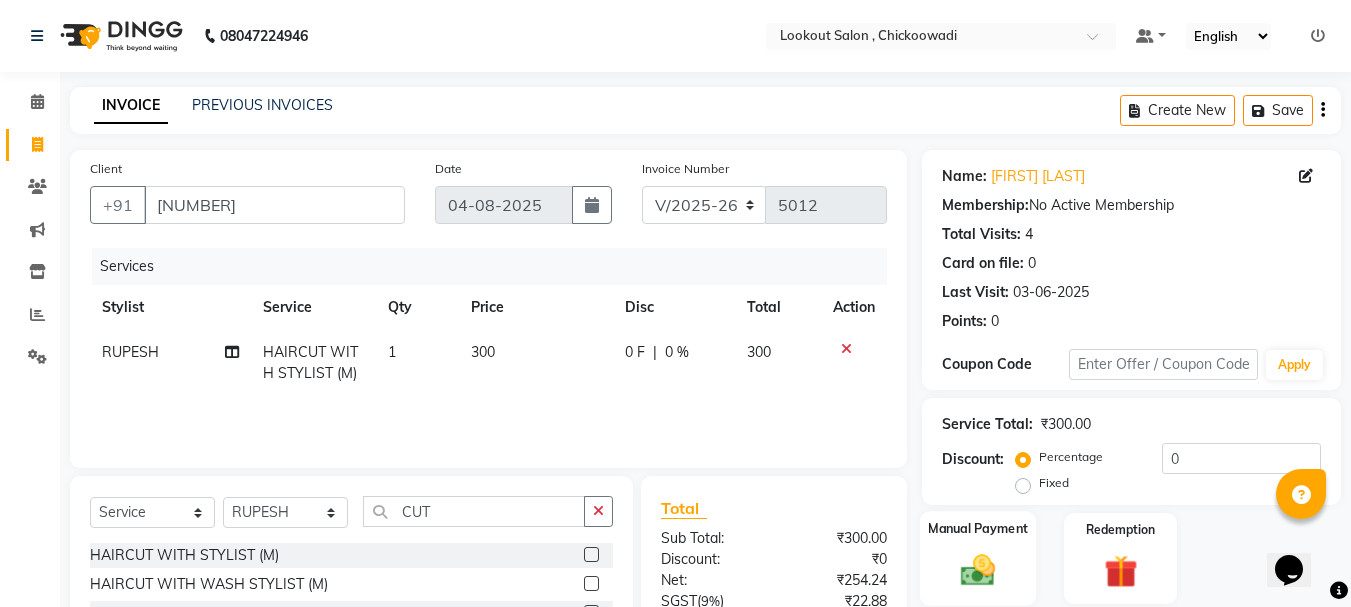 click 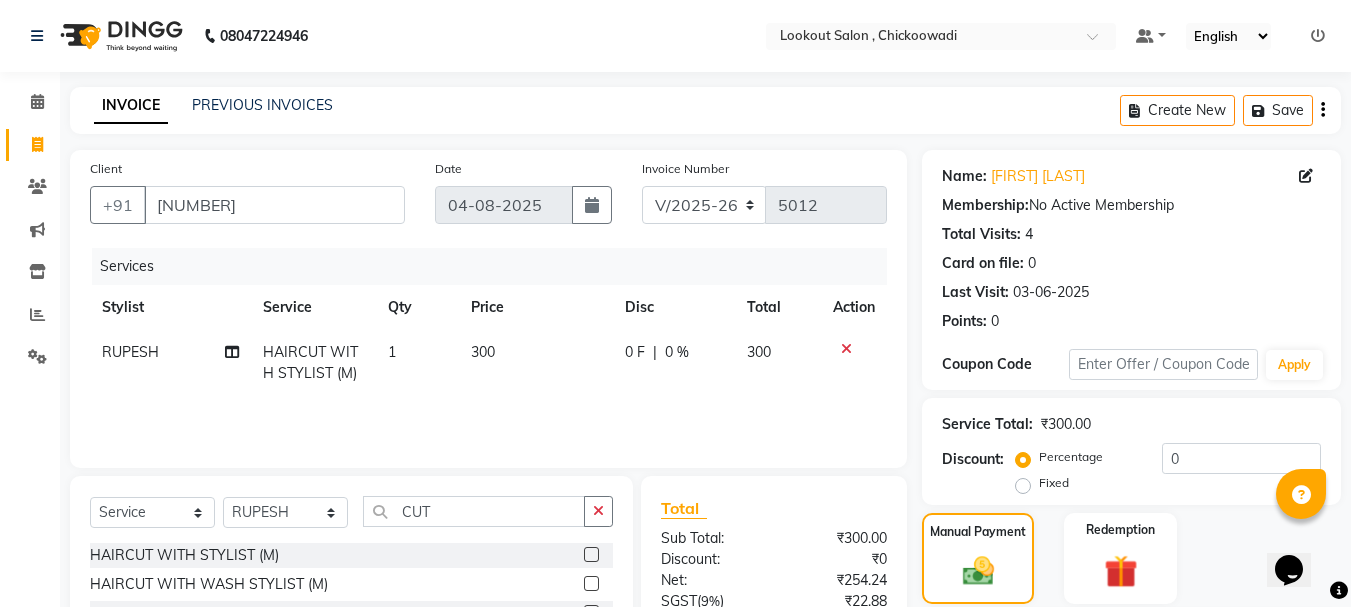 scroll, scrollTop: 196, scrollLeft: 0, axis: vertical 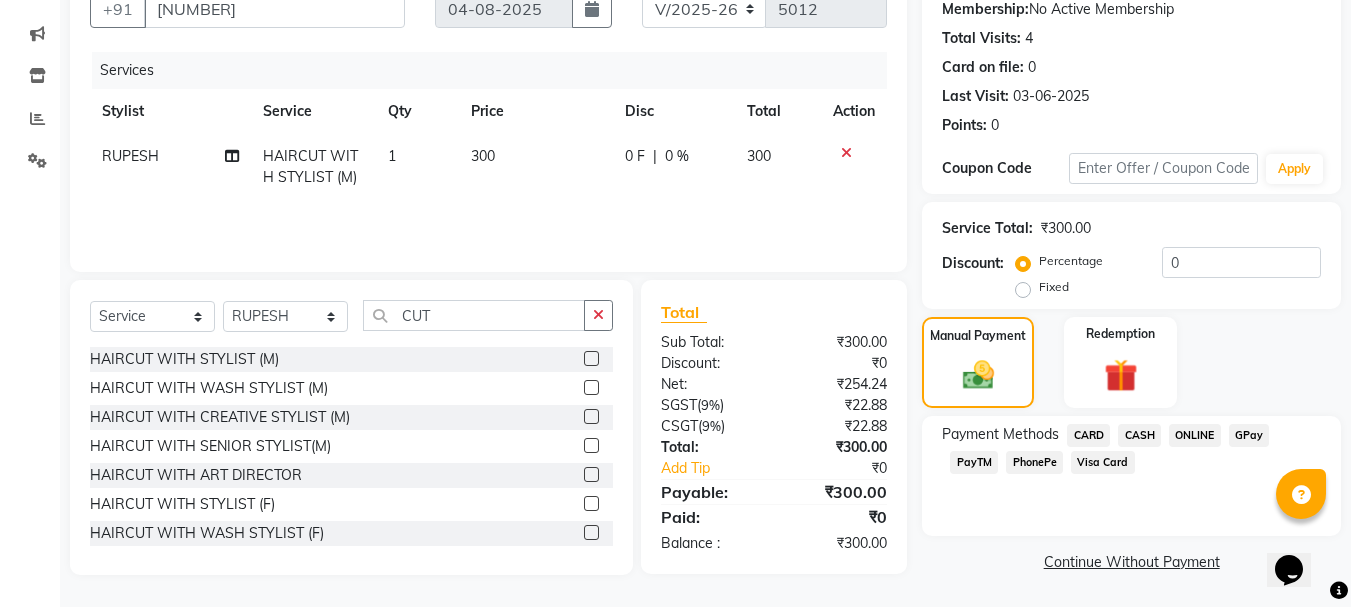 click on "CARD" 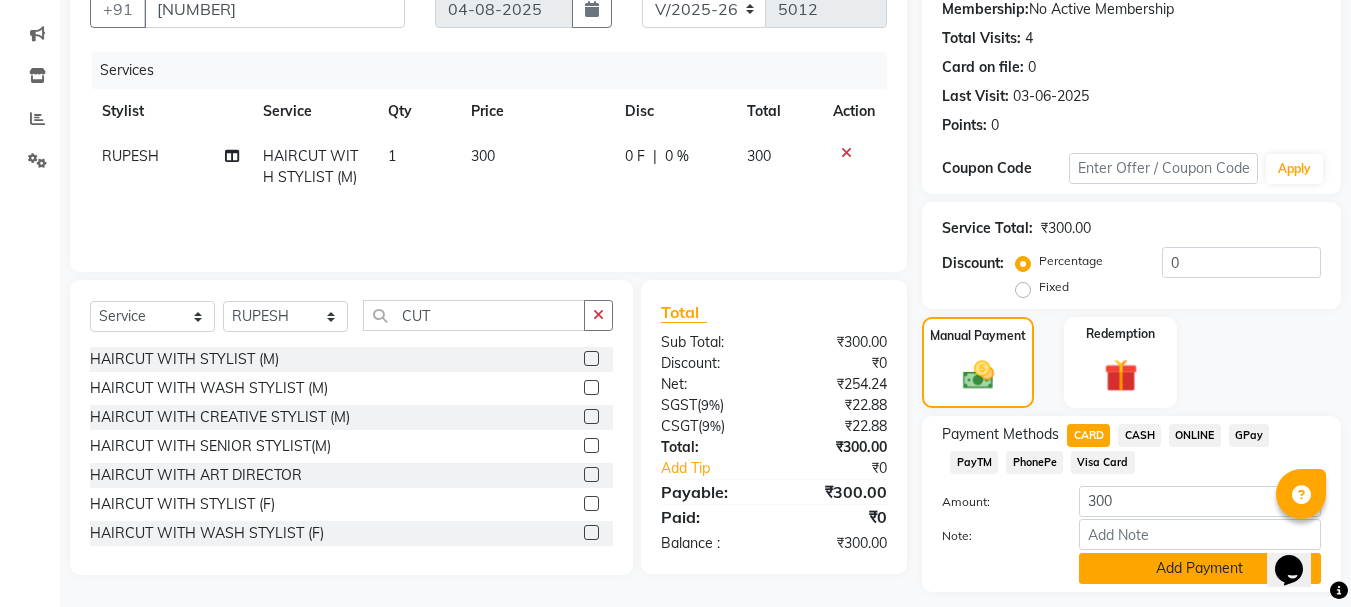 click on "Add Payment" 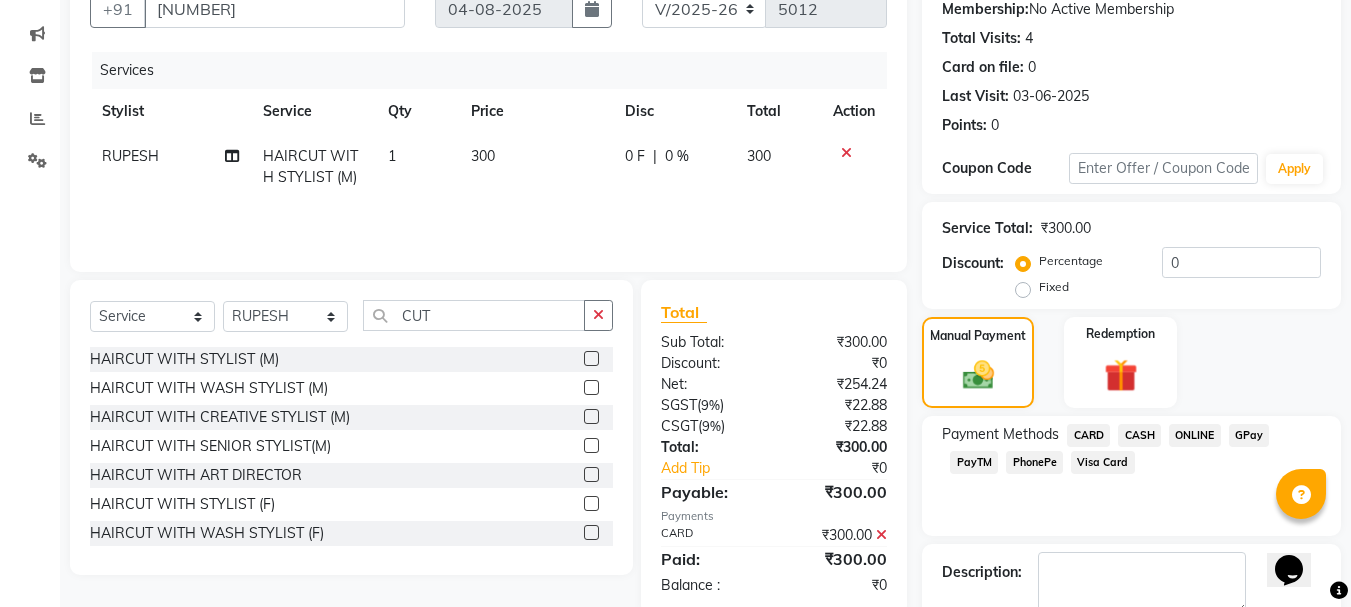 click on "Checkout" 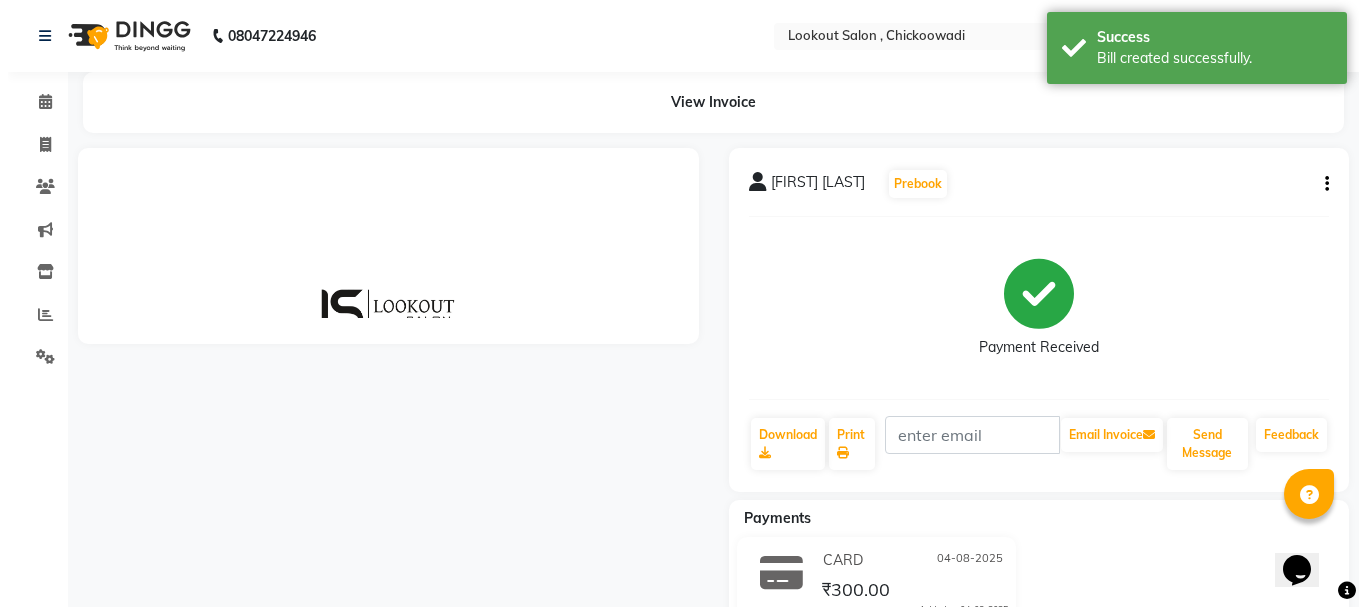 scroll, scrollTop: 0, scrollLeft: 0, axis: both 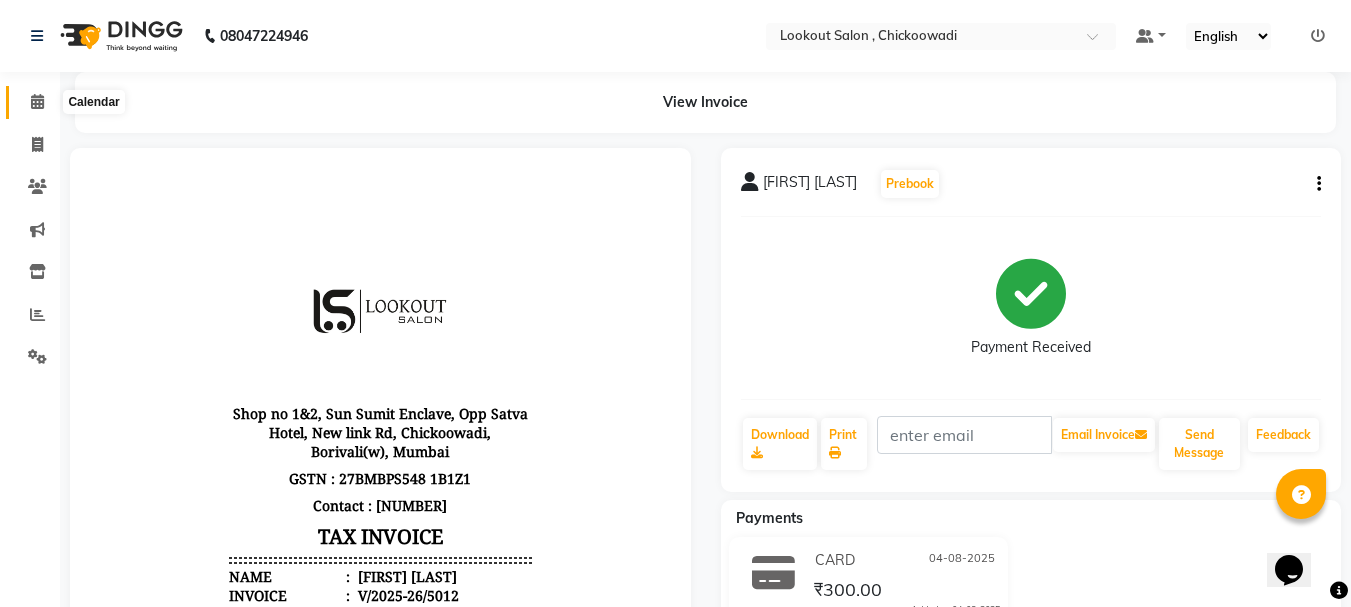 drag, startPoint x: 32, startPoint y: 103, endPoint x: 60, endPoint y: 102, distance: 28.01785 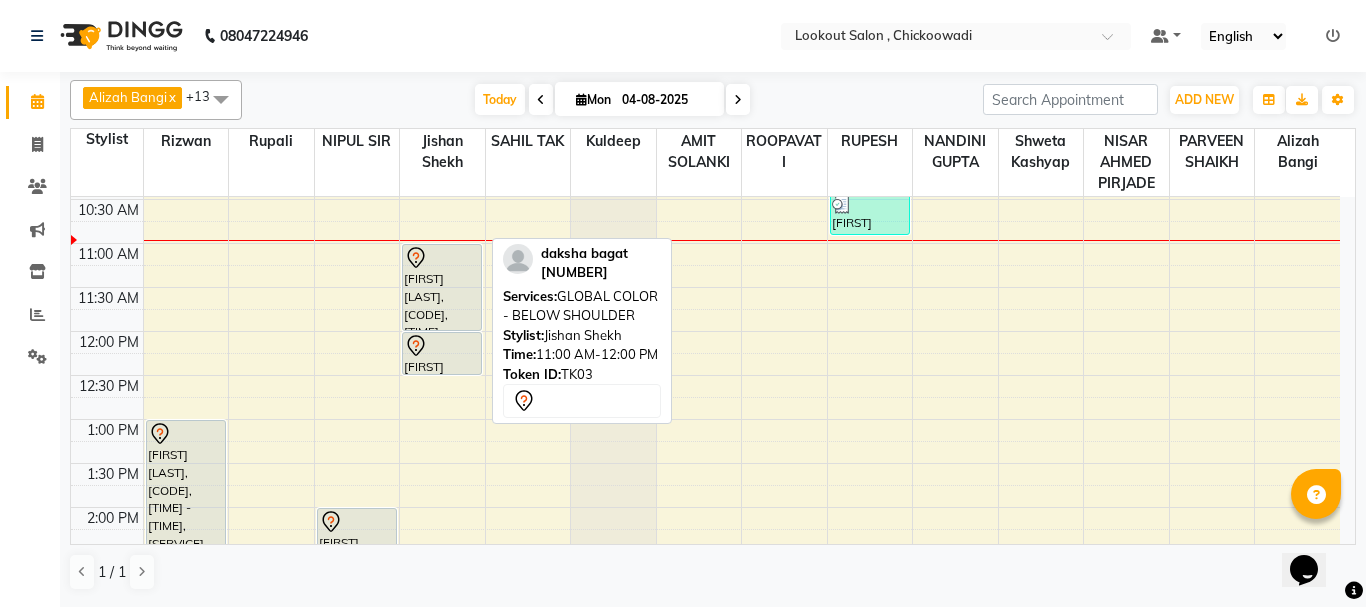 scroll, scrollTop: 100, scrollLeft: 0, axis: vertical 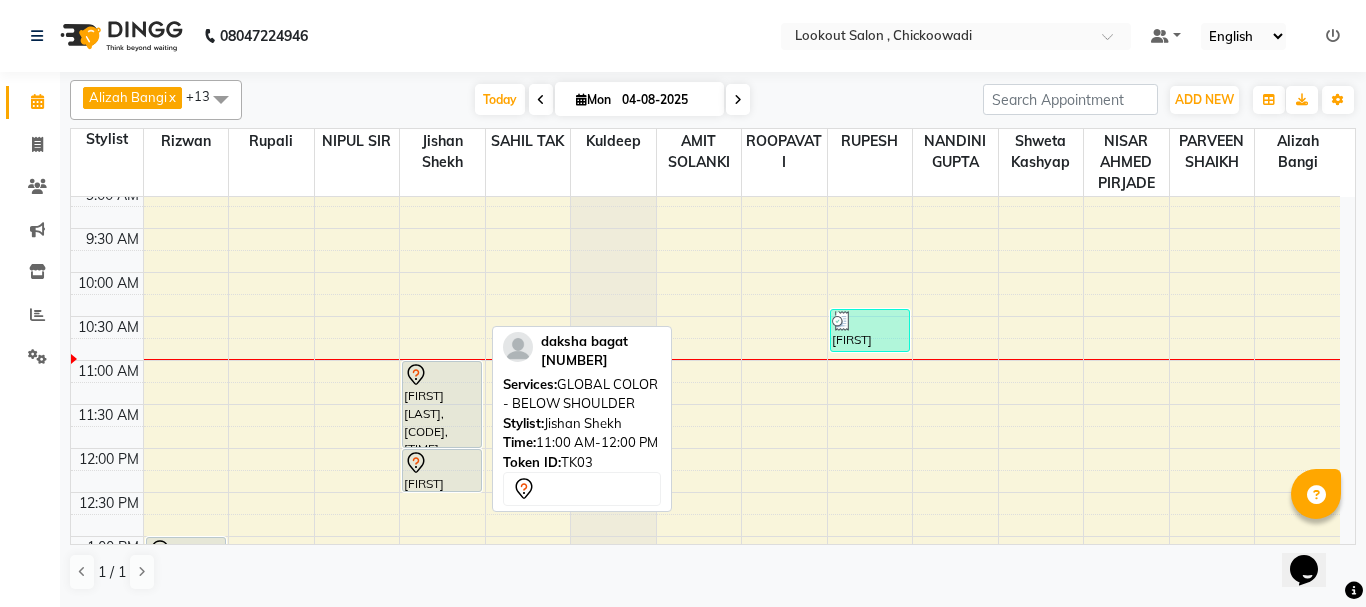 click on "[FIRST] [LAST], TK03, 11:00 AM-12:00 PM, GLOBAL COLOR - BELOW SHOULDER" at bounding box center (442, 404) 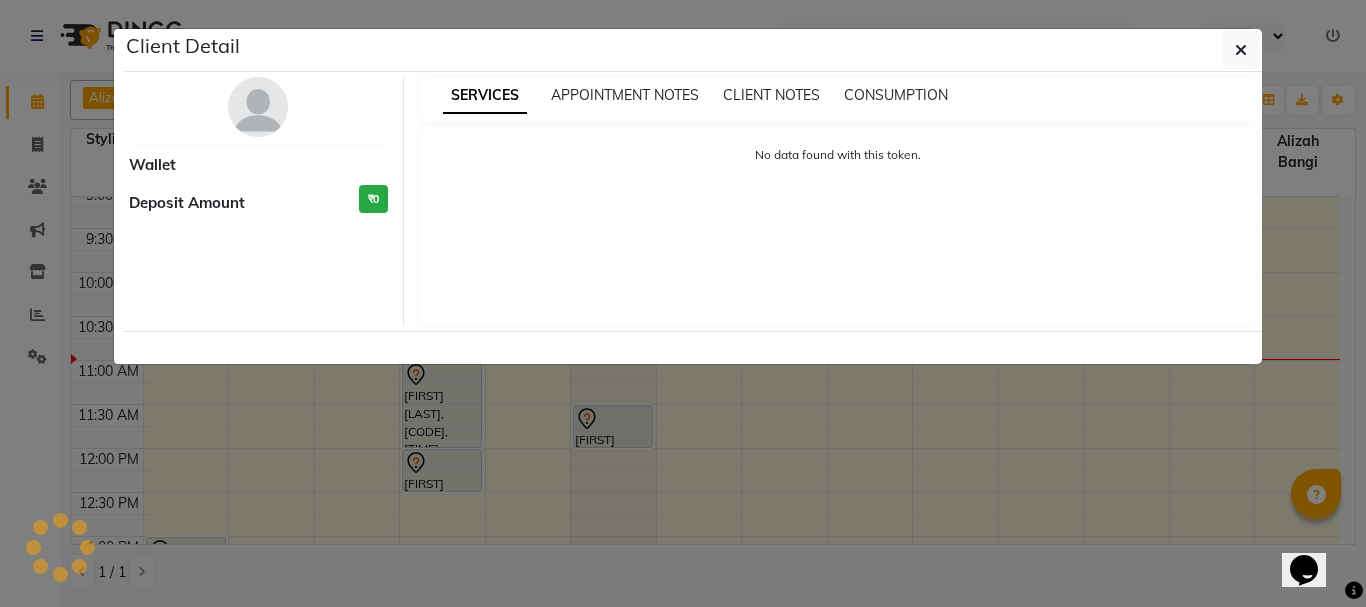 select on "7" 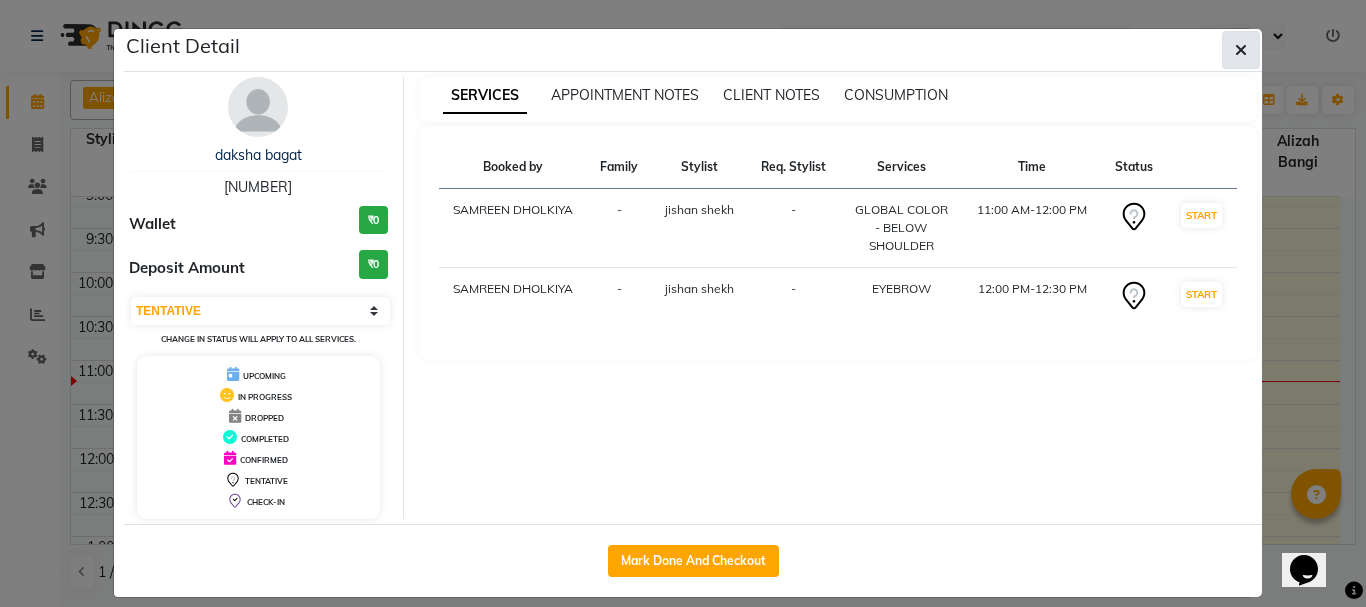 click 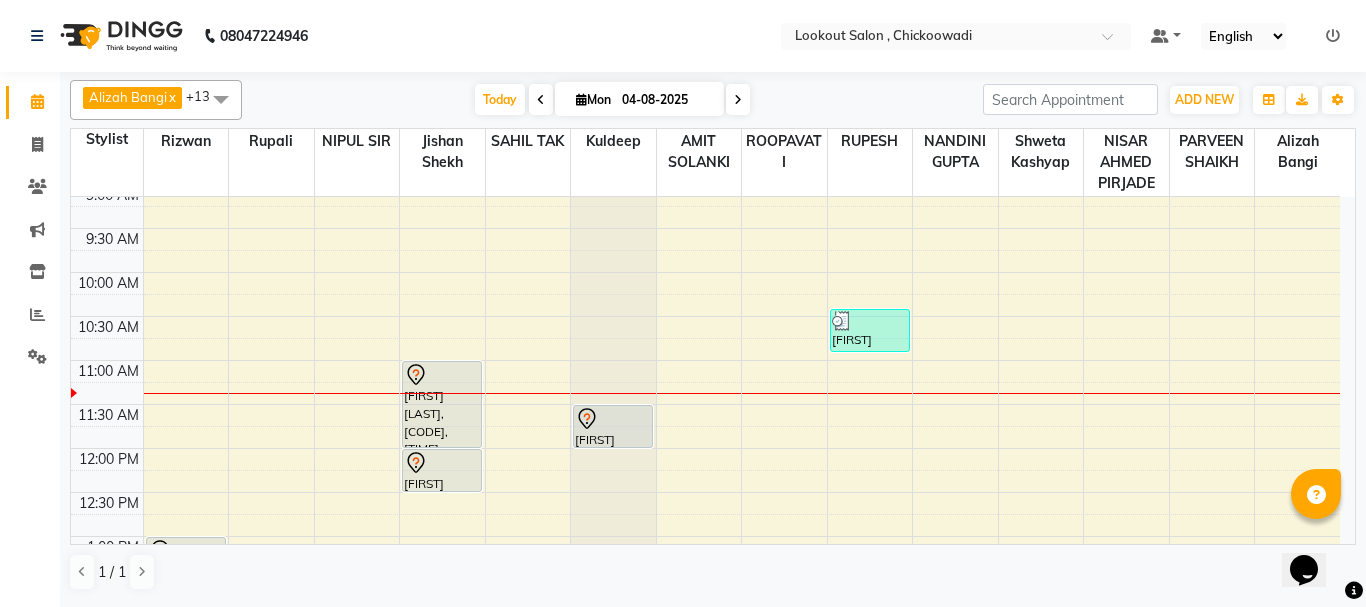 click at bounding box center [738, 100] 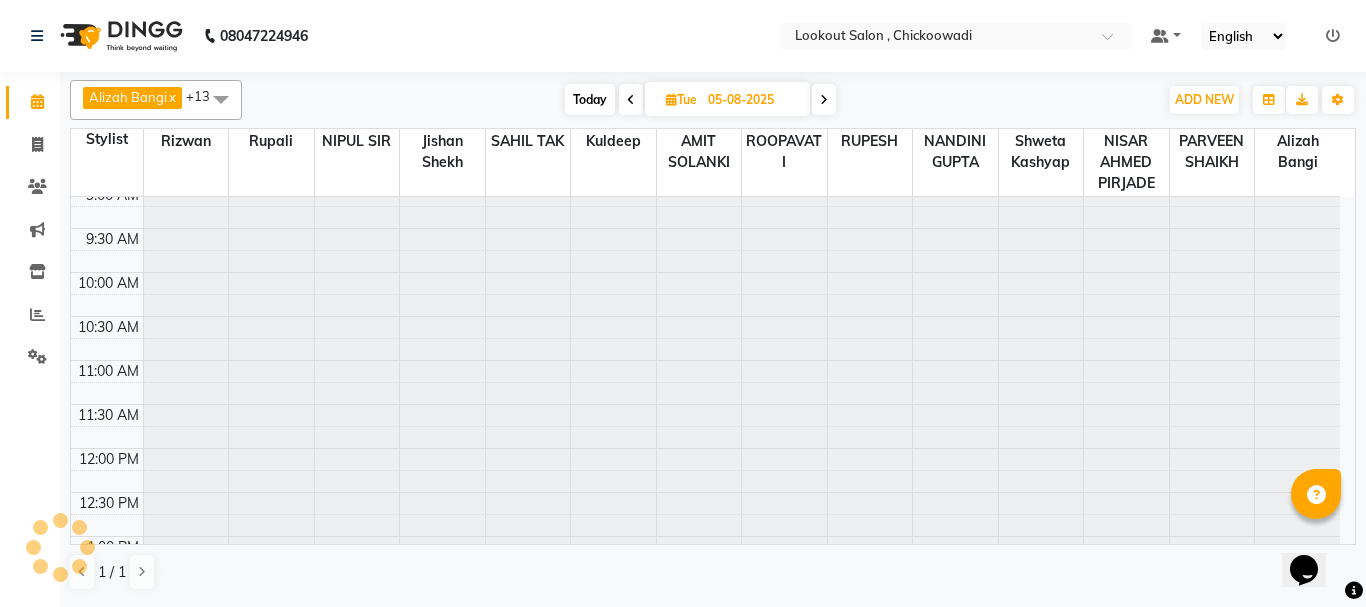 scroll, scrollTop: 265, scrollLeft: 0, axis: vertical 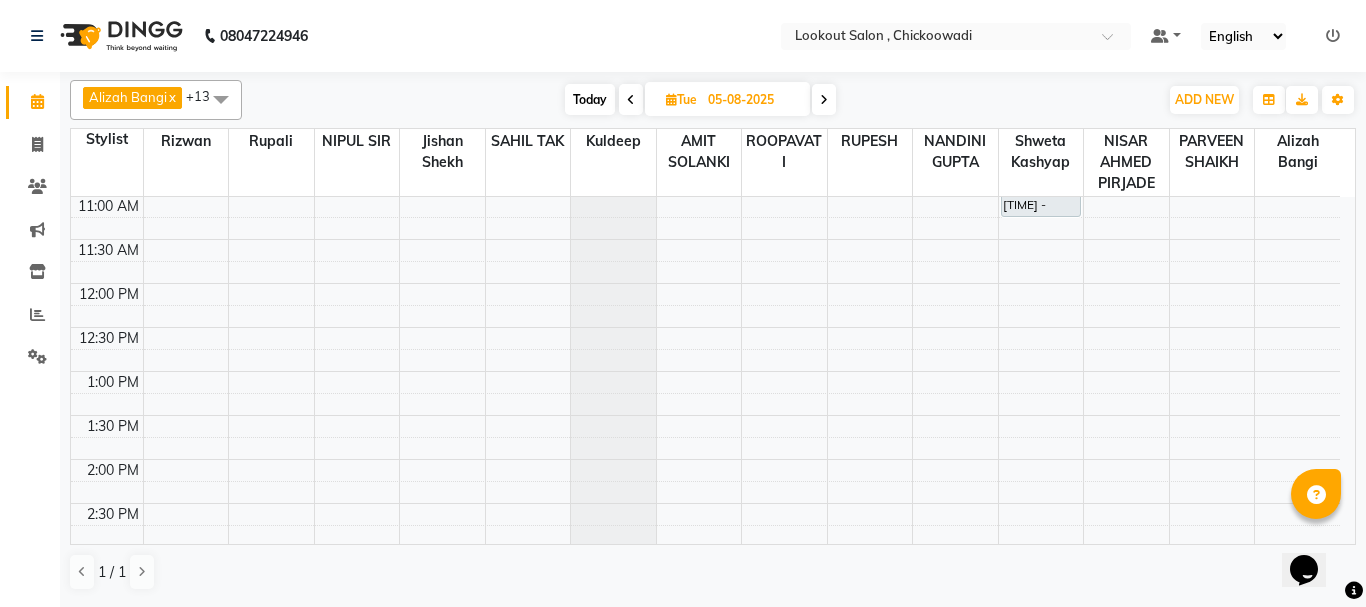 click at bounding box center (824, 99) 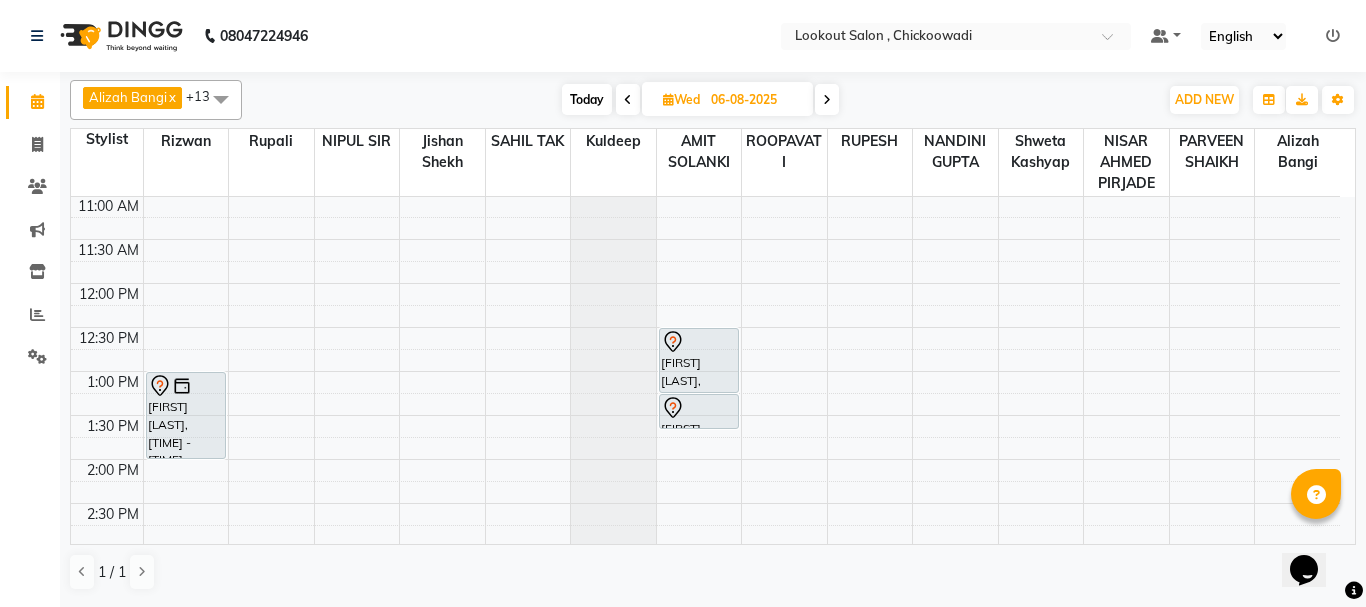 scroll, scrollTop: 165, scrollLeft: 0, axis: vertical 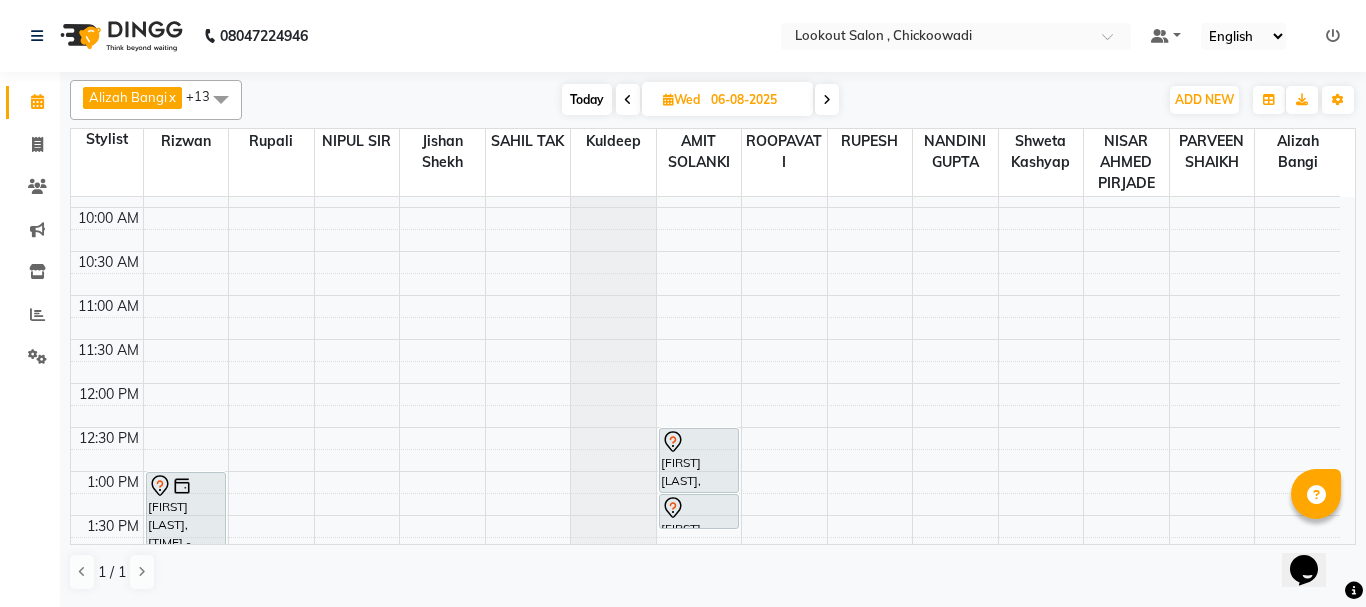 click on "8:00 AM 8:30 AM 9:00 AM 9:30 AM 10:00 AM 10:30 AM 11:00 AM 11:30 AM 12:00 PM 12:30 PM 1:00 PM 1:30 PM 2:00 PM 2:30 PM 3:00 PM 3:30 PM 4:00 PM 4:30 PM 5:00 PM 5:30 PM 6:00 PM 6:30 PM 7:00 PM 7:30 PM 8:00 PM 8:30 PM 9:00 PM 9:30 PM 10:00 PM 10:30 PM             Archna oza, 01:00 PM-02:00 PM, PREMIUM BTX BELOW SHOULDER              AAKASH SOMAIYA, 12:30 PM-01:15 PM, GLOBAL COLOR (WITHOUT AMMONIA)             AAKASH SOMAIYA, 01:15 PM-01:40 PM, BEARD CRAFTING" at bounding box center [705, 691] 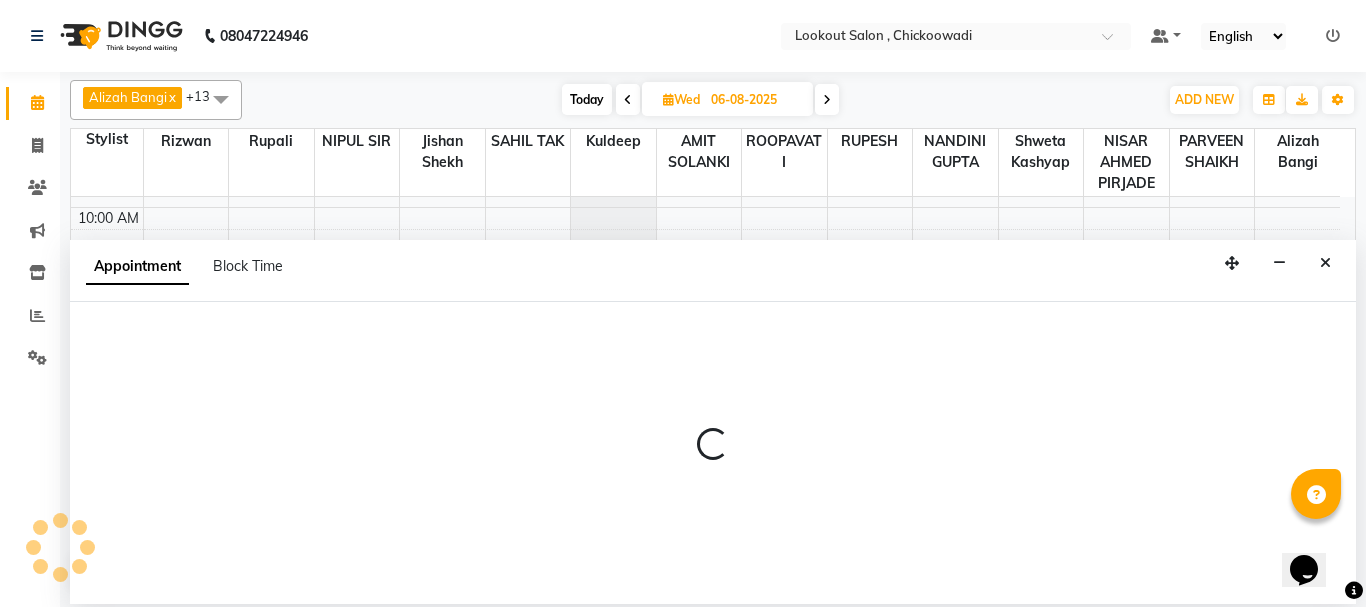 select on "7174" 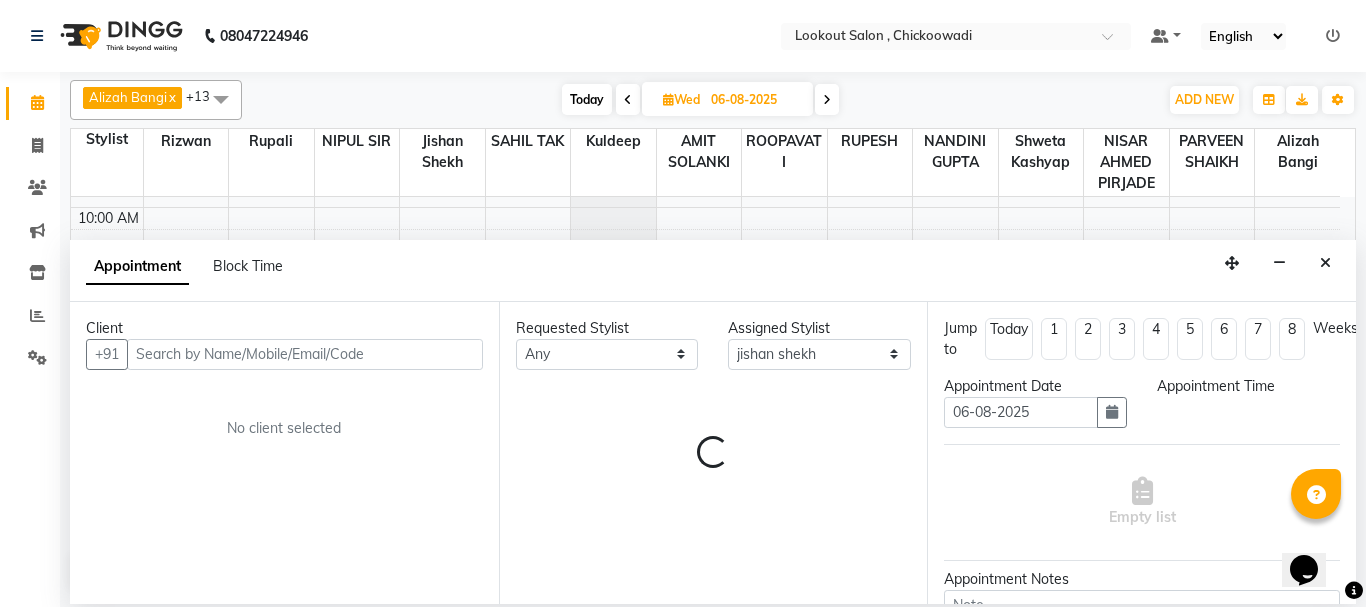 select on "690" 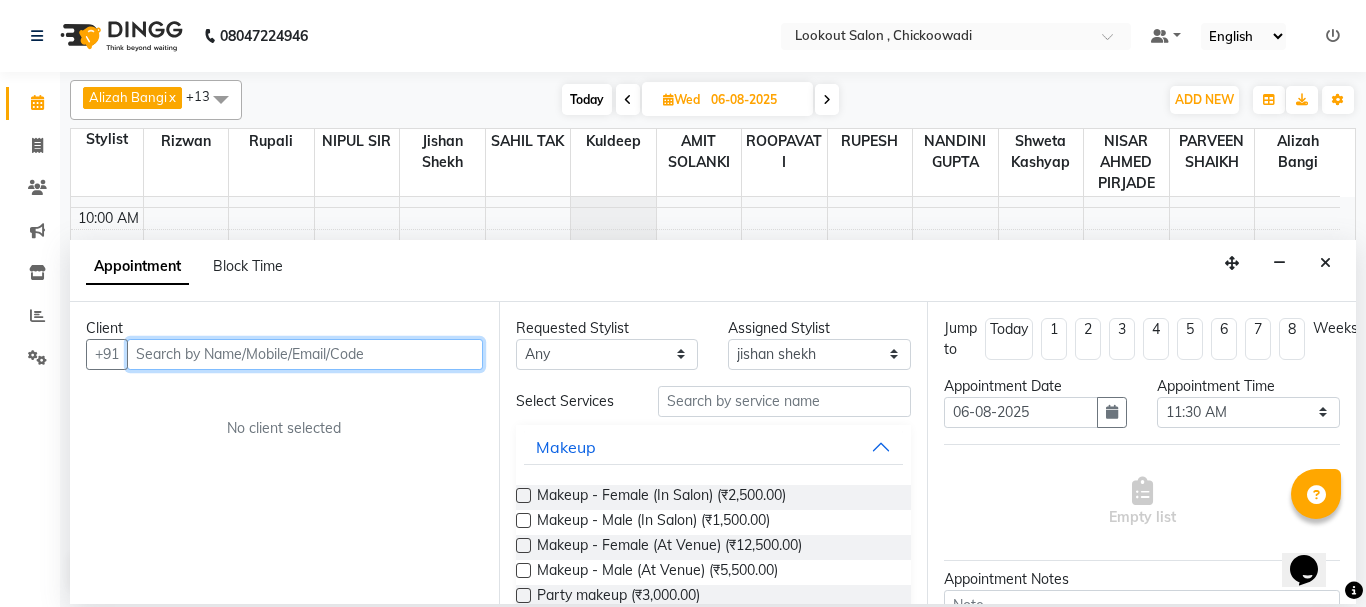click at bounding box center [305, 354] 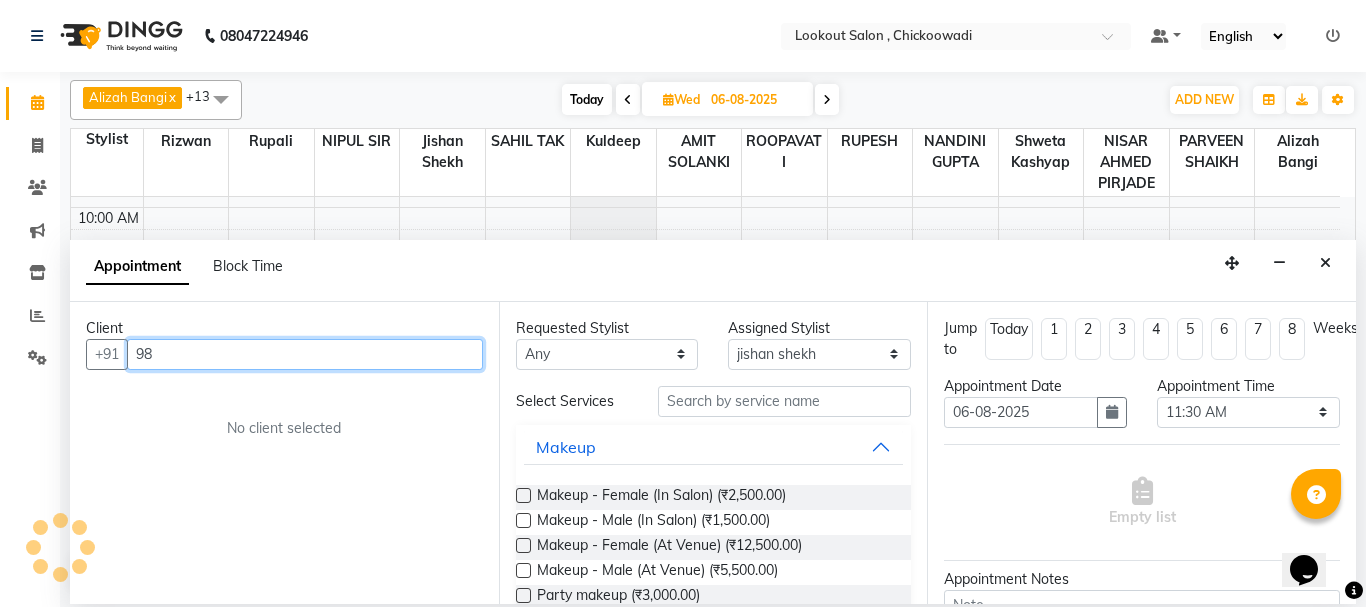 type on "9" 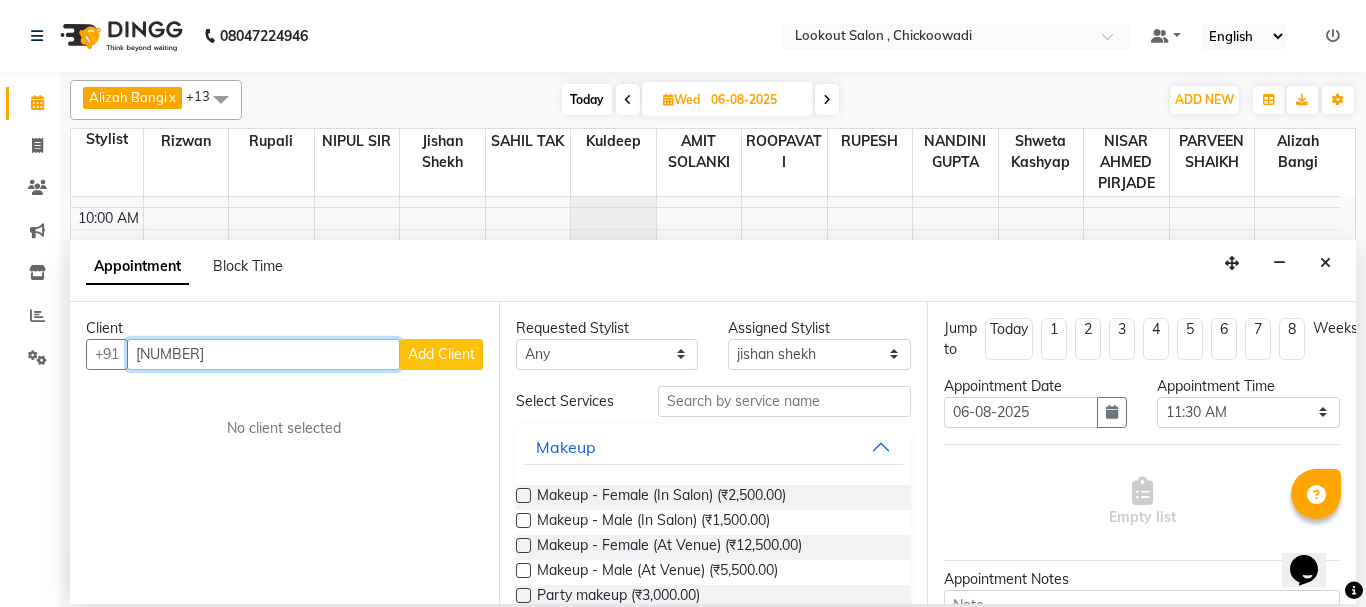type on "8698587999" 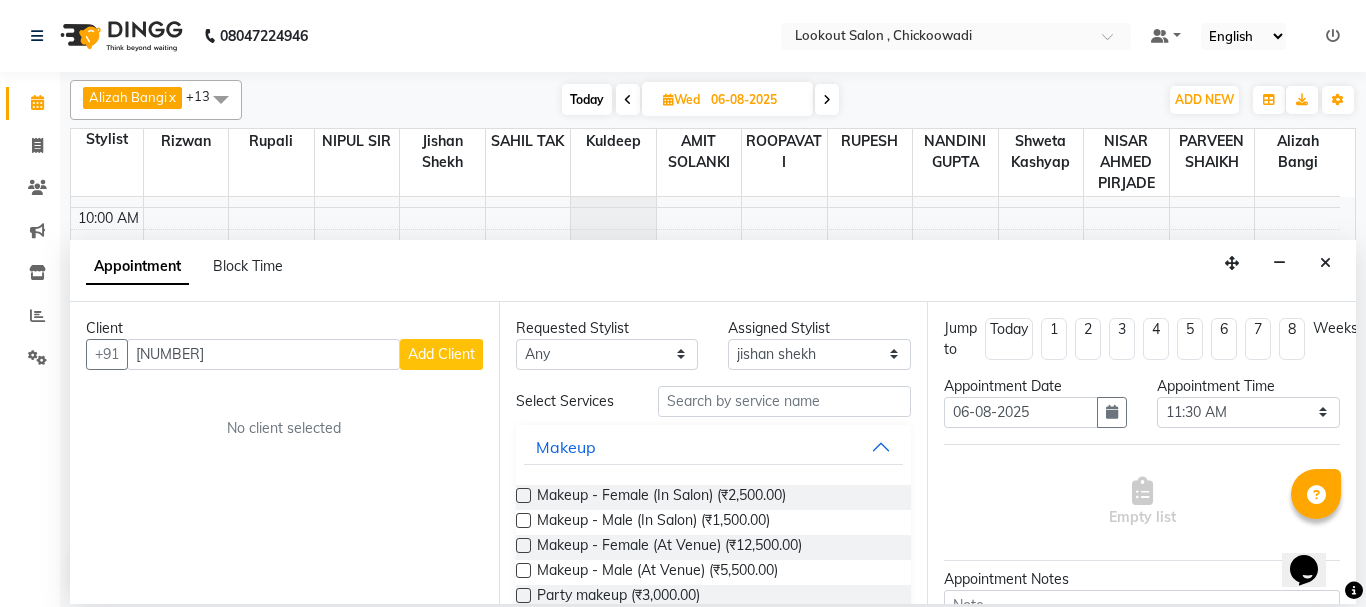 click on "Add Client" at bounding box center [441, 354] 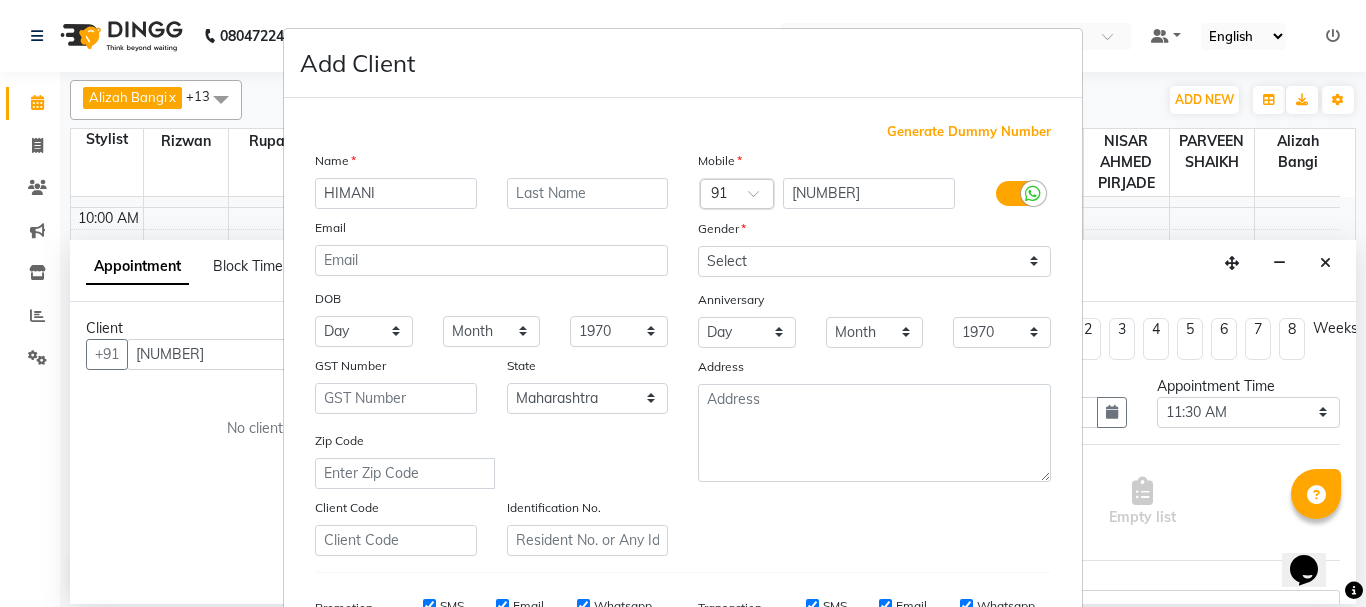 type on "HIMANI" 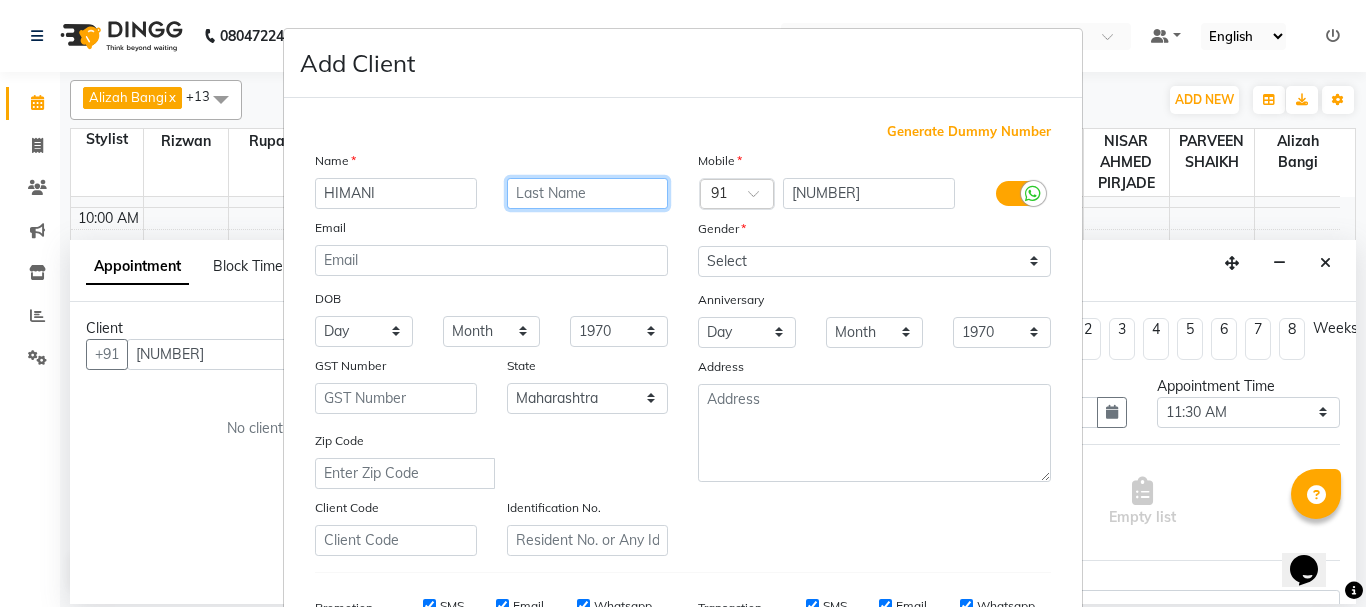 click at bounding box center (588, 193) 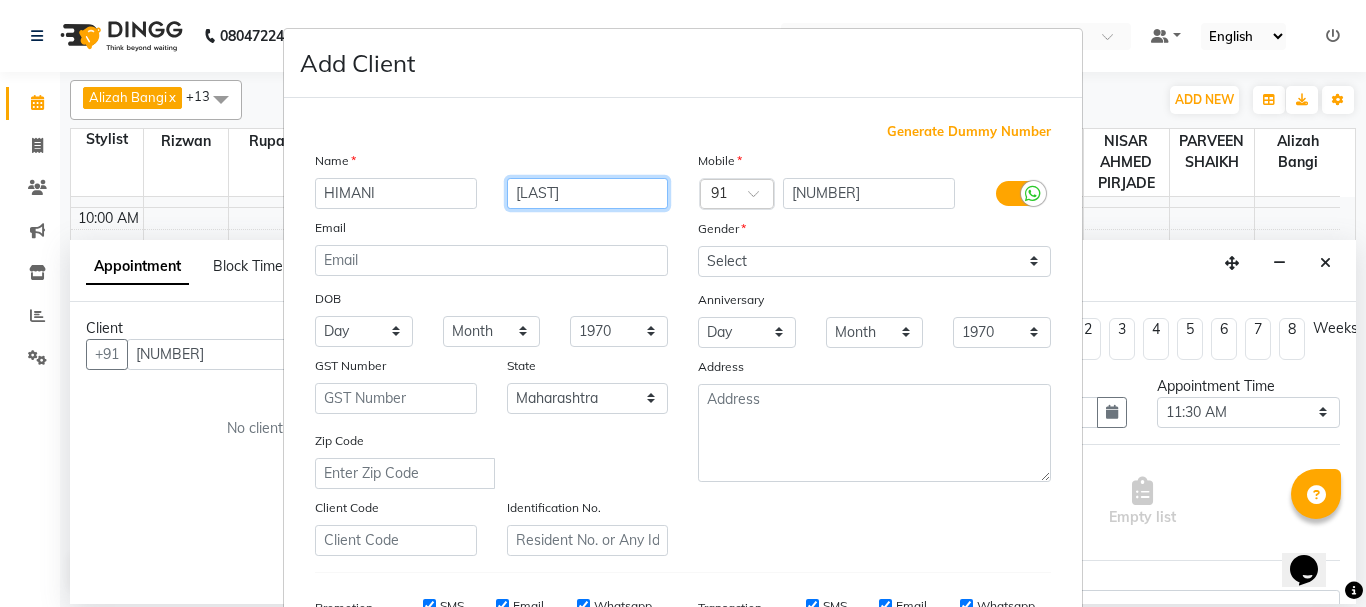 type on "MAHTA" 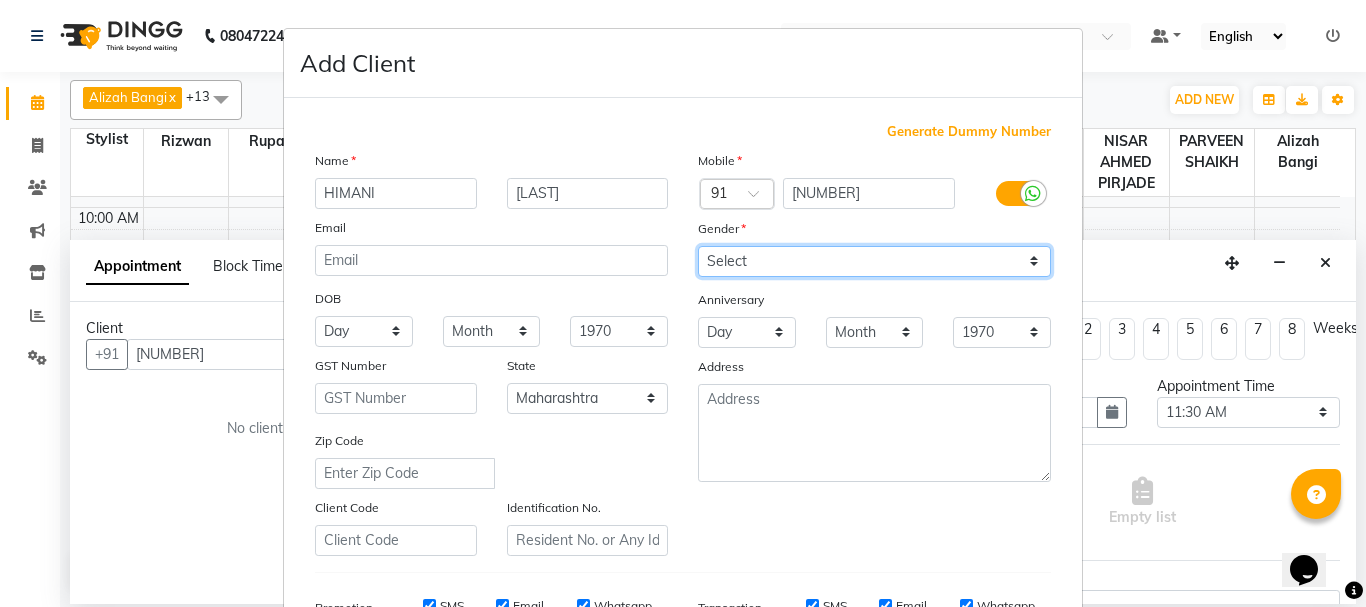 click on "Select Male Female Other Prefer Not To Say" at bounding box center (874, 261) 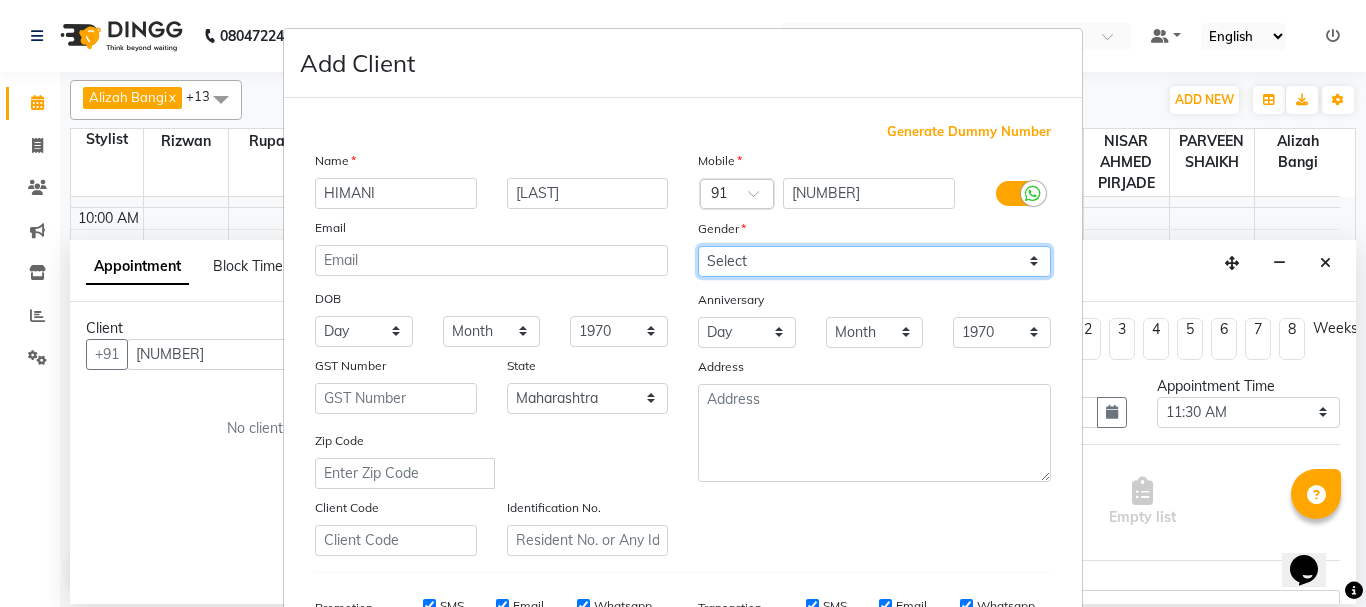 select on "female" 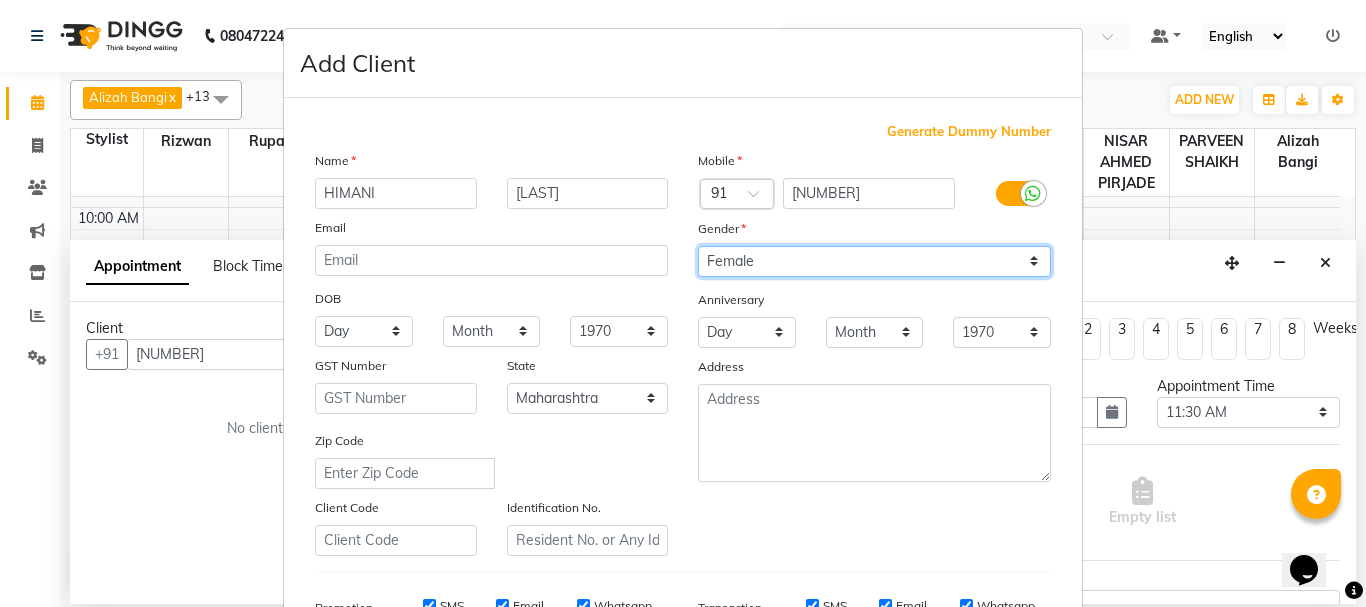 click on "Select Male Female Other Prefer Not To Say" at bounding box center [874, 261] 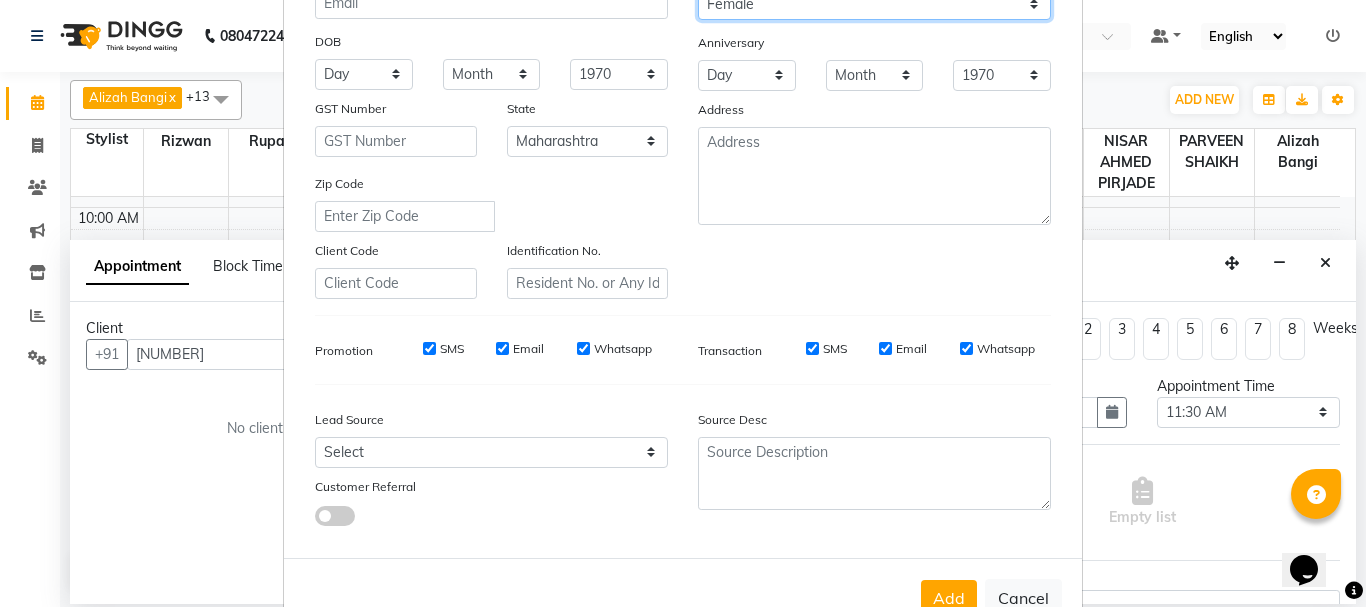 scroll, scrollTop: 300, scrollLeft: 0, axis: vertical 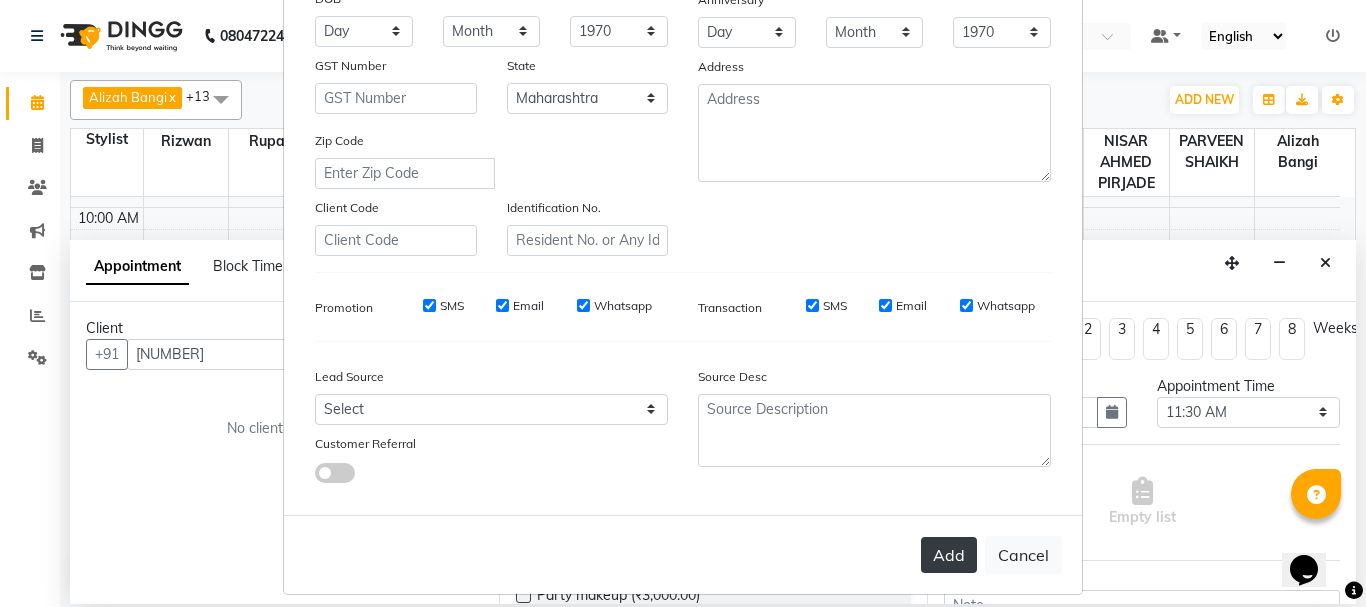 click on "Add" at bounding box center [949, 555] 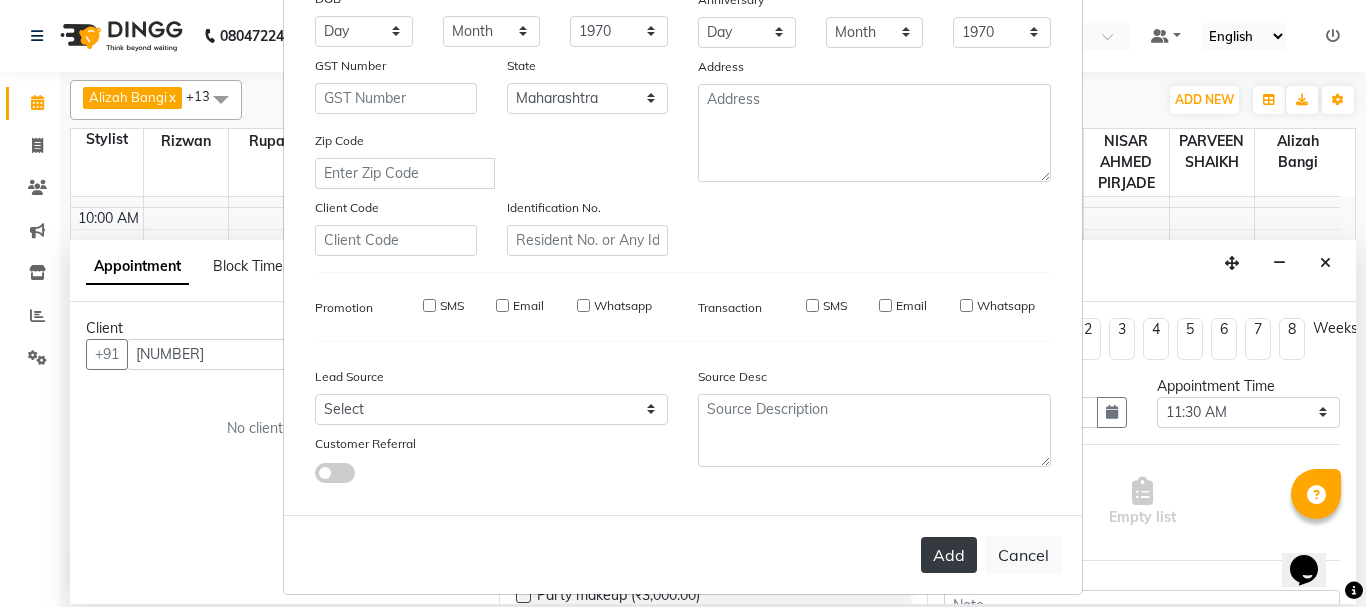 type 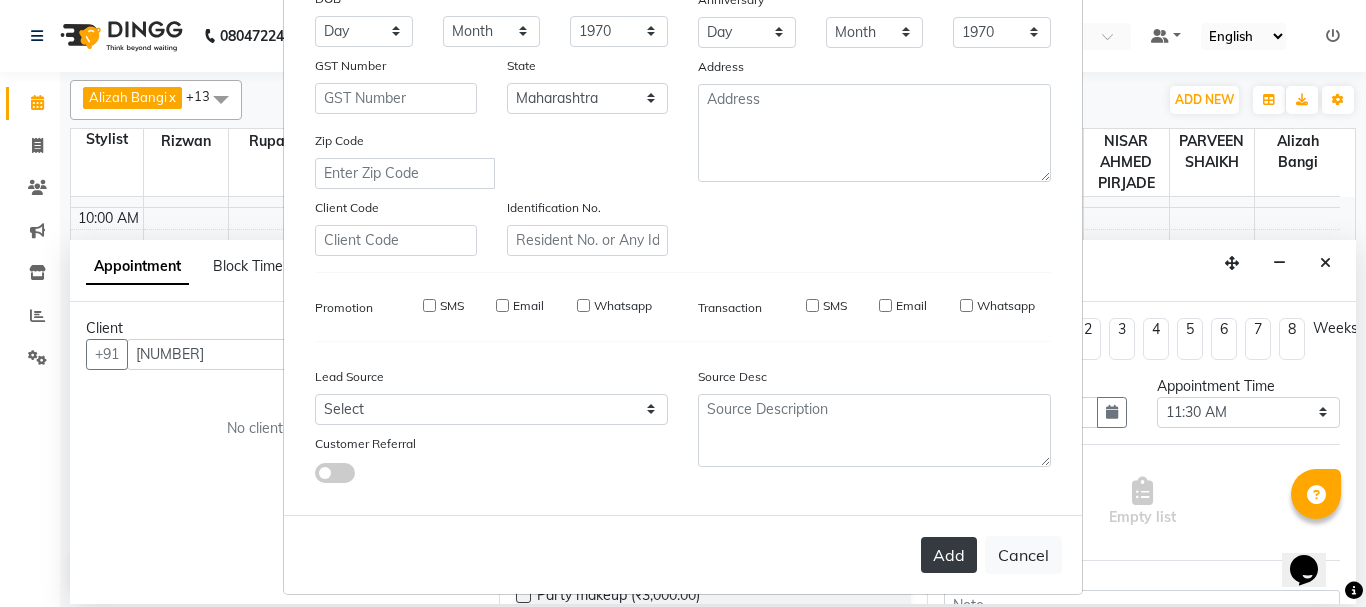 type 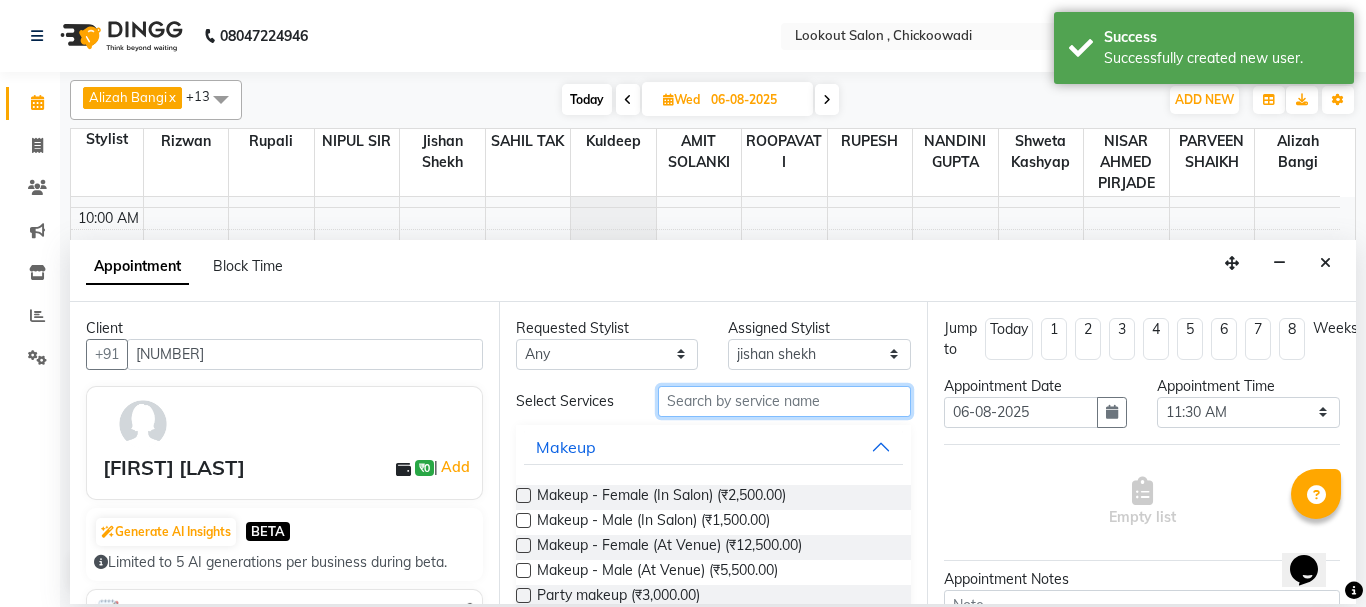 click at bounding box center [785, 401] 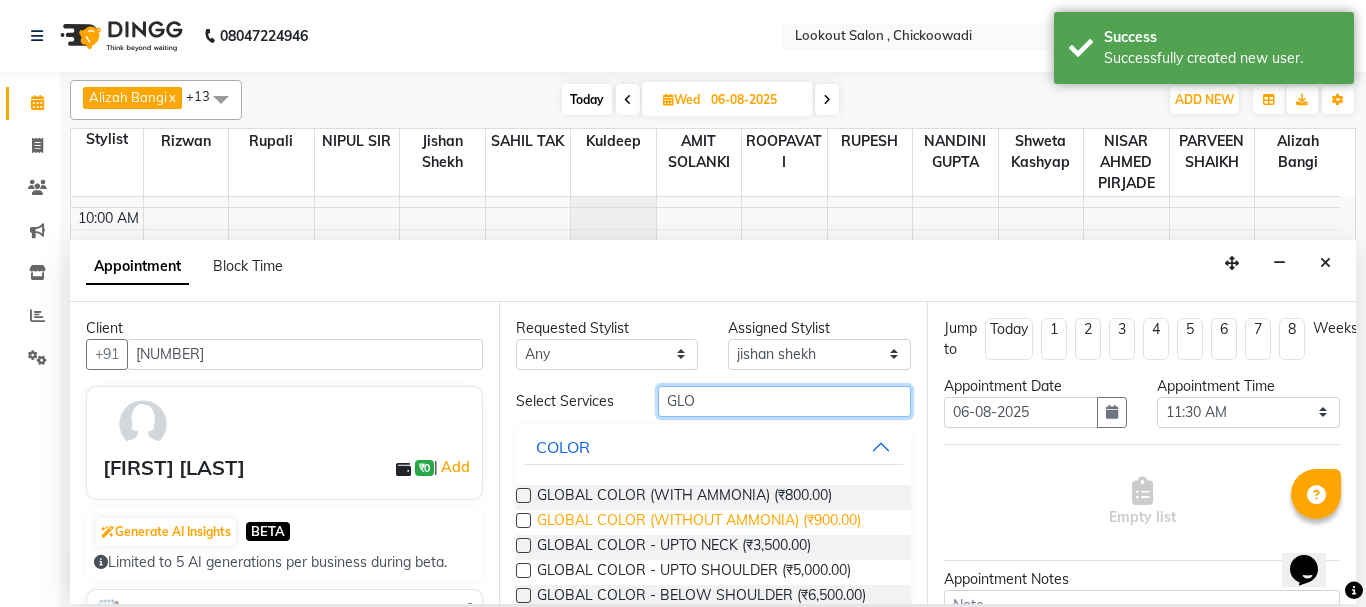 type on "GLO" 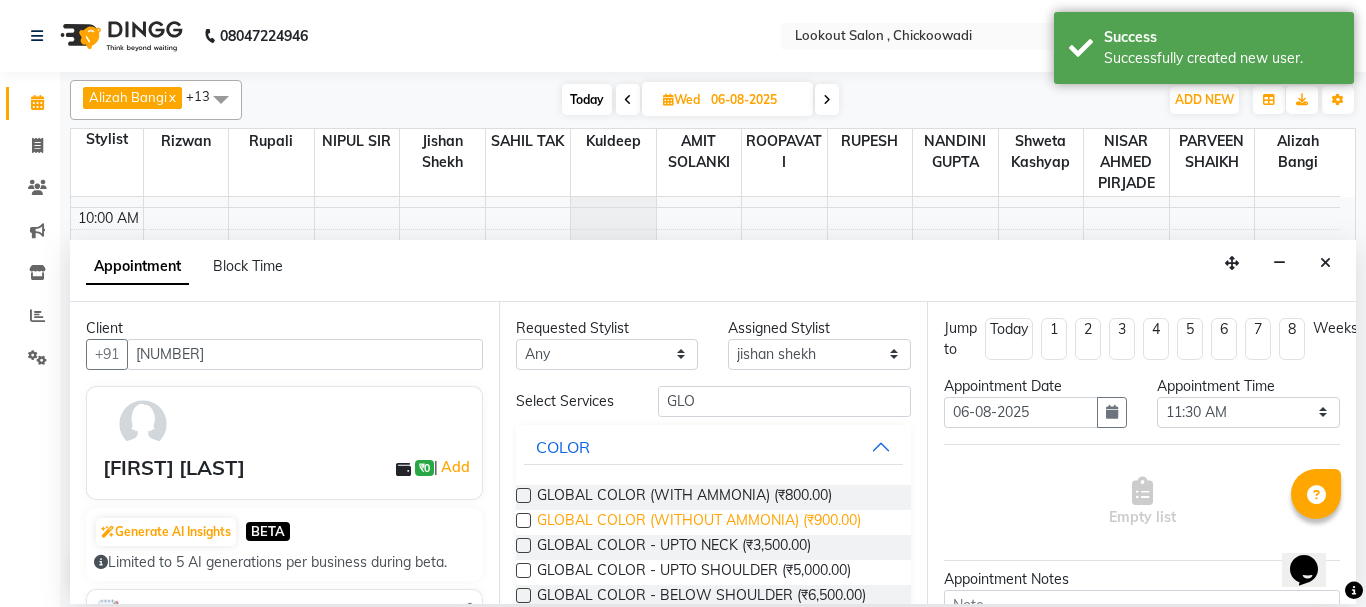 click on "GLOBAL COLOR (WITHOUT AMMONIA) (₹900.00)" at bounding box center [699, 522] 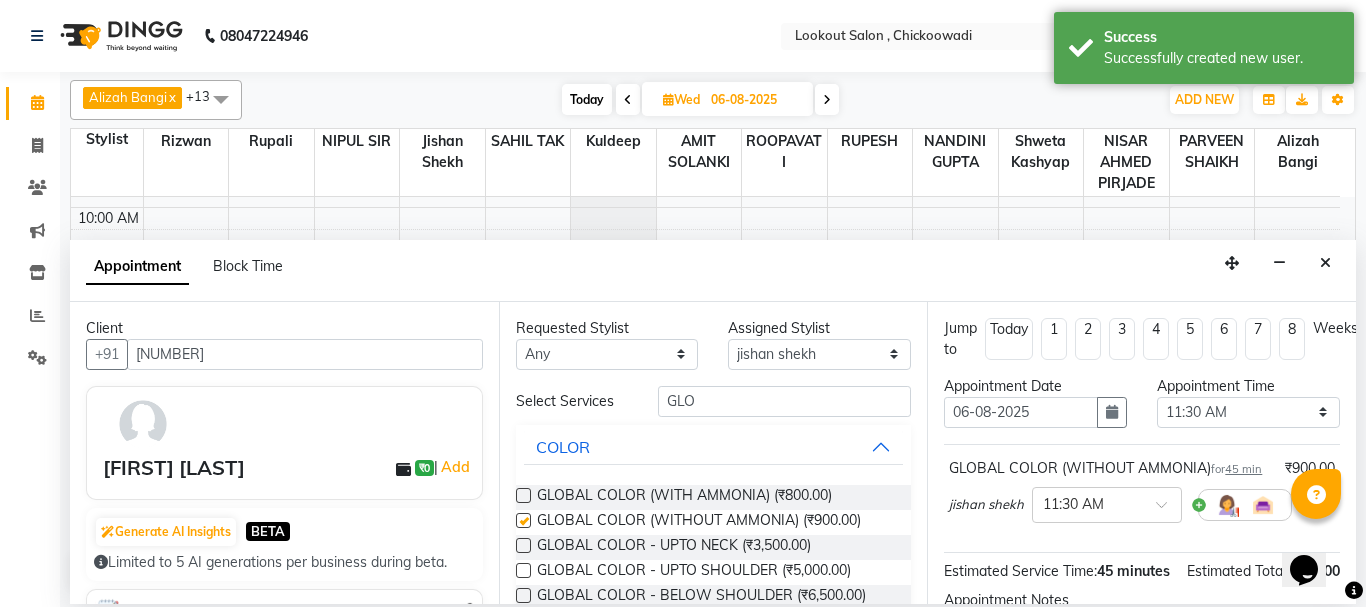 checkbox on "false" 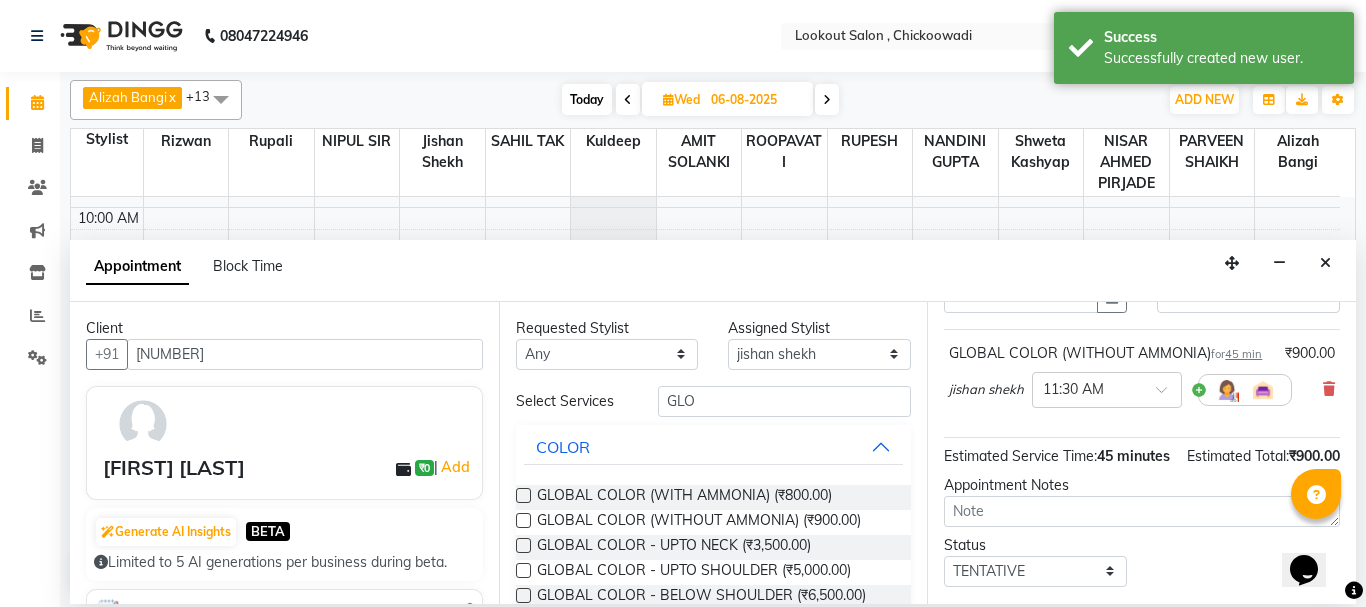 scroll, scrollTop: 281, scrollLeft: 0, axis: vertical 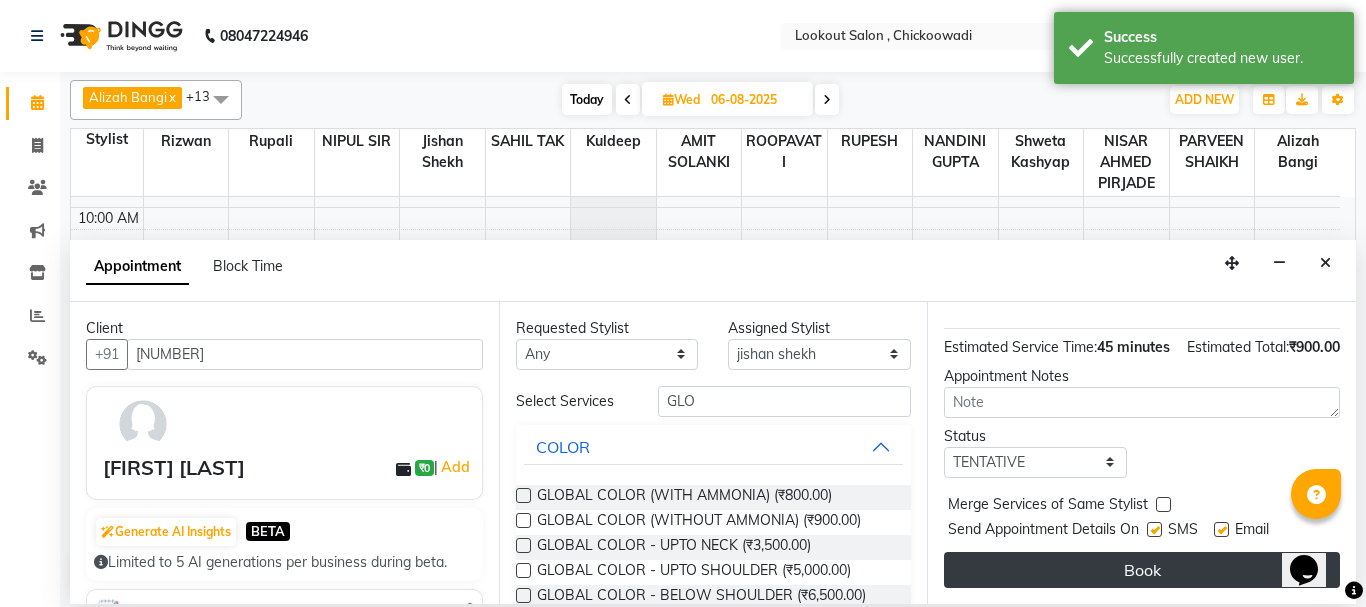 click on "Book" at bounding box center [1142, 570] 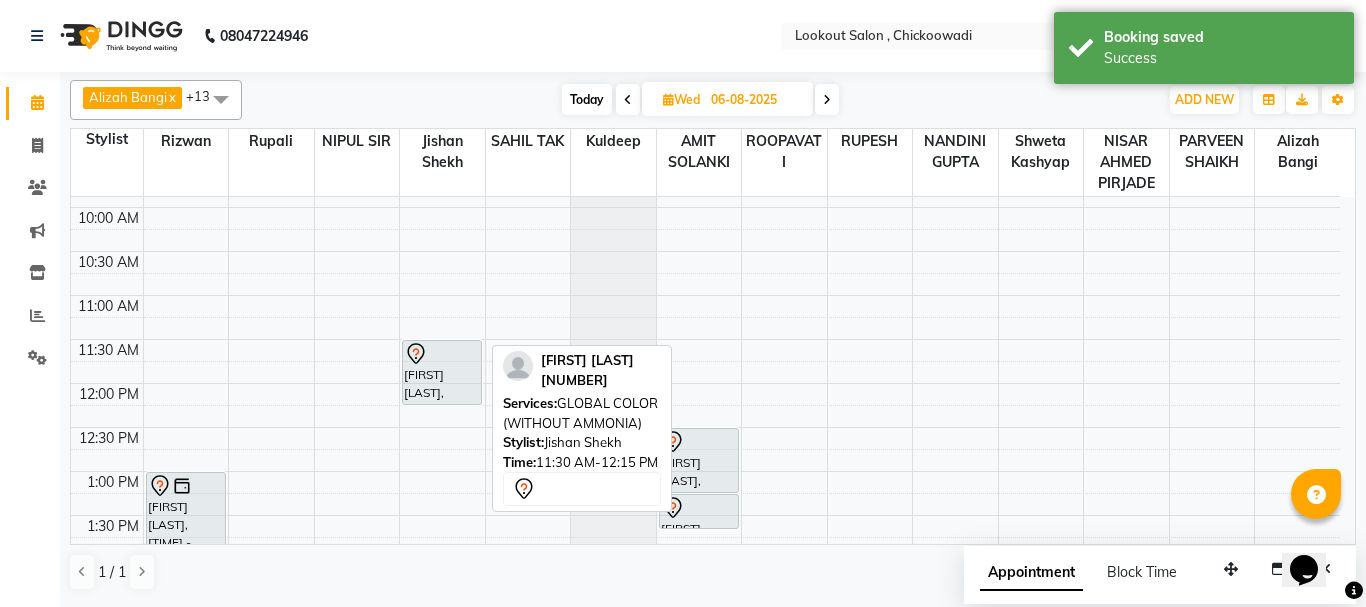 click at bounding box center [442, 354] 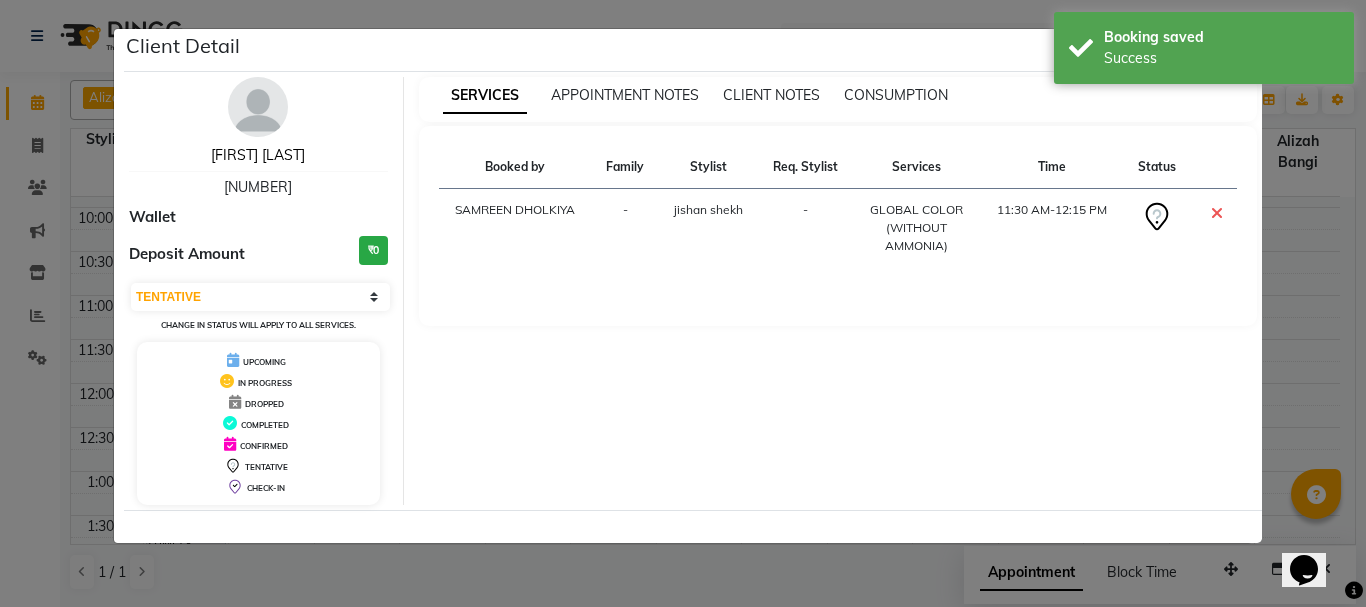 click on "HIMANI MAHTA" at bounding box center (258, 155) 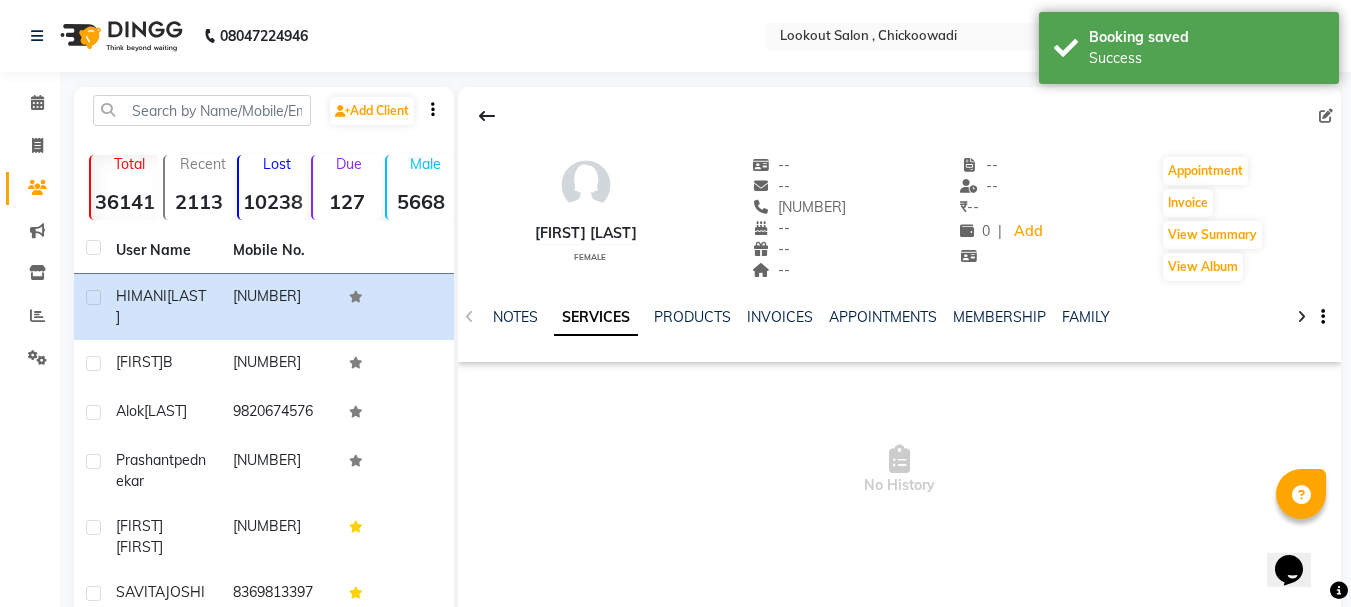 click on "NOTES SERVICES PRODUCTS INVOICES APPOINTMENTS MEMBERSHIP FAMILY" 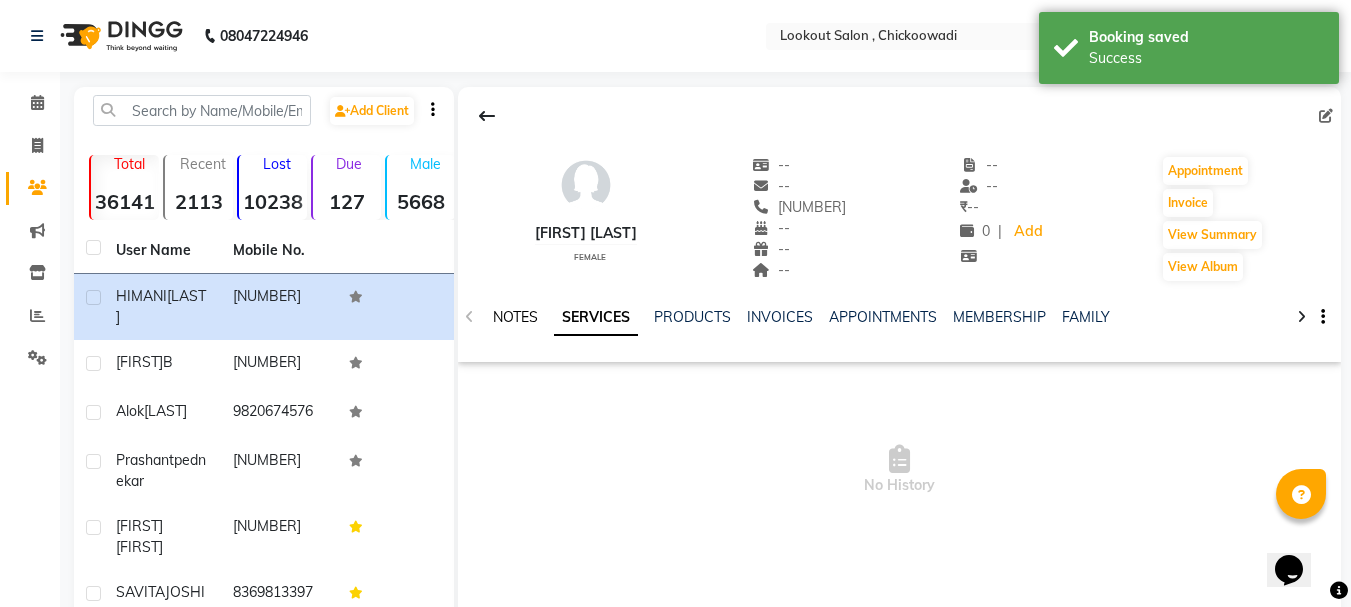click on "NOTES" 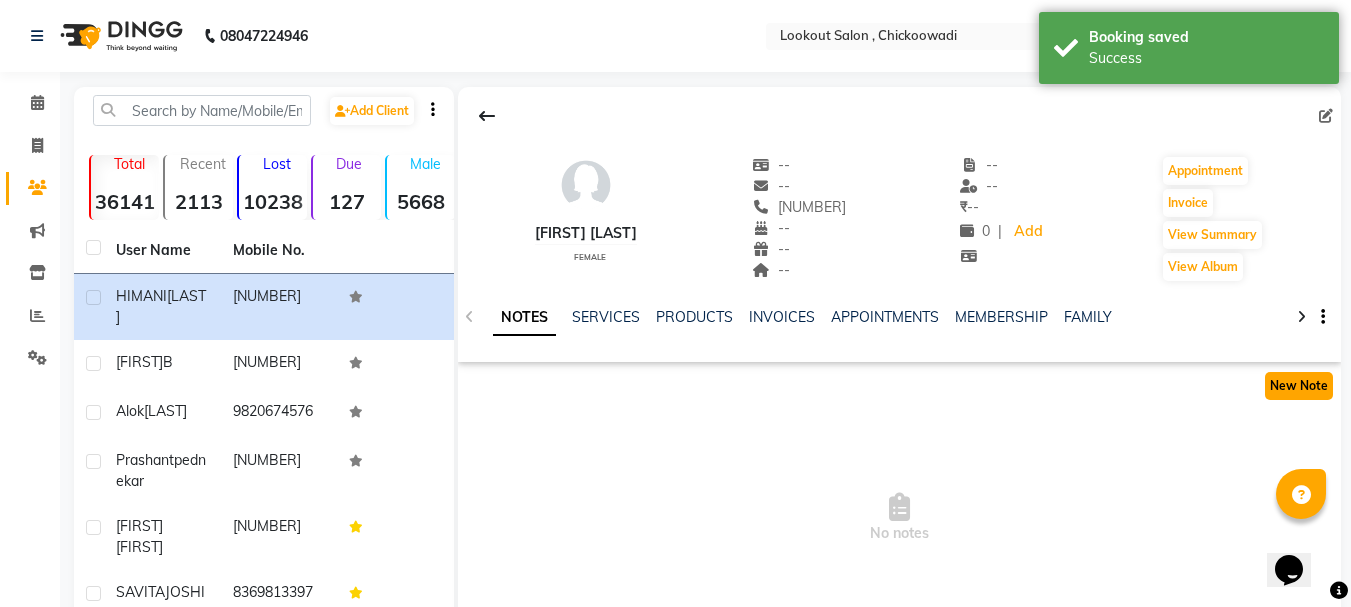 click on "New Note" 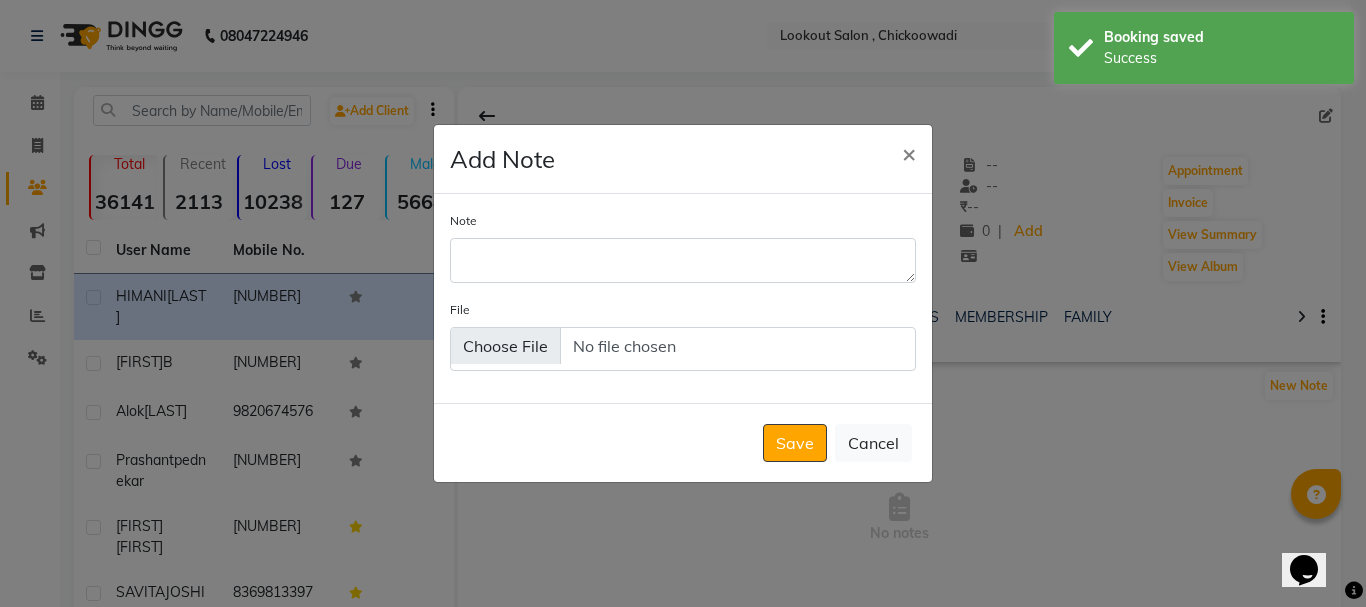 click on "Note File" 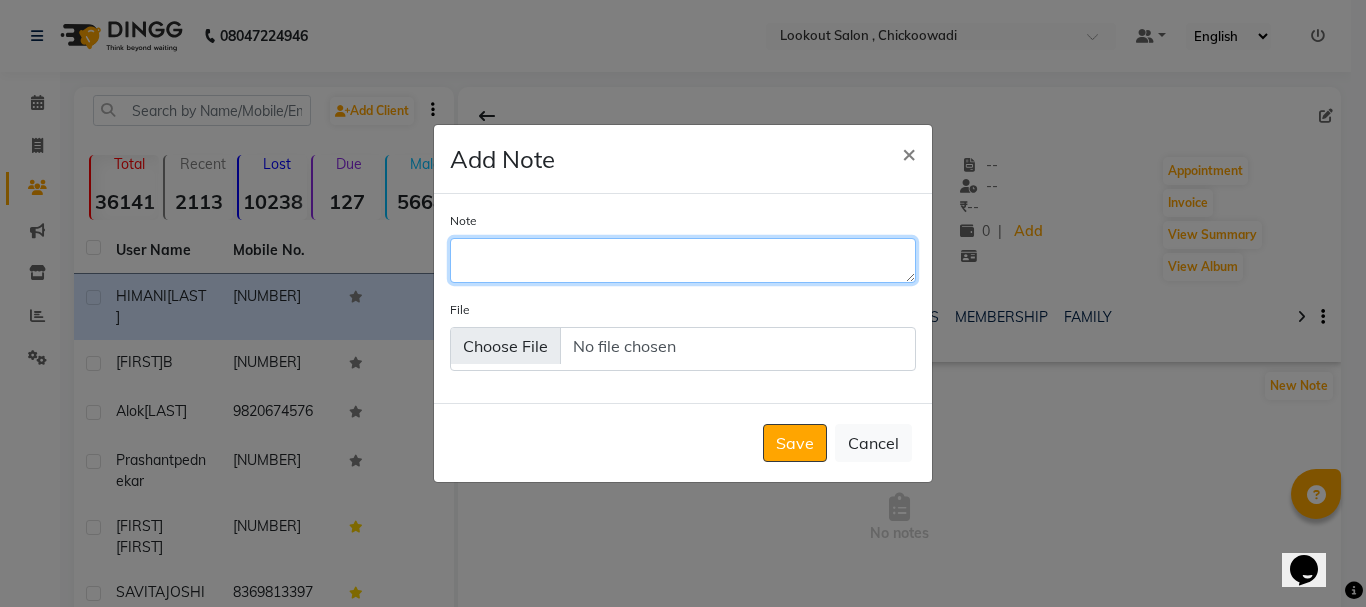 click on "Note" at bounding box center [683, 260] 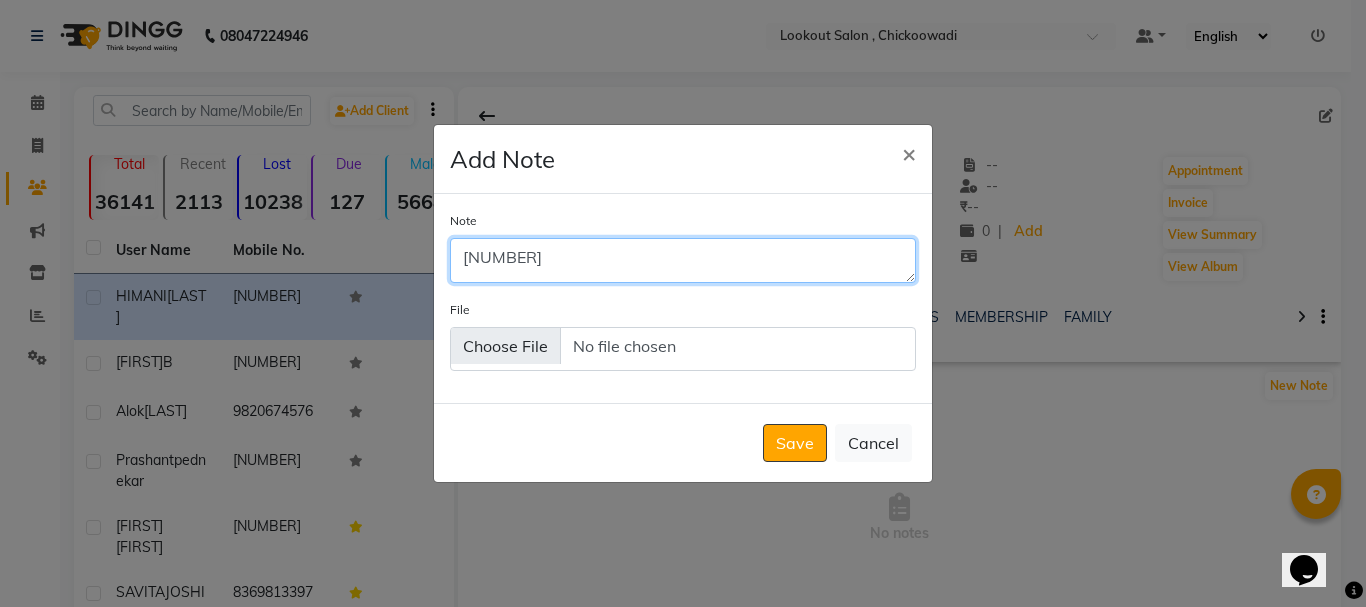 type on "9823221932" 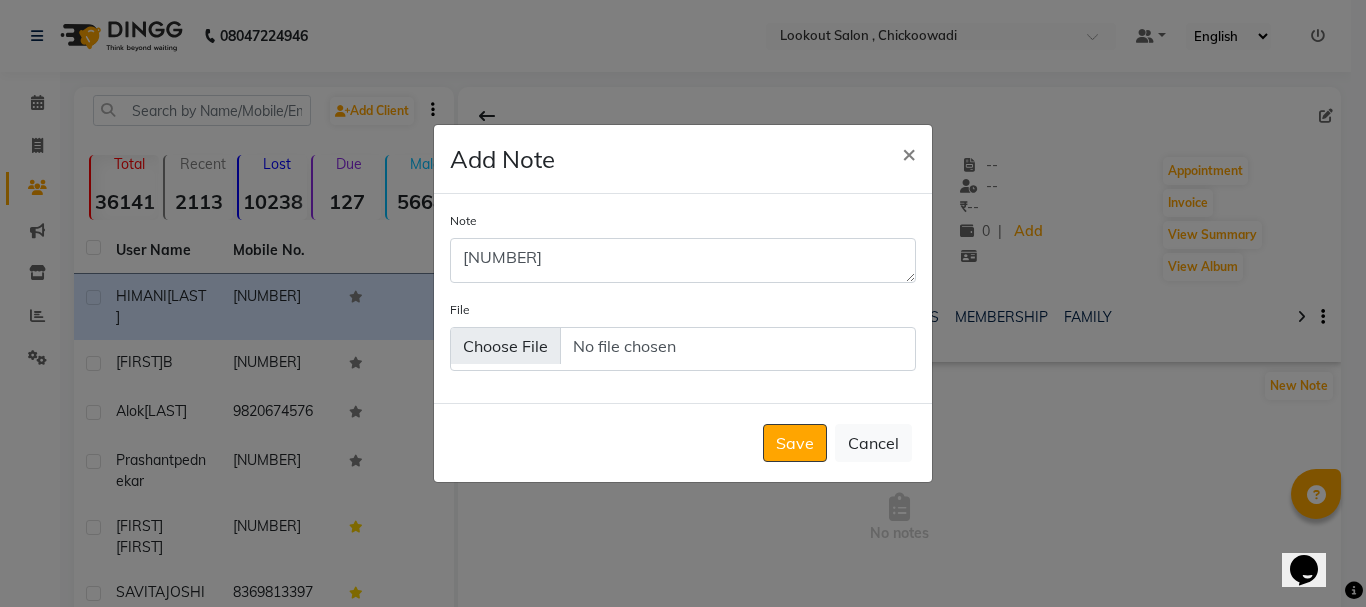 click on "Note 9823221932" 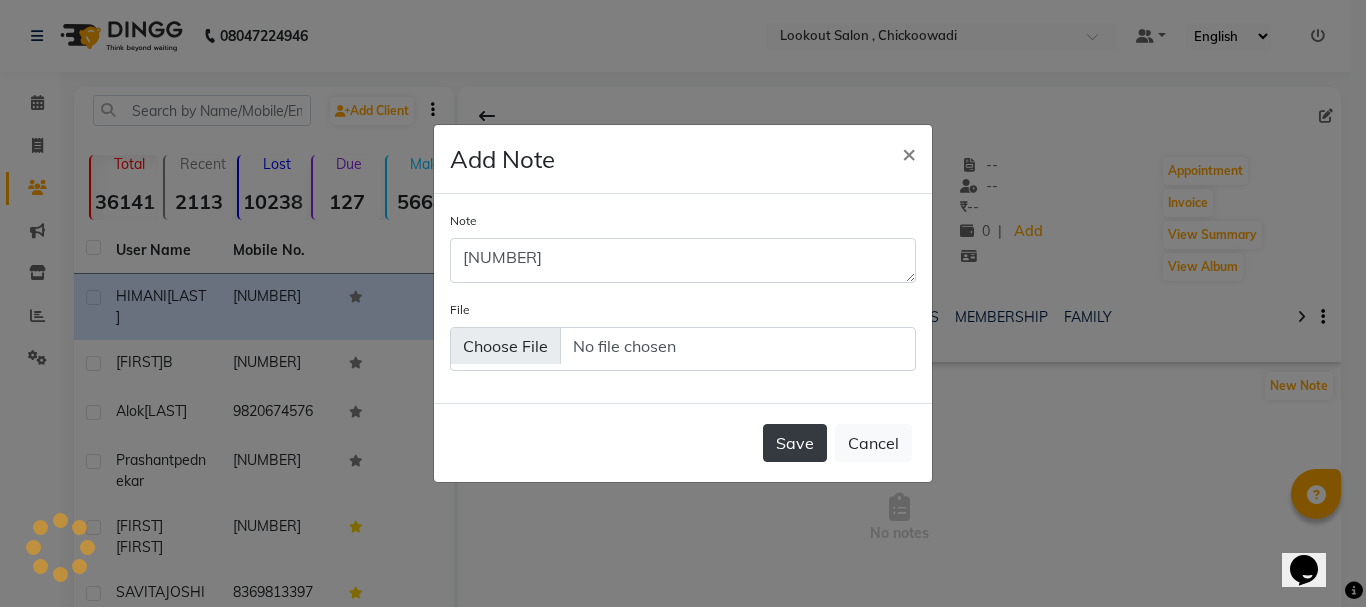 click on "Save" 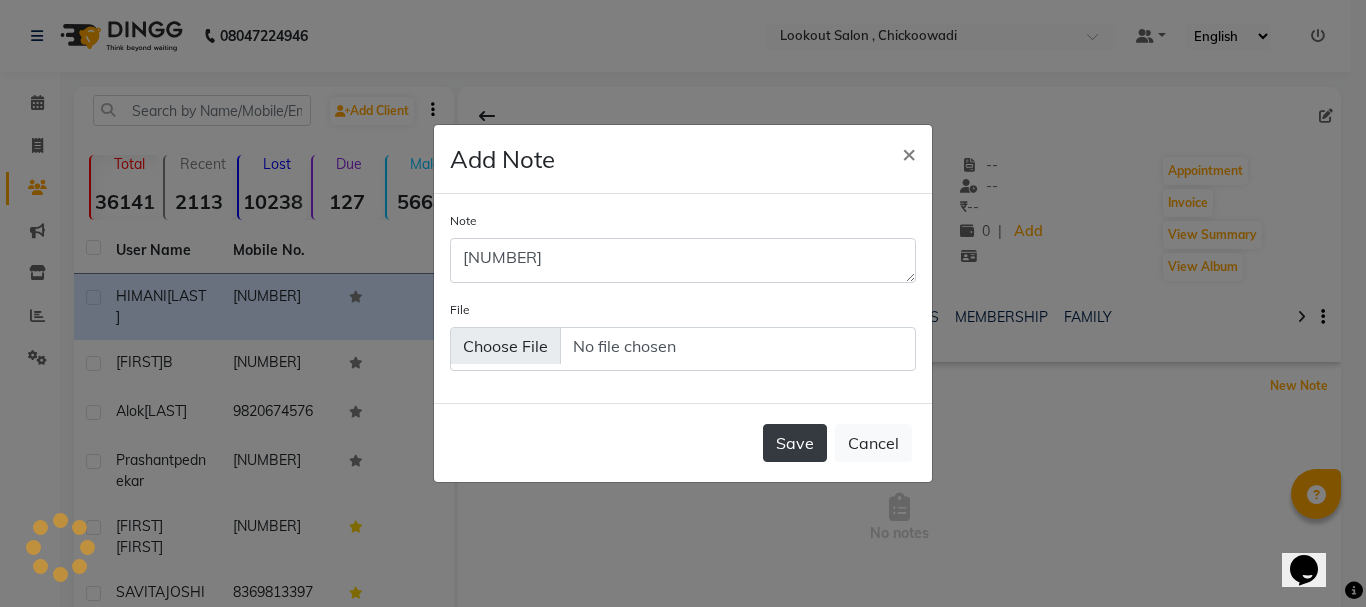 type 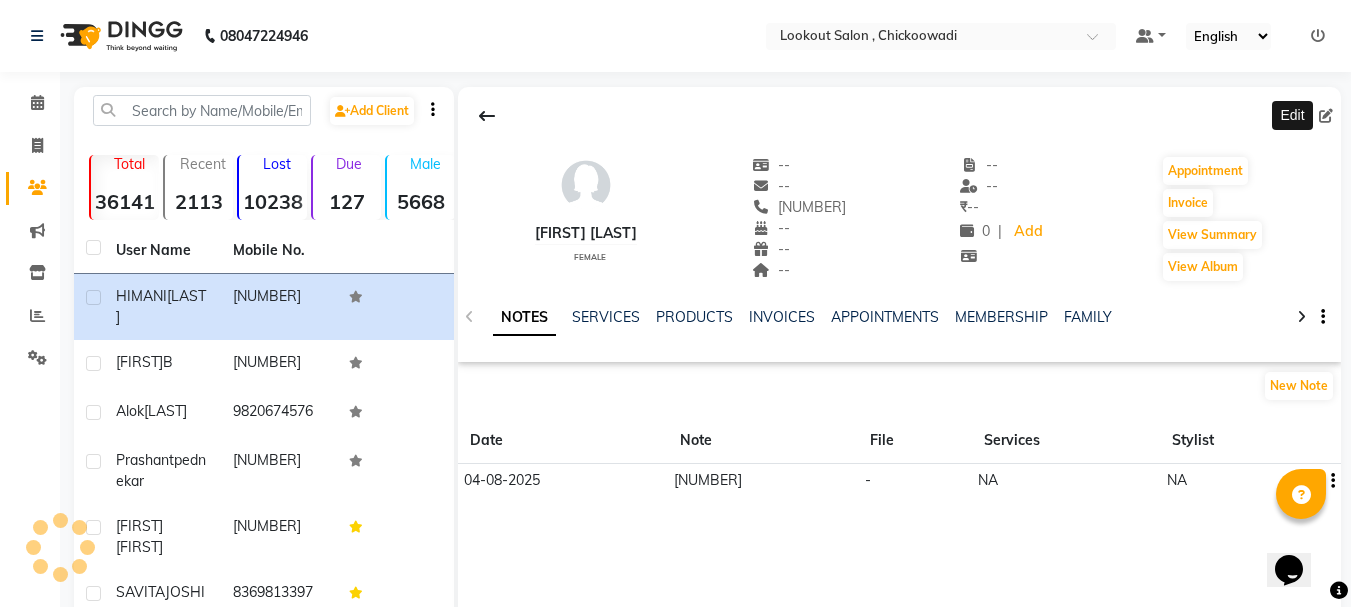 click 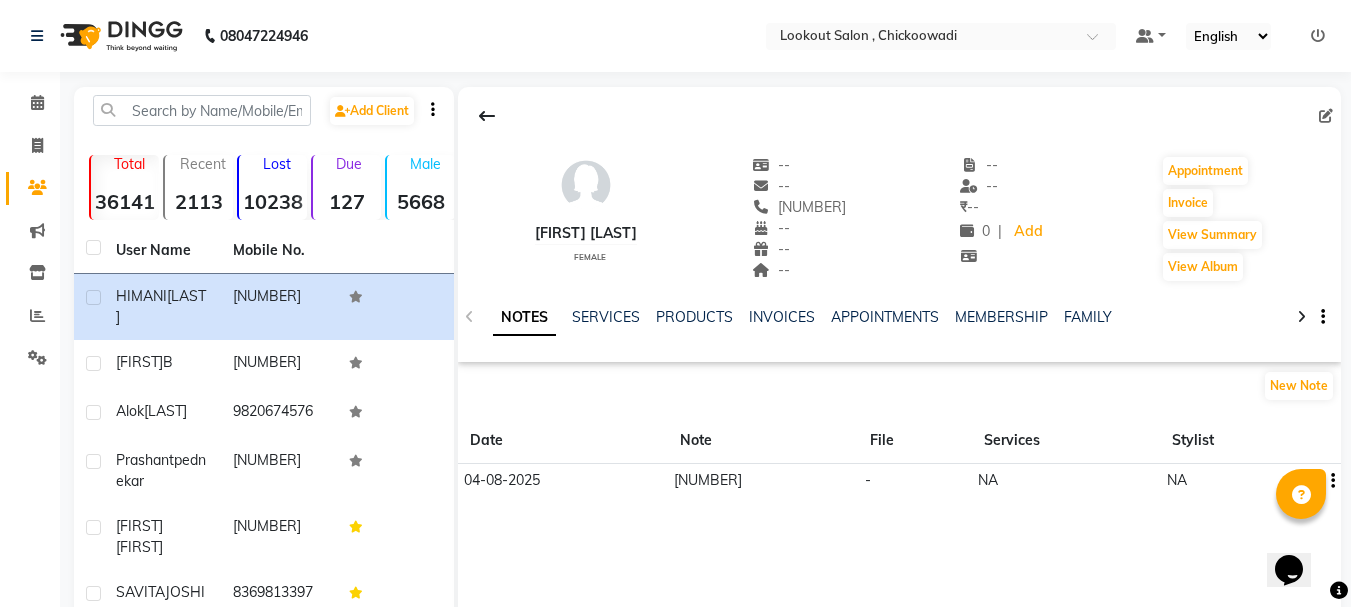 click 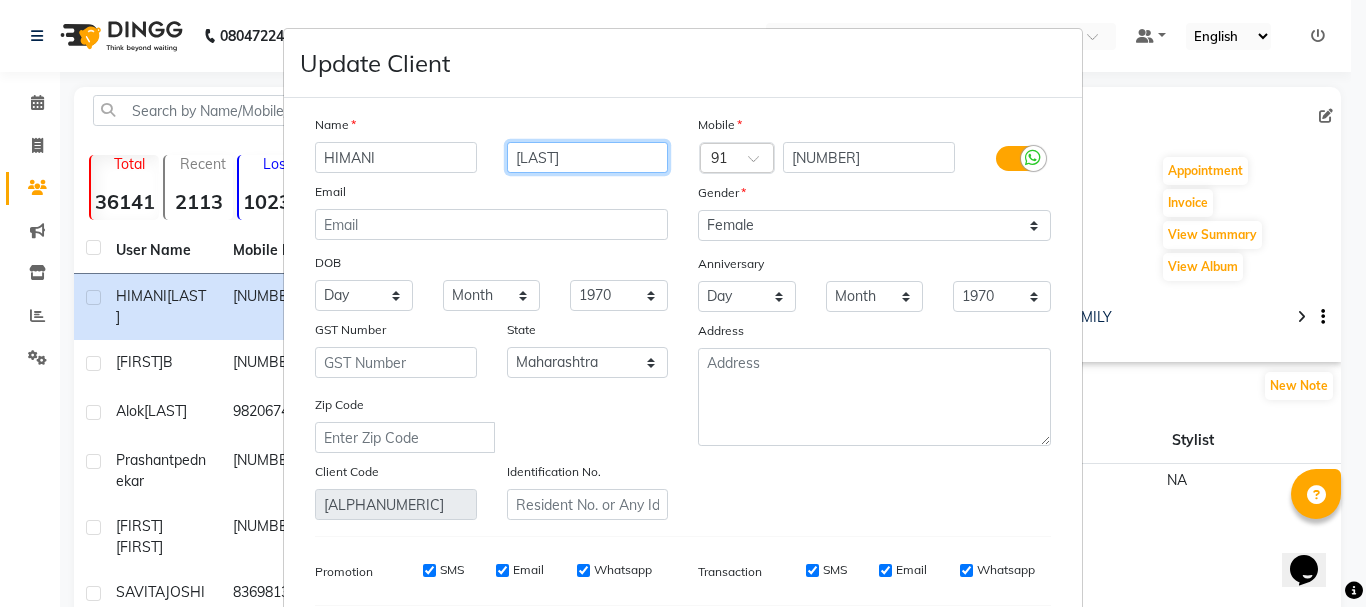 click on "MAHTA" at bounding box center [588, 157] 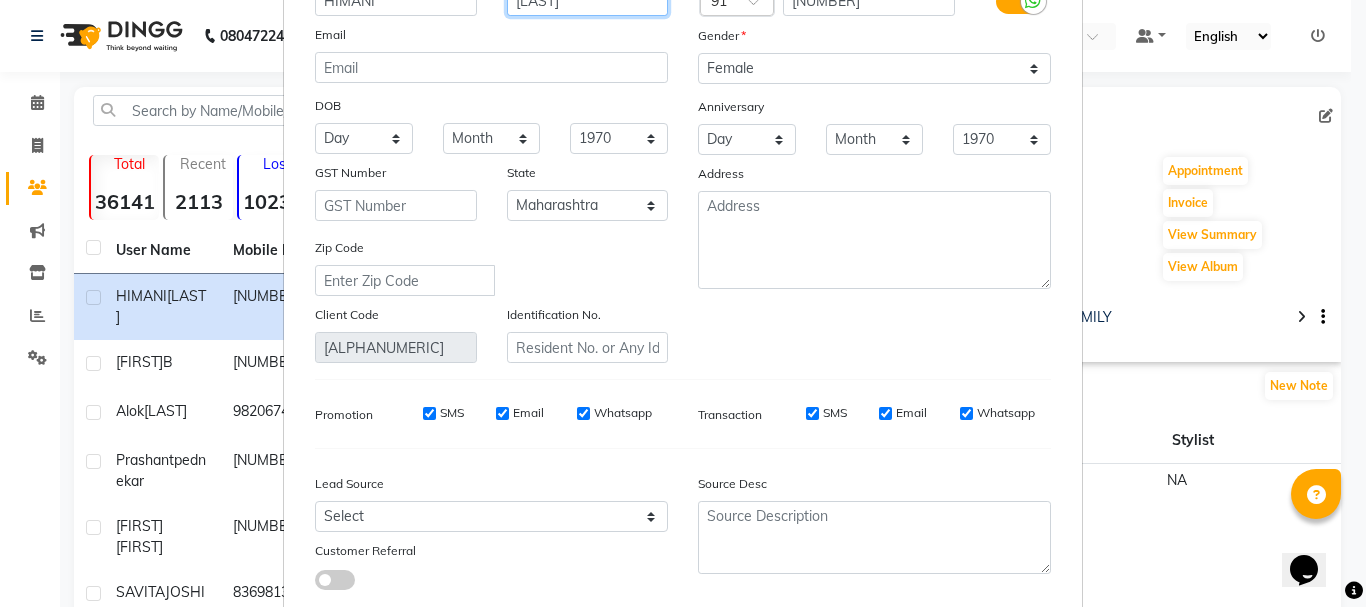 scroll, scrollTop: 280, scrollLeft: 0, axis: vertical 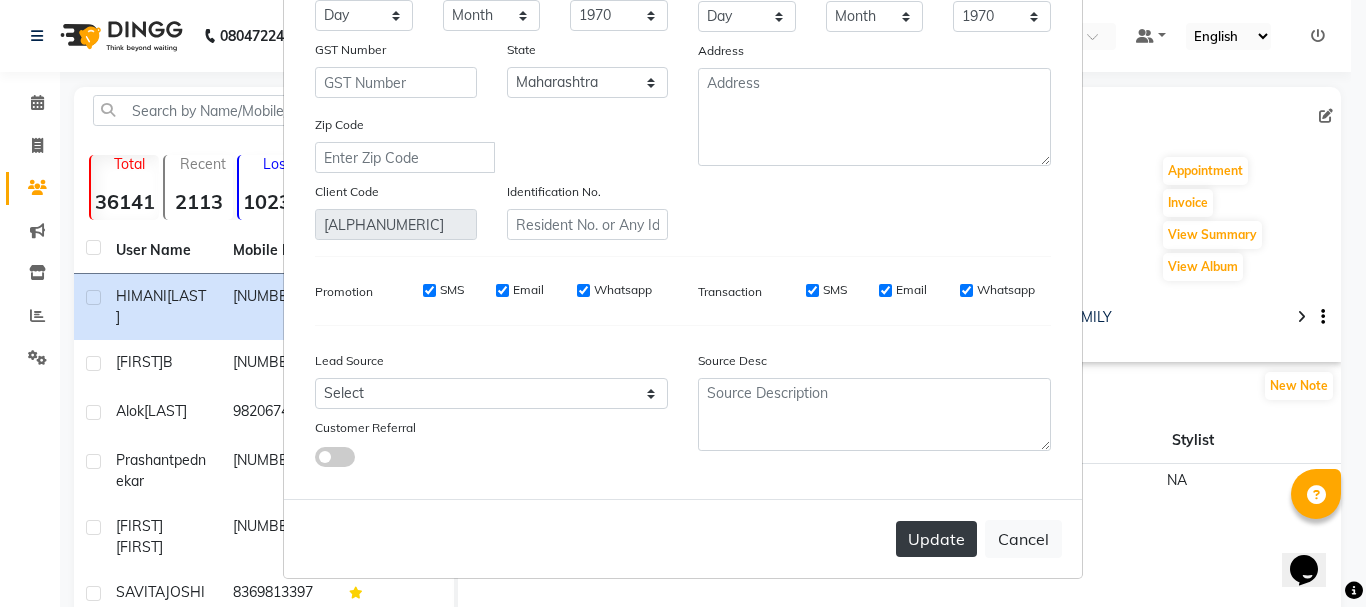type on "NAHTA" 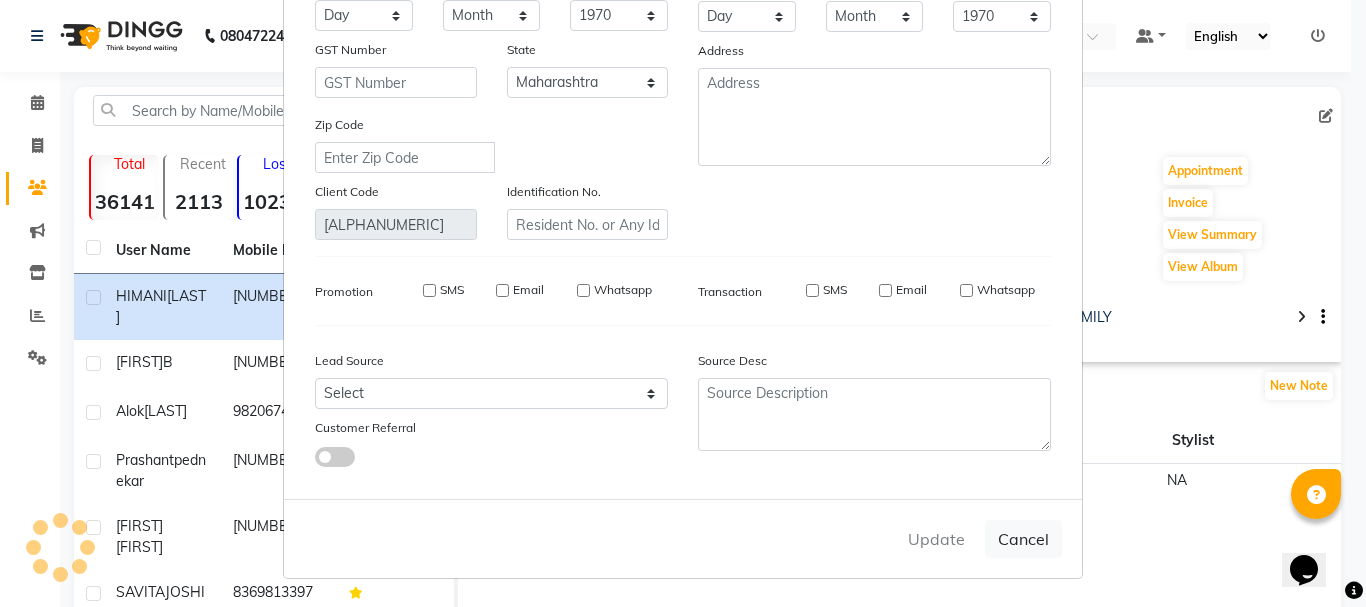 type 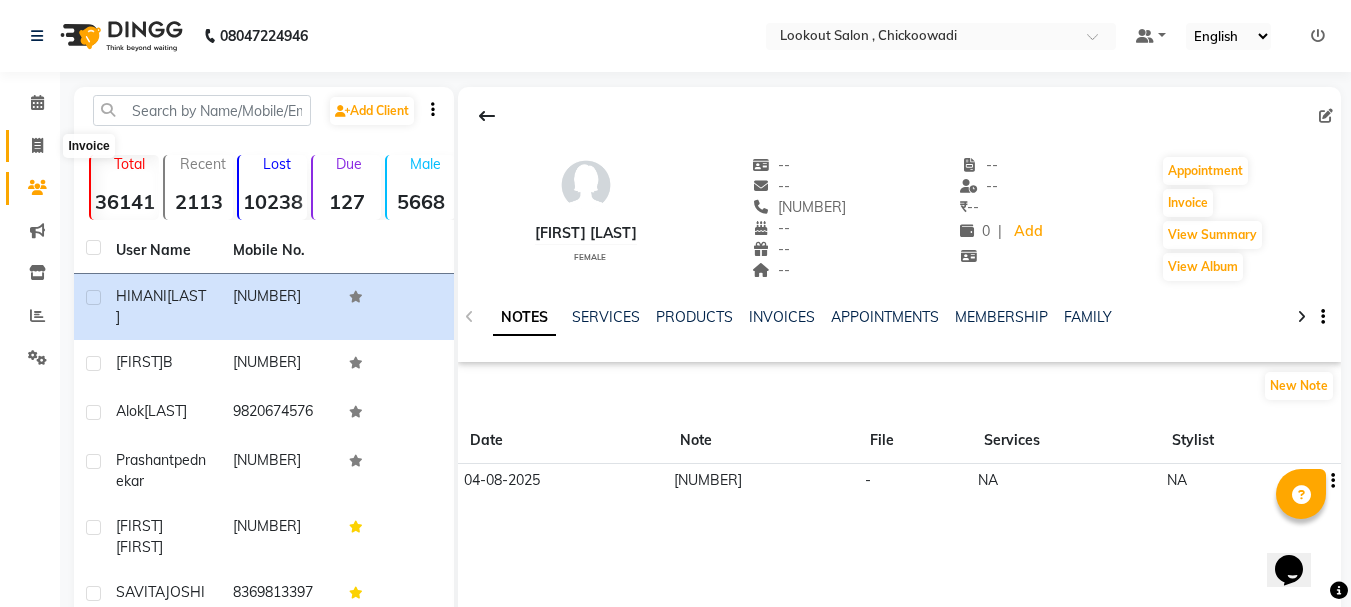 click 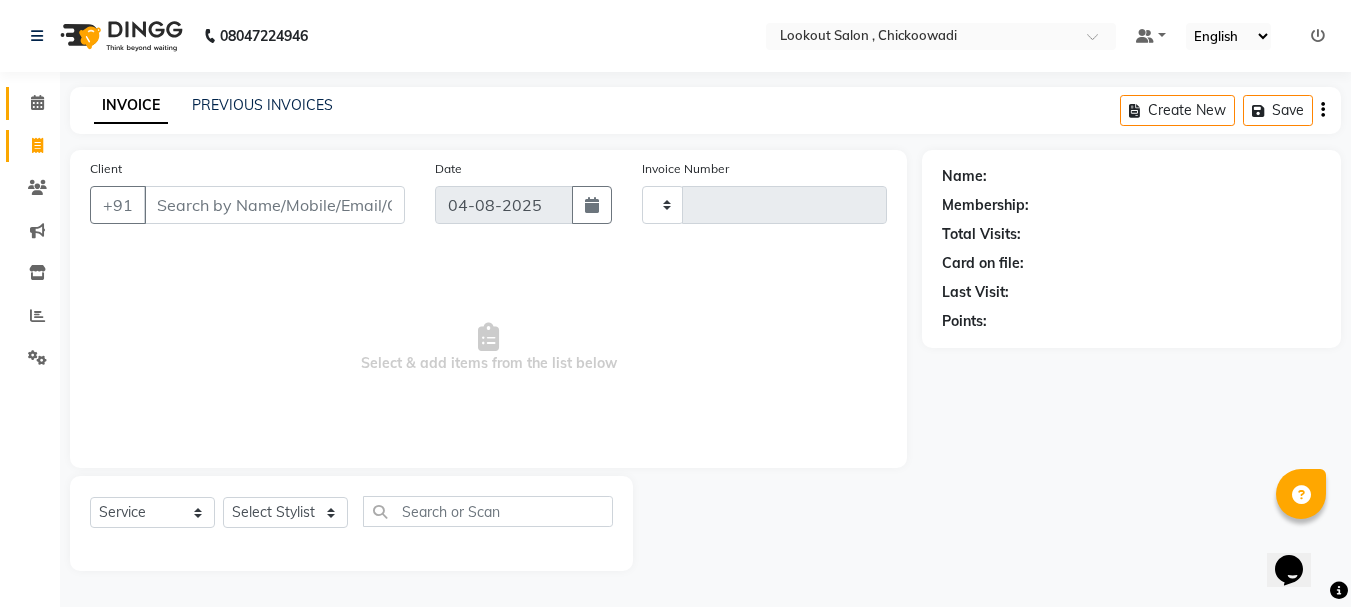 click 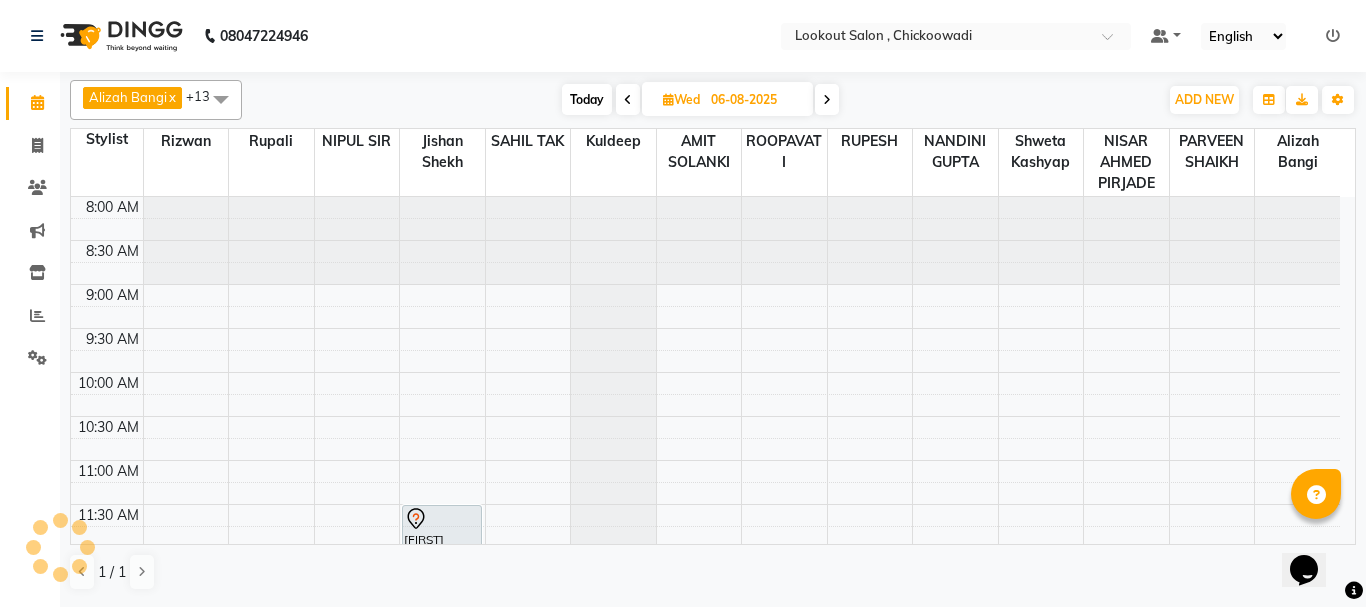 scroll, scrollTop: 0, scrollLeft: 0, axis: both 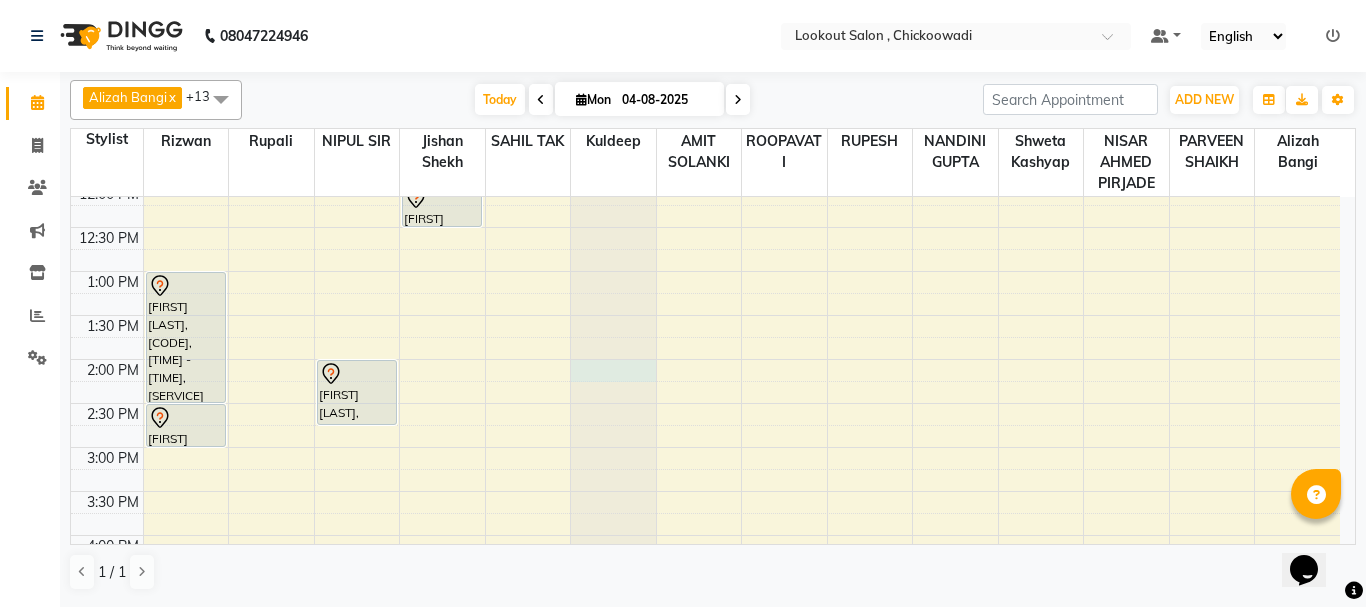 click at bounding box center (613, -168) 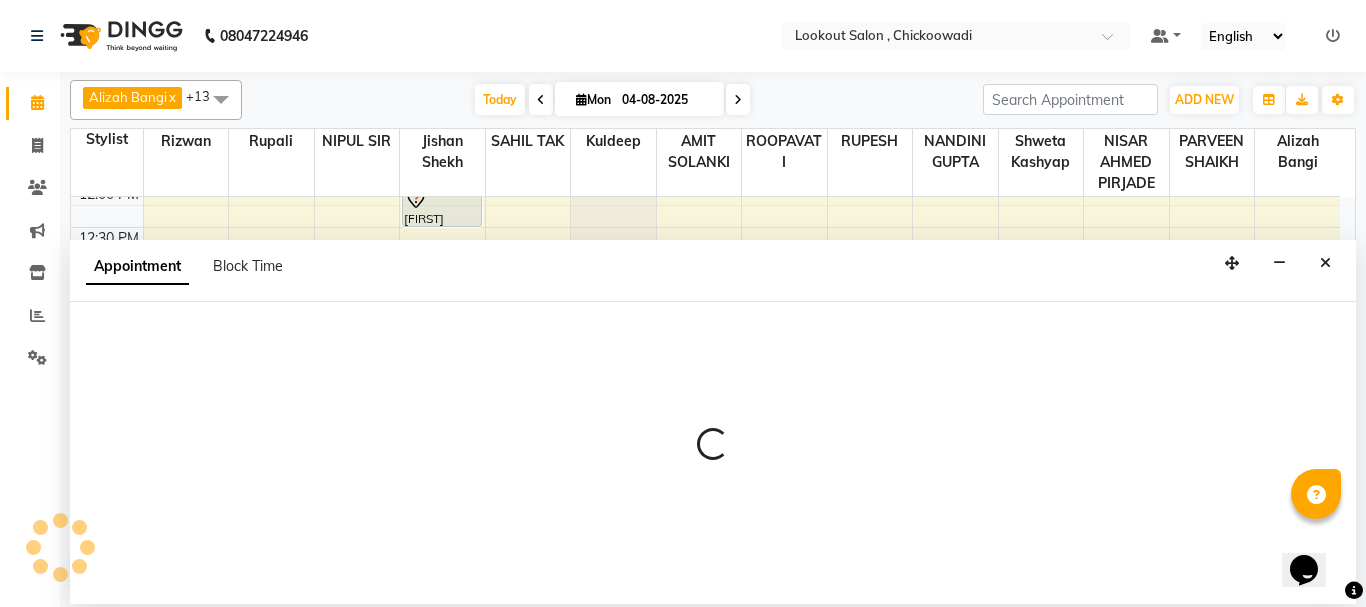 select on "19837" 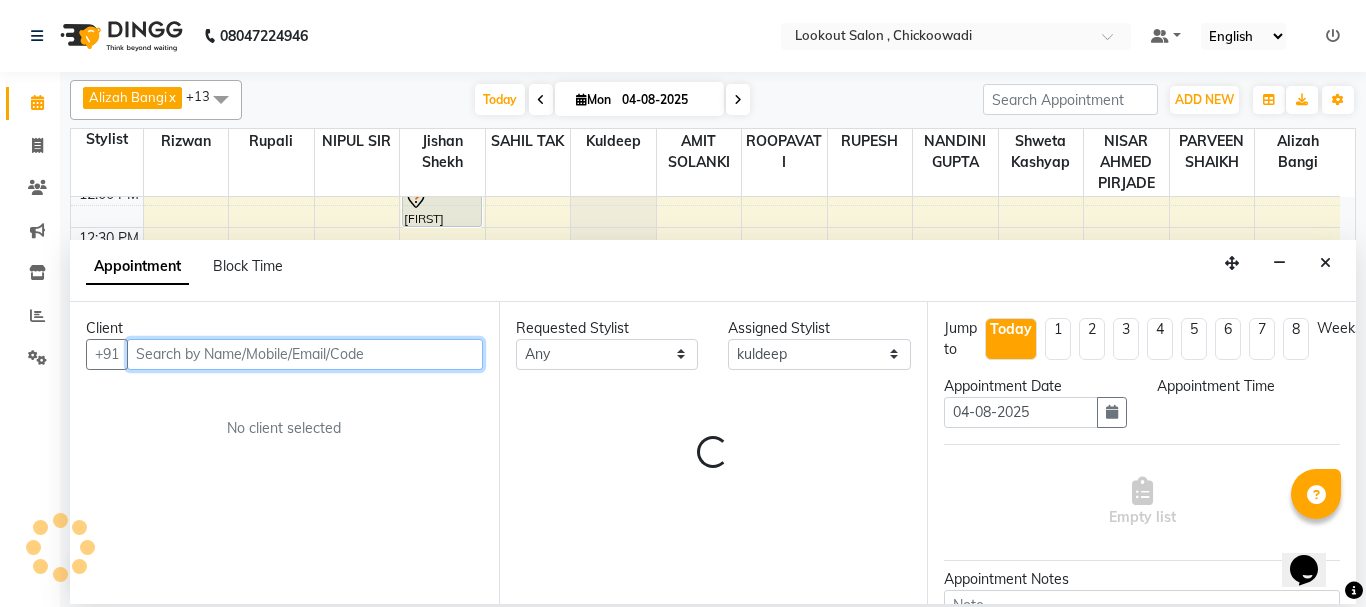 select on "840" 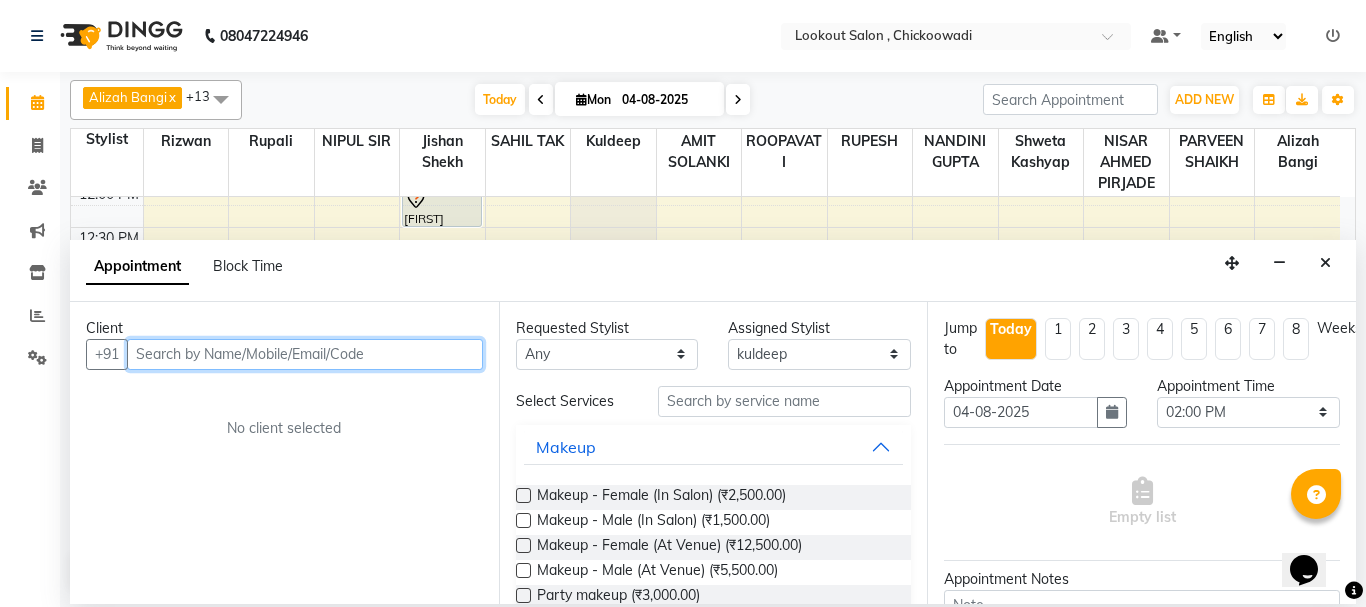 click at bounding box center [305, 354] 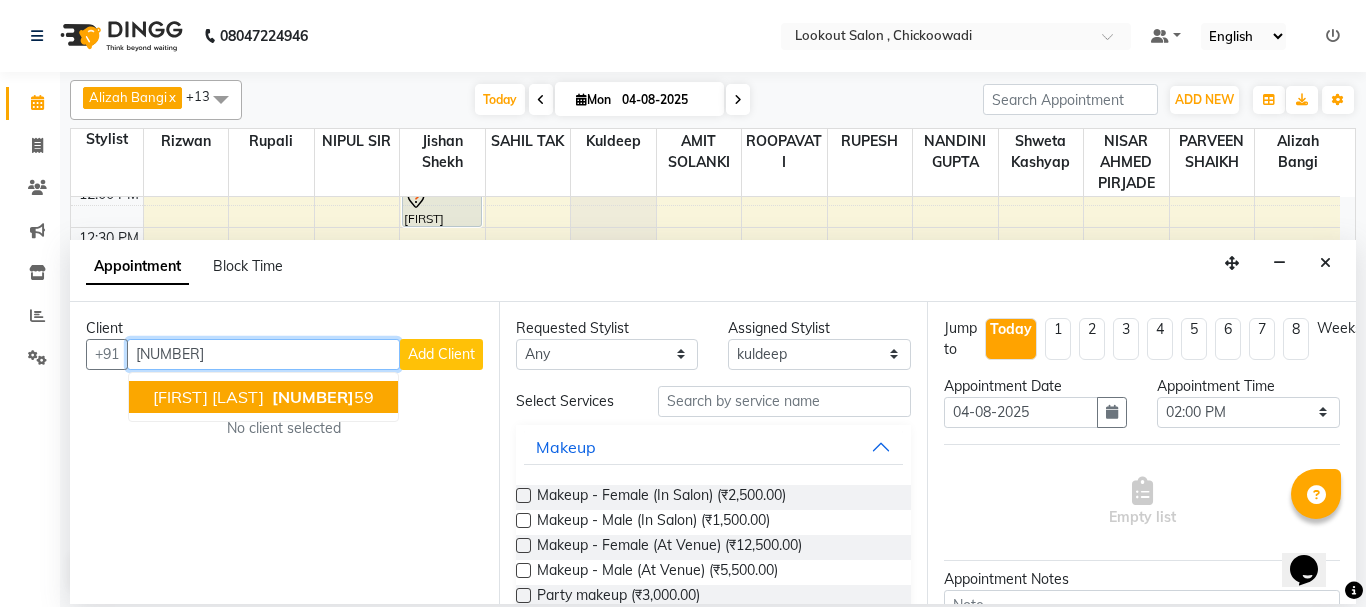 click on "89760688" at bounding box center [313, 397] 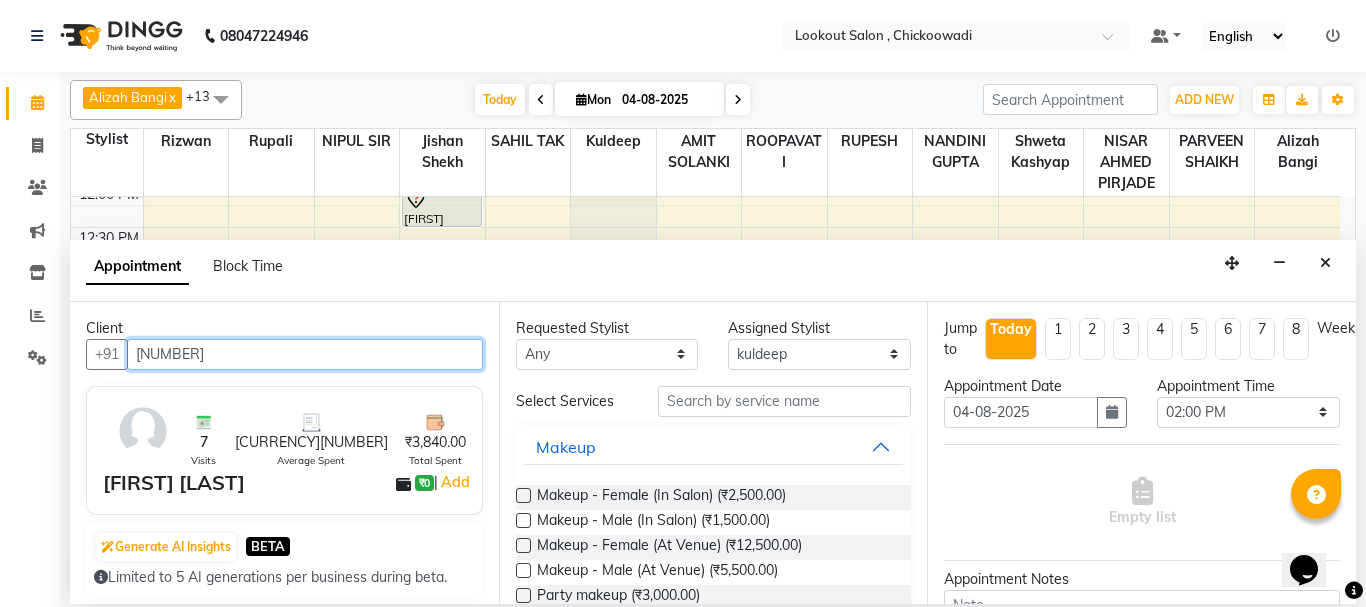 type on "[PHONE]" 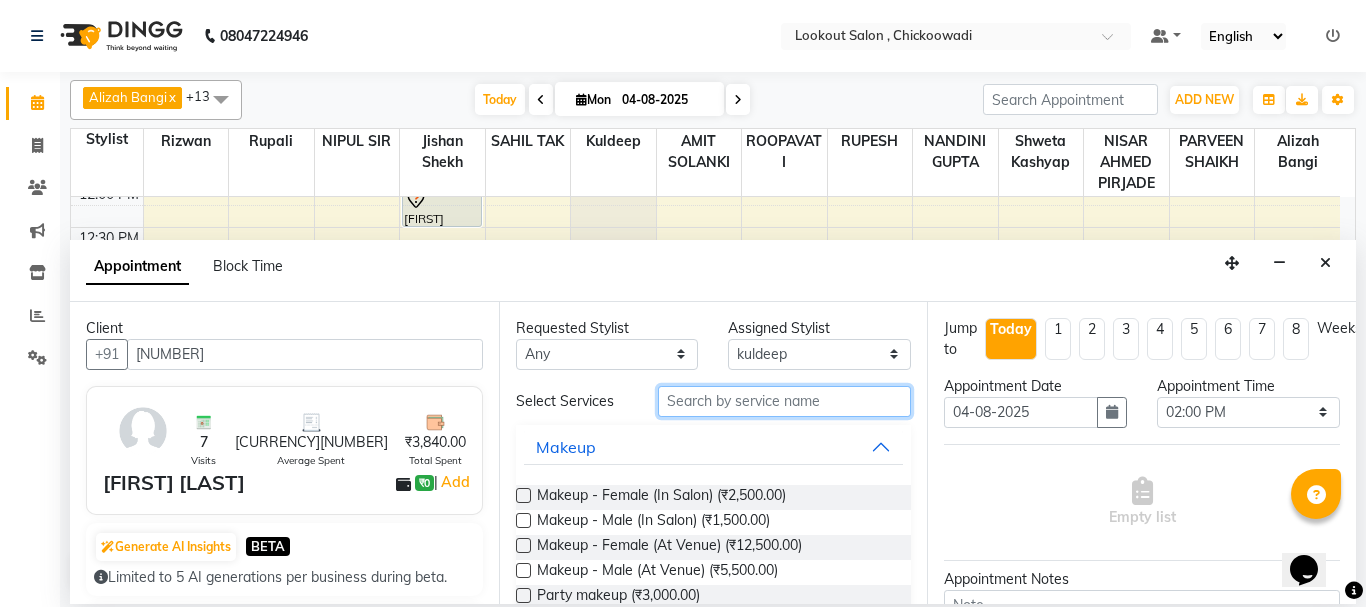 click at bounding box center (785, 401) 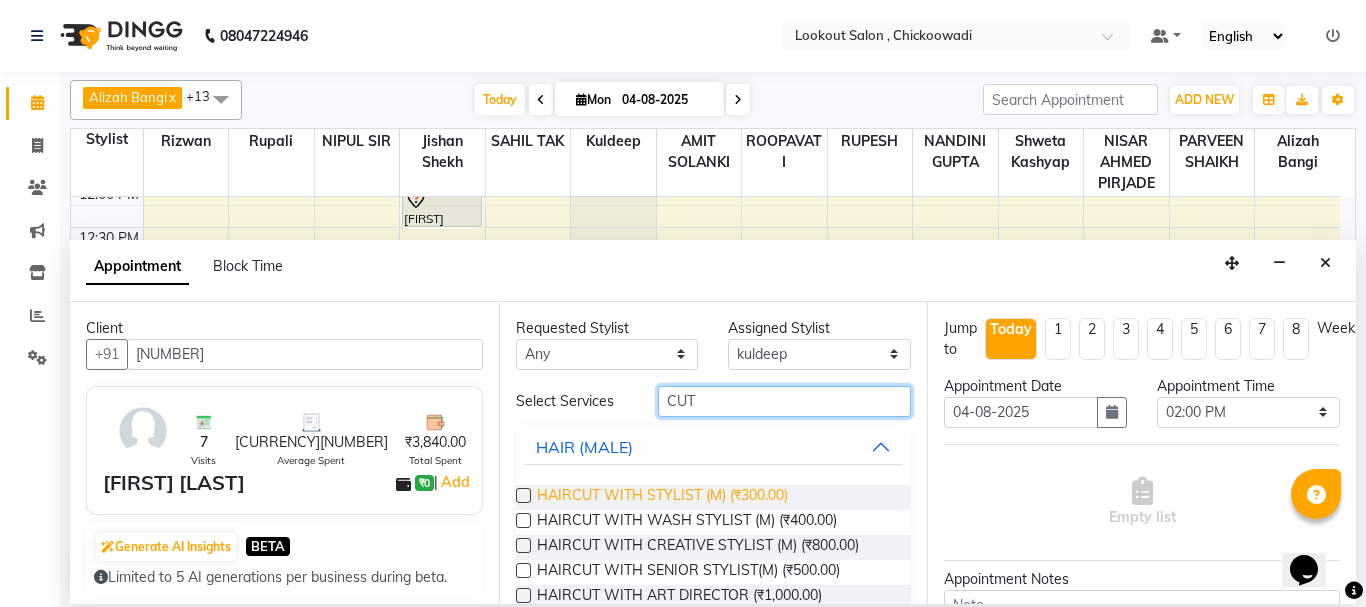 type on "CUT" 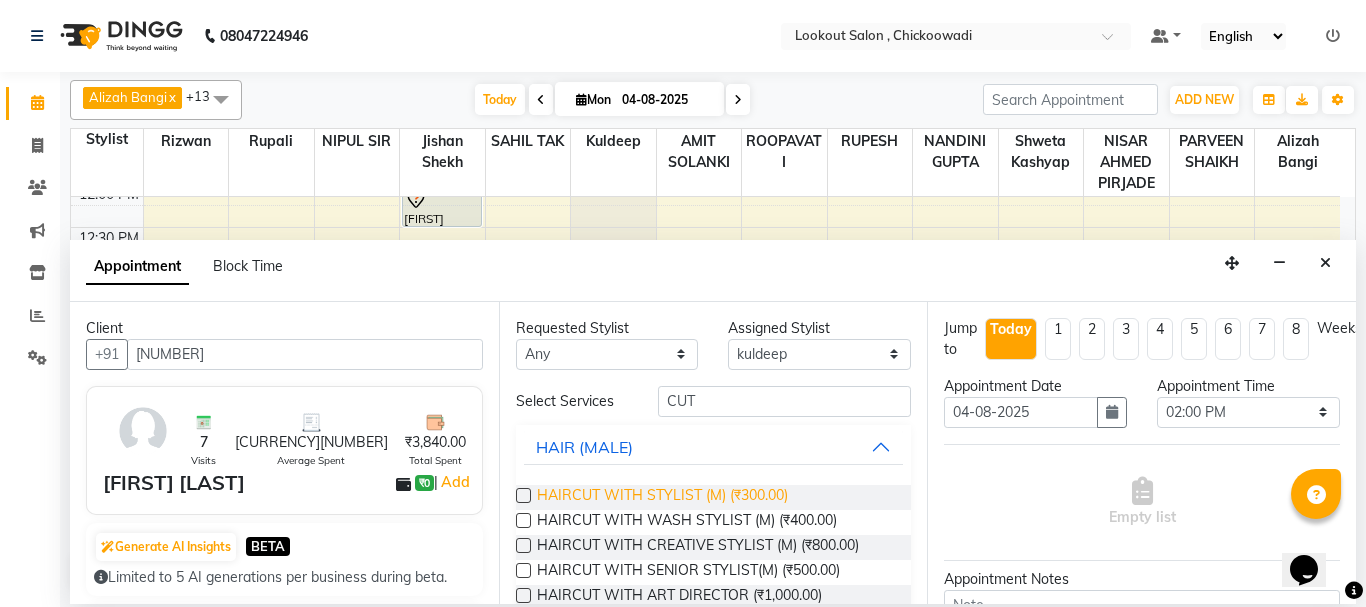 click on "HAIRCUT WITH STYLIST (M) (₹300.00)" at bounding box center (662, 497) 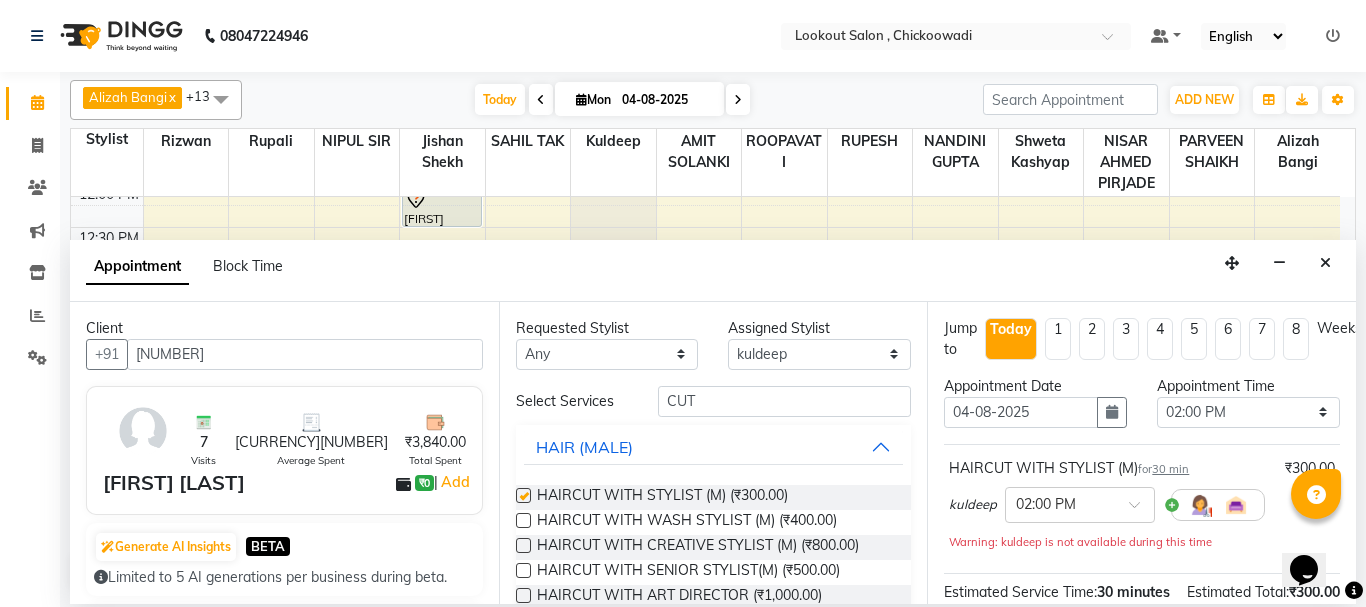 checkbox on "false" 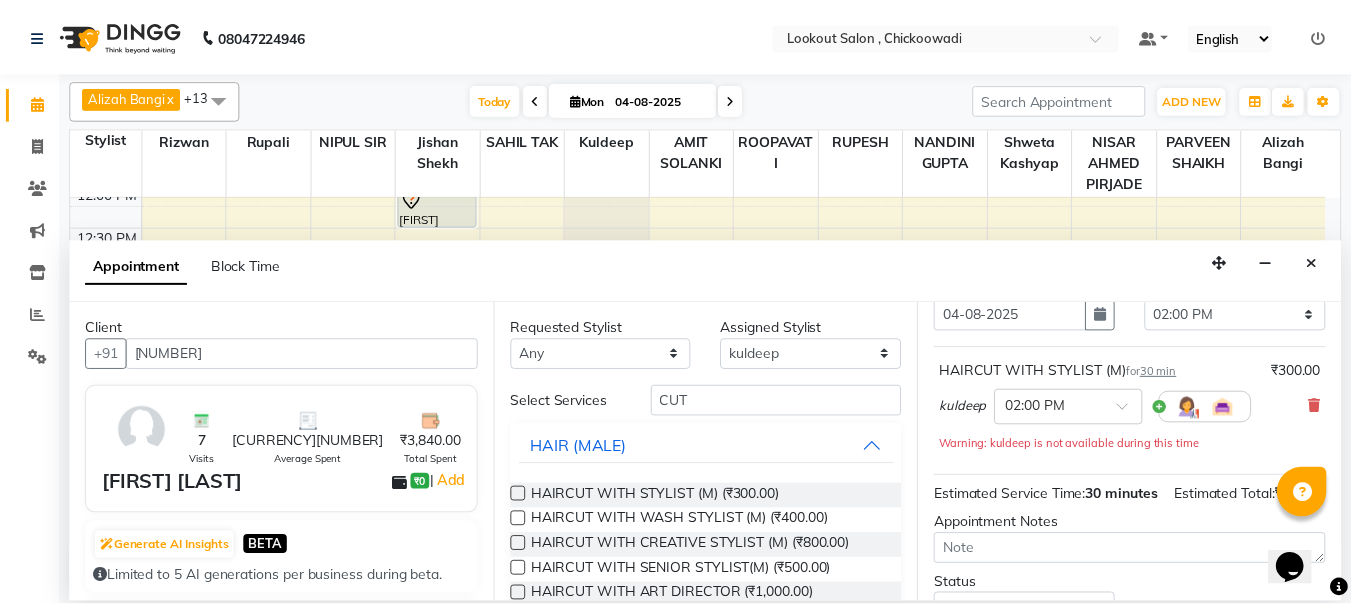 scroll, scrollTop: 281, scrollLeft: 0, axis: vertical 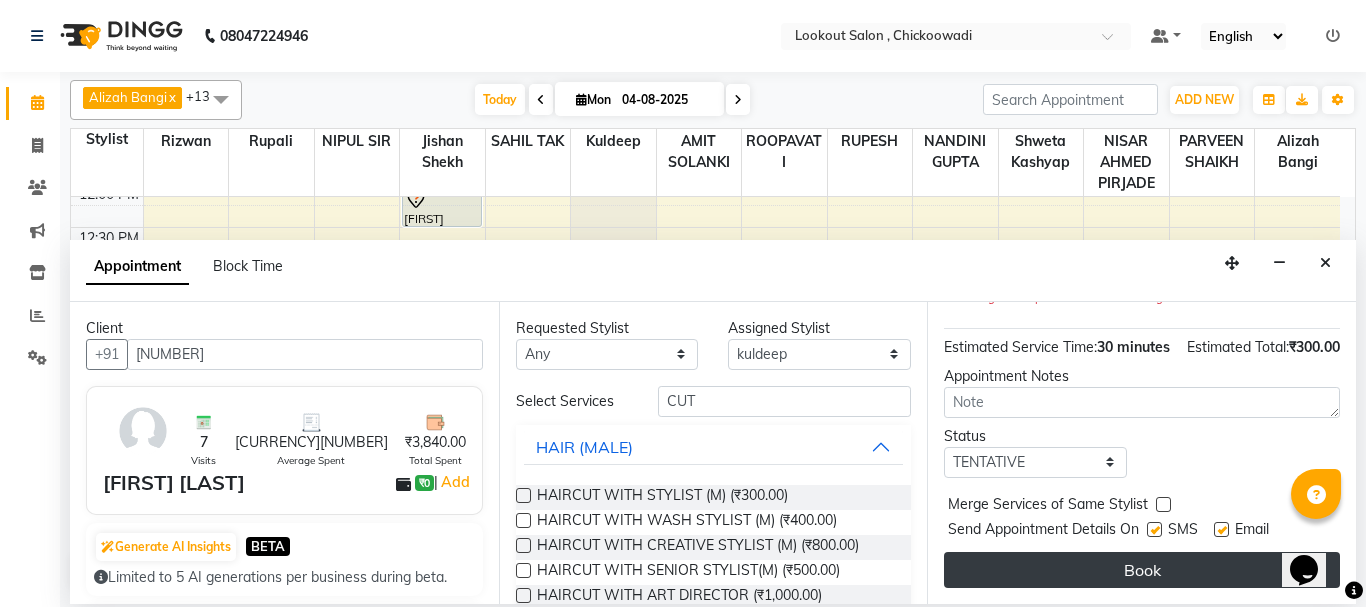 click on "Book" at bounding box center [1142, 570] 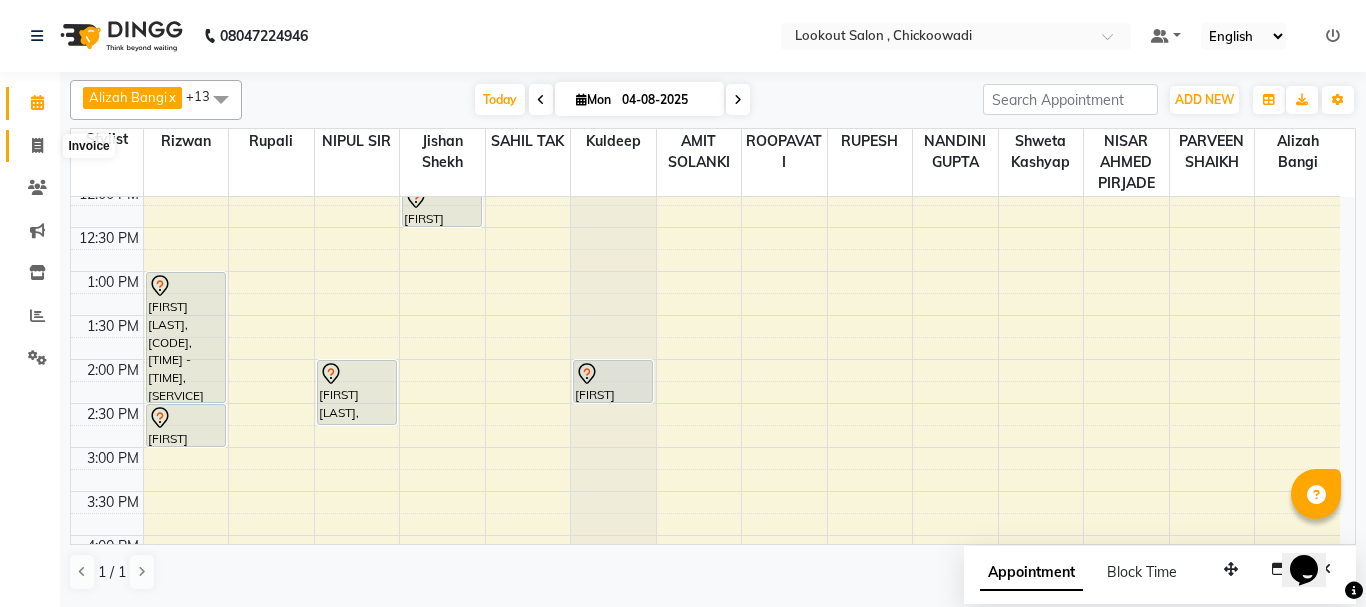 click 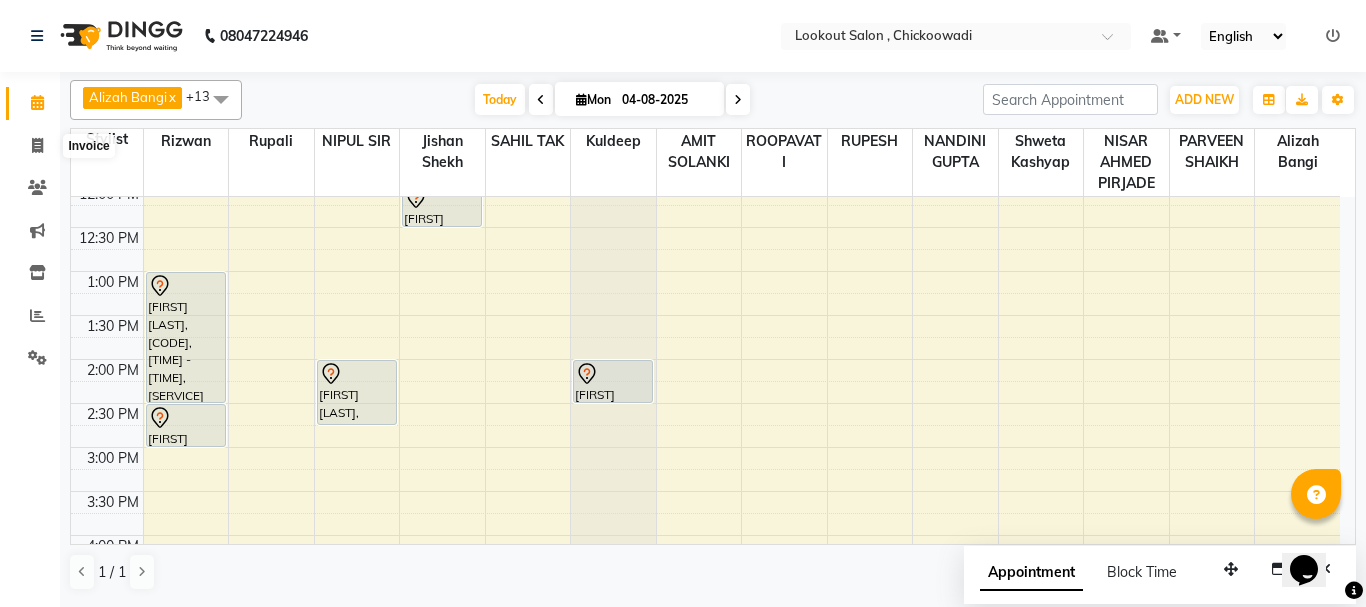 select on "service" 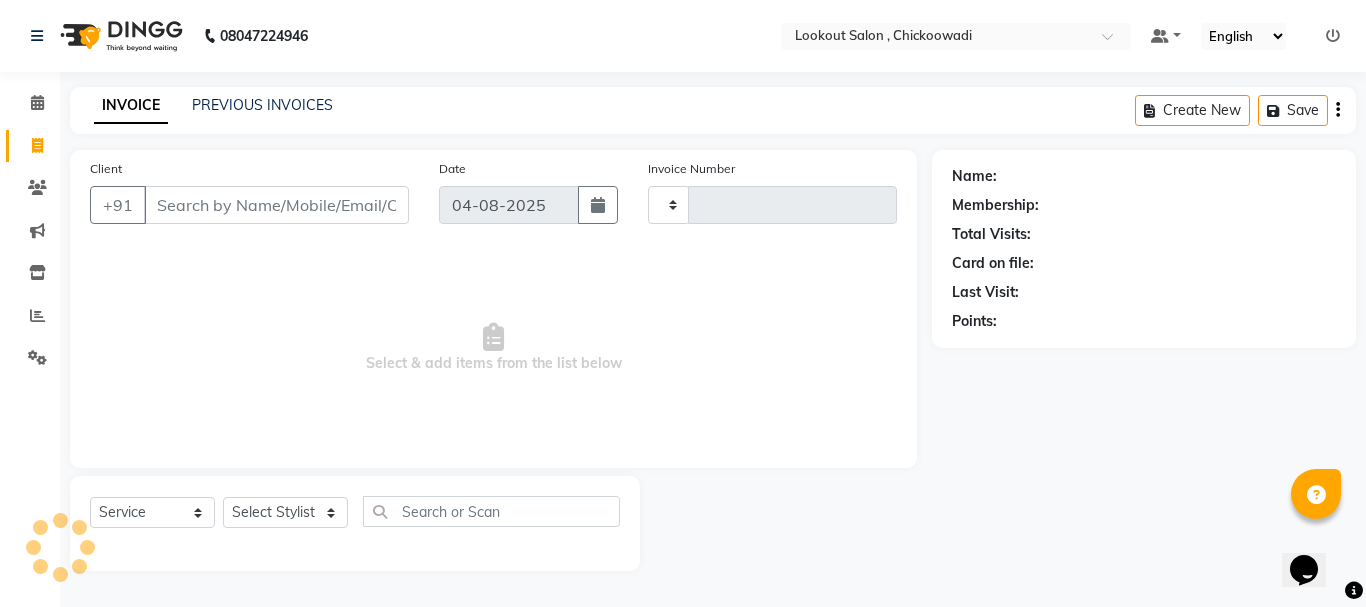 type on "5013" 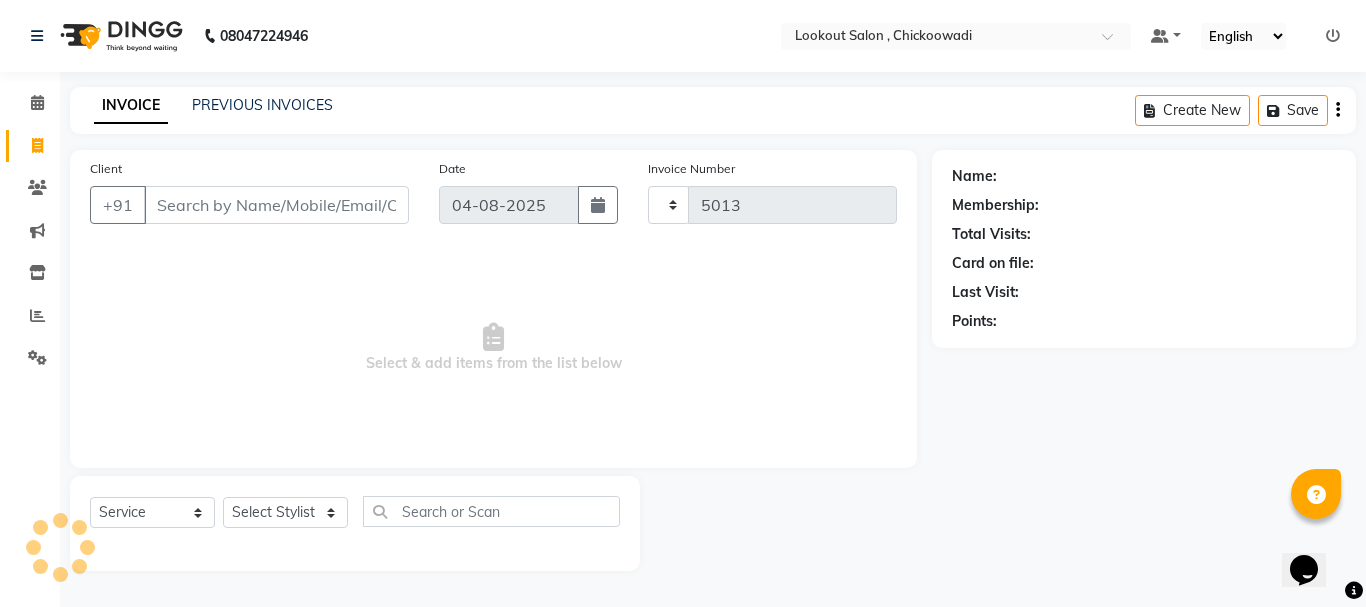 select on "151" 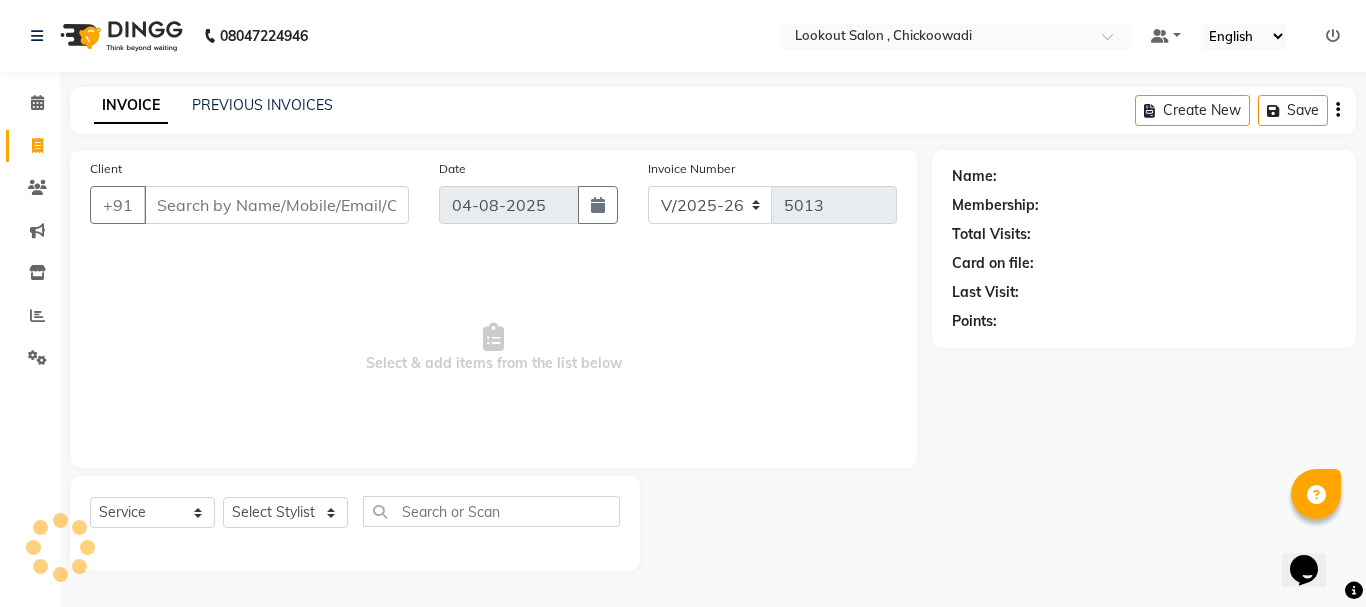 click on "Client" at bounding box center (276, 205) 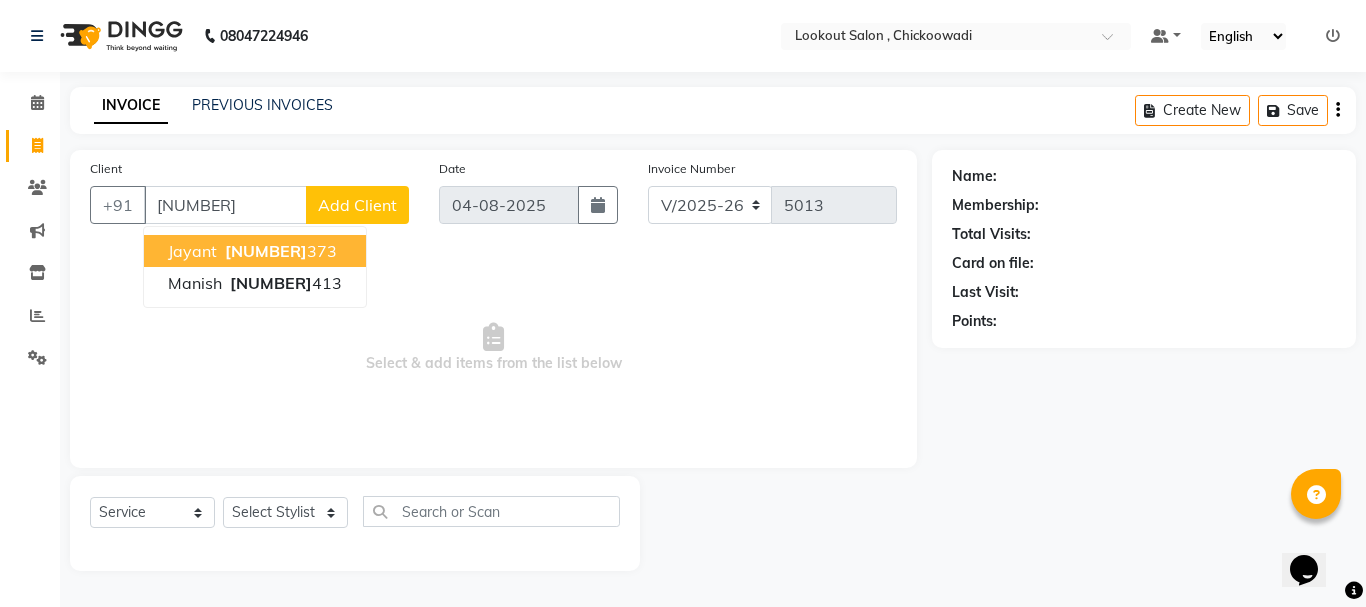 click on "8879316" at bounding box center (266, 251) 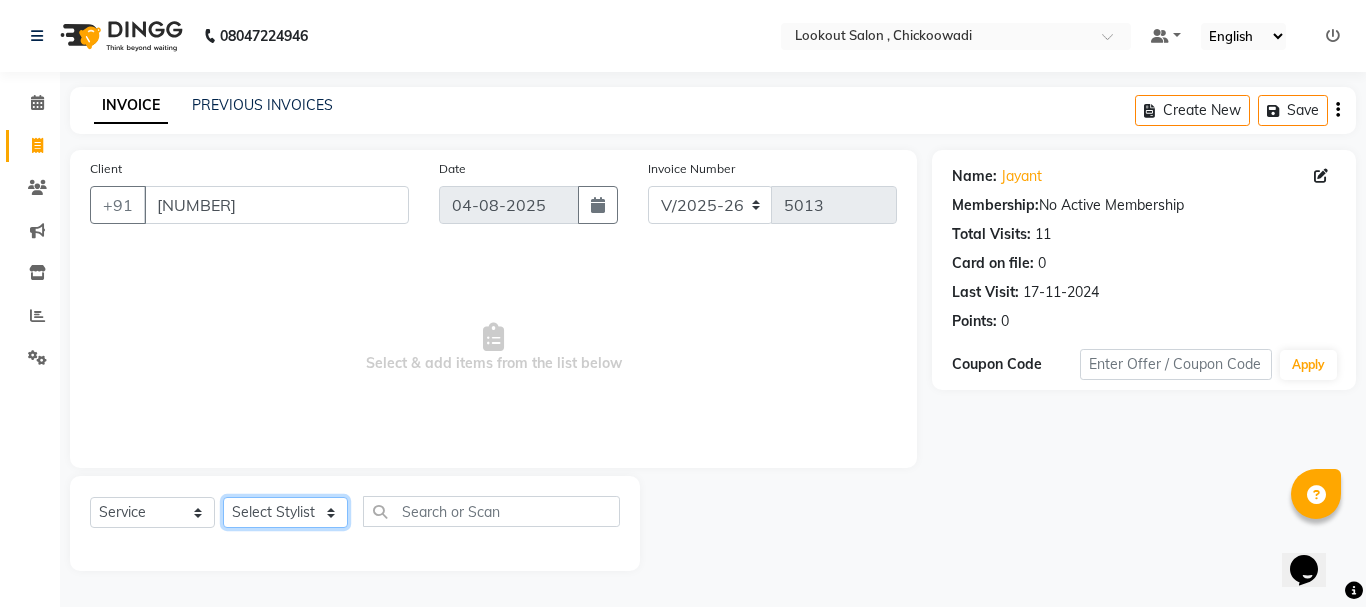click on "Select Stylist Alizah Bangi AMIT SOLANKI jishan shekh kuldeep MANDAR GOSAVI NANDINI GUPTA NIPUL SIR NISAR AHMED PIRJADE PARVEEN SHAIKH Rizwan ROOPAVATI Rupali  RUPESH SADAF SHAIKH SAHIL TAK SAMREEN DHOLKIYA shweta kashyap" 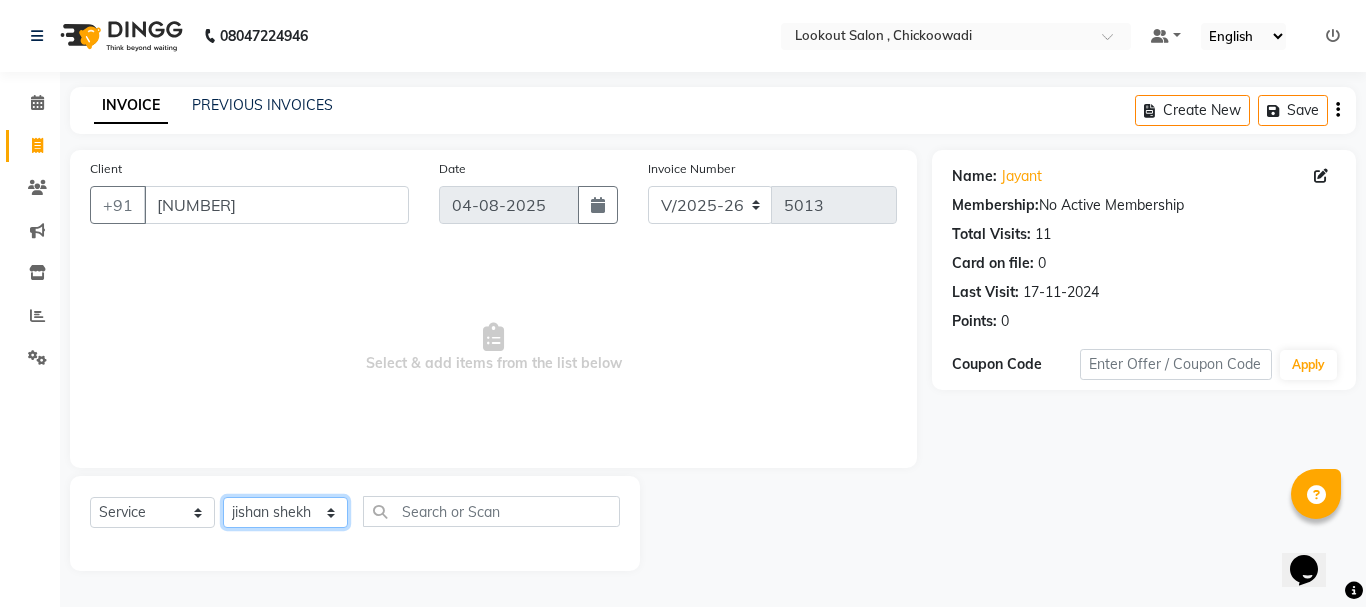click on "Select Stylist Alizah Bangi AMIT SOLANKI jishan shekh kuldeep MANDAR GOSAVI NANDINI GUPTA NIPUL SIR NISAR AHMED PIRJADE PARVEEN SHAIKH Rizwan ROOPAVATI Rupali  RUPESH SADAF SHAIKH SAHIL TAK SAMREEN DHOLKIYA shweta kashyap" 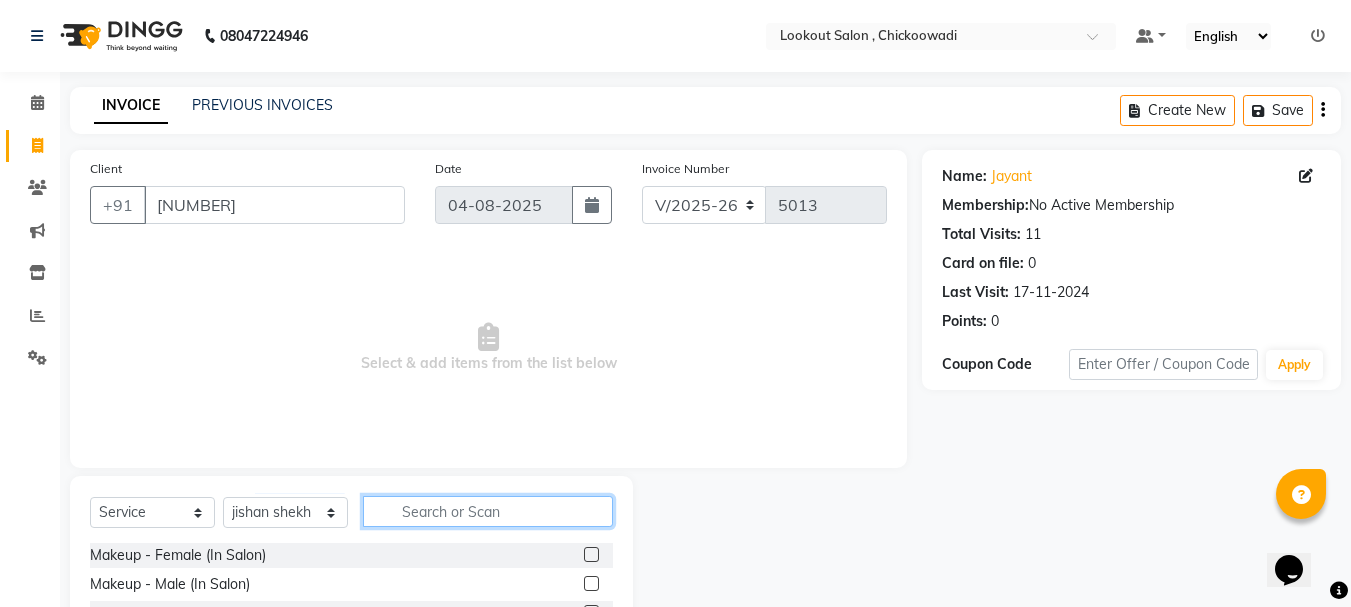 click 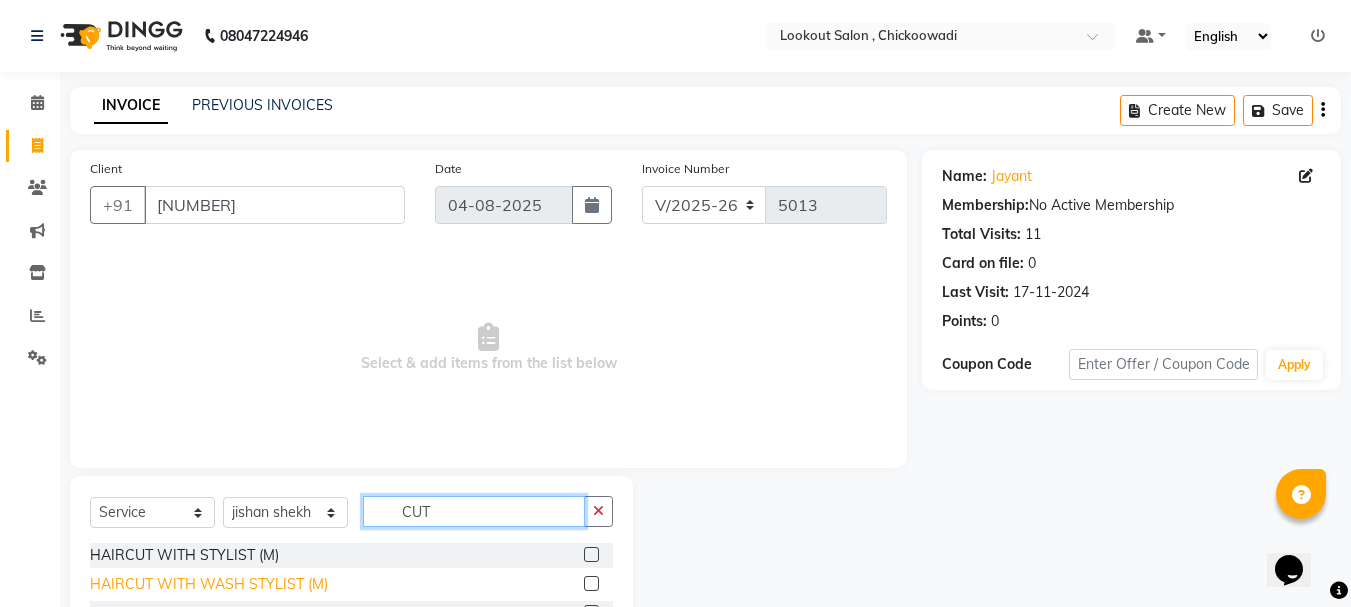 type on "CUT" 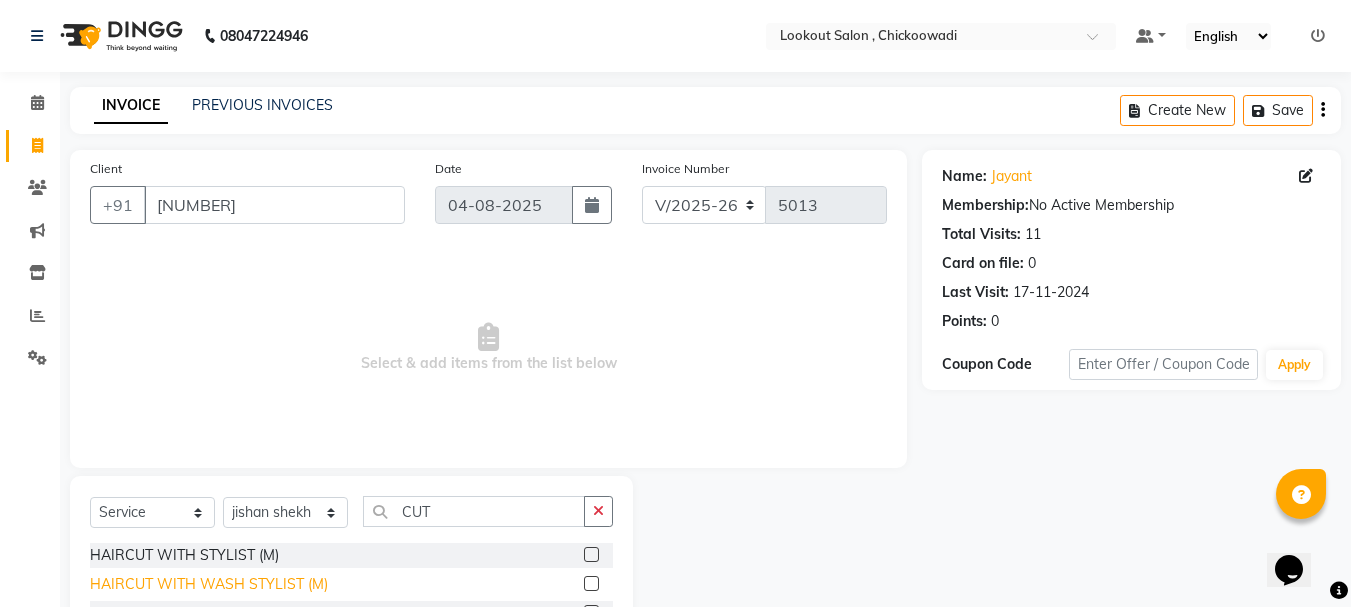 click on "HAIRCUT WITH WASH STYLIST (M)" 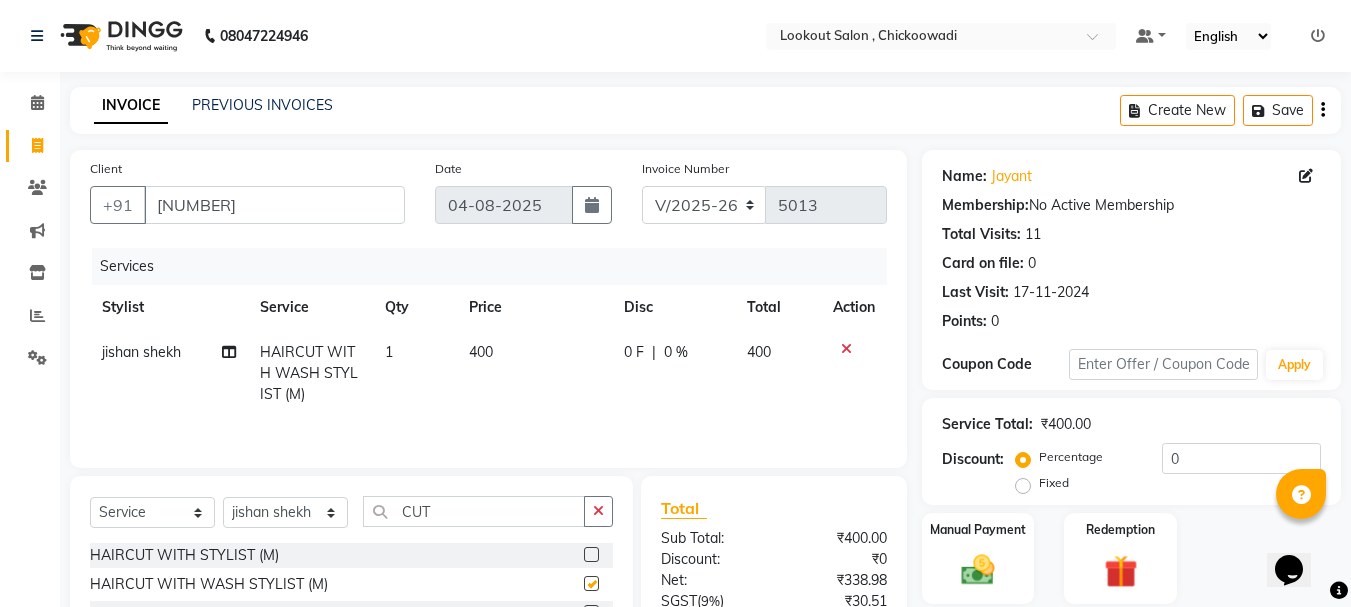checkbox on "false" 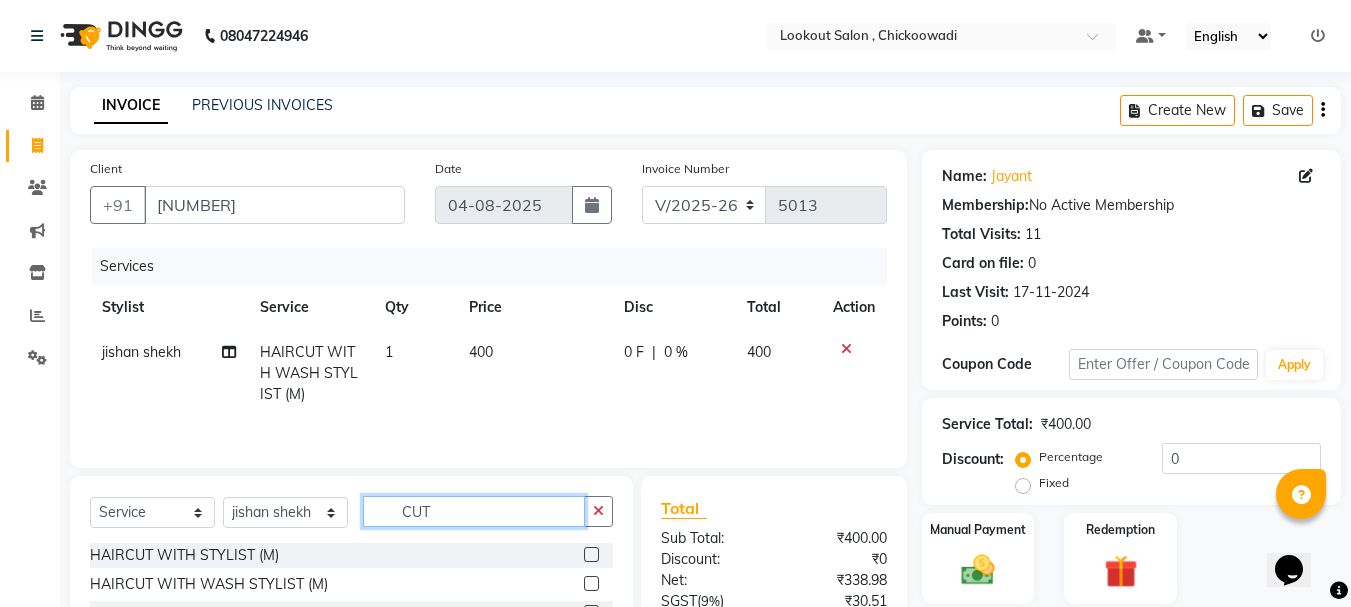 click on "CUT" 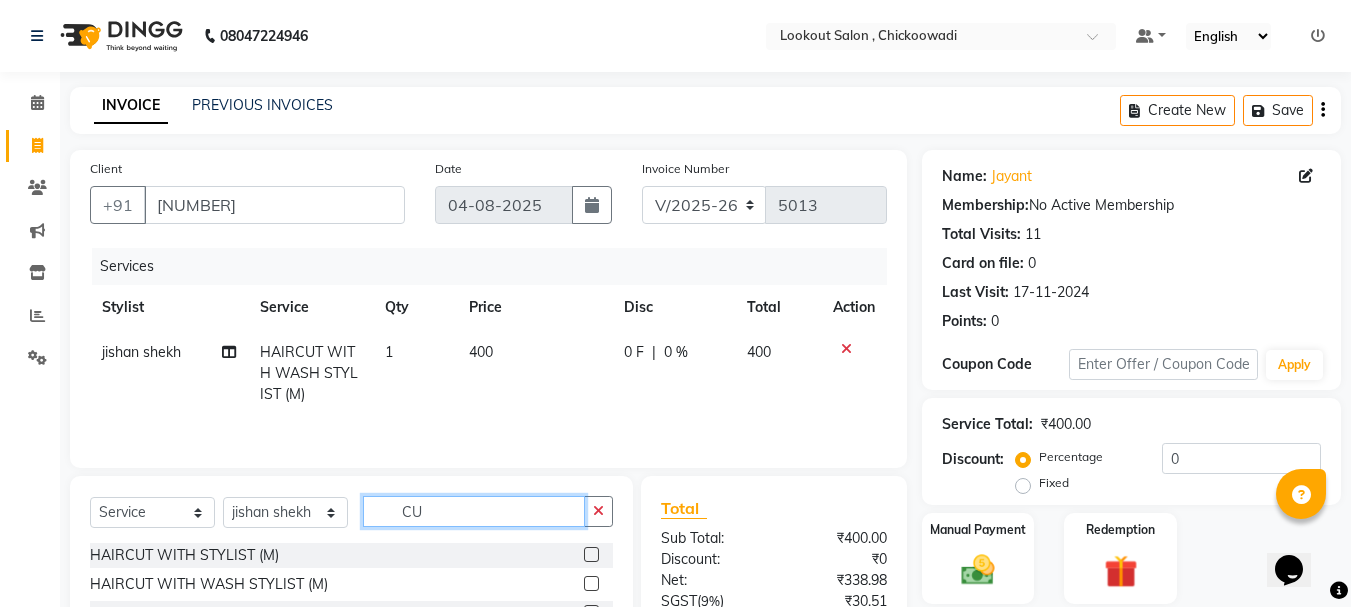 type on "C" 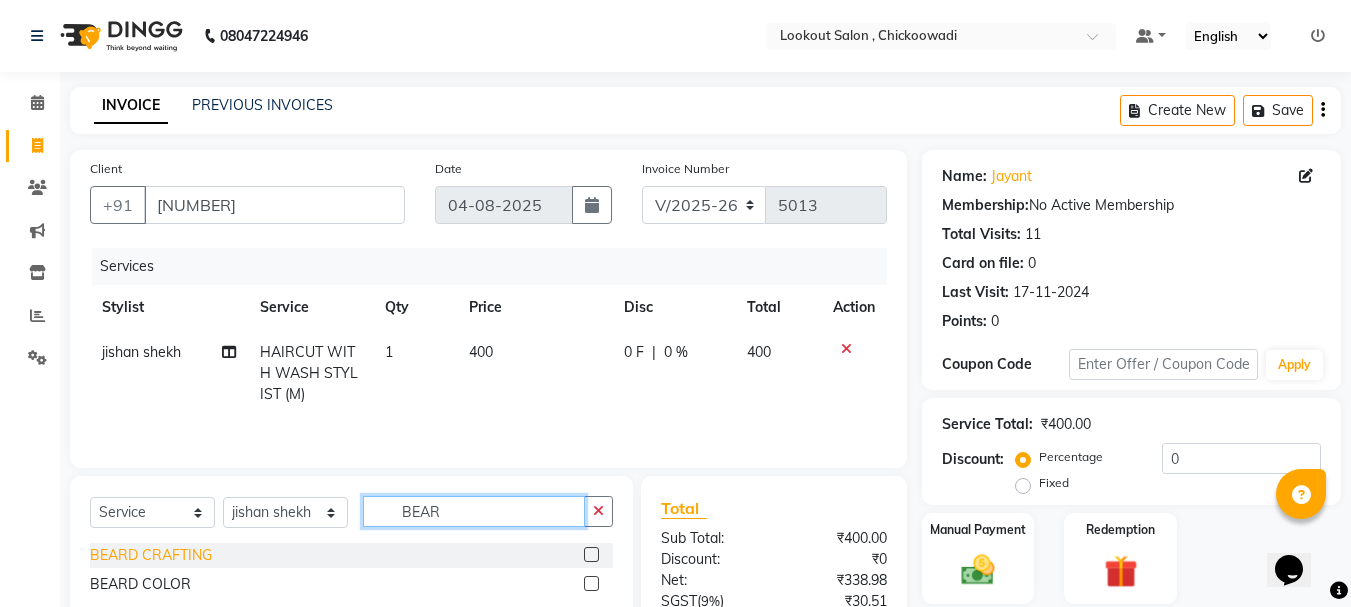 scroll, scrollTop: 193, scrollLeft: 0, axis: vertical 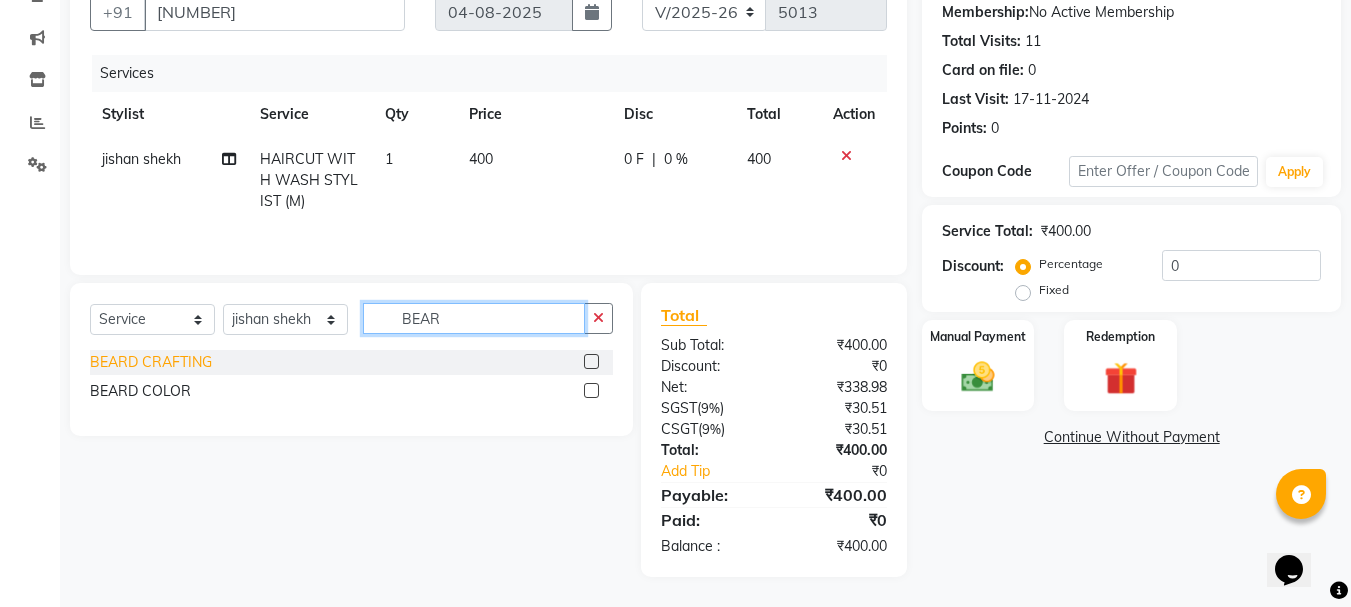 type on "BEAR" 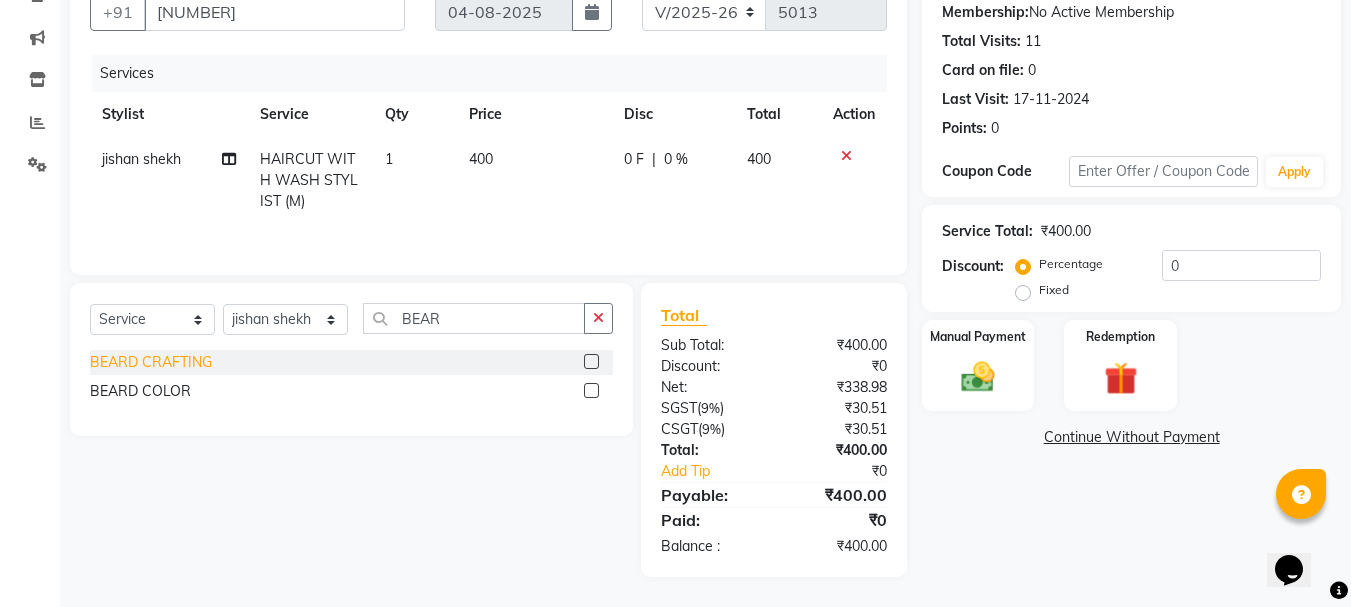 click on "BEARD CRAFTING" 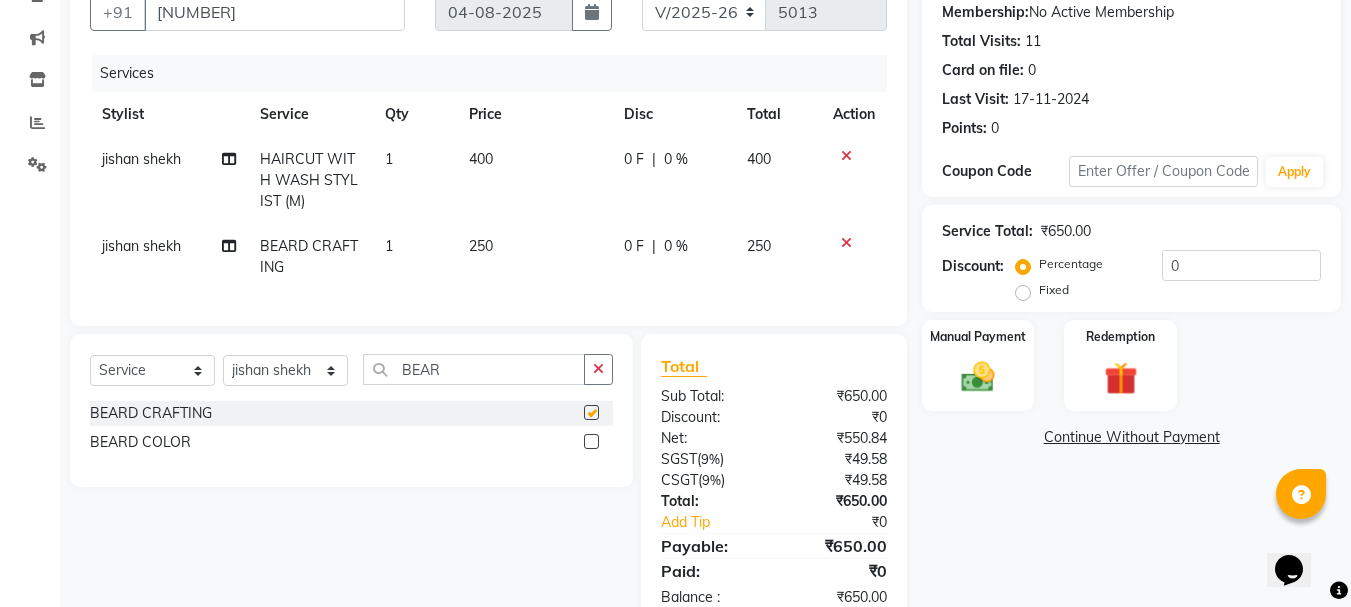 checkbox on "false" 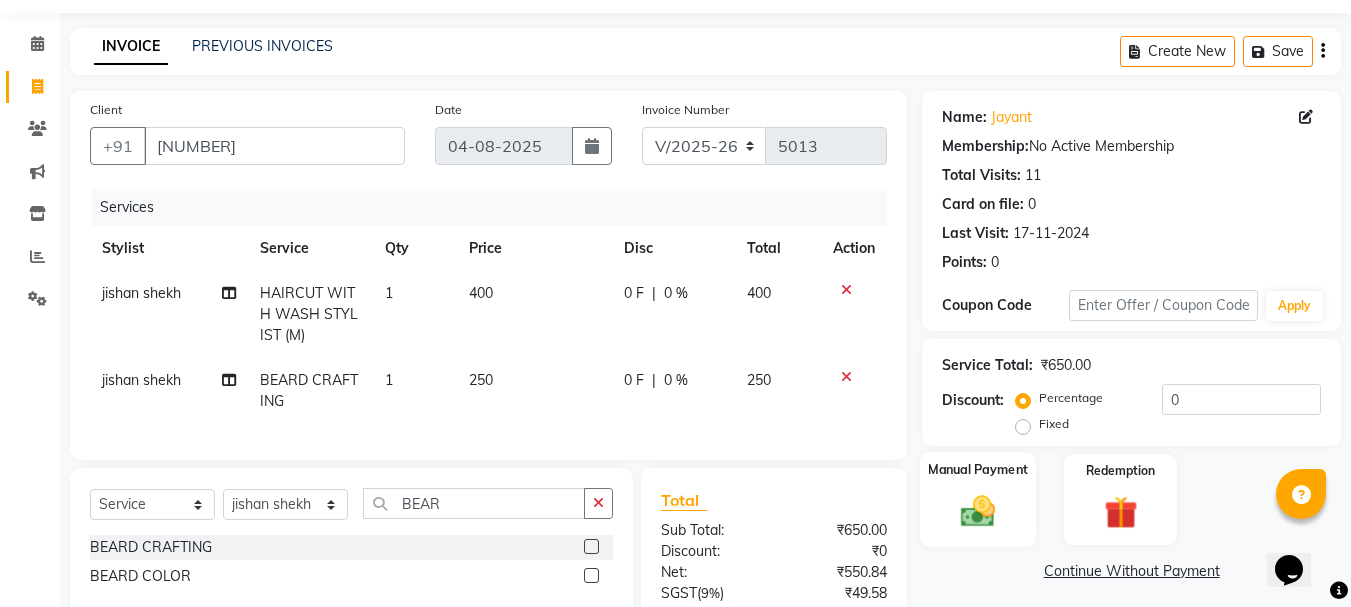 scroll, scrollTop: 259, scrollLeft: 0, axis: vertical 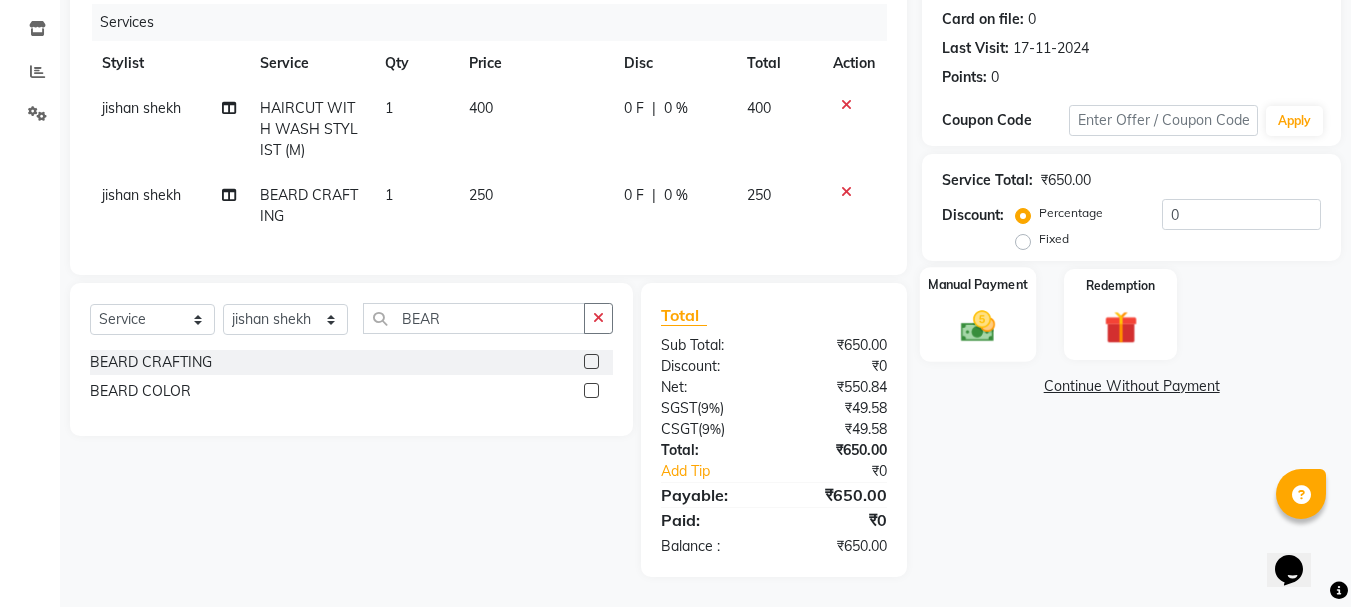 click 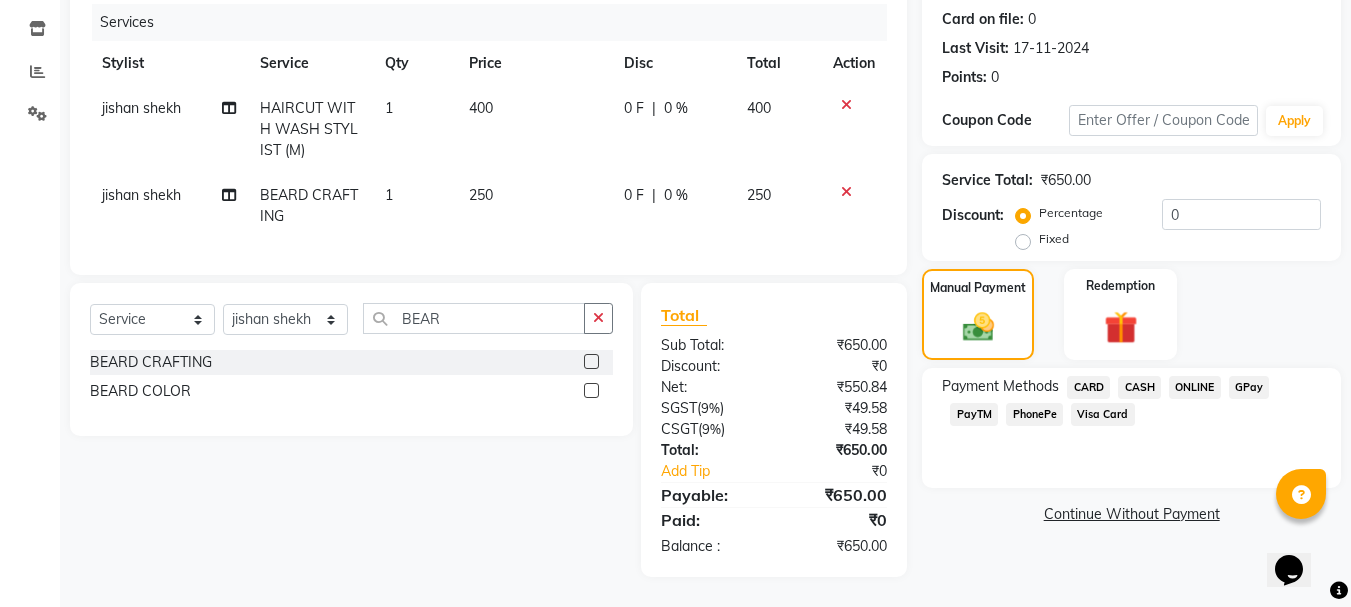 click on "CASH" 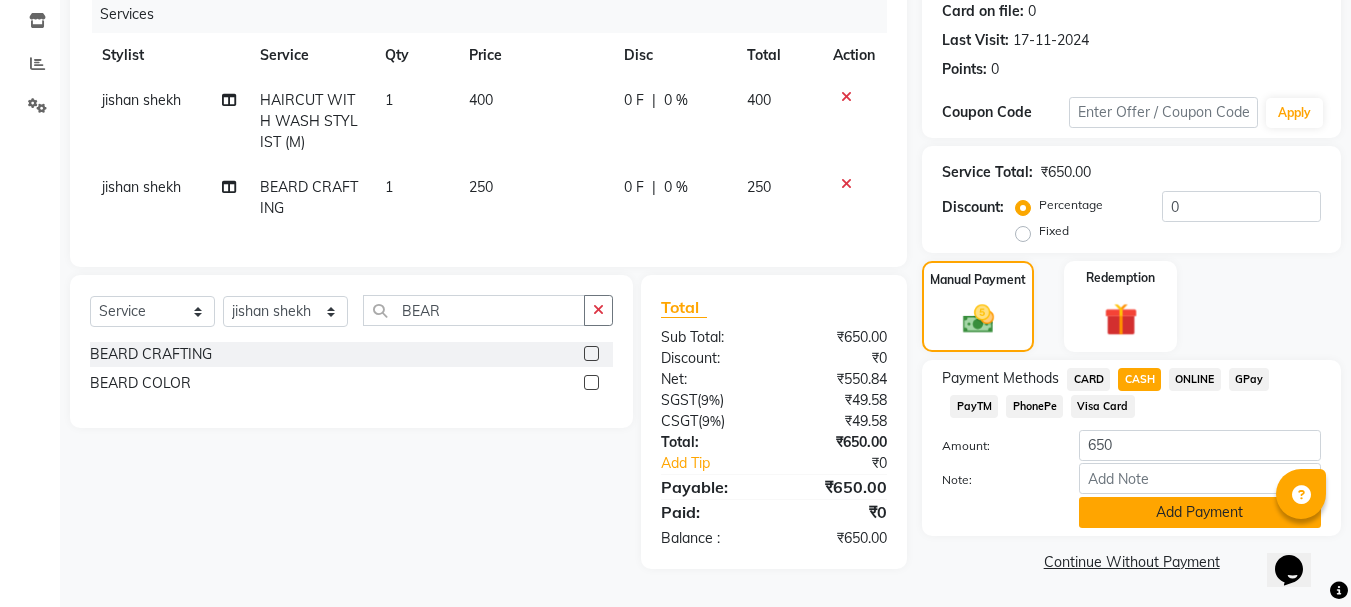 click on "Add Payment" 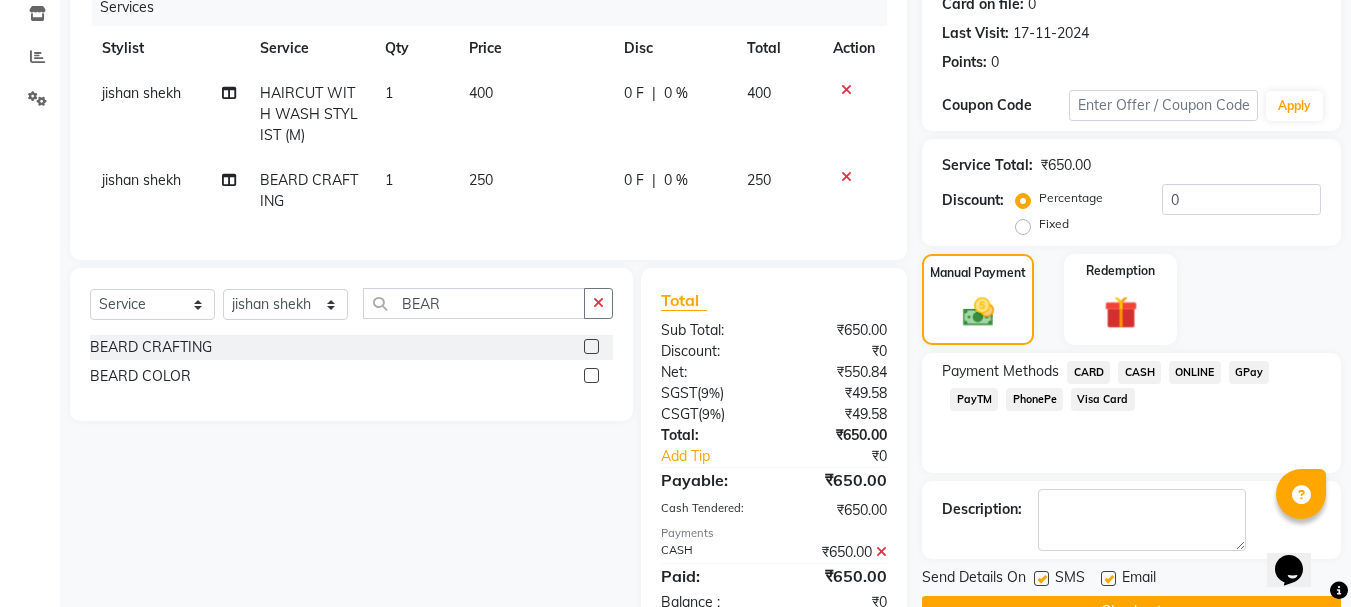 click on "Checkout" 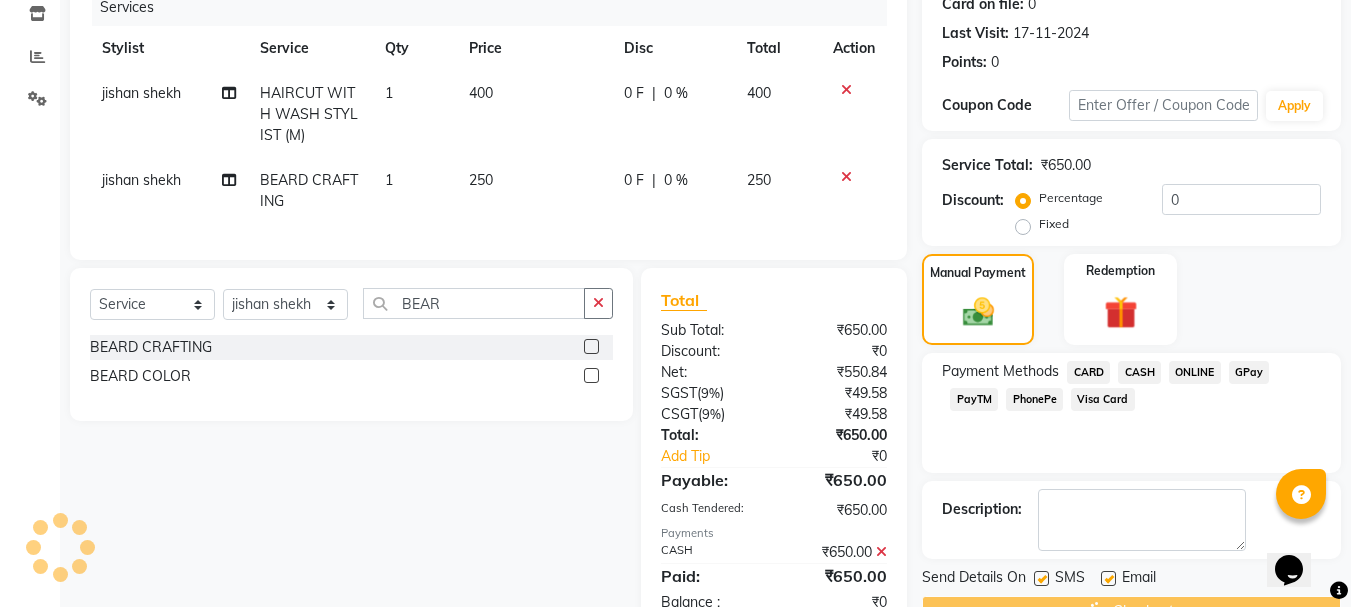 scroll, scrollTop: 330, scrollLeft: 0, axis: vertical 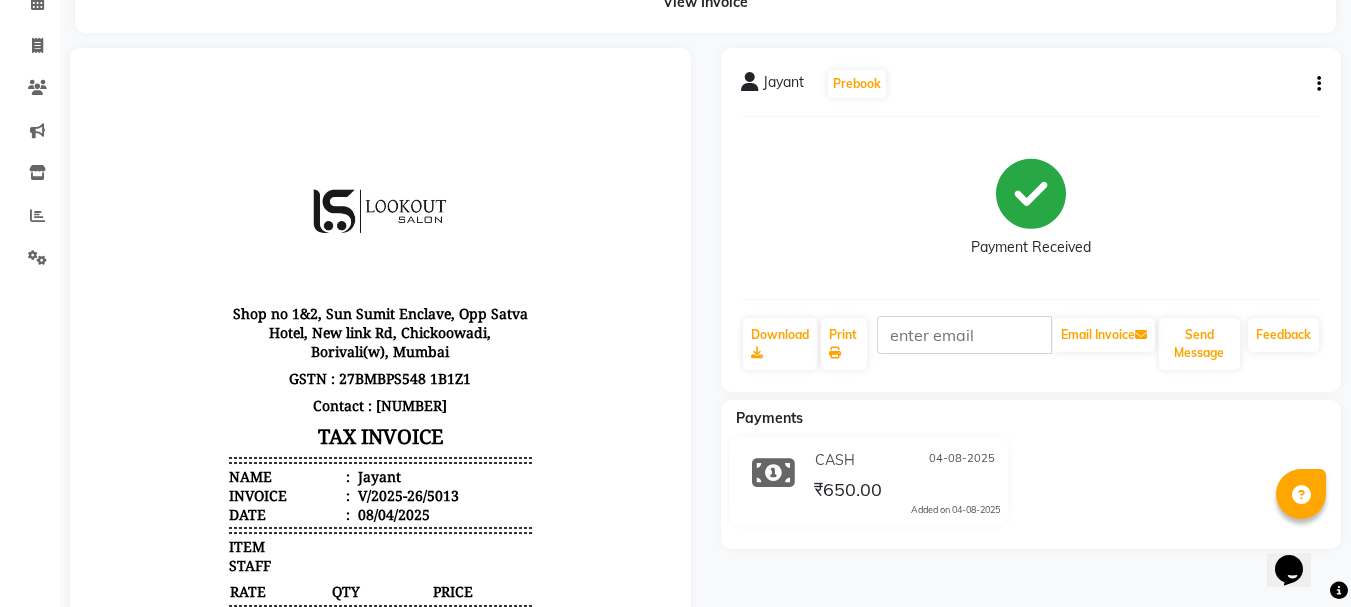 click on "Jayant" 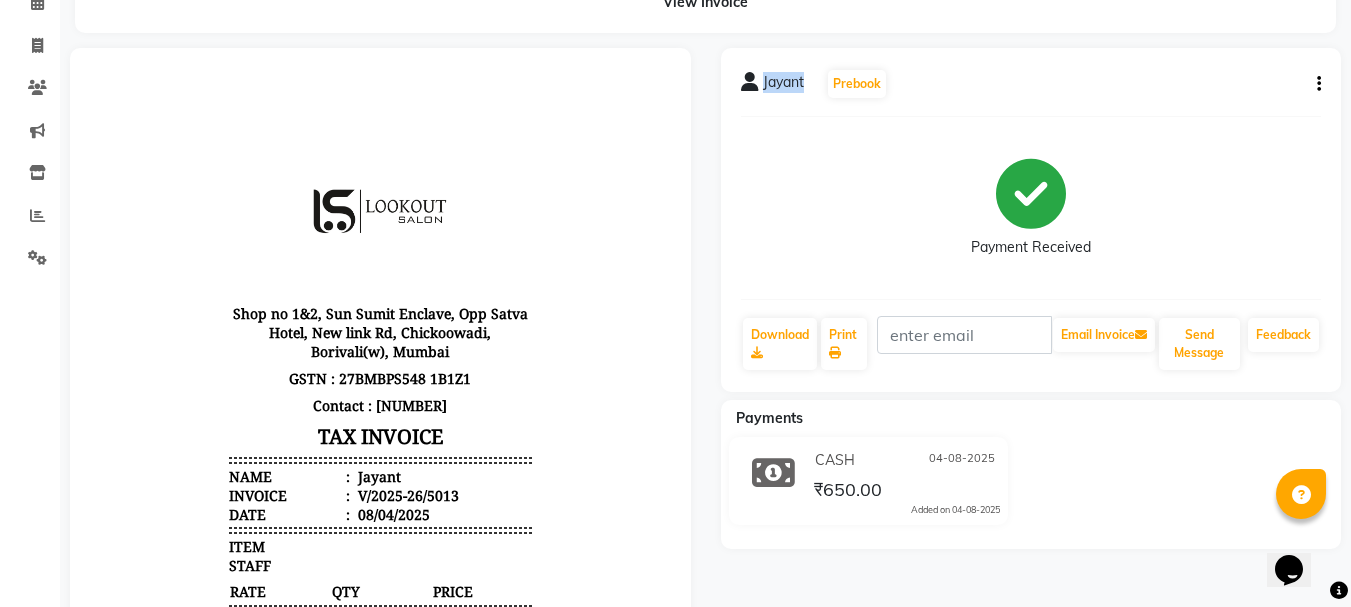 click on "Jayant" 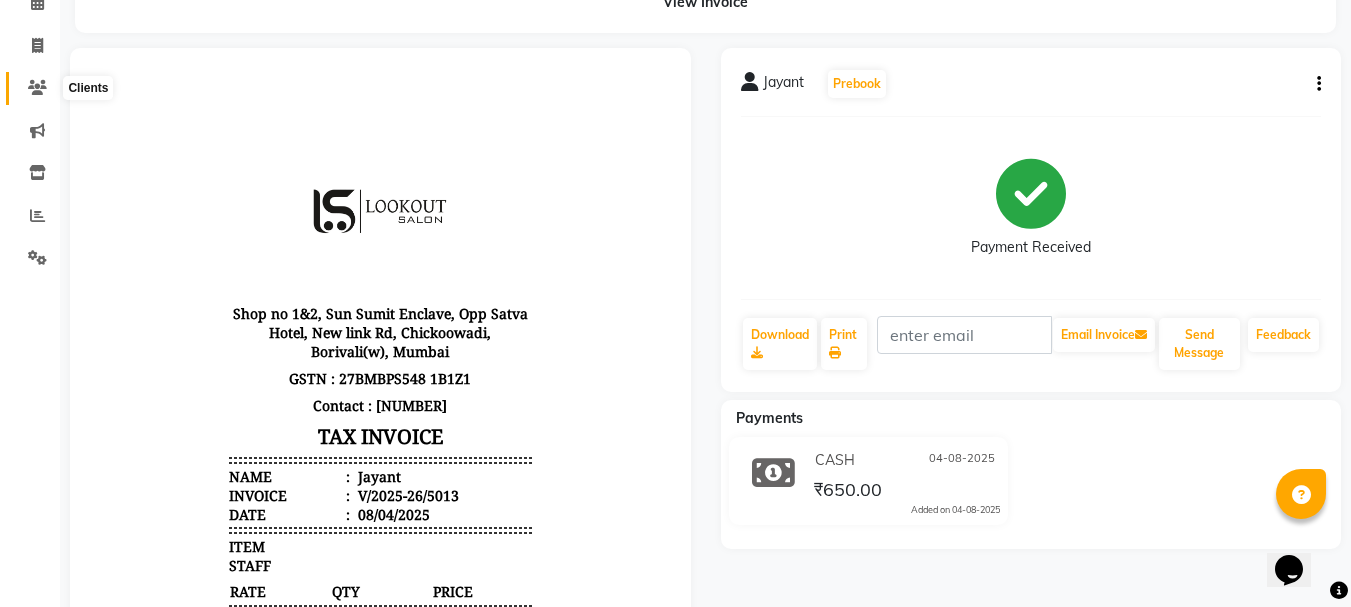click 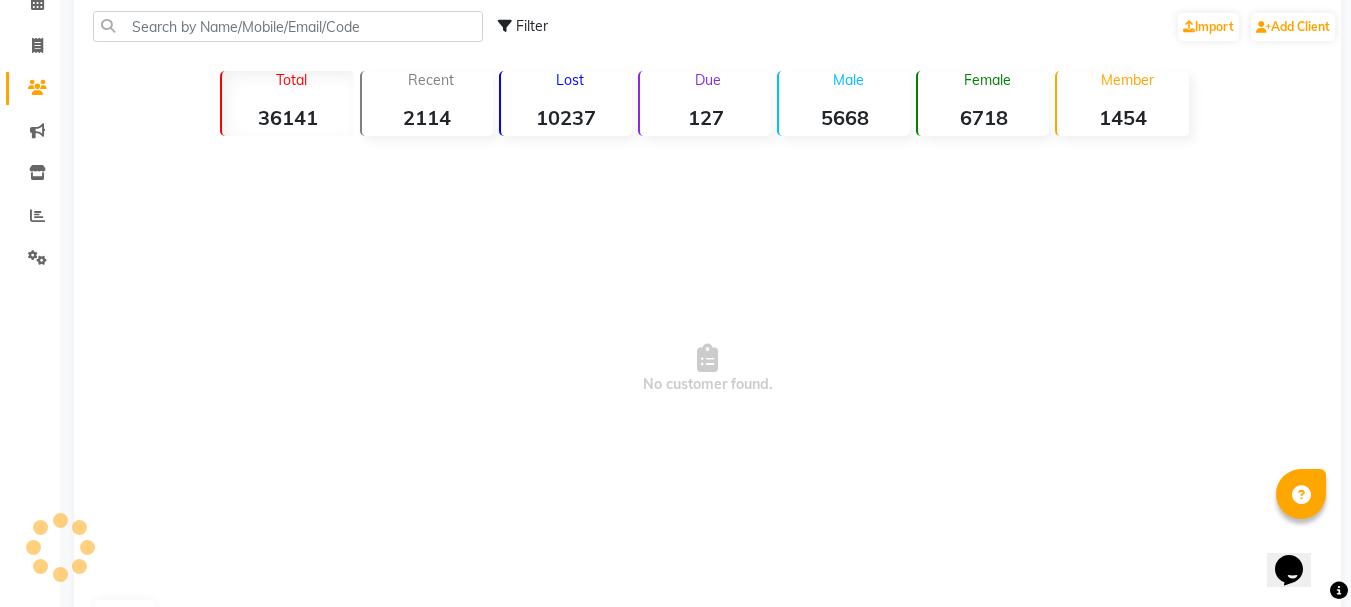 click on "Filter  Import   Add Client" 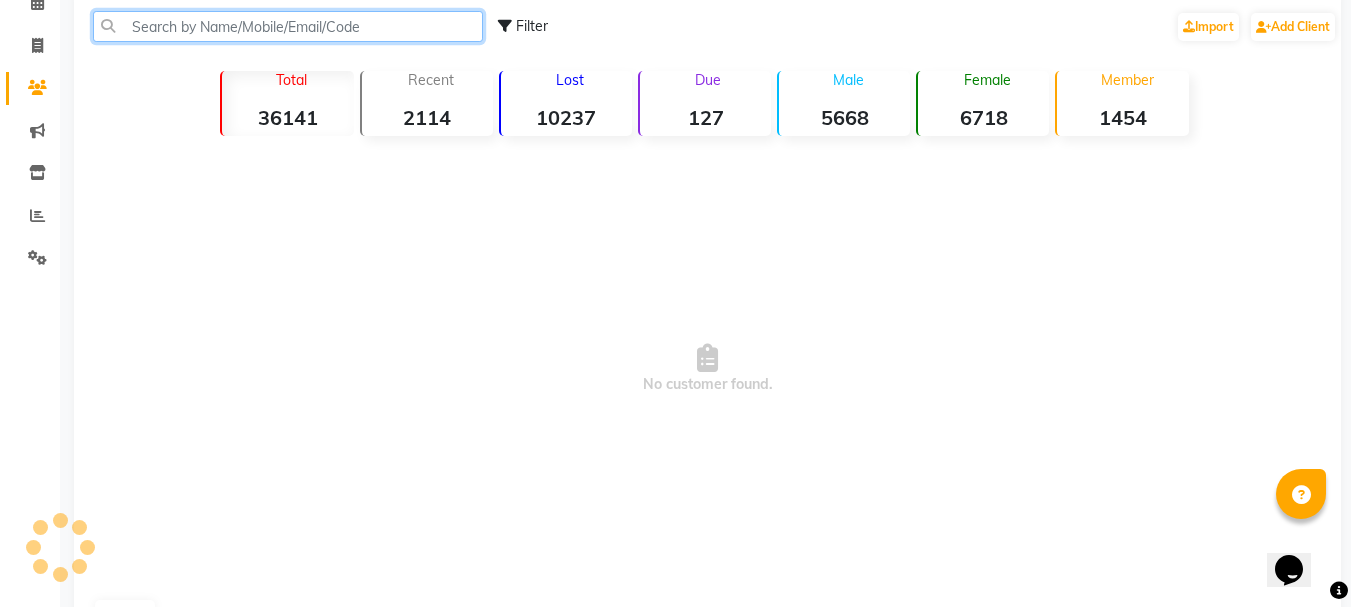 click 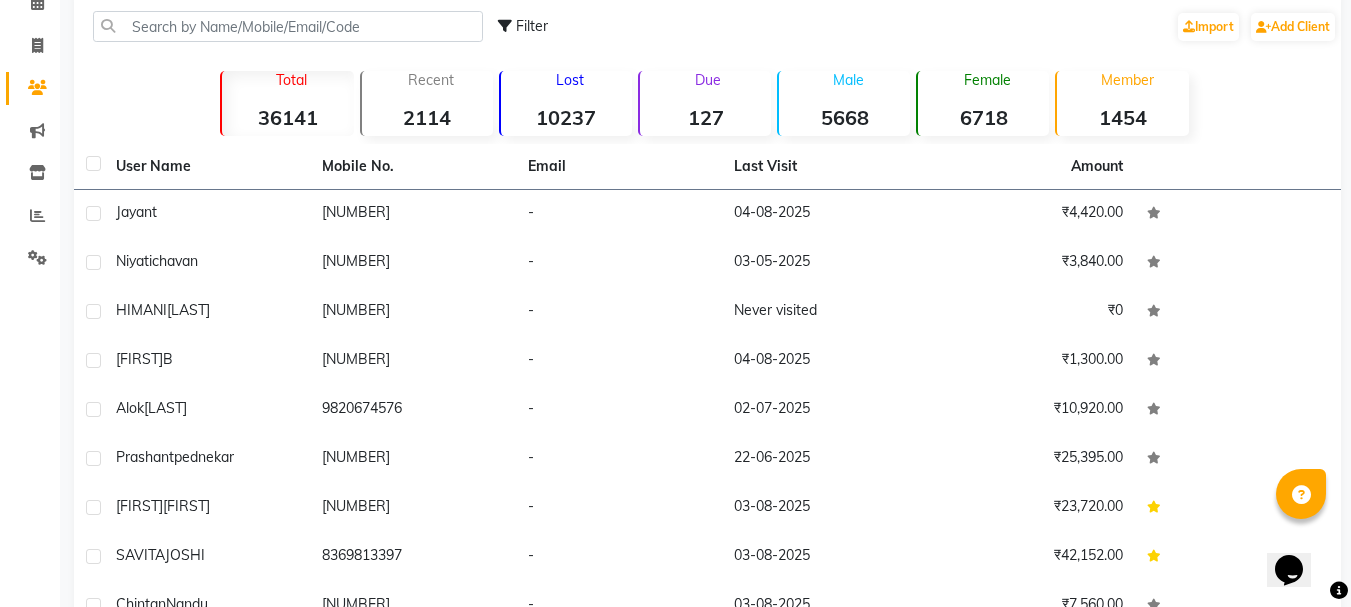 click on "Jayant" 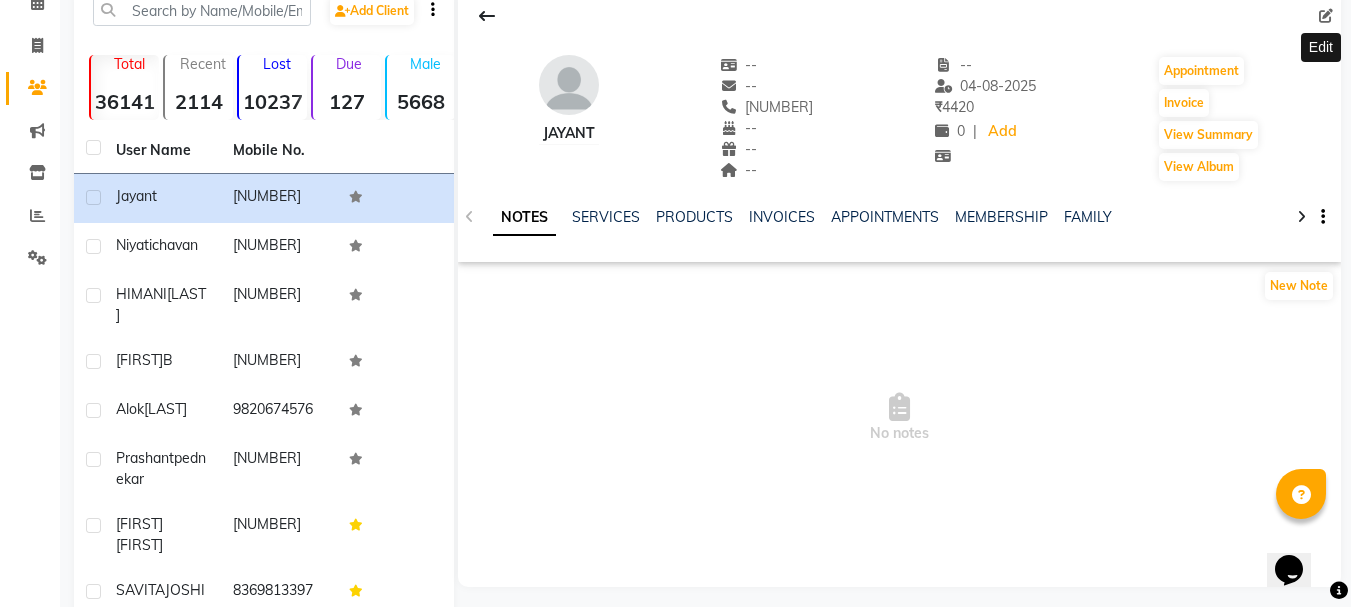 click 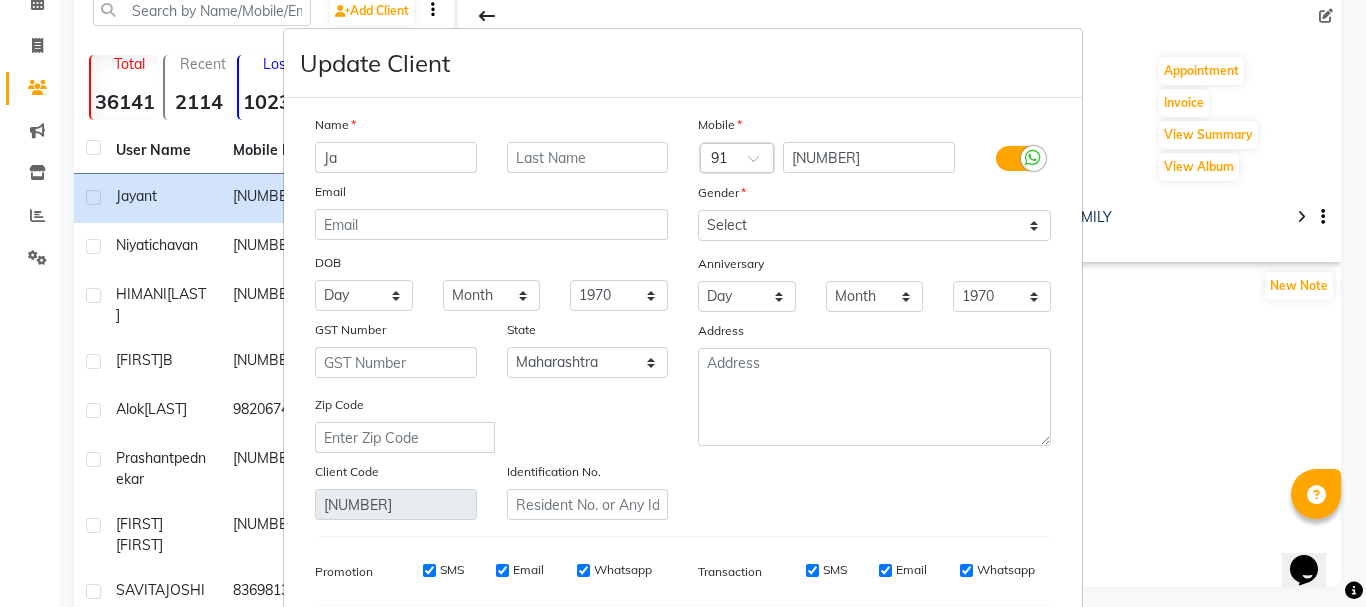 type on "J" 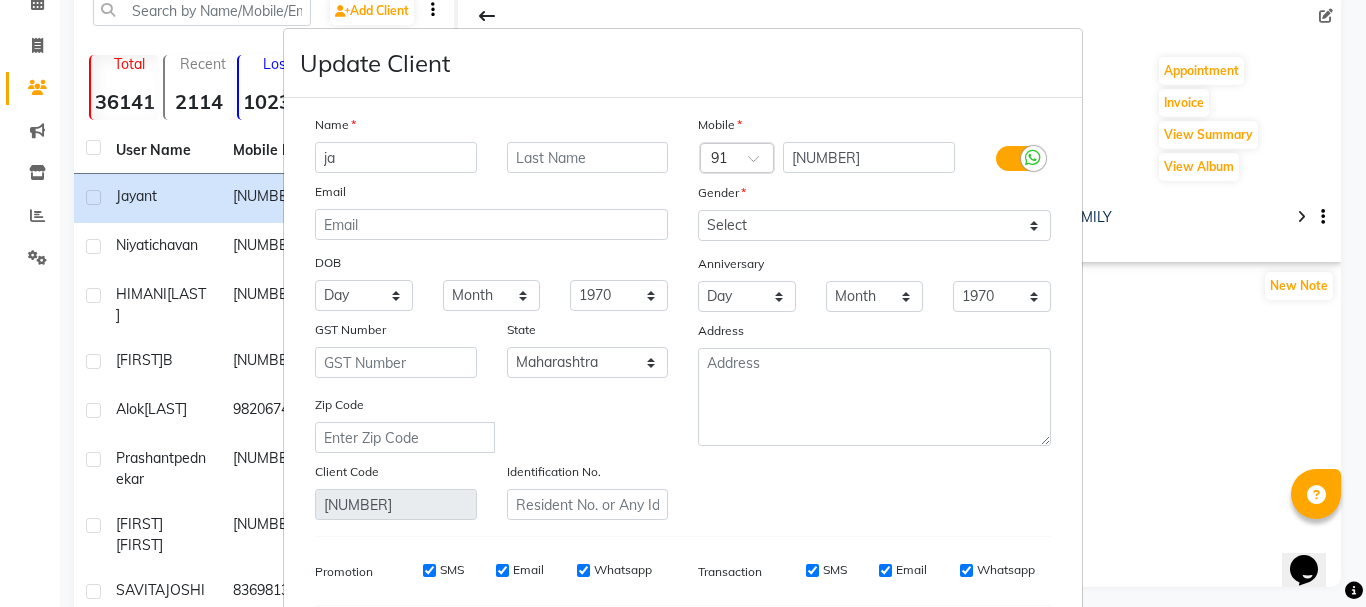 type on "j" 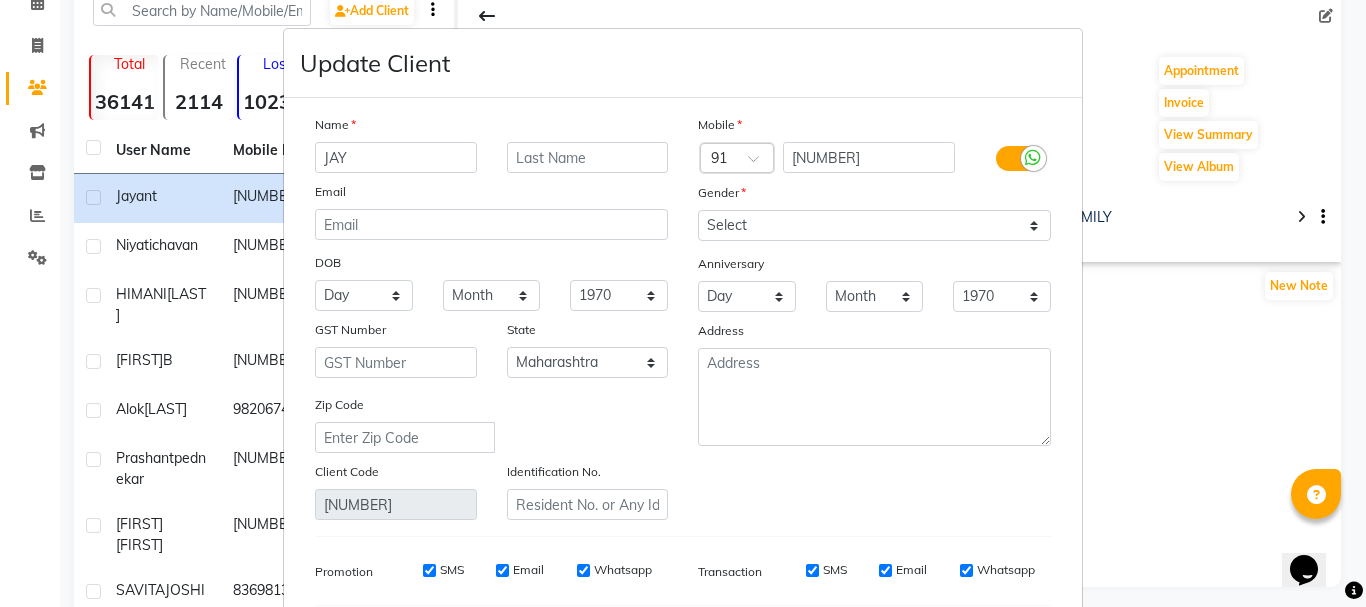 type on "JAY" 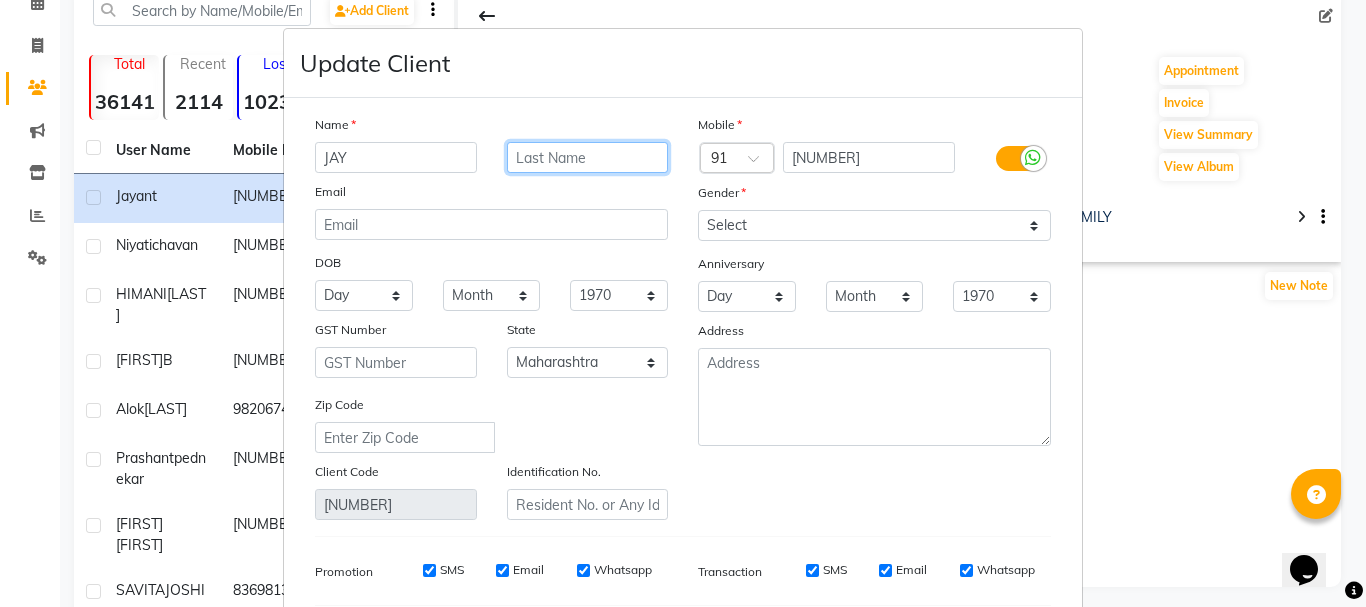 click at bounding box center (588, 157) 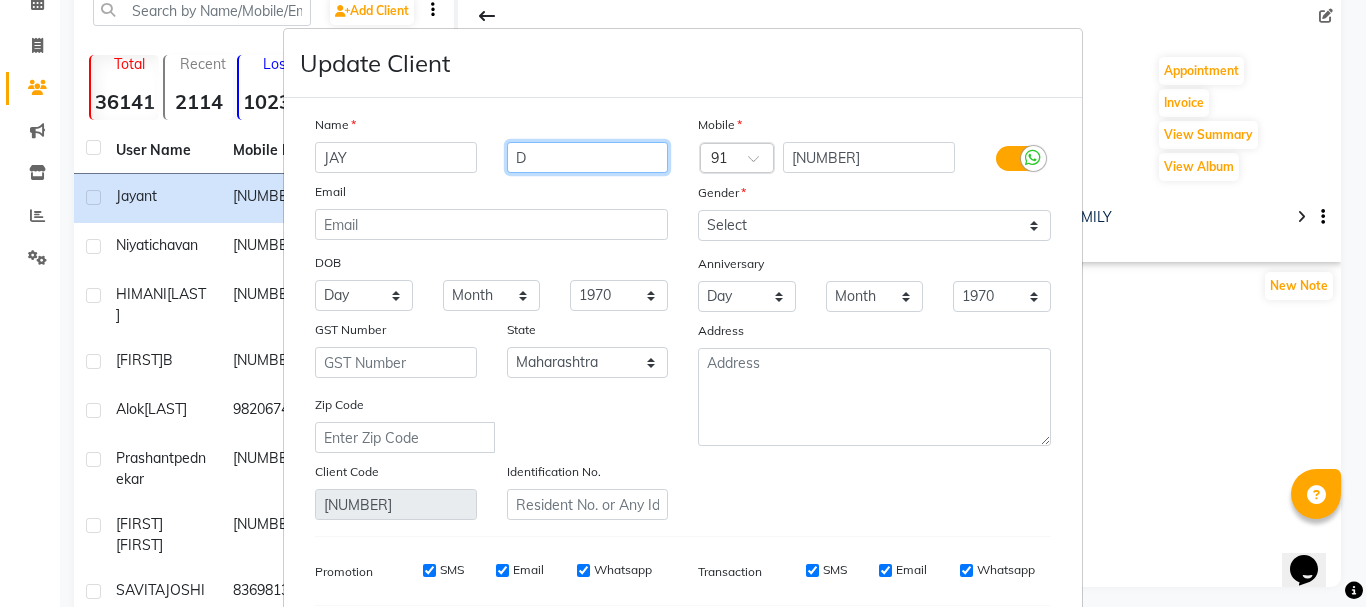 type on "D" 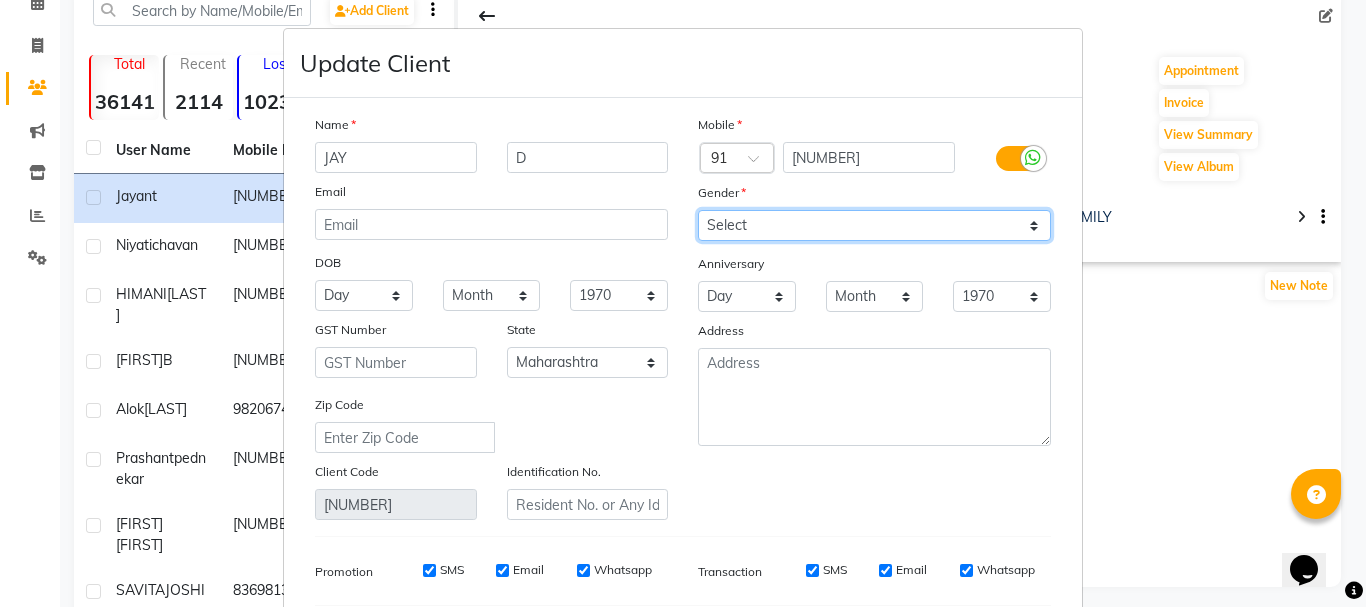 click on "Select Male Female Other Prefer Not To Say" at bounding box center (874, 225) 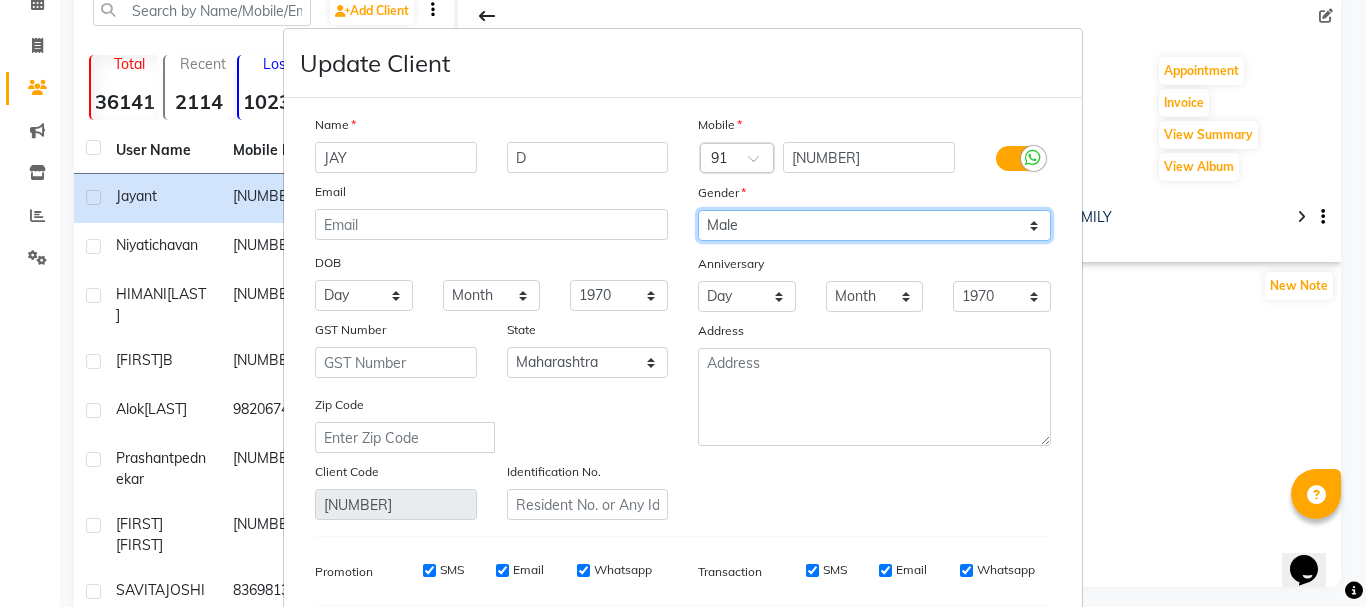 click on "Select Male Female Other Prefer Not To Say" at bounding box center (874, 225) 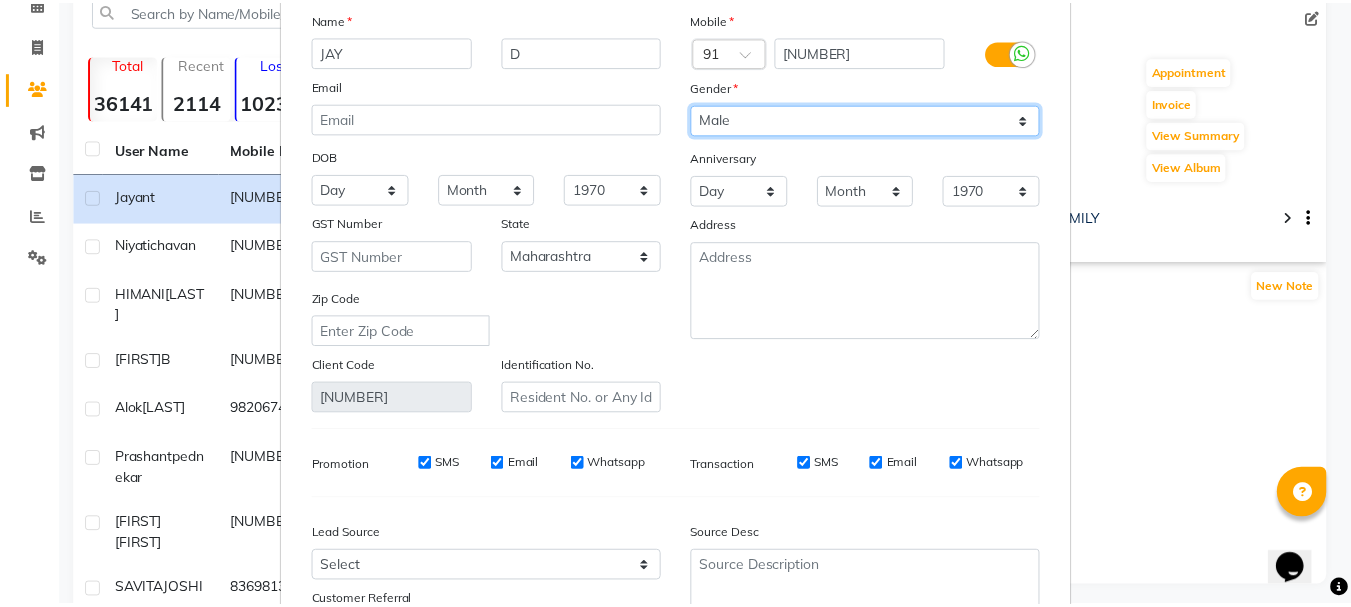 scroll, scrollTop: 280, scrollLeft: 0, axis: vertical 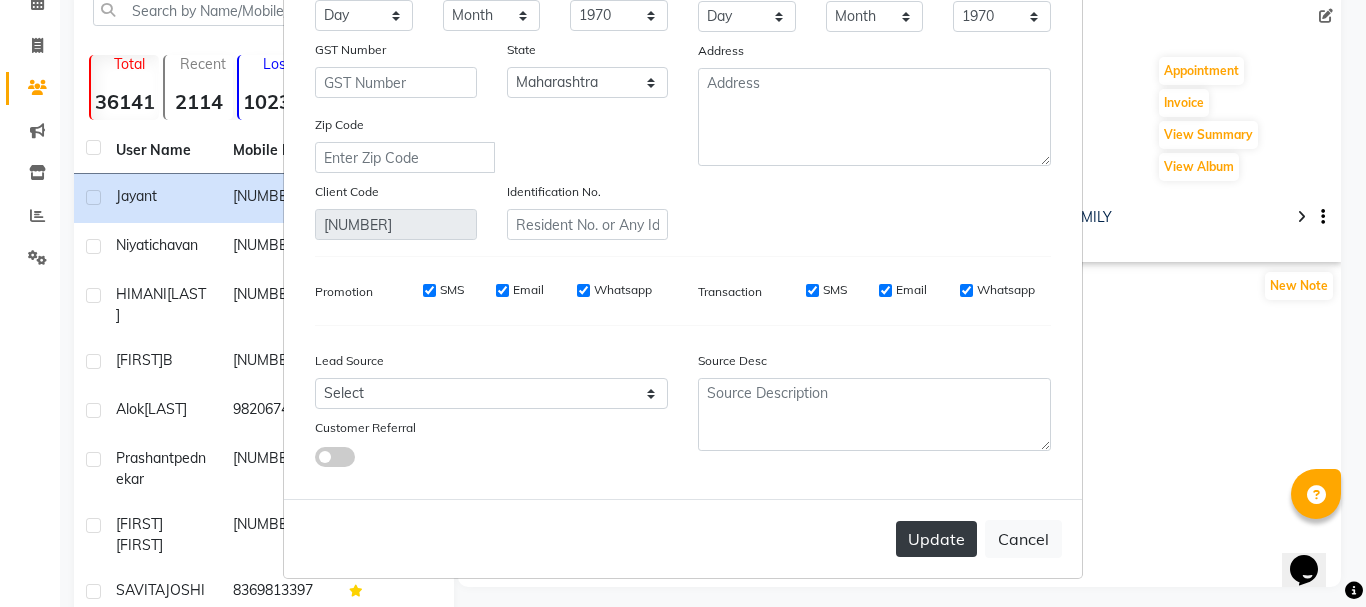 click on "Update" at bounding box center [936, 539] 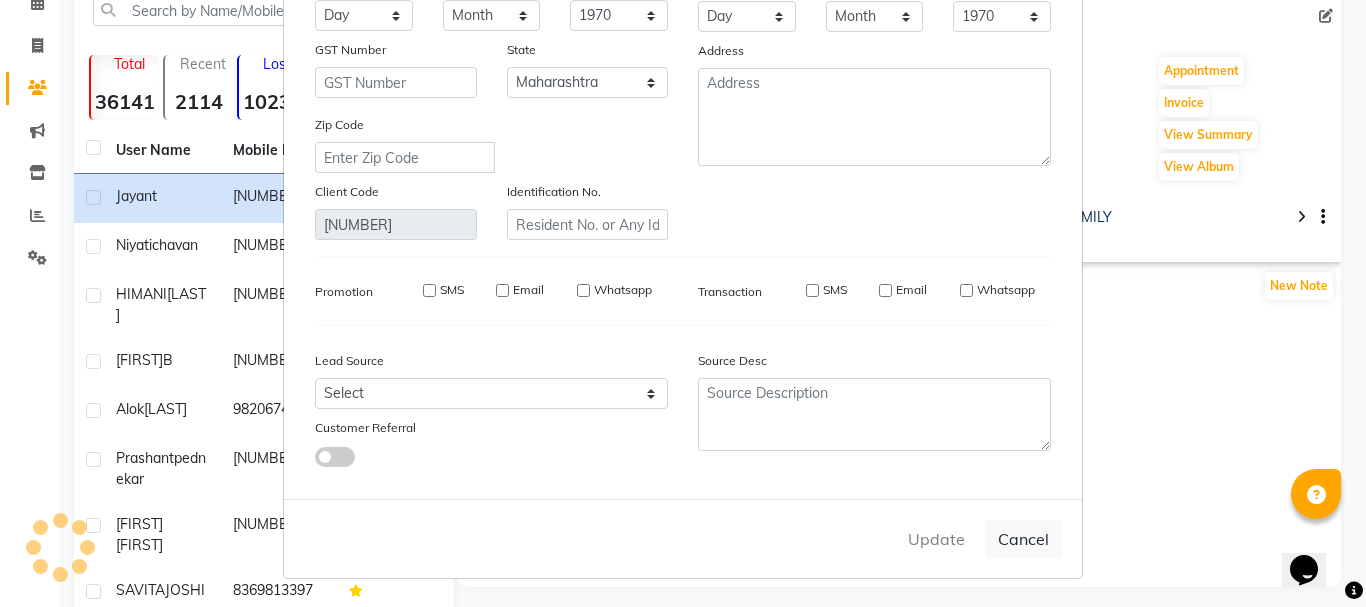 type 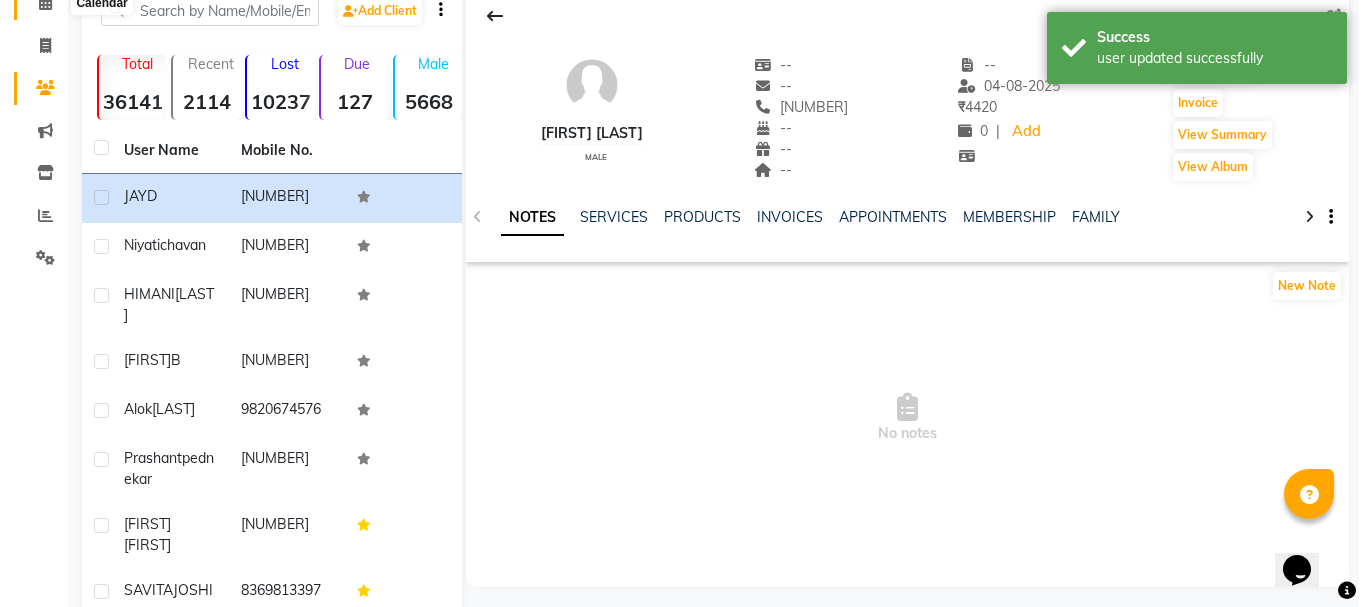 scroll, scrollTop: 0, scrollLeft: 0, axis: both 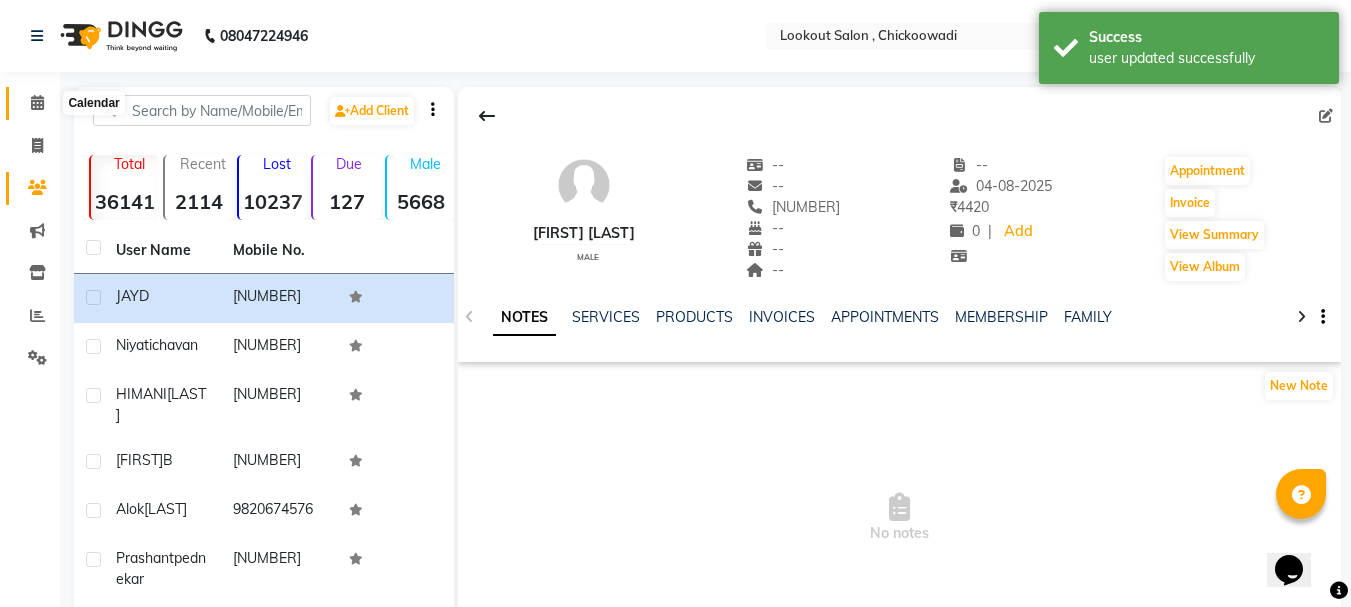 click 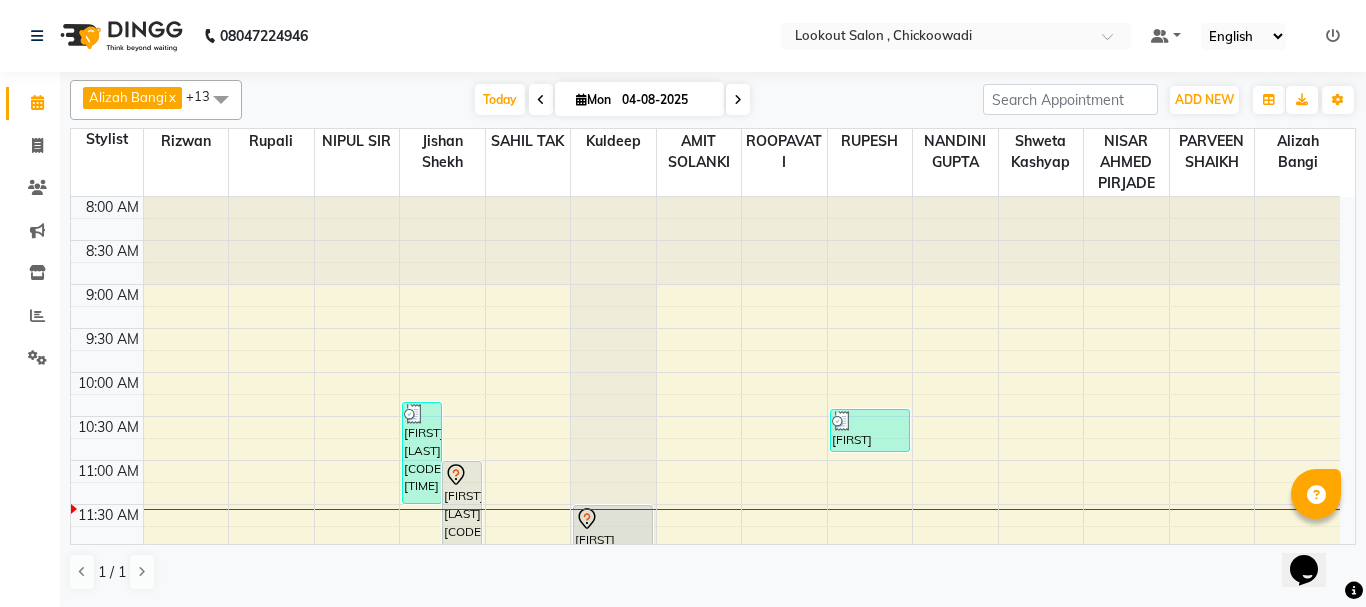 scroll, scrollTop: 200, scrollLeft: 0, axis: vertical 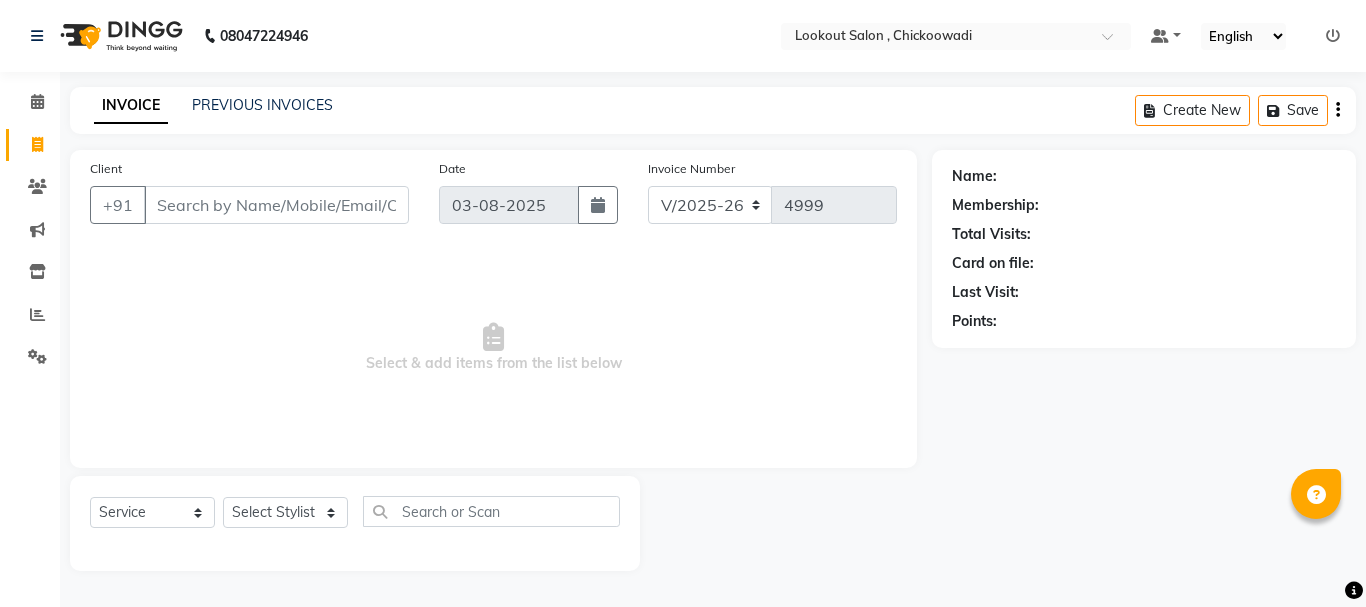 select on "151" 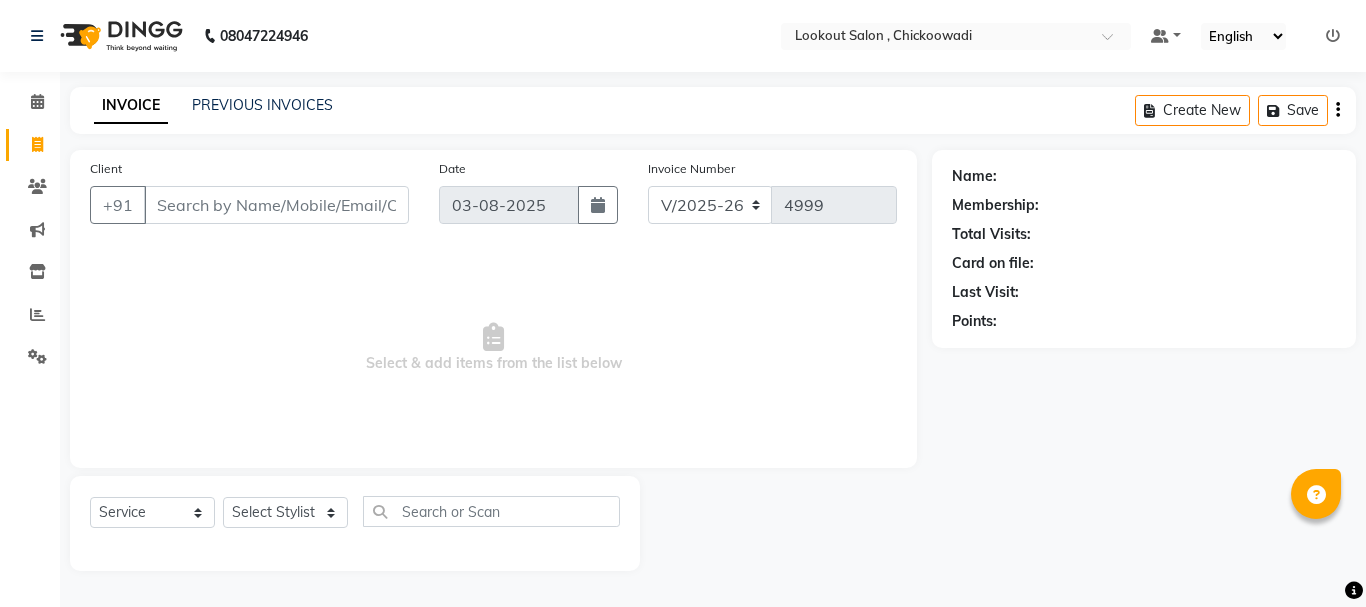 scroll, scrollTop: 0, scrollLeft: 0, axis: both 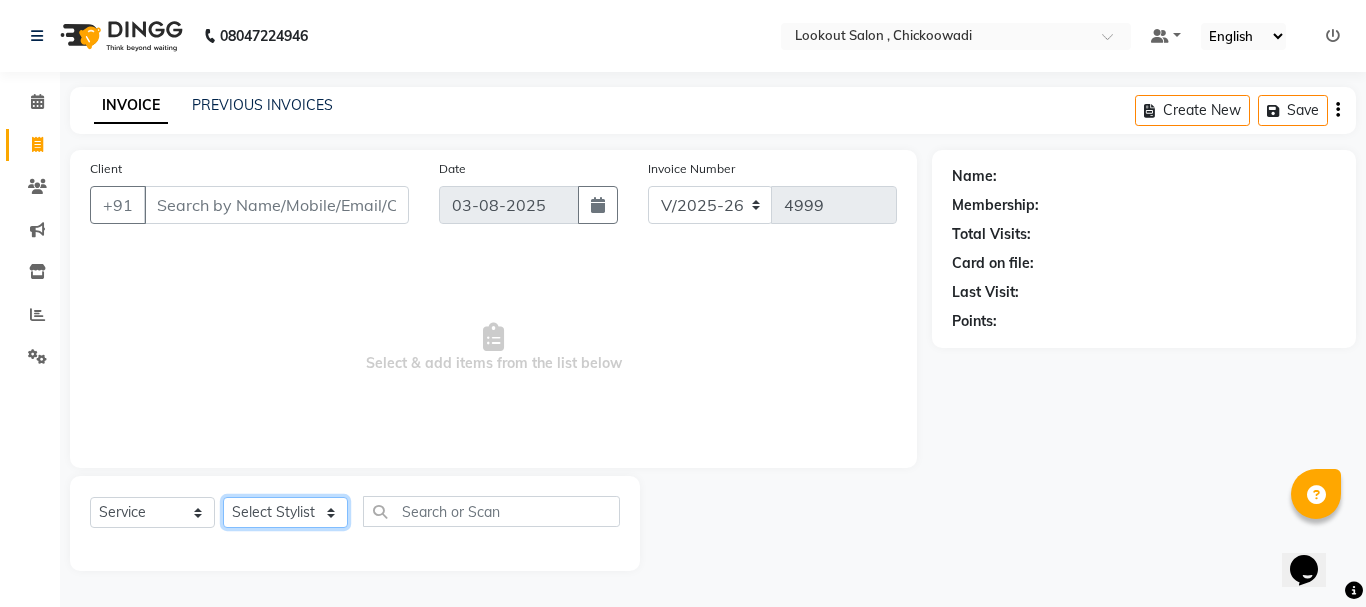 click on "Select Stylist Alizah Bangi AMIT SOLANKI jishan shekh kuldeep MANDAR GOSAVI NANDINI GUPTA NIPUL SIR NISAR AHMED PIRJADE PARVEEN SHAIKH Rizwan ROOPAVATI Rupali  RUPESH SADAF SHAIKH SAHIL TAK SAMREEN DHOLKIYA shweta kashyap" 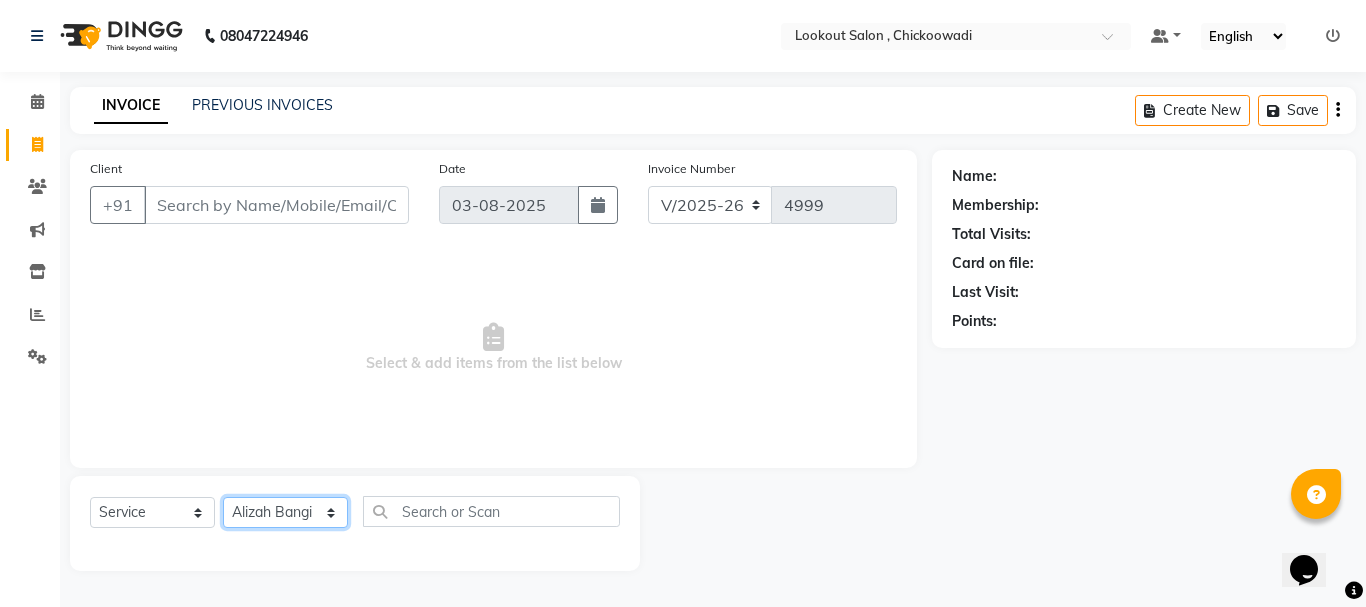 click on "Select Stylist Alizah Bangi AMIT SOLANKI jishan shekh kuldeep MANDAR GOSAVI NANDINI GUPTA NIPUL SIR NISAR AHMED PIRJADE PARVEEN SHAIKH Rizwan ROOPAVATI Rupali  RUPESH SADAF SHAIKH SAHIL TAK SAMREEN DHOLKIYA shweta kashyap" 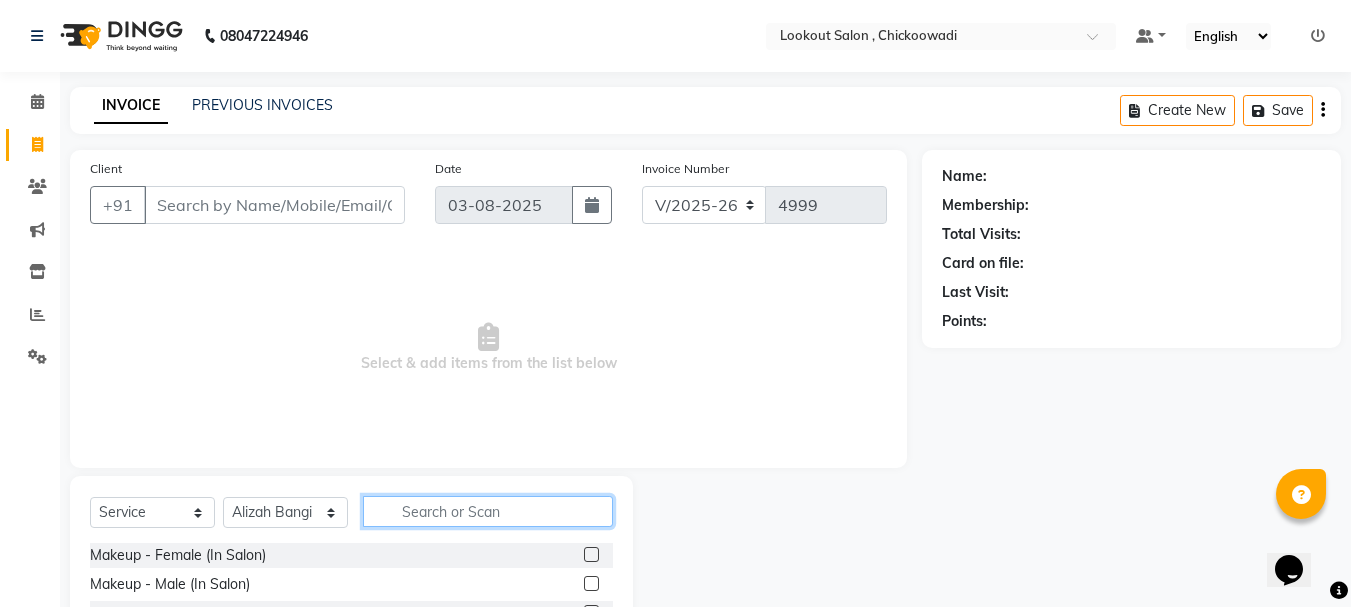 click 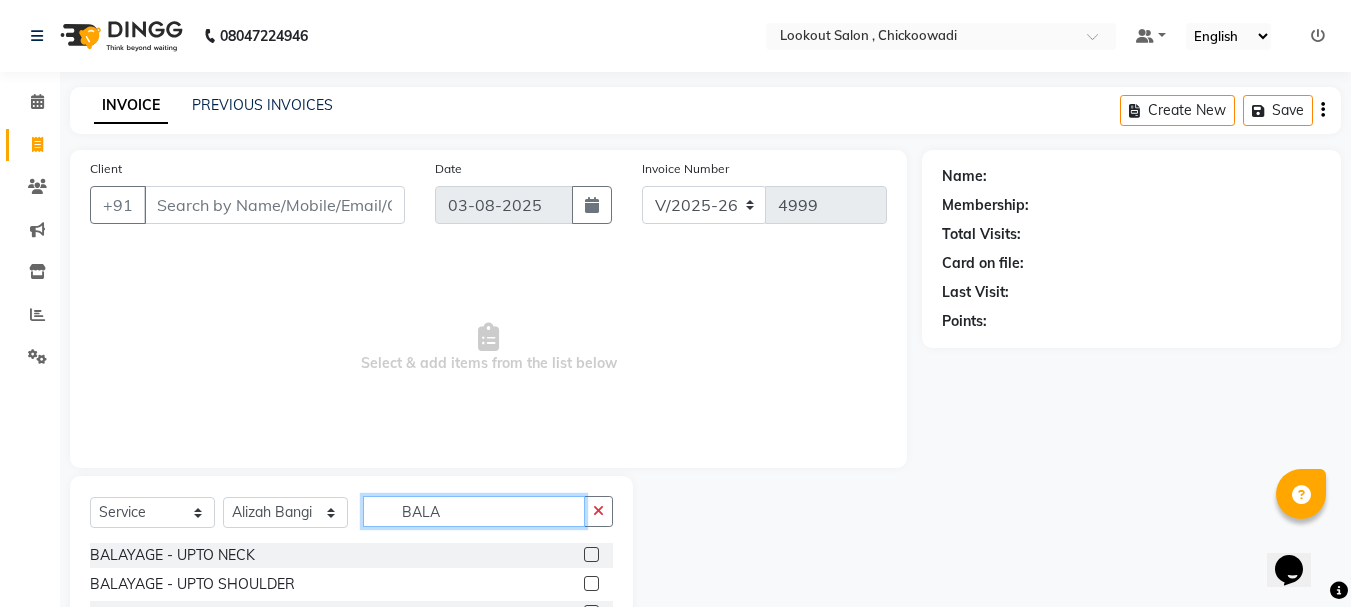 scroll, scrollTop: 110, scrollLeft: 0, axis: vertical 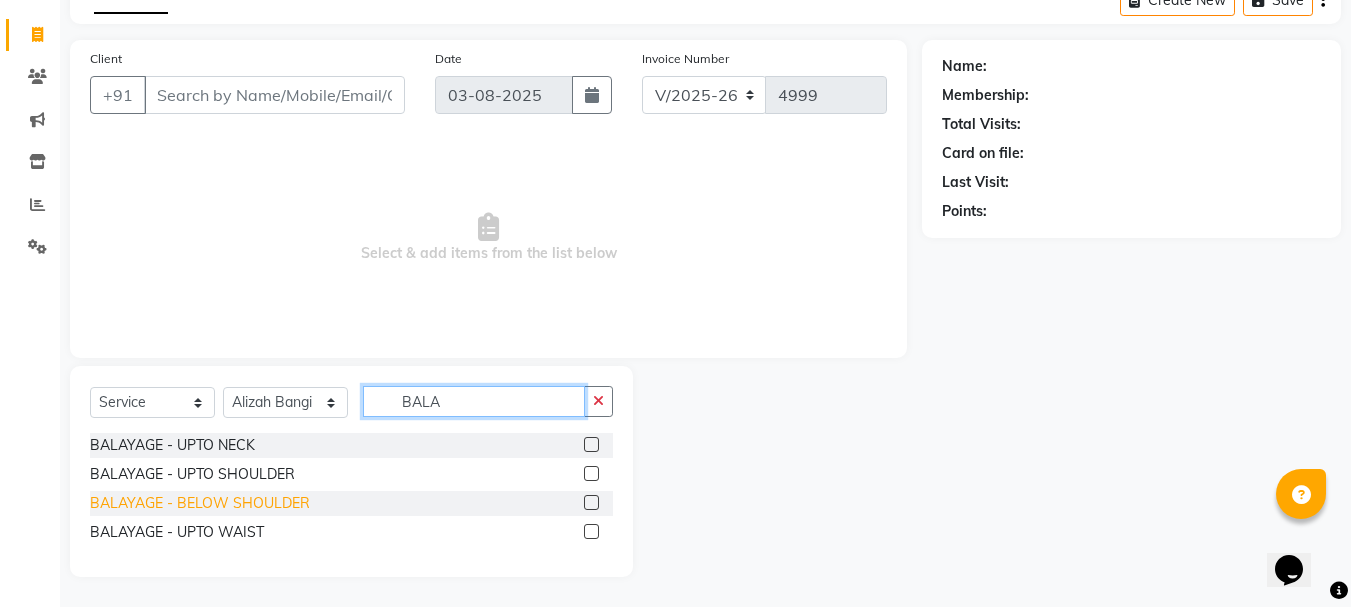 type on "BALA" 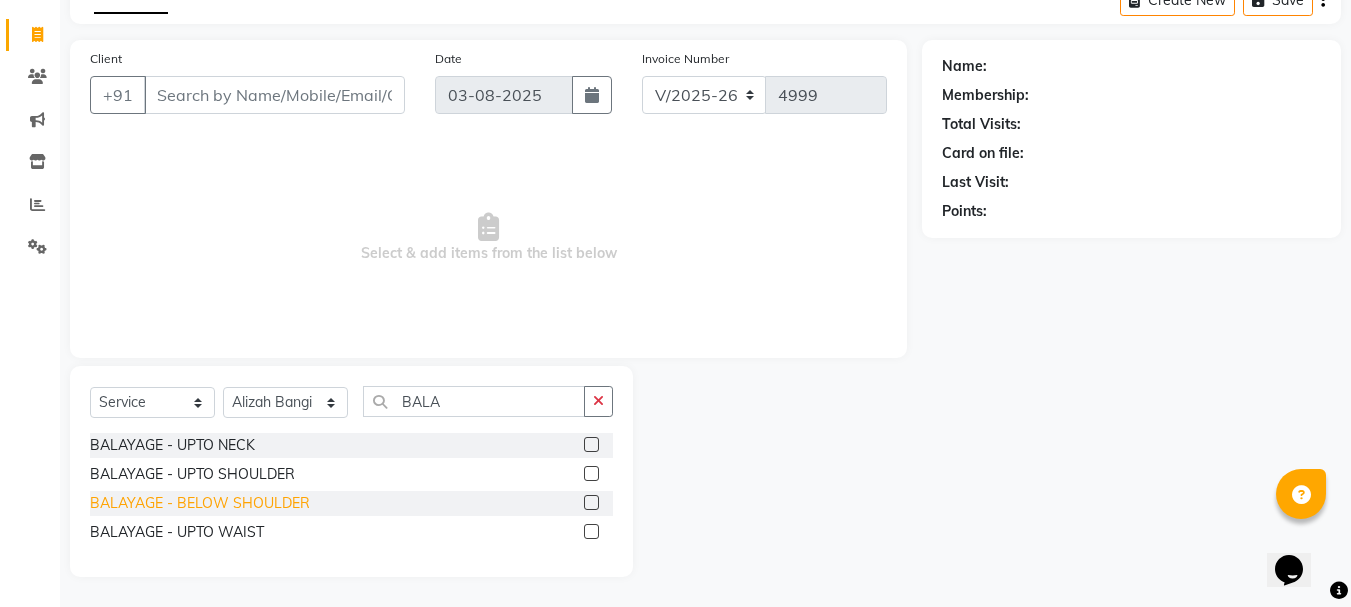 click on "BALAYAGE -  BELOW SHOULDER" 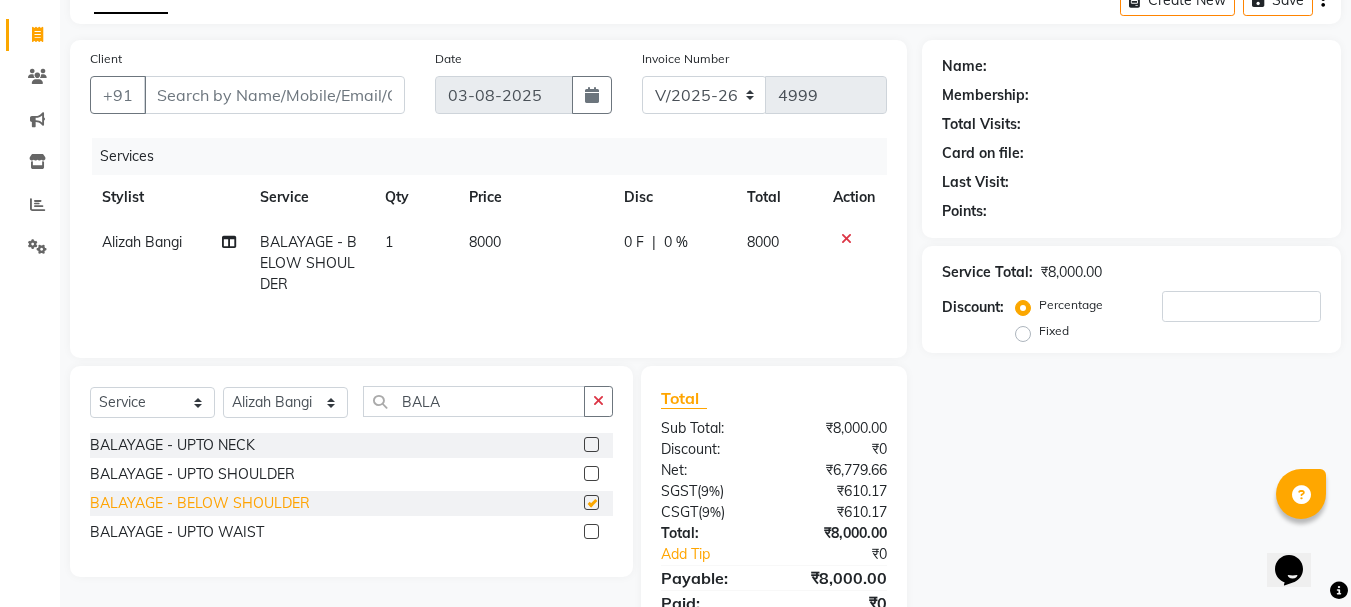 checkbox on "false" 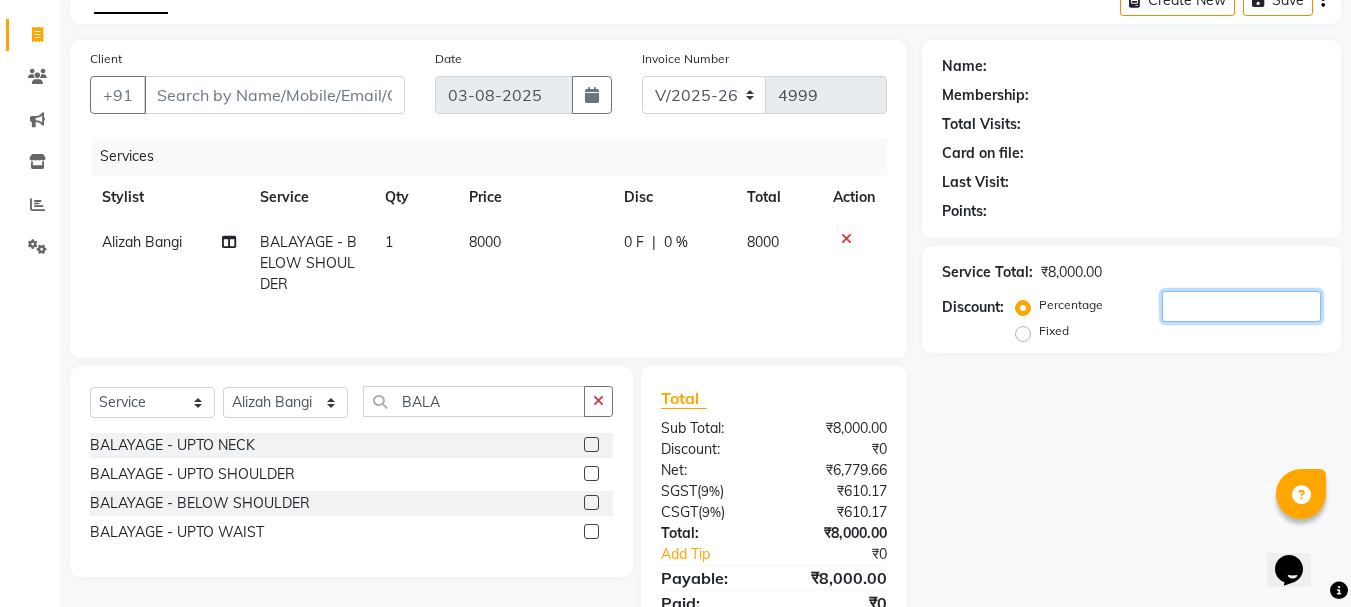 click 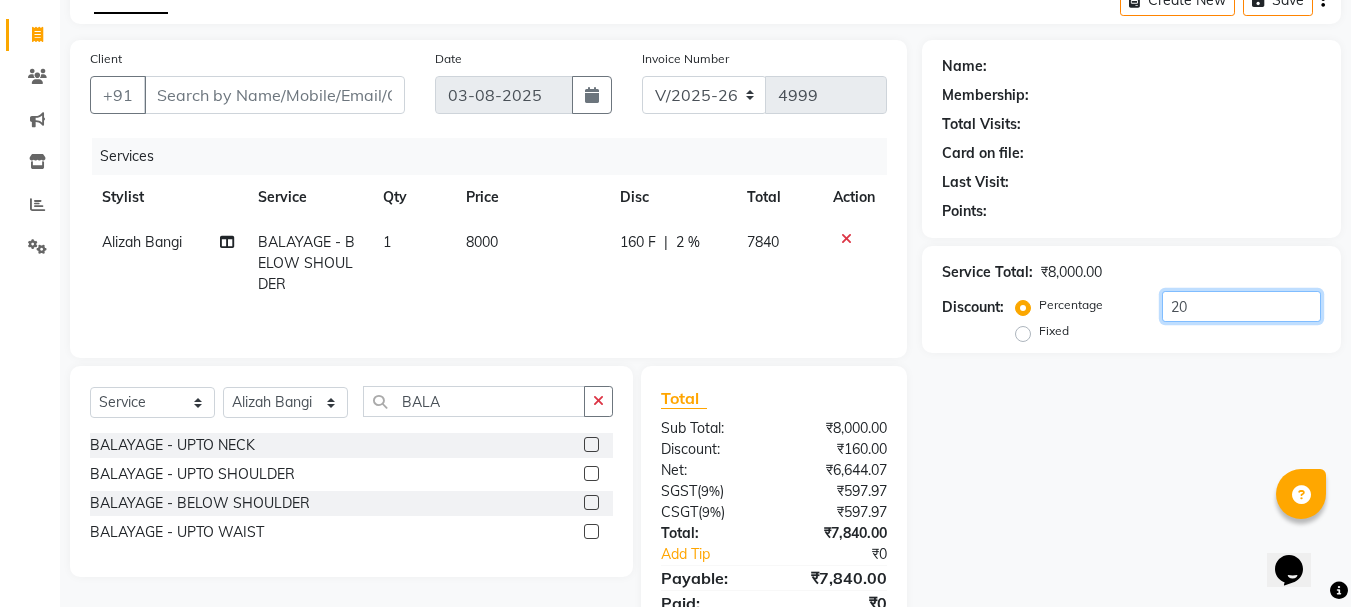 type on "2" 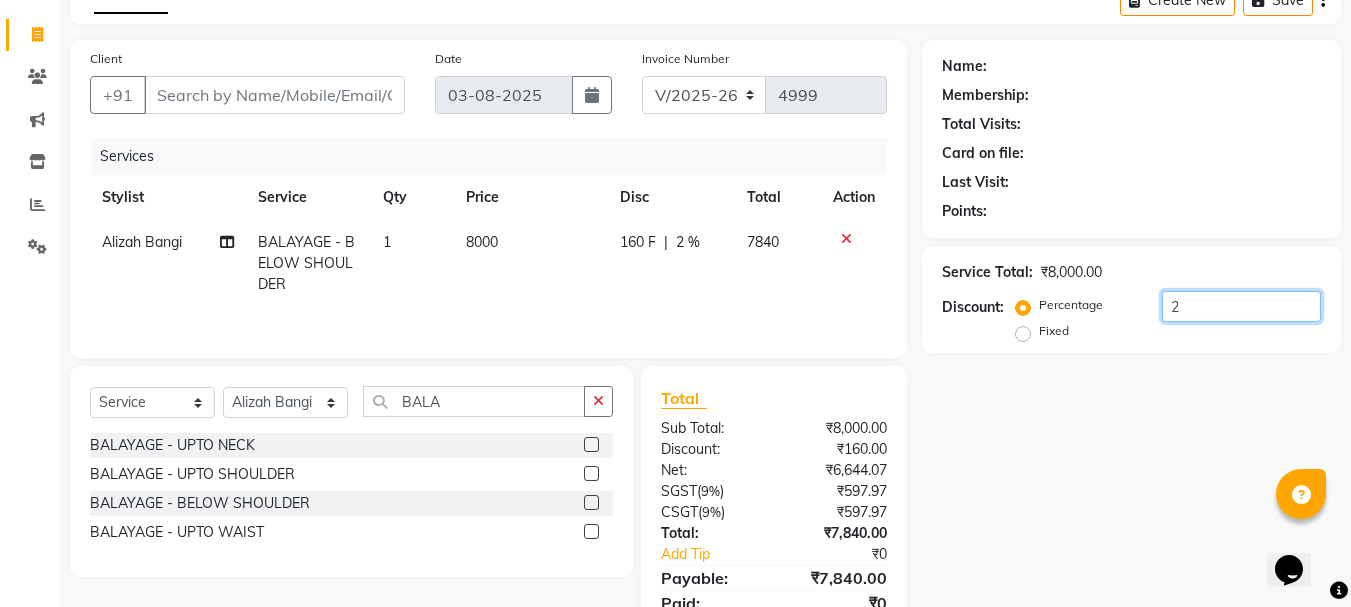 type 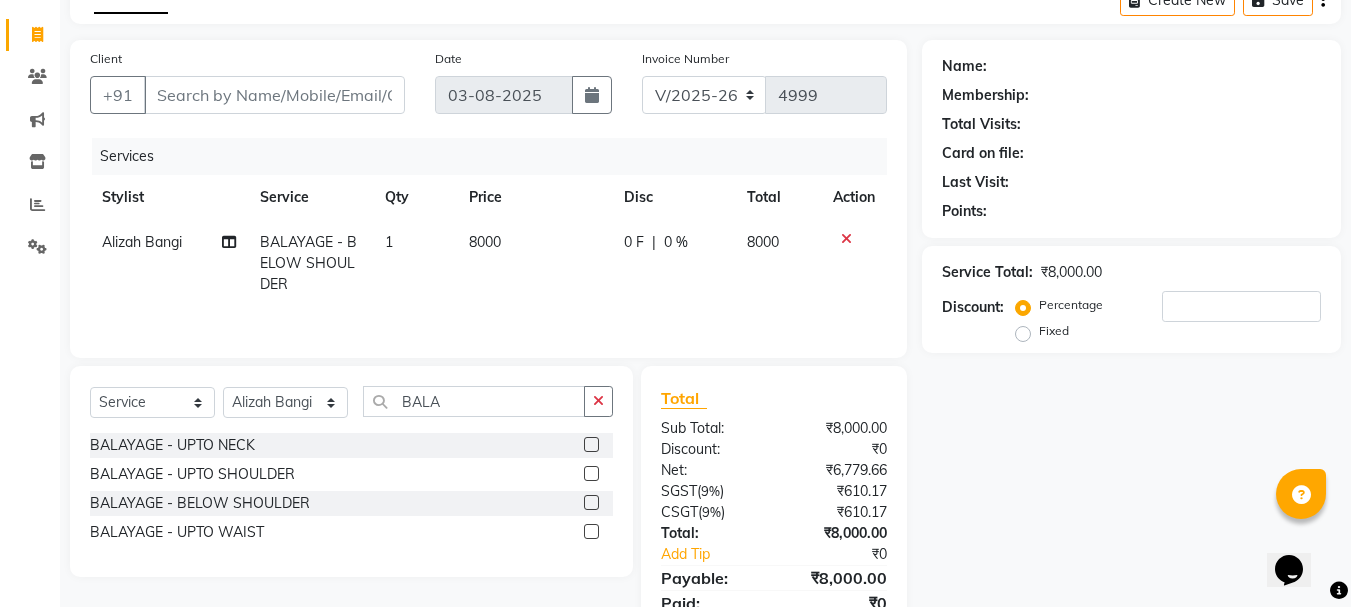 click 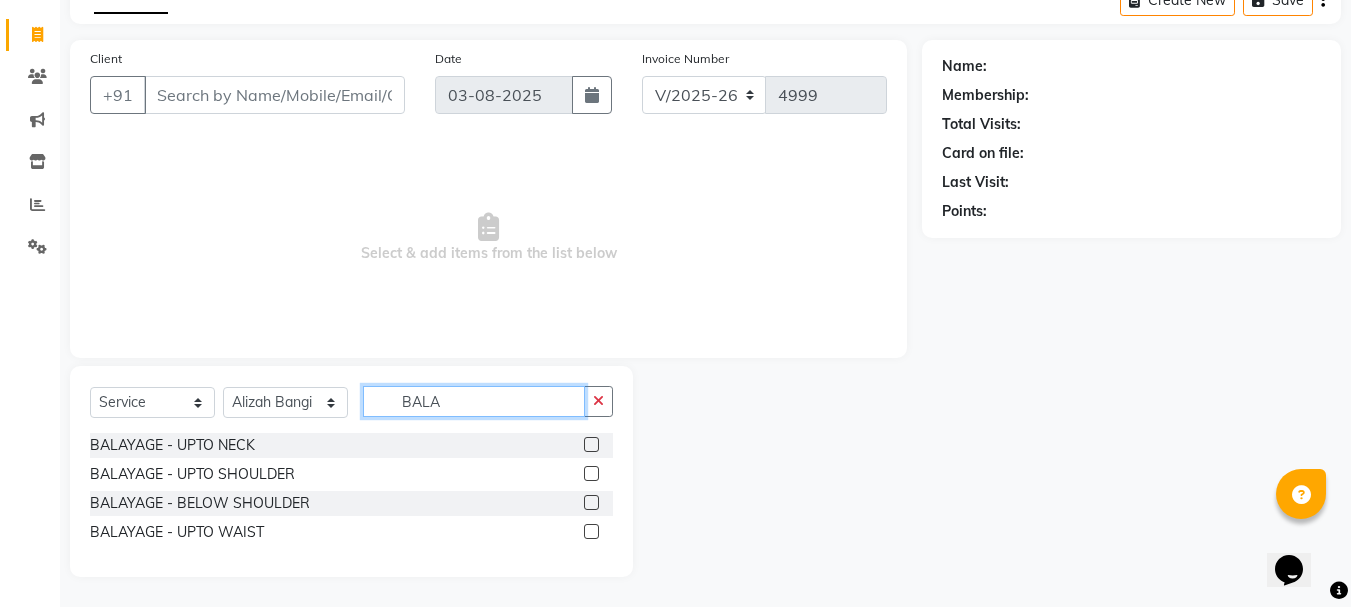 click on "BALA" 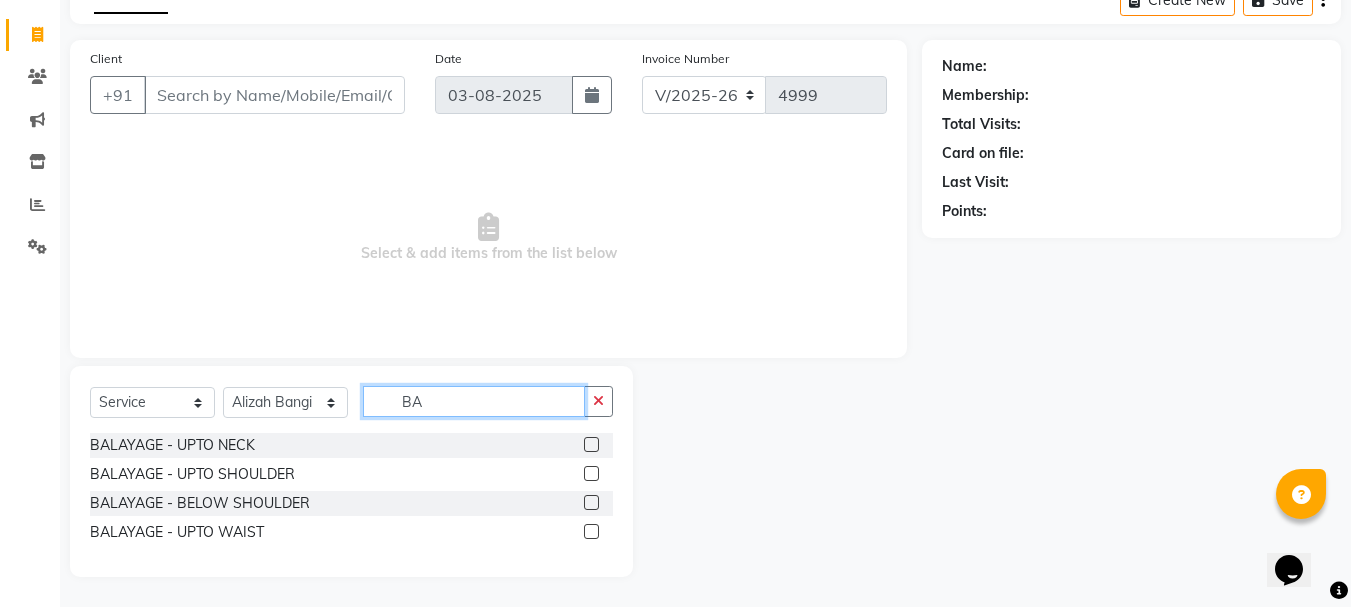 type on "B" 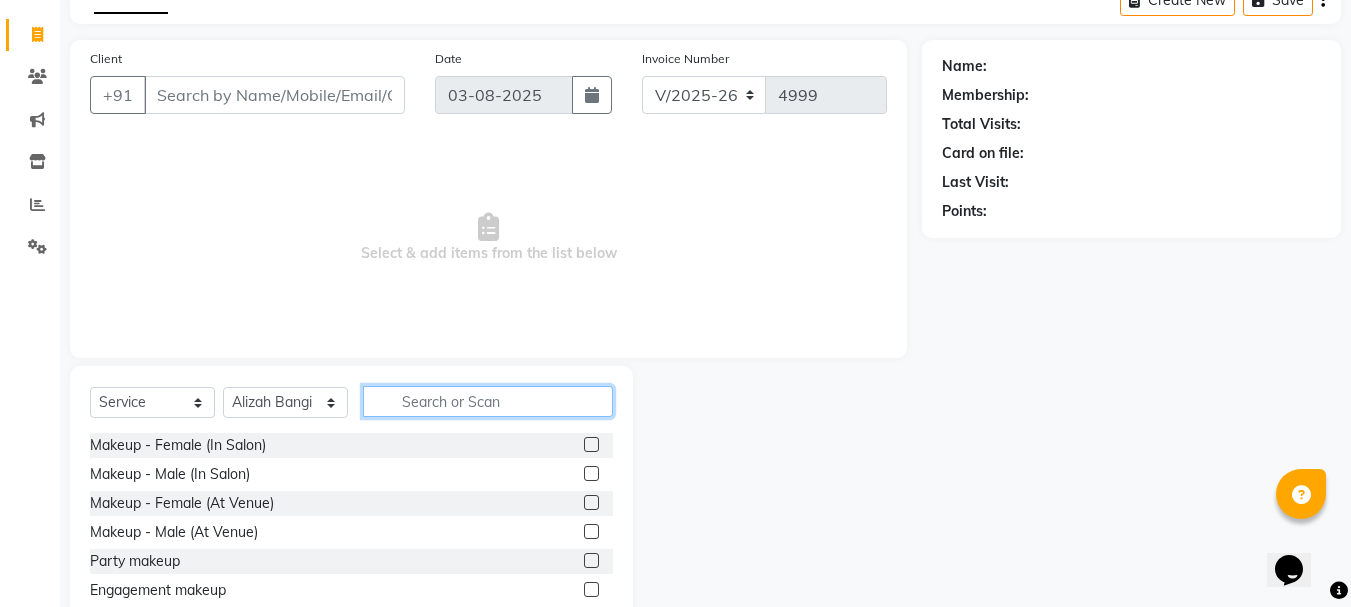type 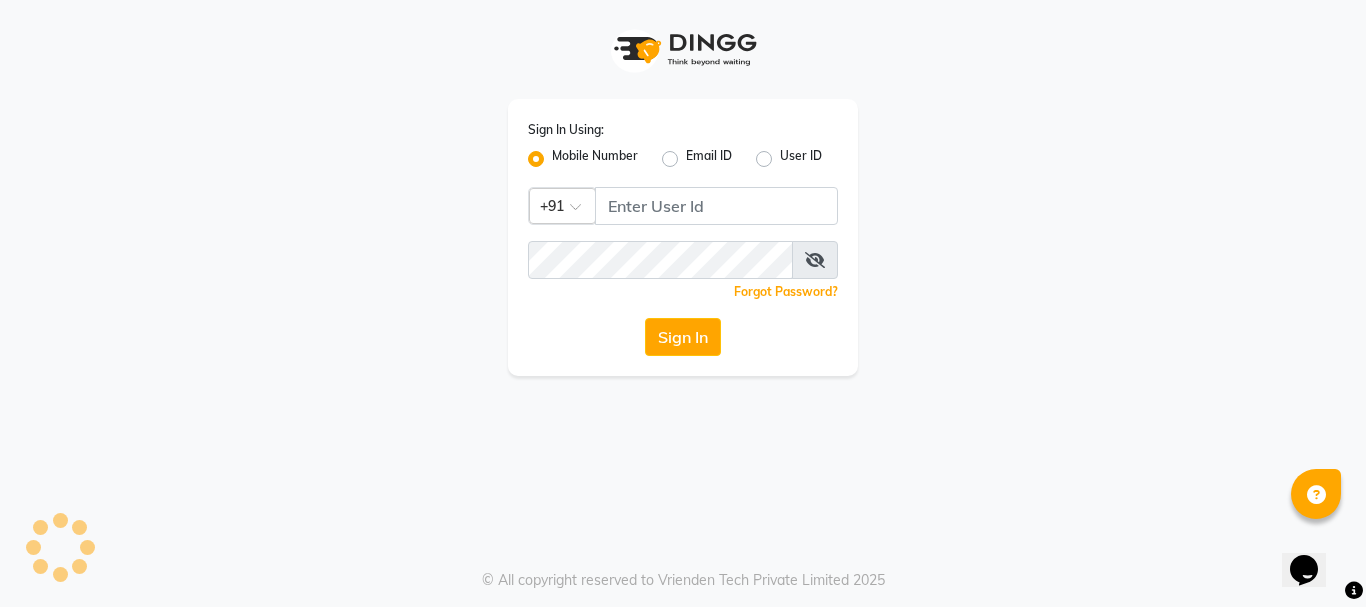 scroll, scrollTop: 0, scrollLeft: 0, axis: both 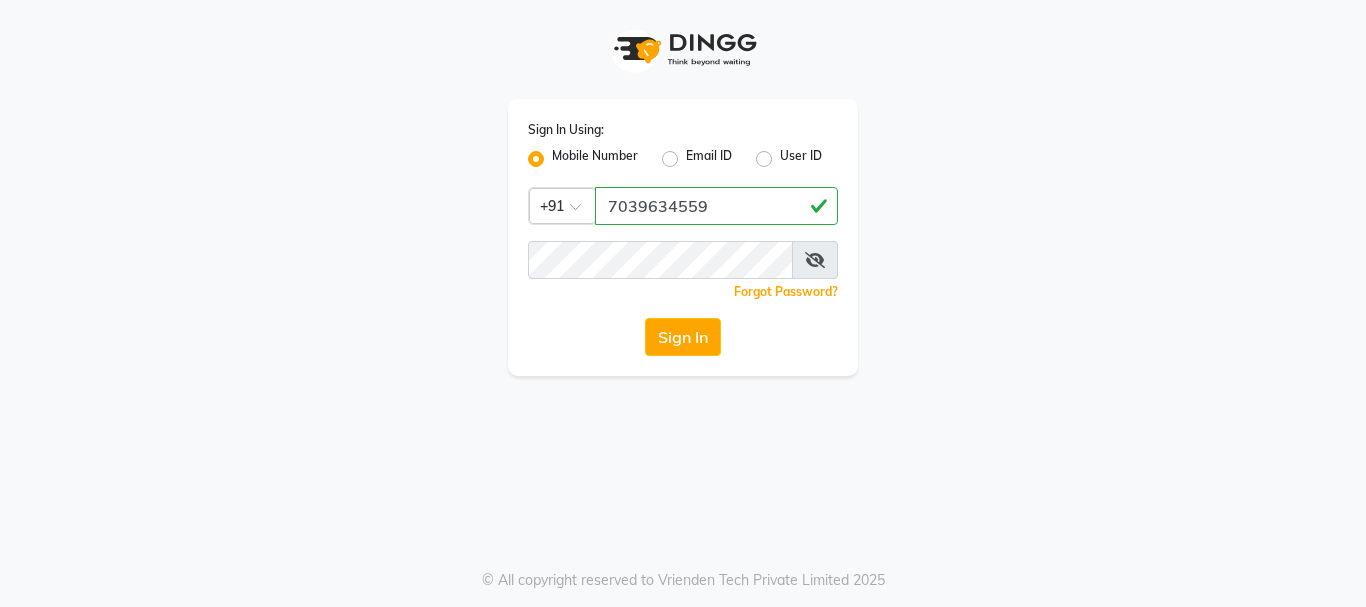 type on "7039634559" 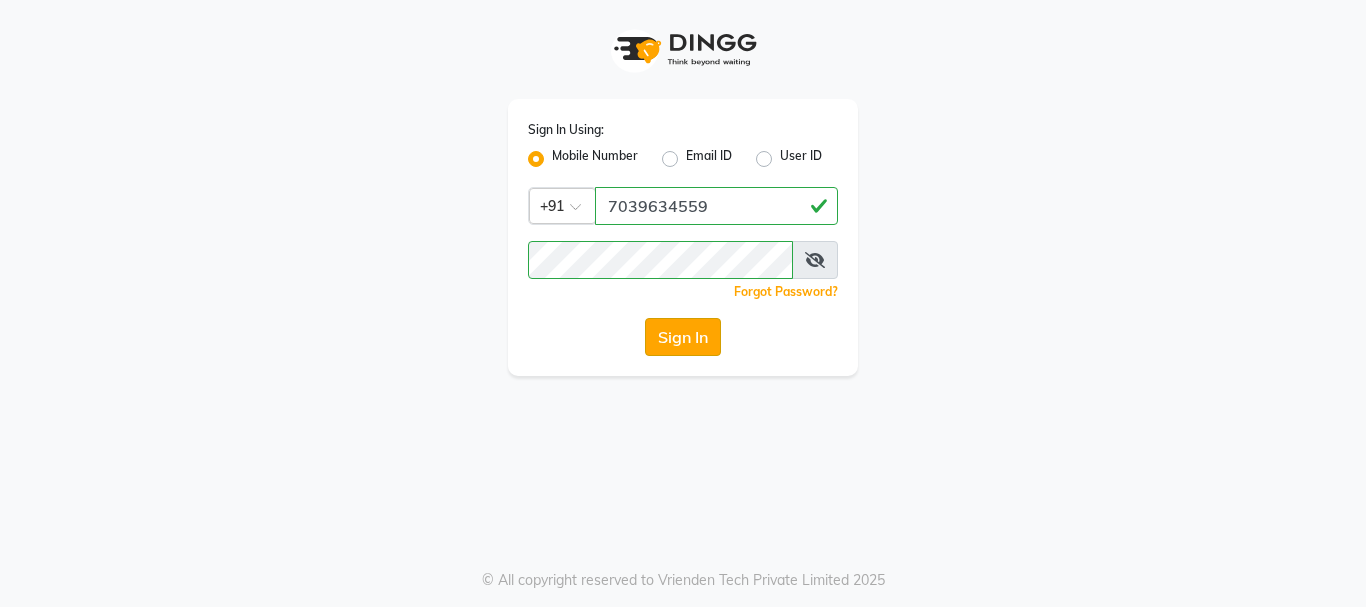 click on "Sign In" 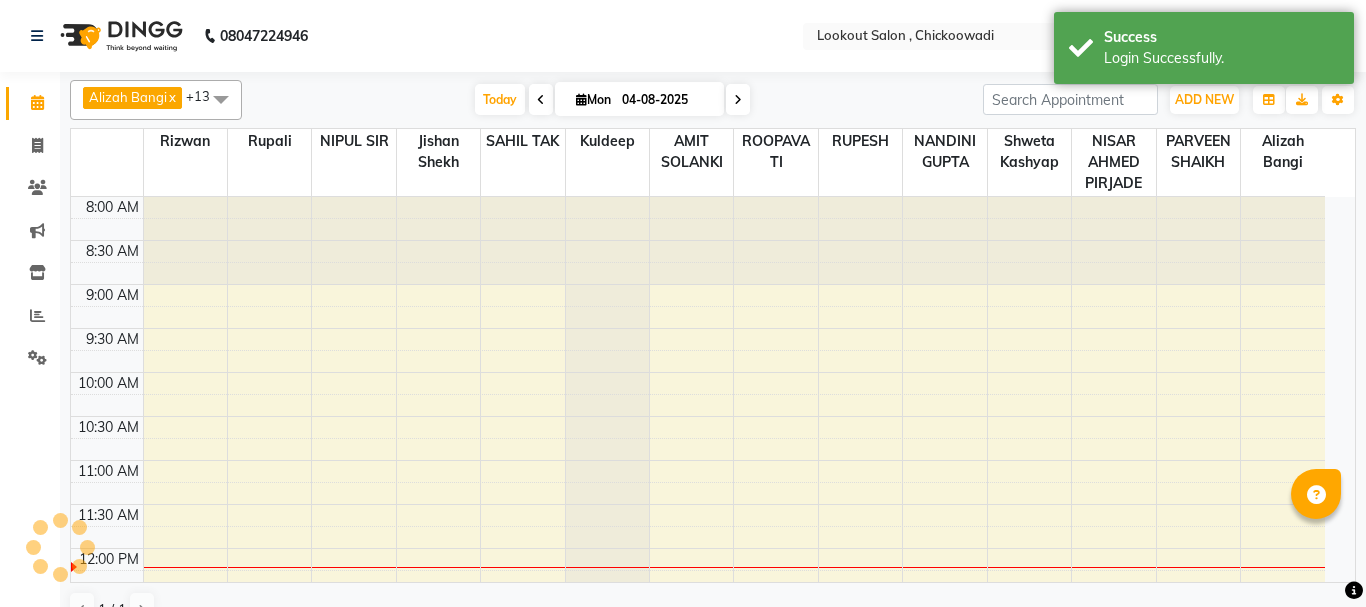 select on "en" 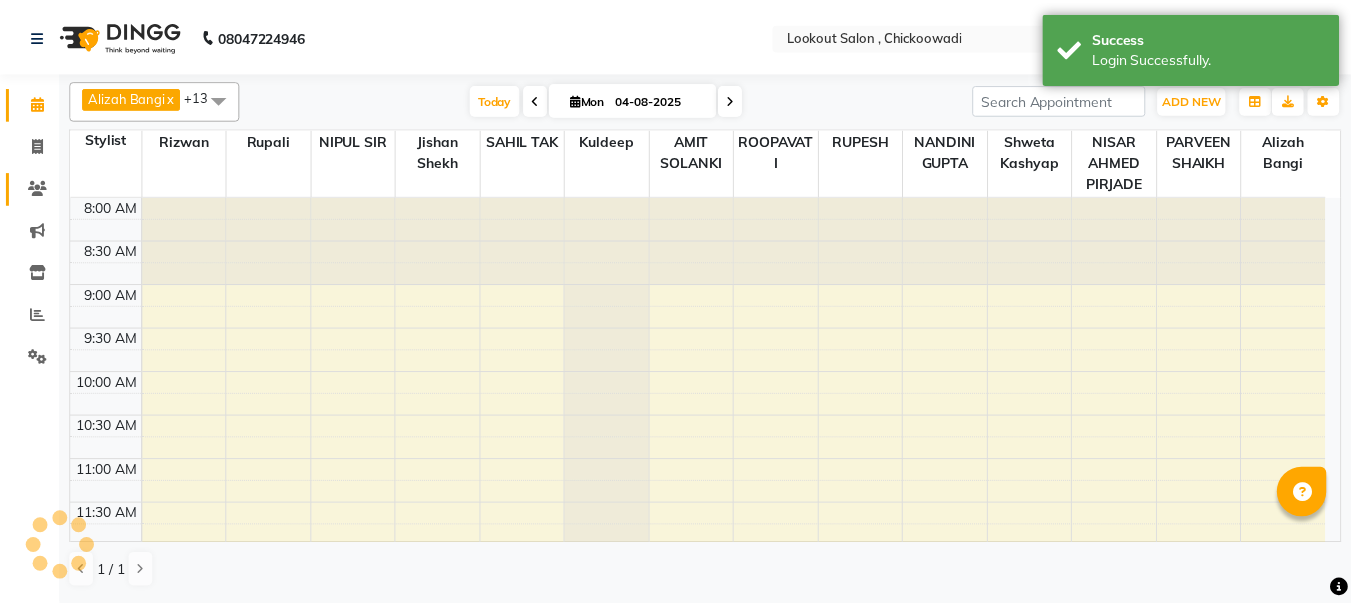 scroll, scrollTop: 0, scrollLeft: 0, axis: both 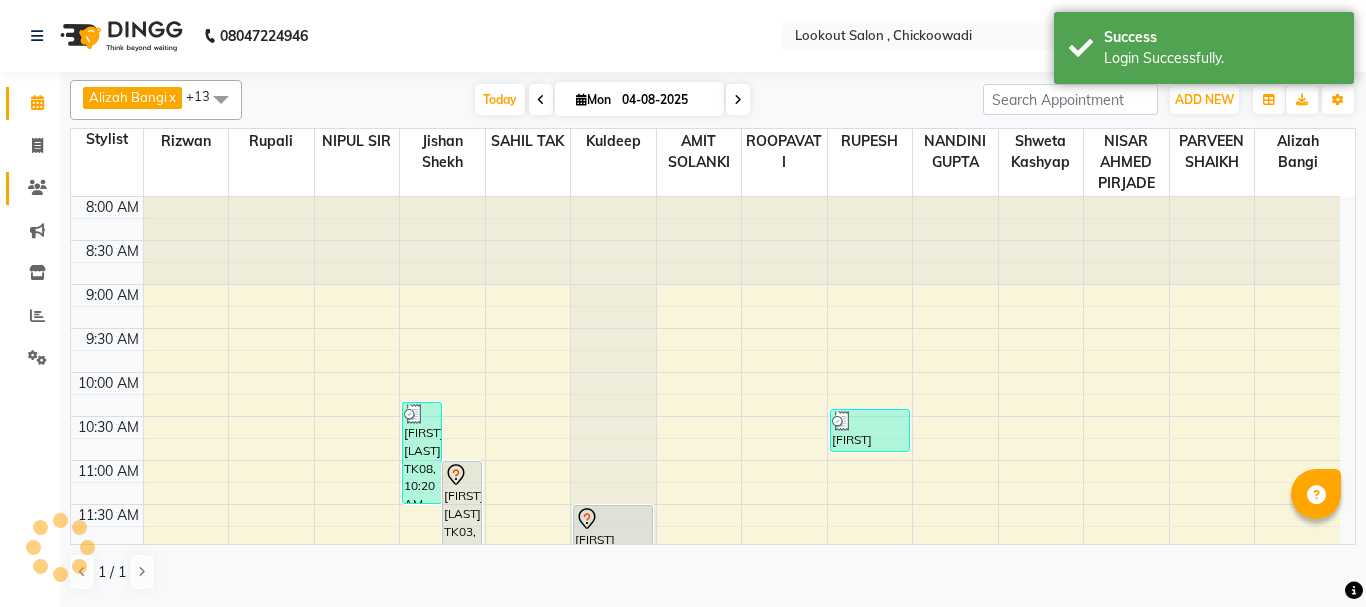 click 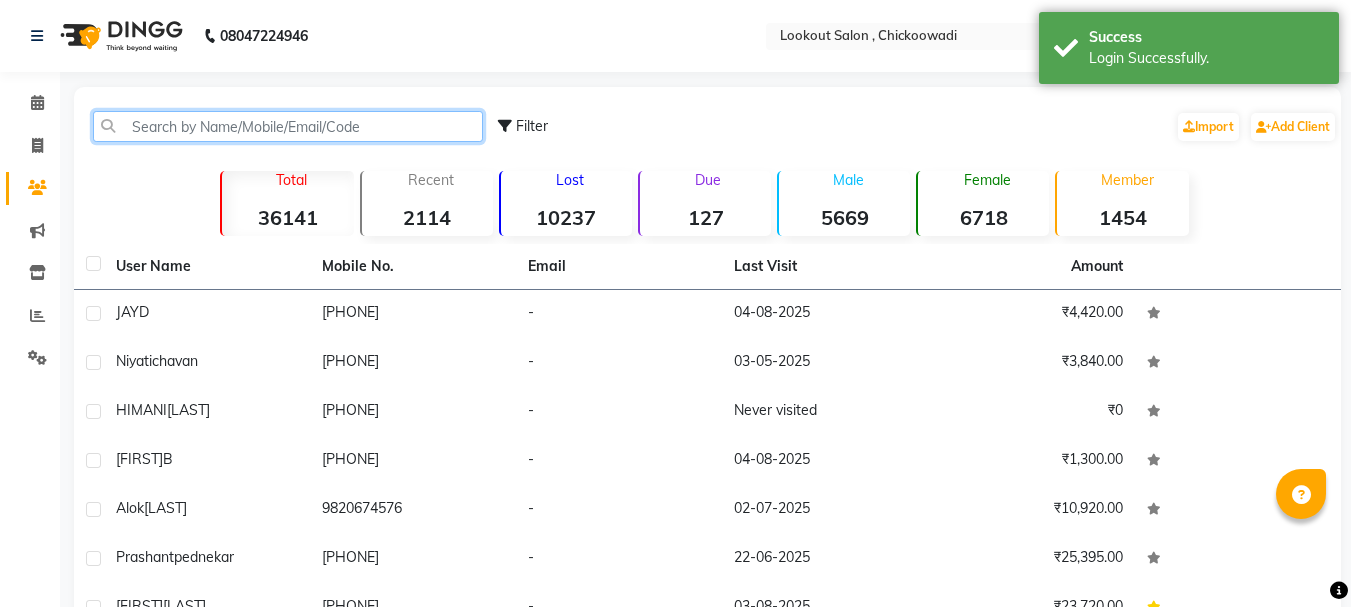 click 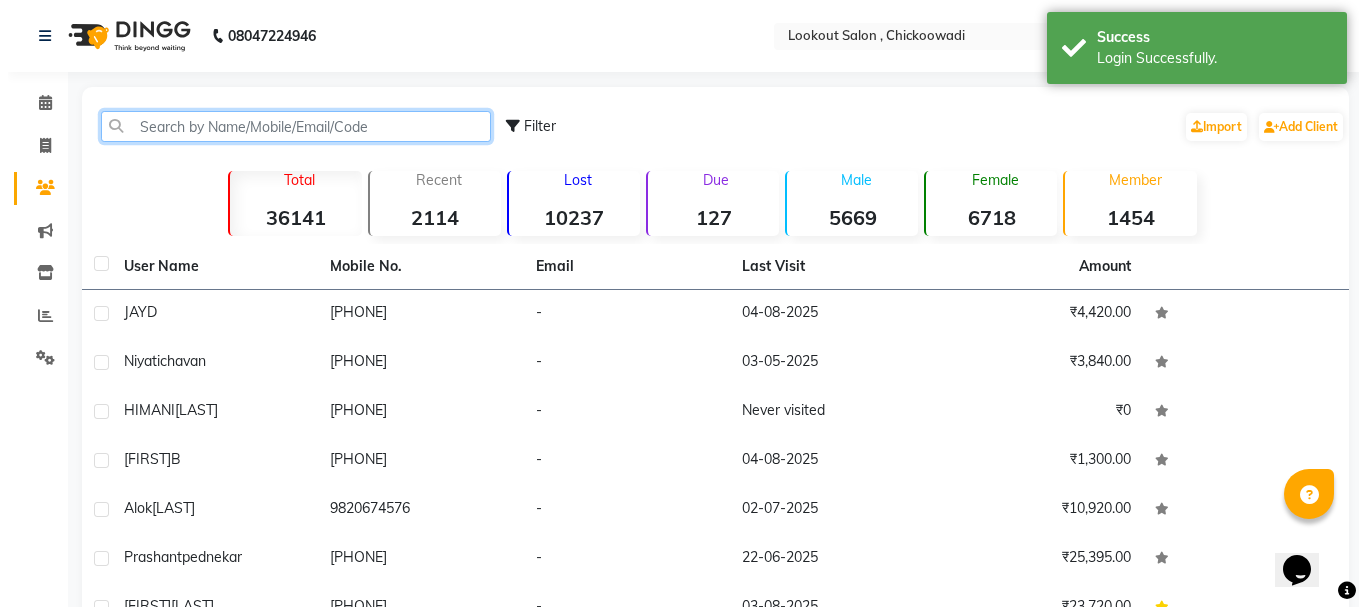 scroll, scrollTop: 0, scrollLeft: 0, axis: both 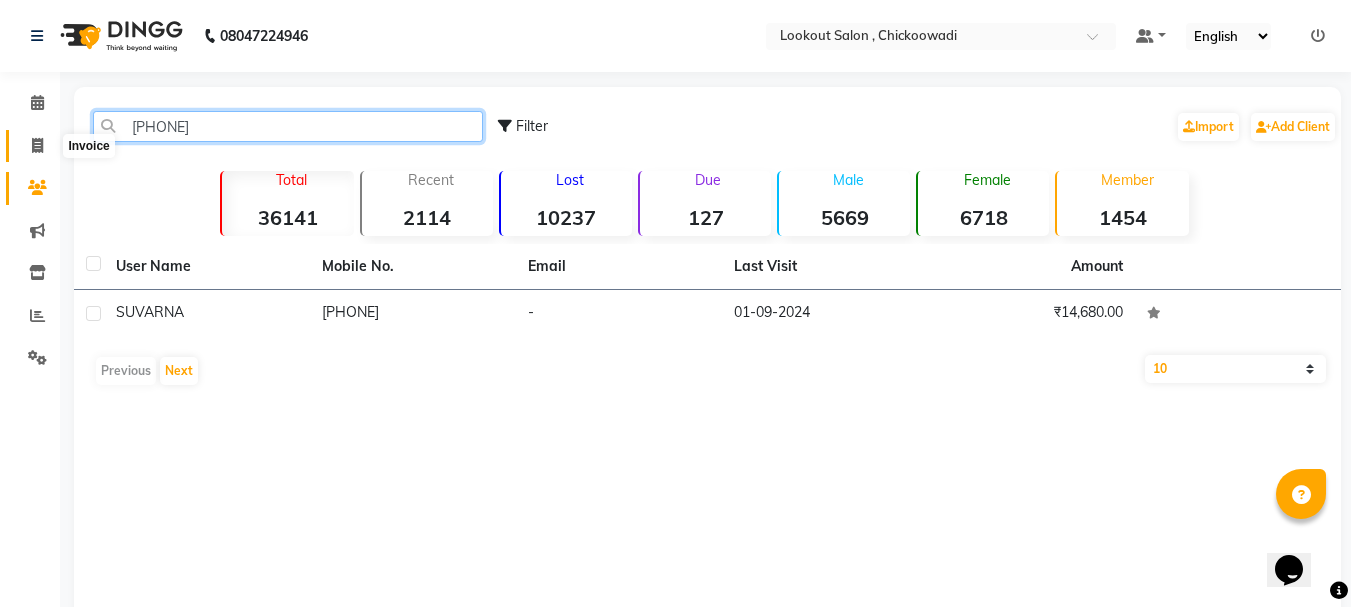 type on "[PHONE]" 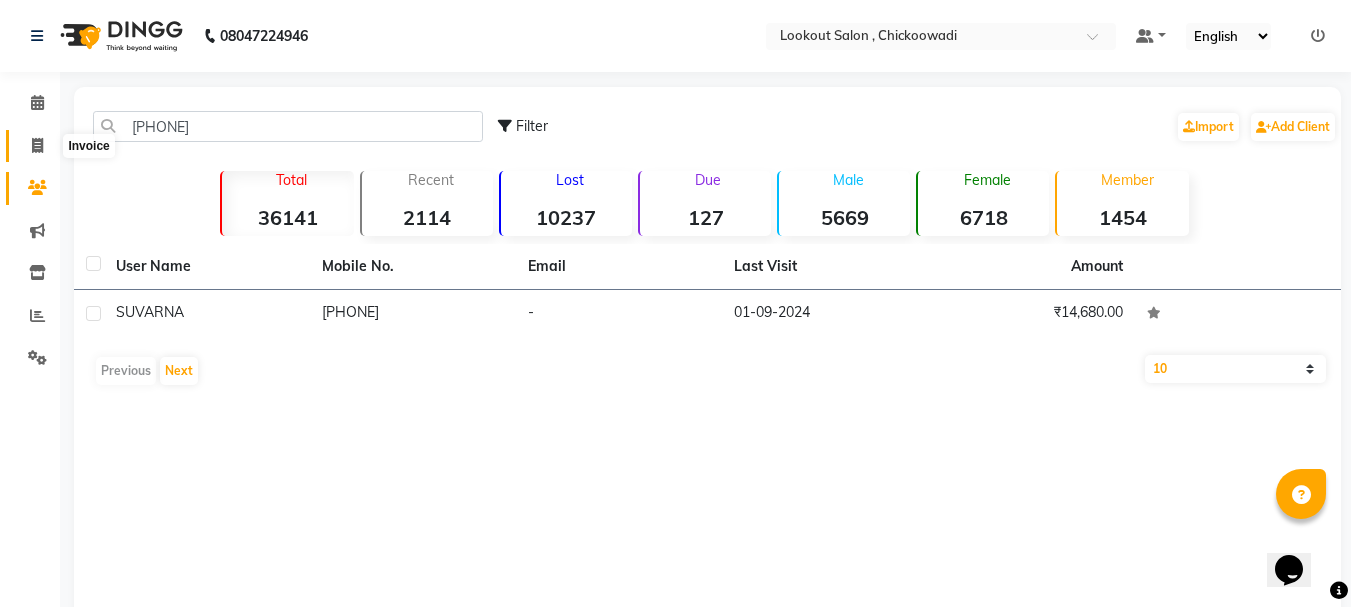 click 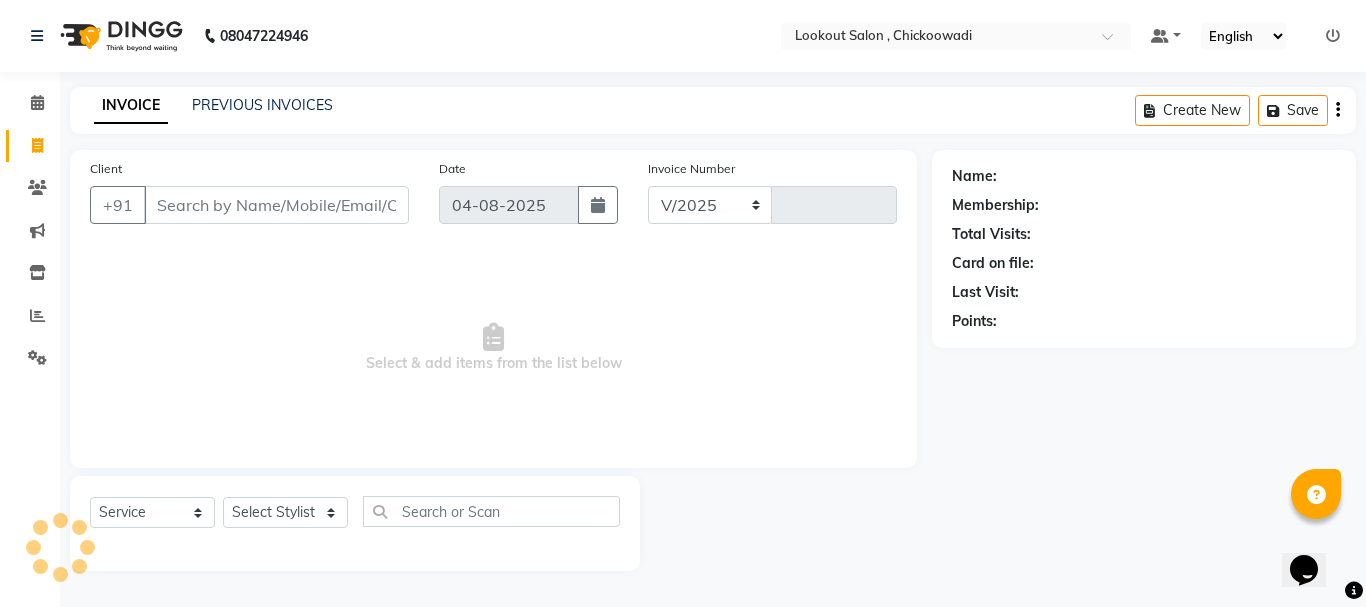 select on "151" 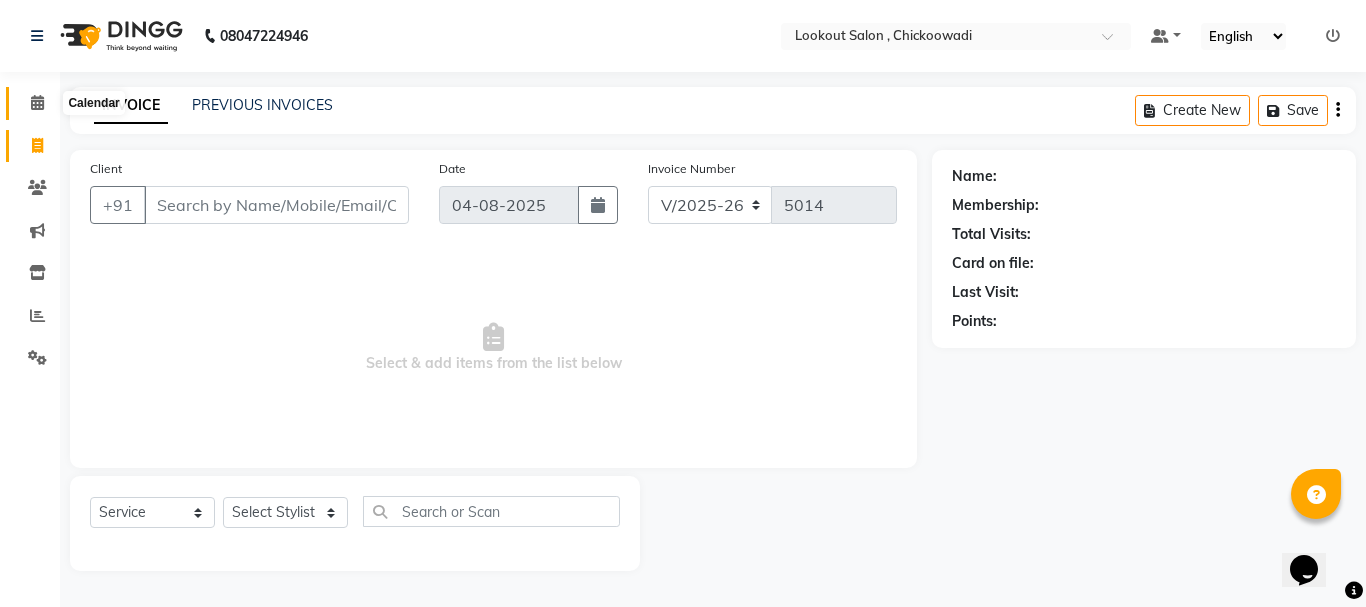 click 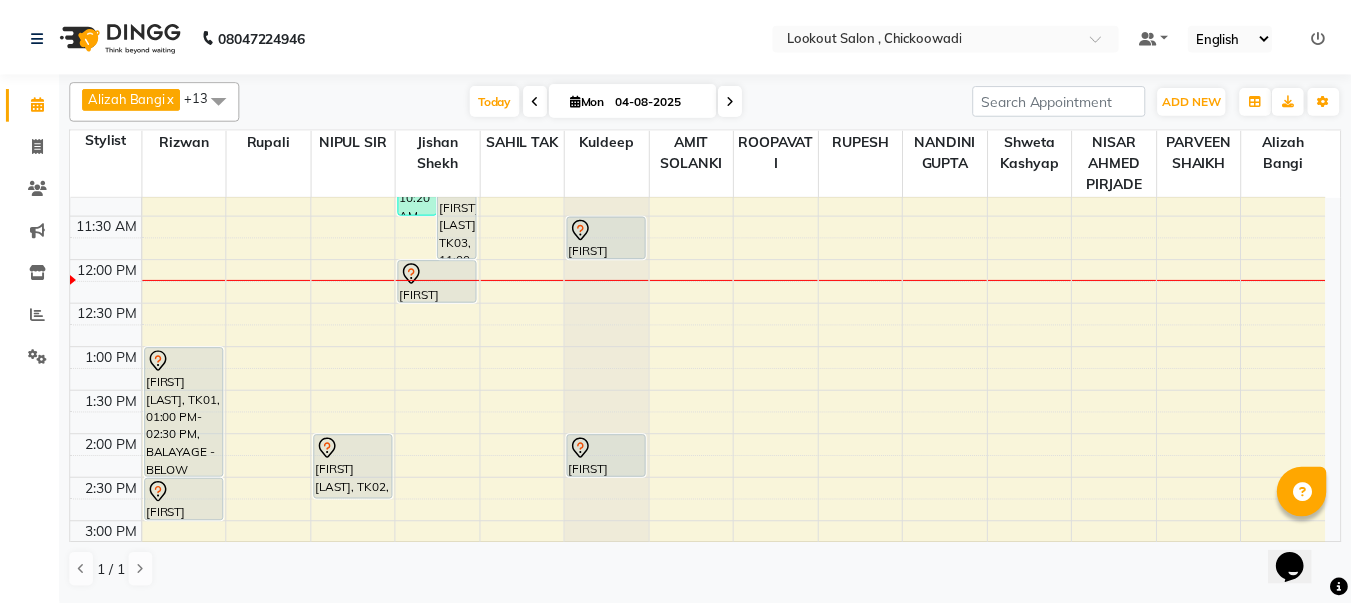 scroll, scrollTop: 200, scrollLeft: 0, axis: vertical 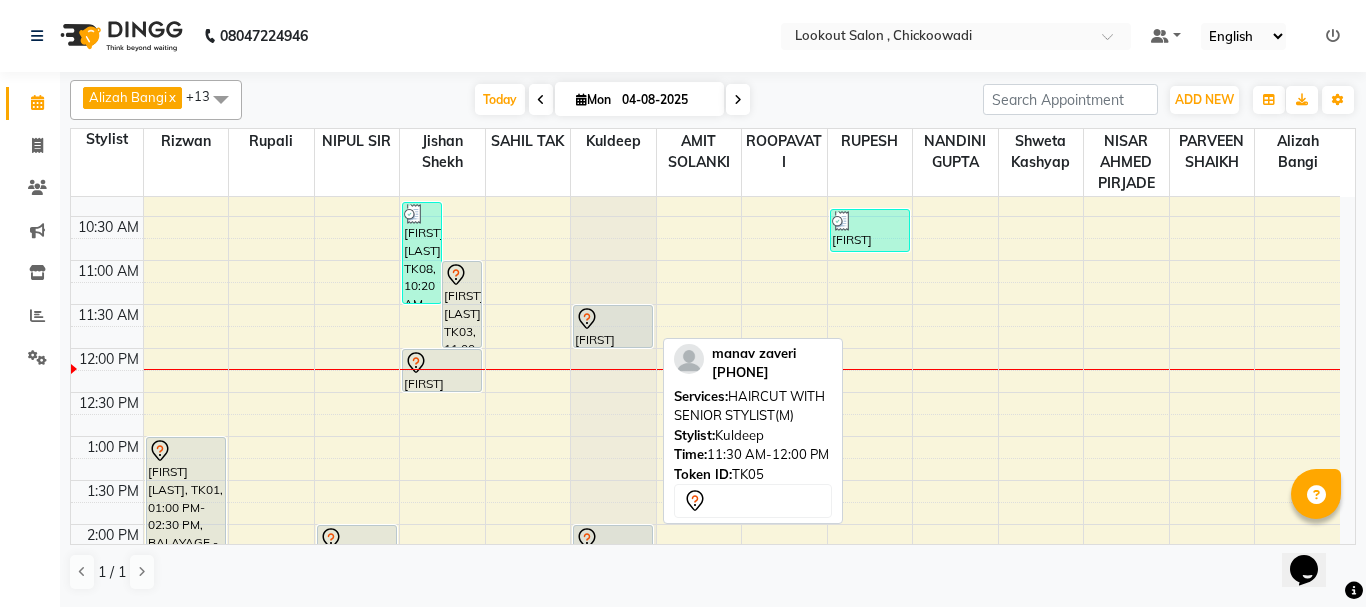 click at bounding box center (613, 319) 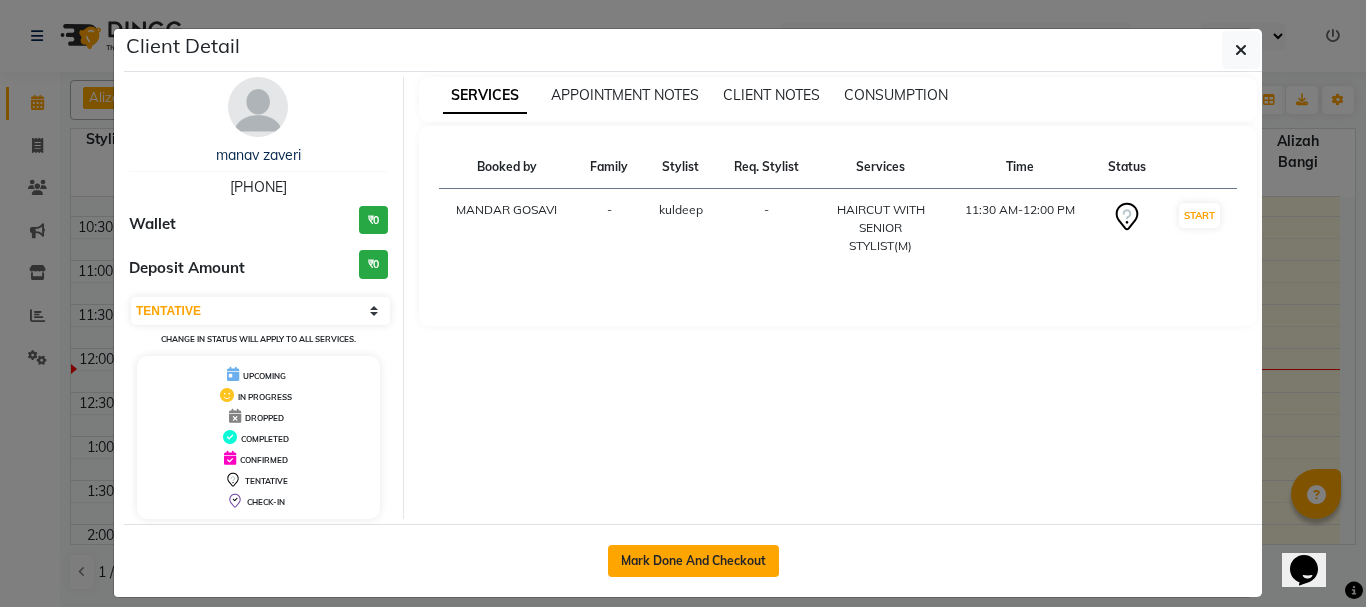 click on "Mark Done And Checkout" 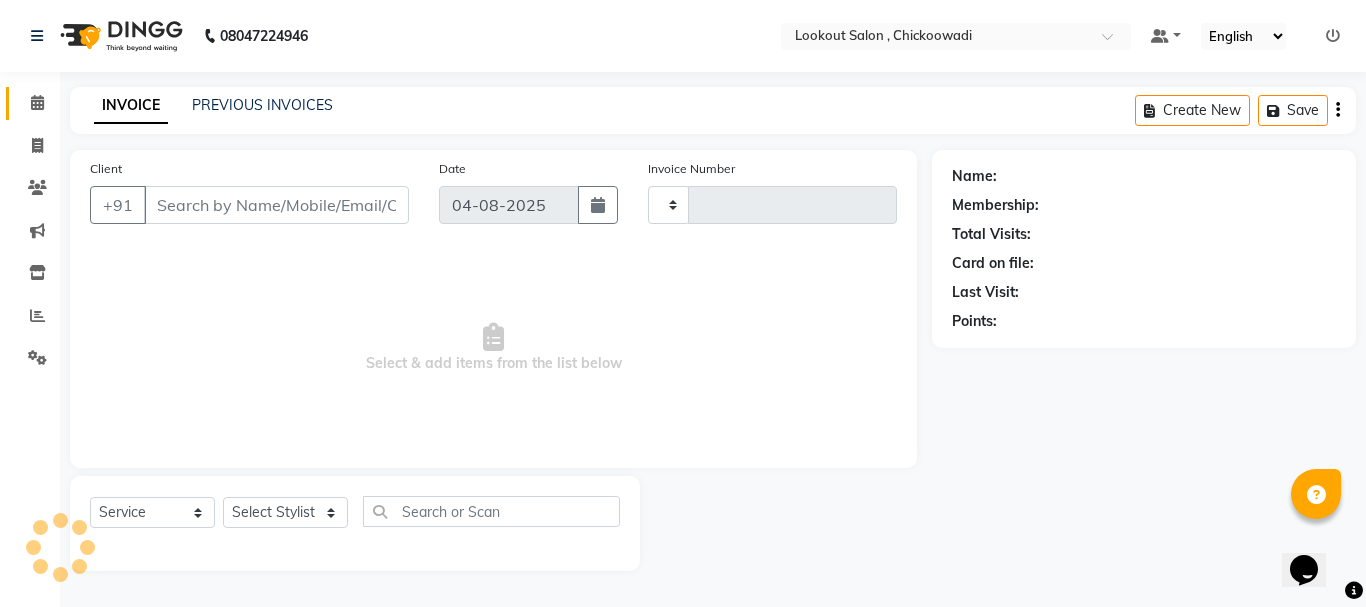 type on "5014" 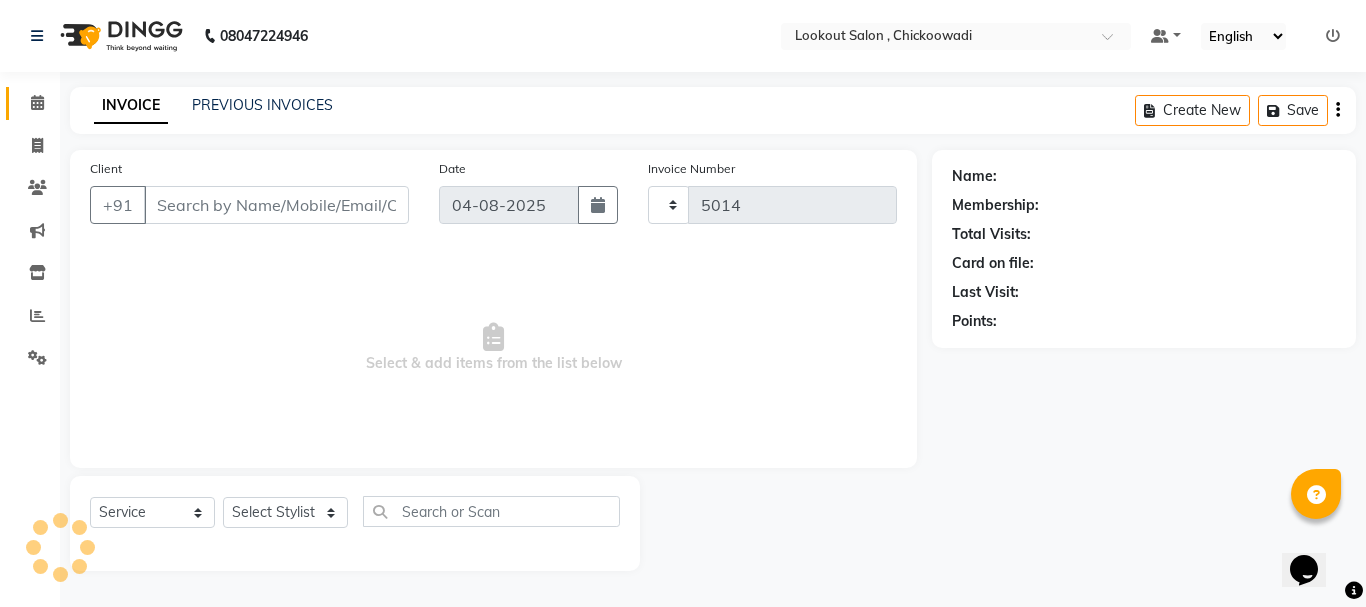 select on "151" 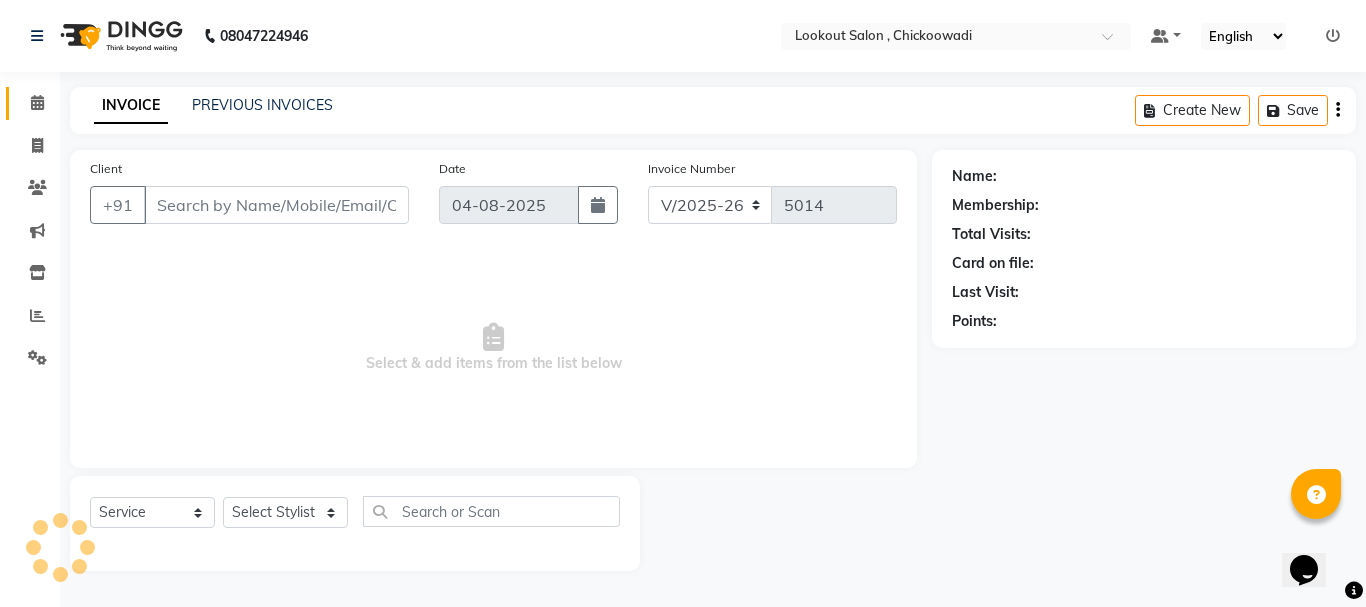 type on "[PHONE]" 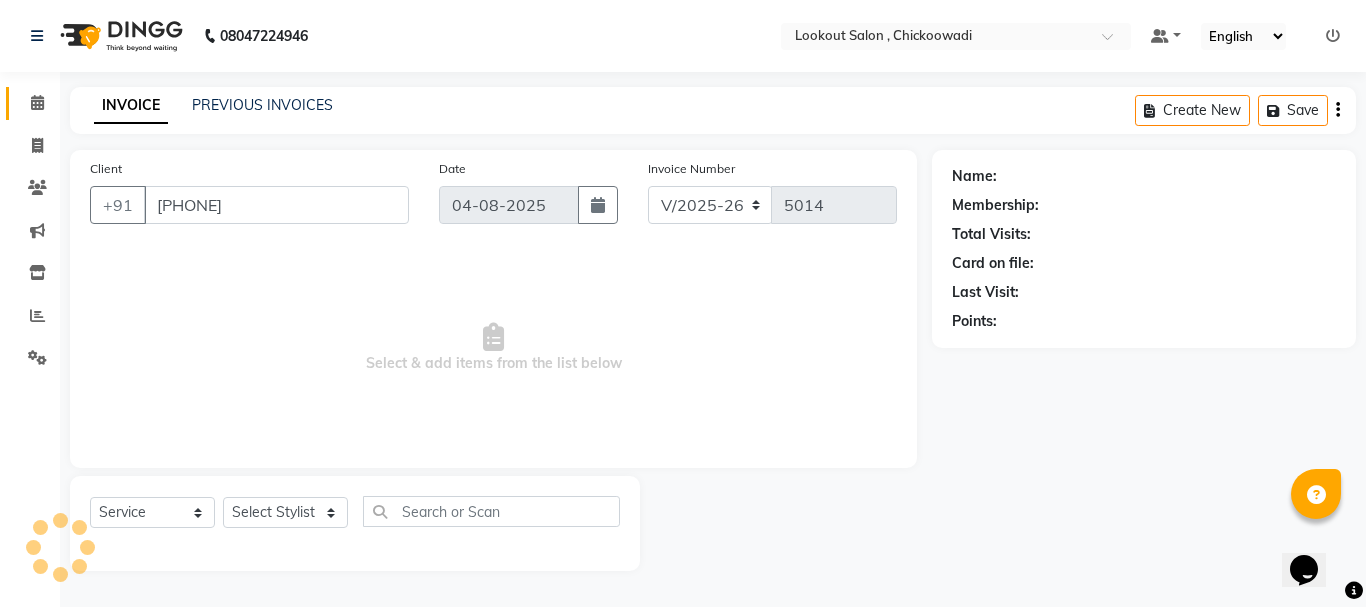 select on "19837" 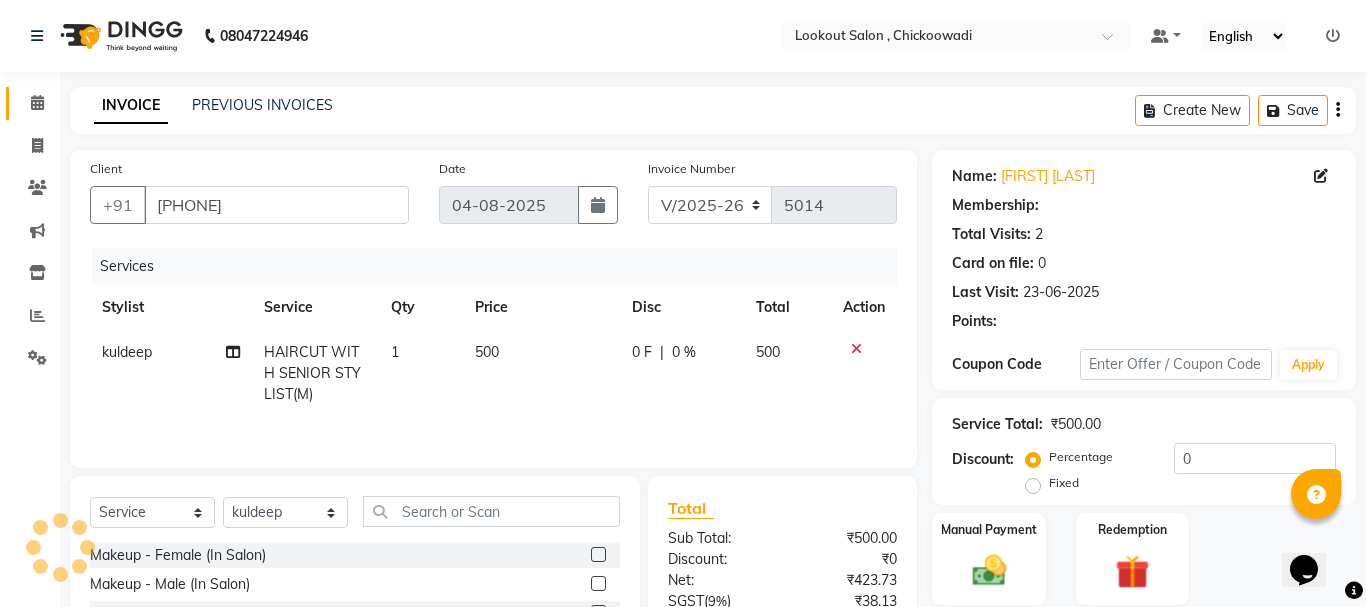 select on "1: Object" 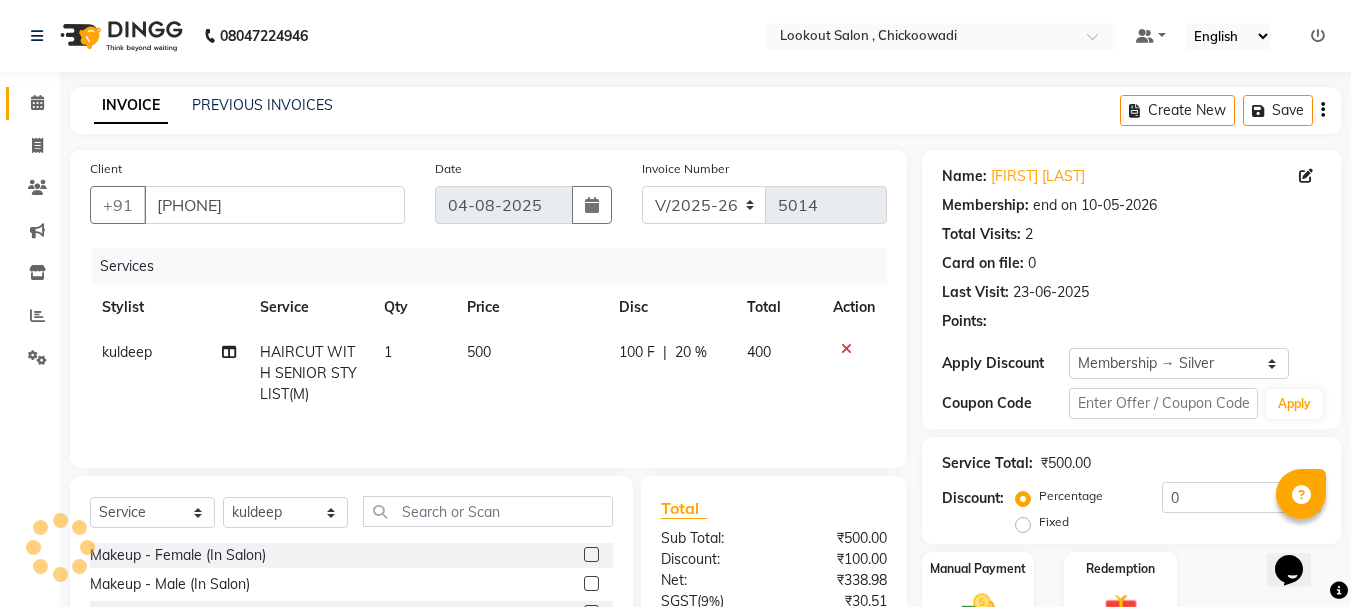 type on "20" 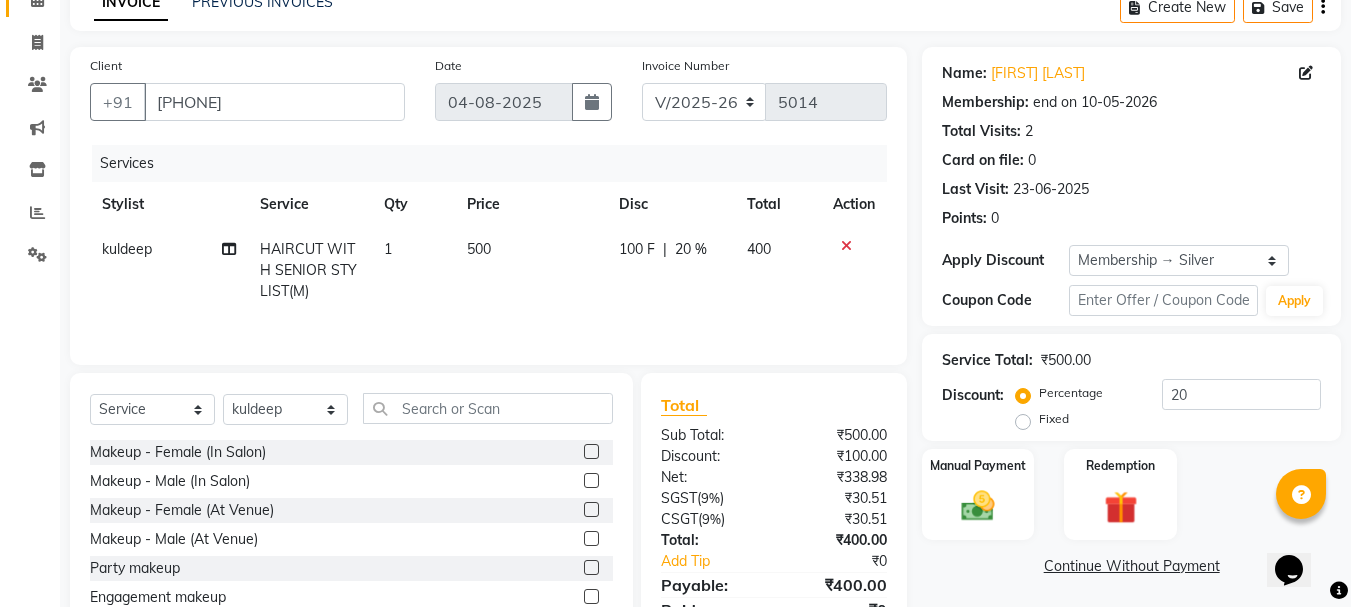 scroll, scrollTop: 194, scrollLeft: 0, axis: vertical 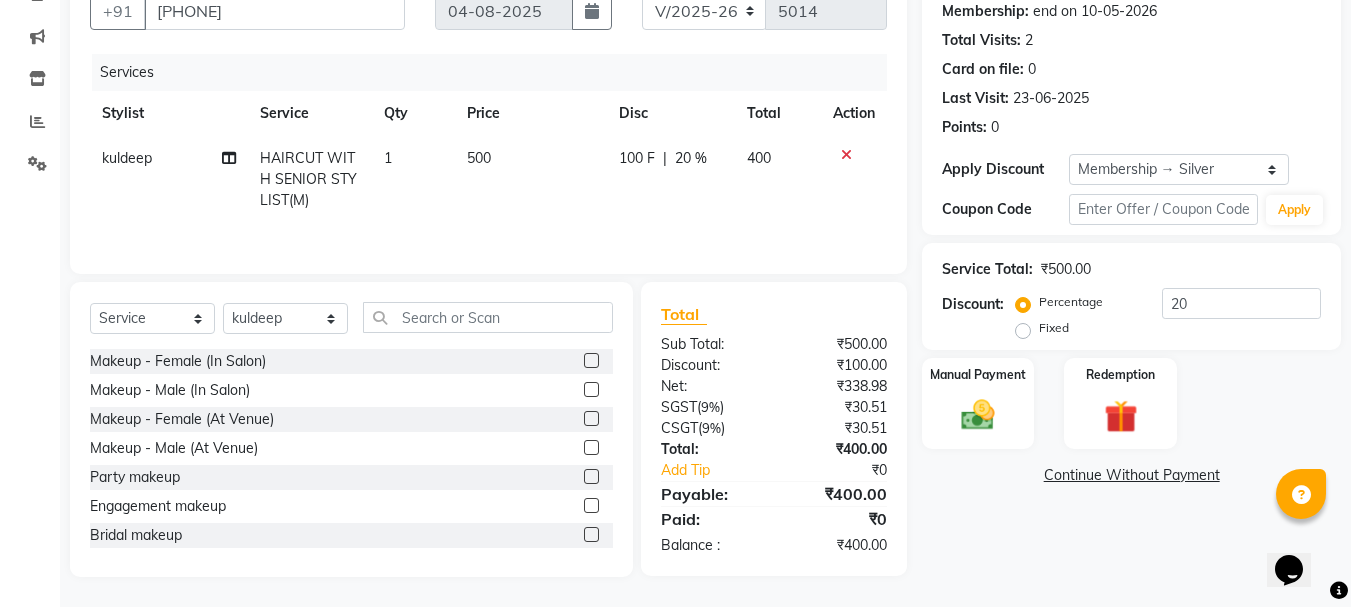 click on "kuldeep" 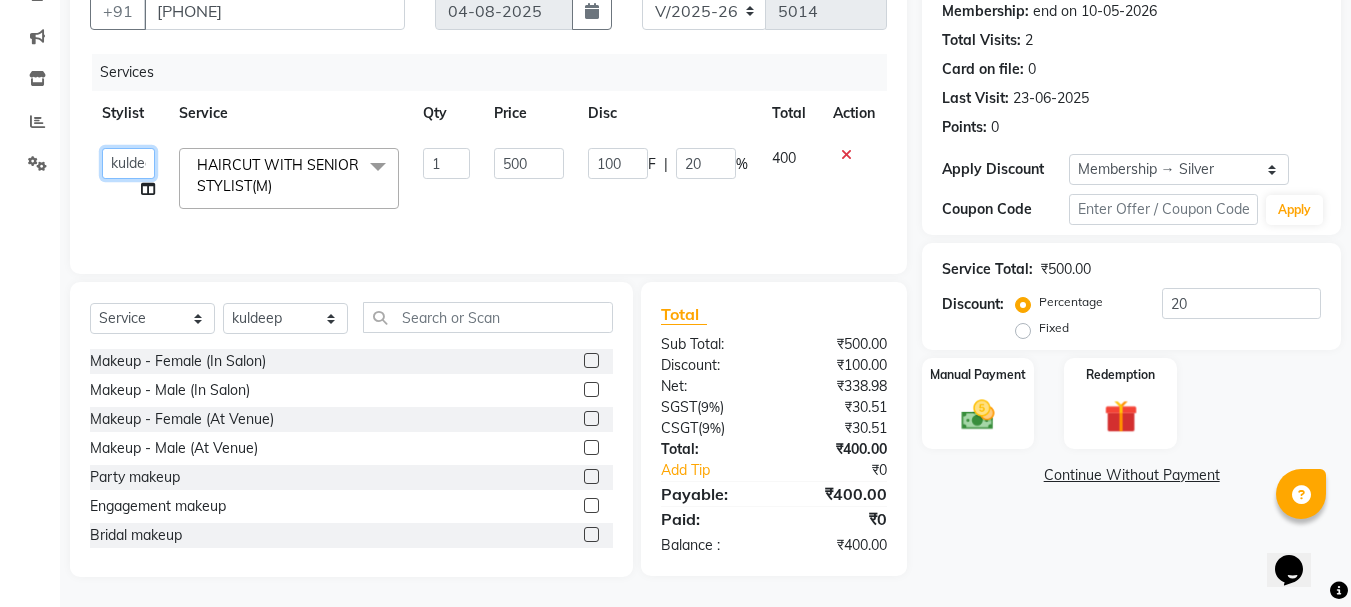 click on "Alizah Bangi   AMIT SOLANKI   jishan shekh   kuldeep   MANDAR GOSAVI   NANDINI GUPTA   NIPUL SIR   NISAR AHMED PIRJADE   PARVEEN SHAIKH   Rizwan   ROOPAVATI   Rupali    RUPESH   SADAF SHAIKH   SAHIL TAK   SAMREEN DHOLKIYA   shweta kashyap" 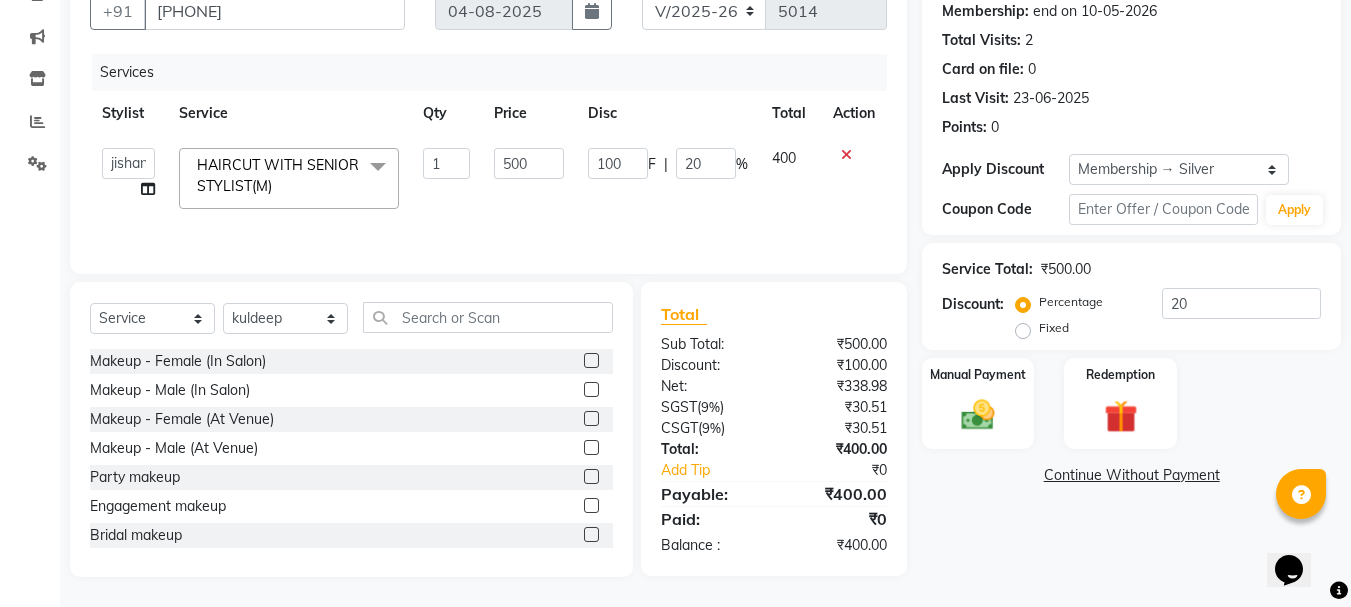 select on "7174" 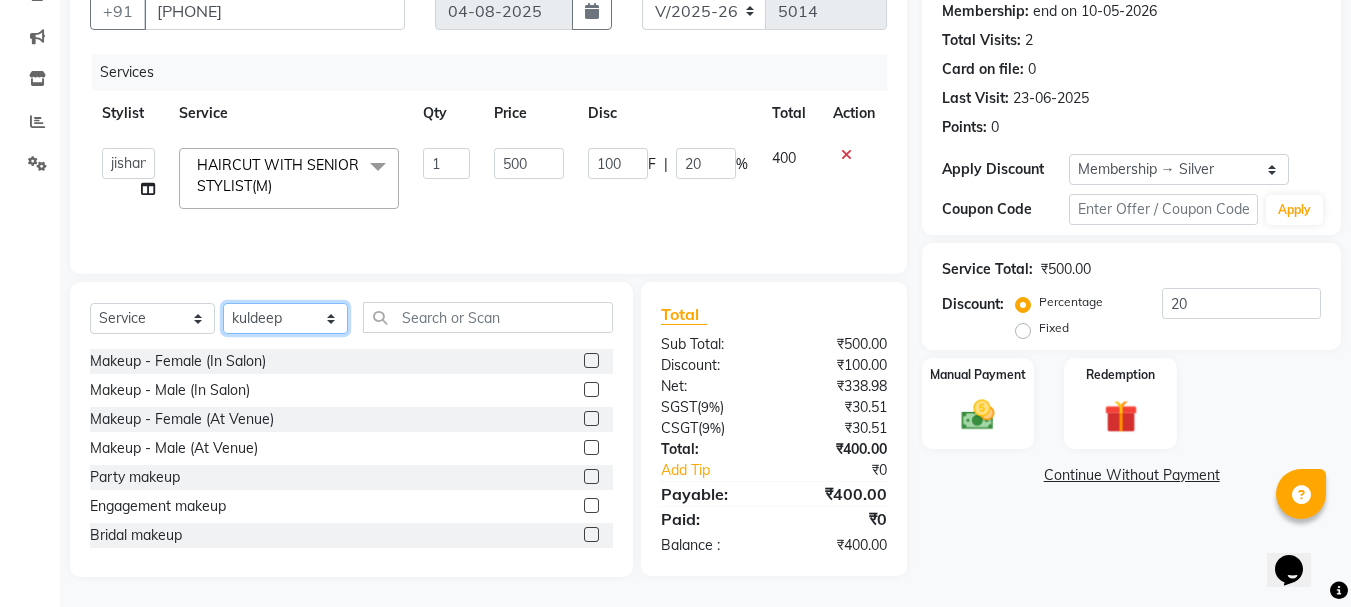 click on "Select Stylist Alizah Bangi AMIT SOLANKI jishan shekh kuldeep MANDAR GOSAVI NANDINI GUPTA NIPUL SIR NISAR AHMED PIRJADE PARVEEN SHAIKH Rizwan ROOPAVATI Rupali  RUPESH SADAF SHAIKH SAHIL TAK SAMREEN DHOLKIYA shweta kashyap" 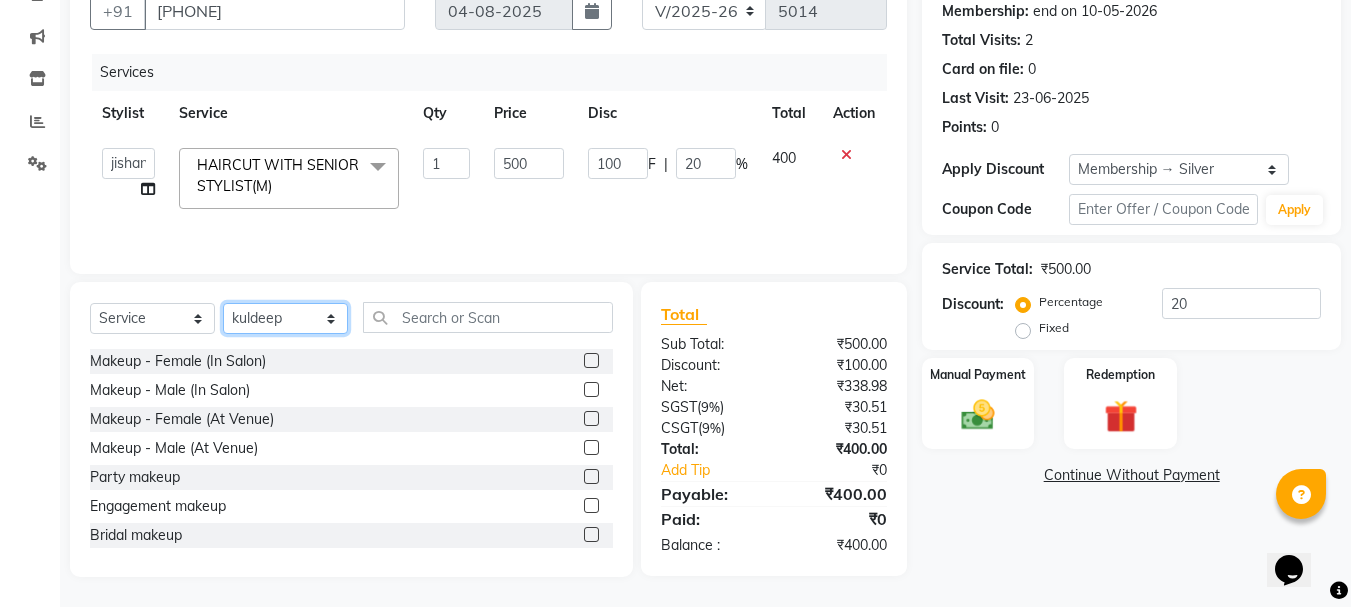 select on "7174" 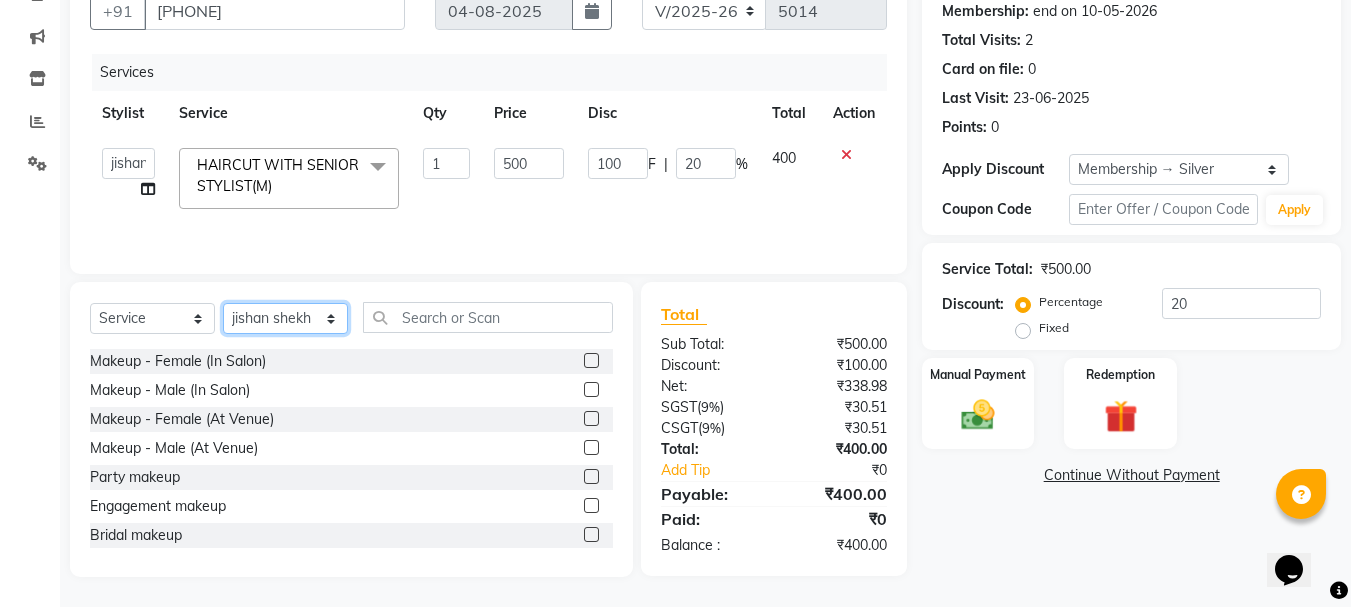 click on "Select Stylist Alizah Bangi AMIT SOLANKI jishan shekh kuldeep MANDAR GOSAVI NANDINI GUPTA NIPUL SIR NISAR AHMED PIRJADE PARVEEN SHAIKH Rizwan ROOPAVATI Rupali  RUPESH SADAF SHAIKH SAHIL TAK SAMREEN DHOLKIYA shweta kashyap" 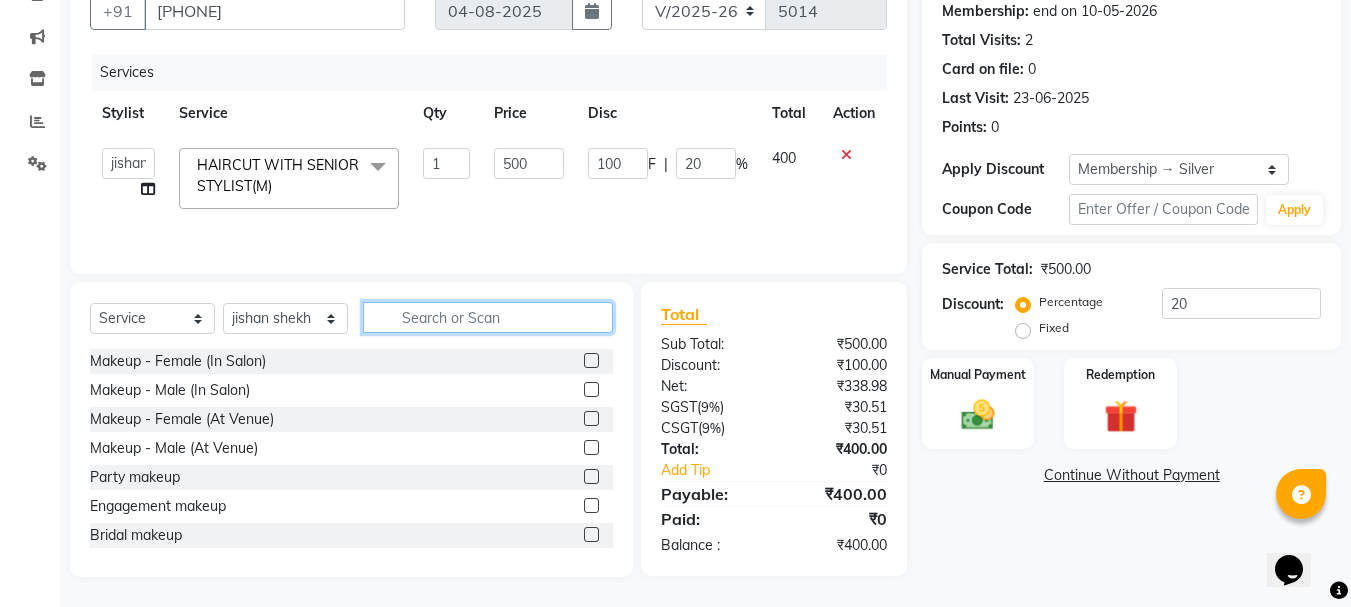 click 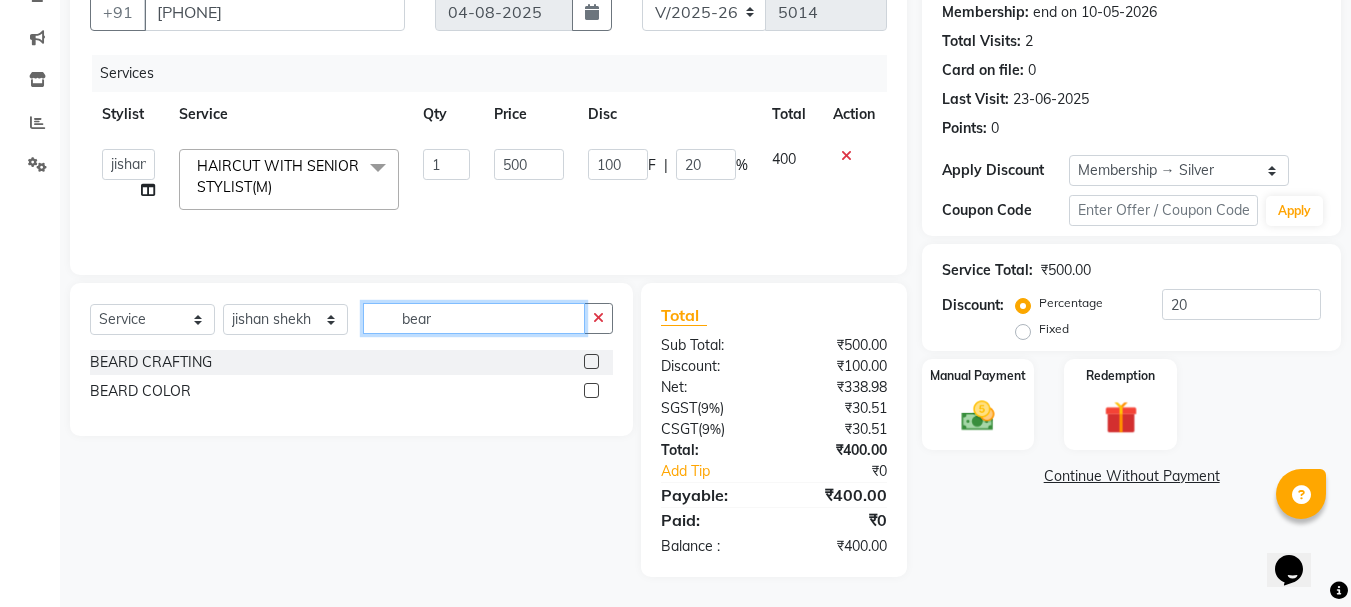 scroll, scrollTop: 193, scrollLeft: 0, axis: vertical 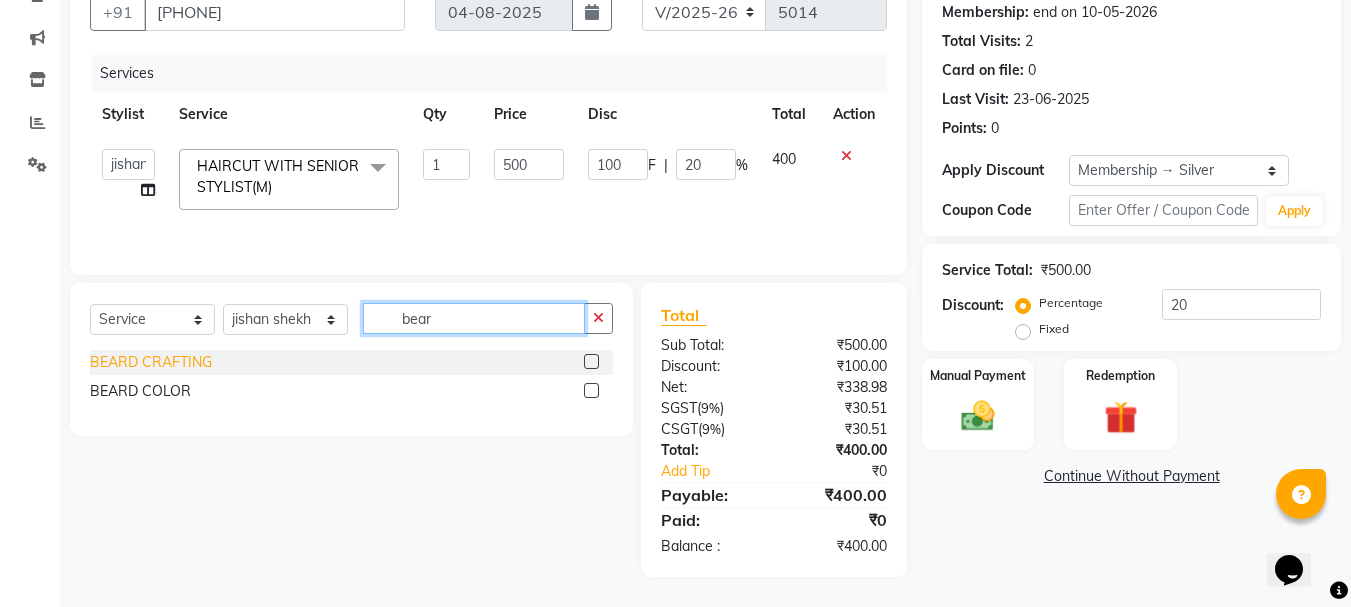 type on "bear" 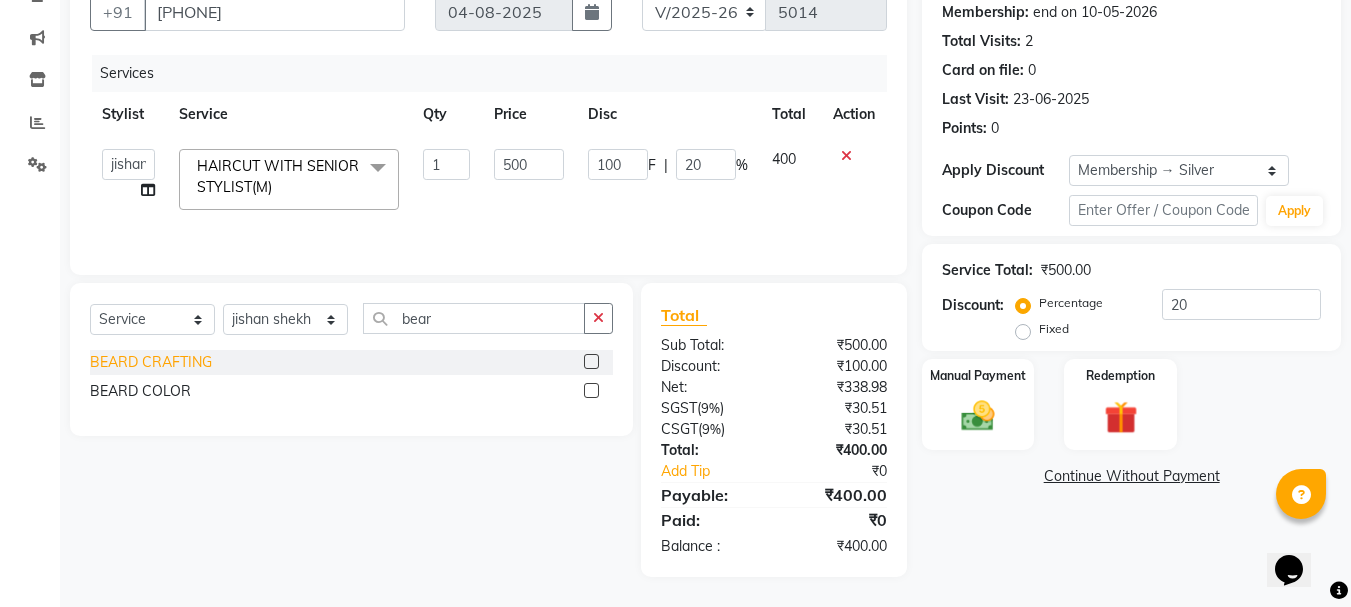 click on "BEARD CRAFTING" 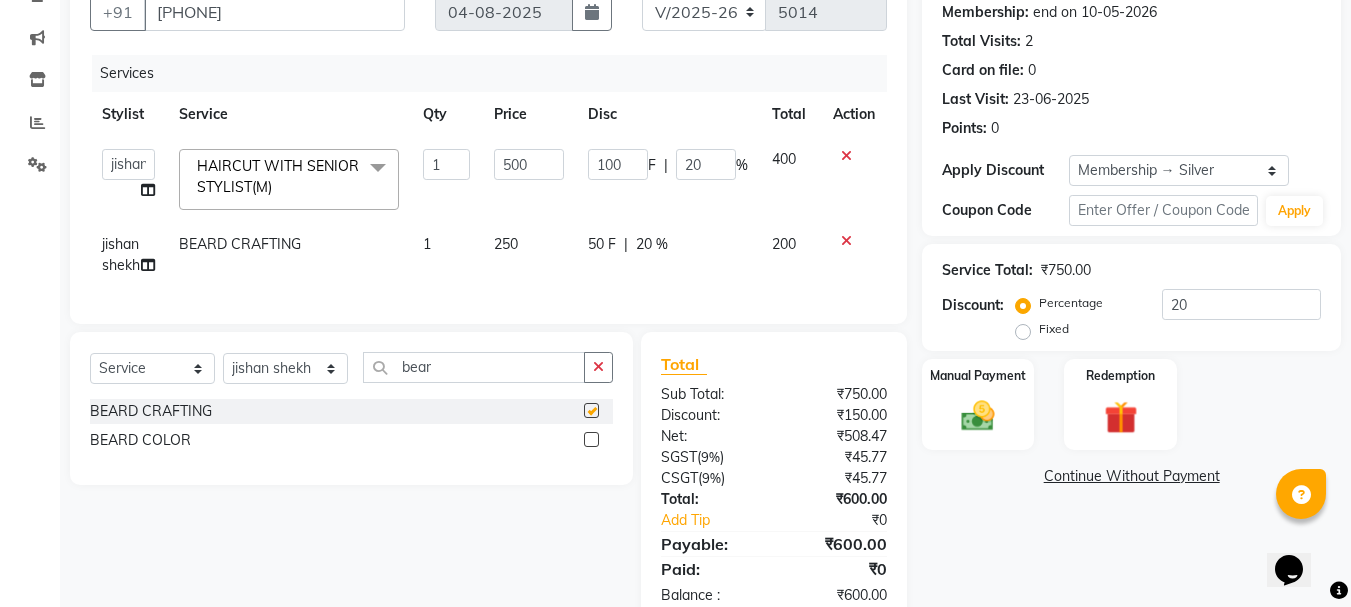 checkbox on "false" 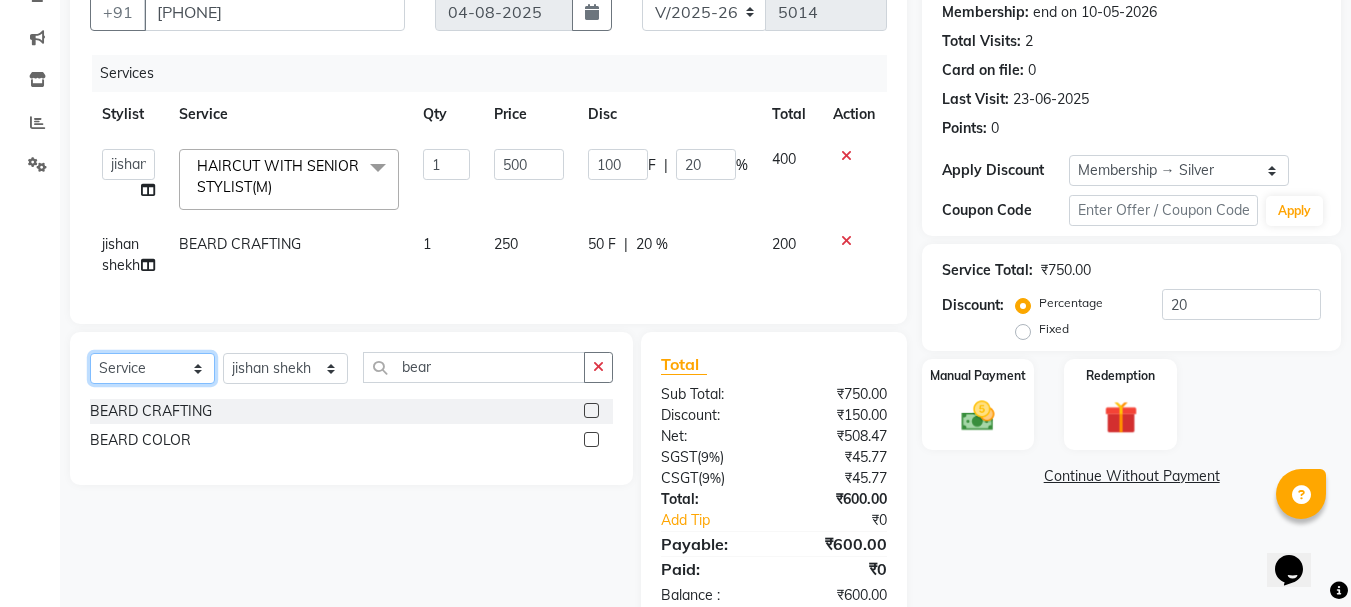 click on "Select  Service  Product  Membership  Package Voucher Prepaid Gift Card" 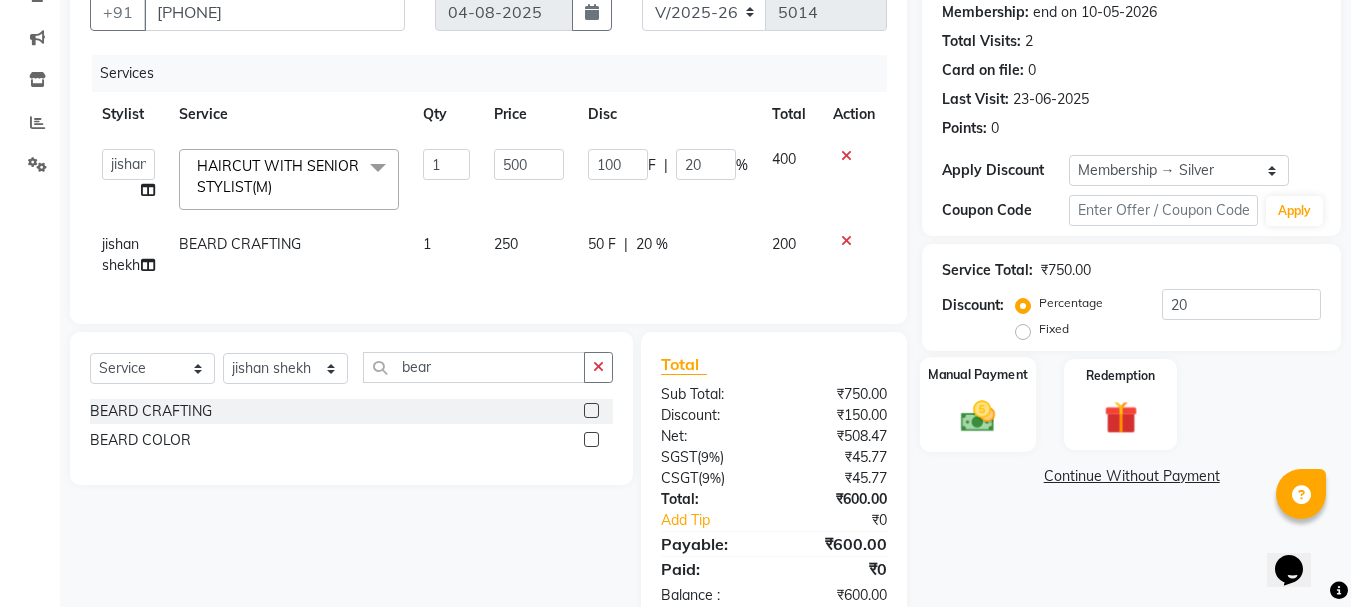click on "Manual Payment" 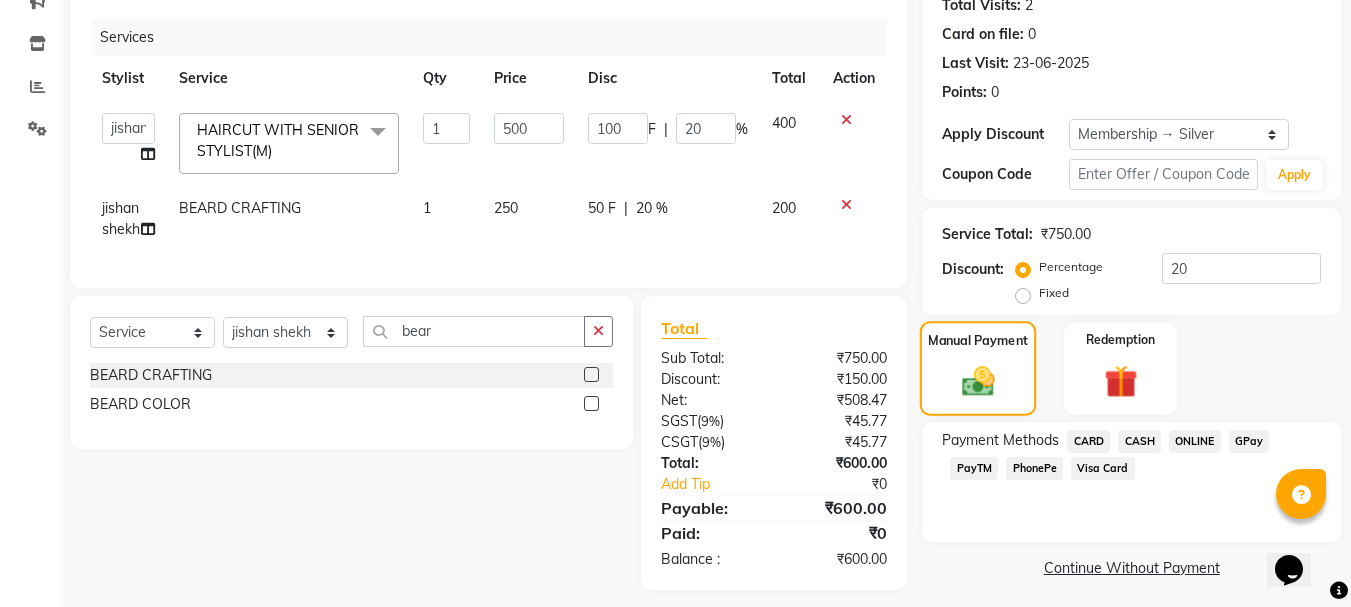 scroll, scrollTop: 257, scrollLeft: 0, axis: vertical 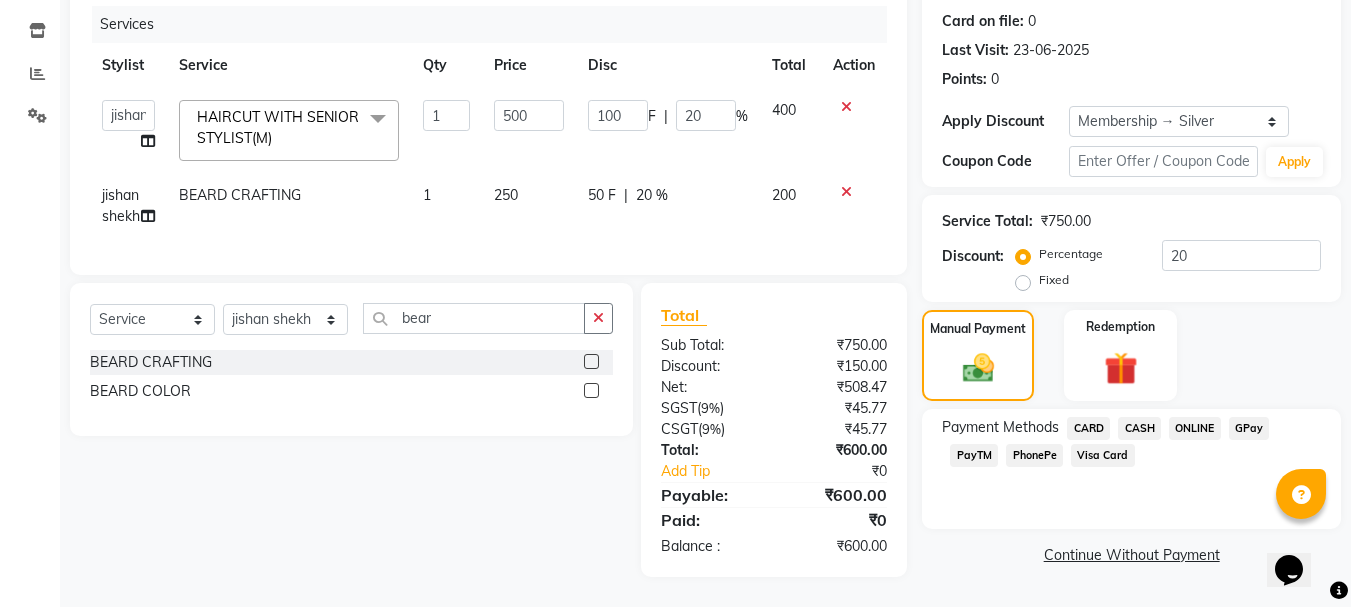click on "CASH" 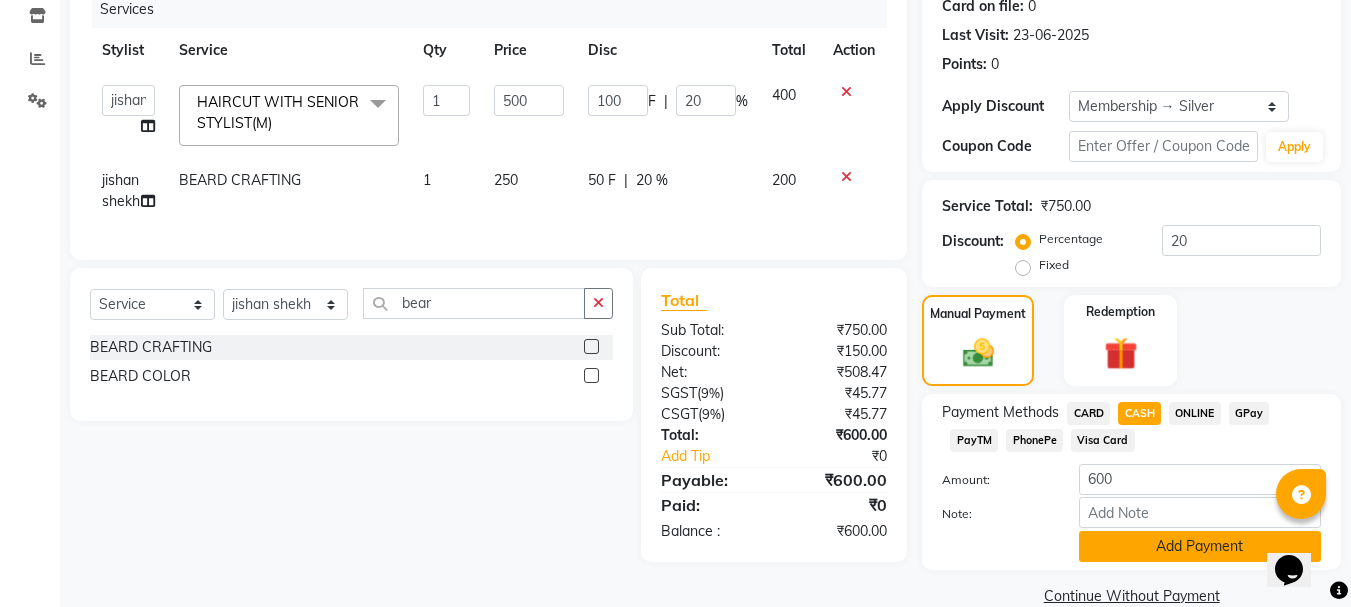 click on "Add Payment" 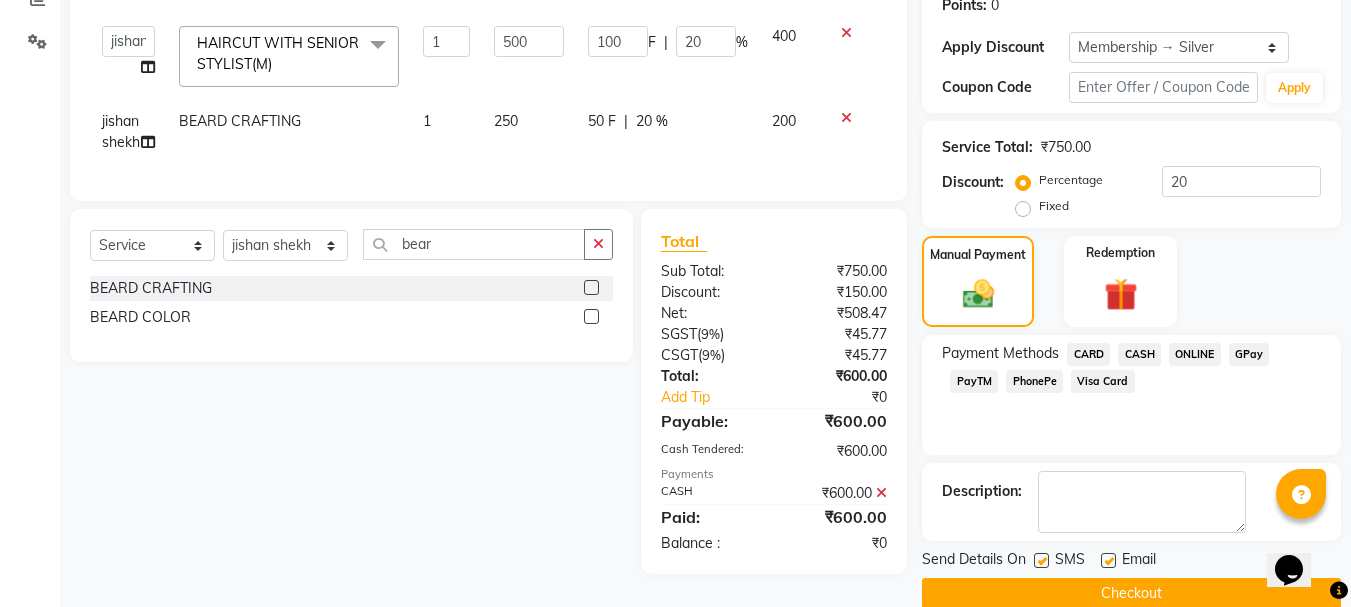 scroll, scrollTop: 348, scrollLeft: 0, axis: vertical 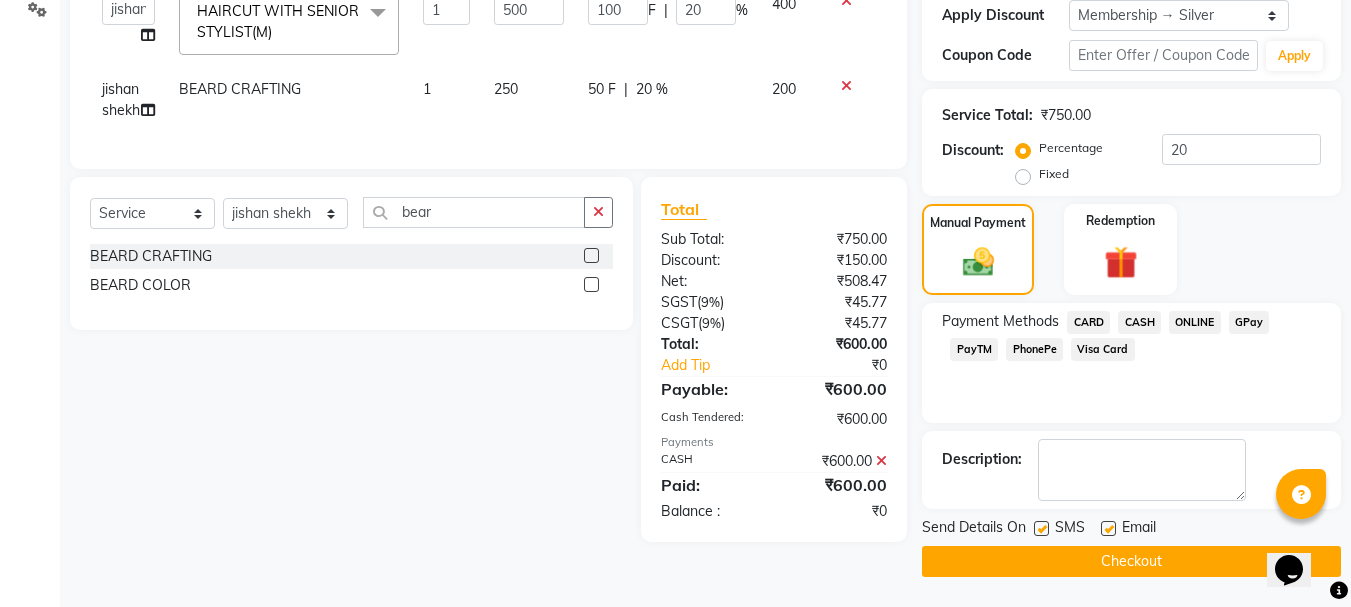click on "Checkout" 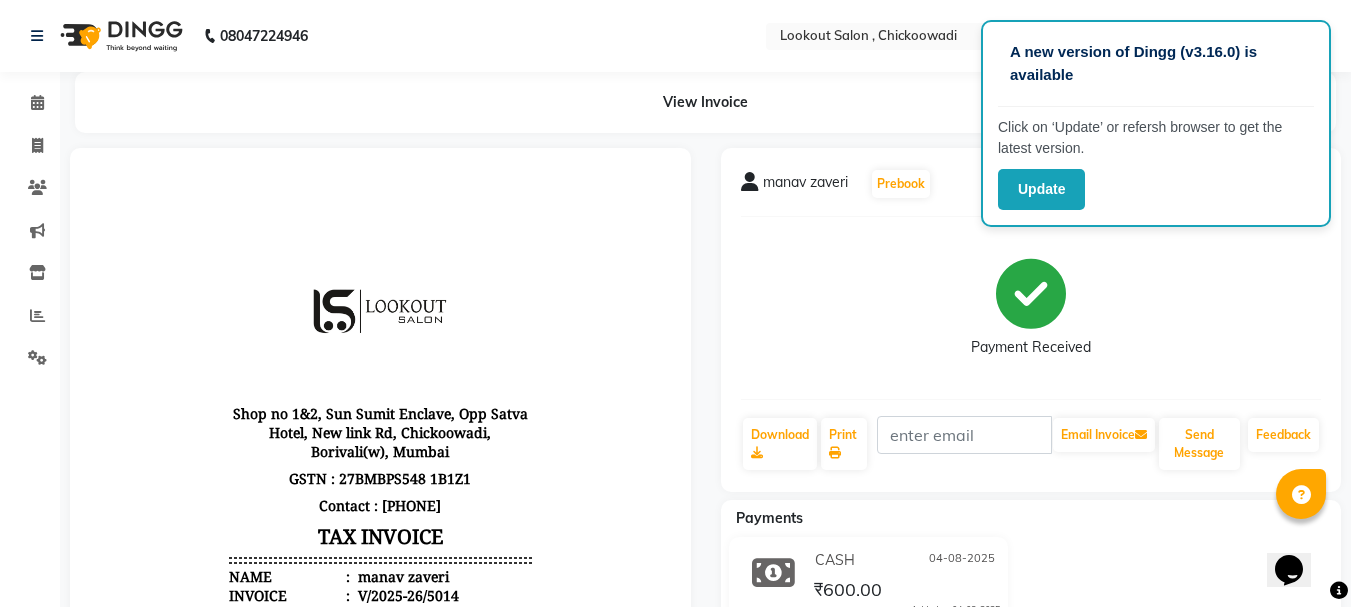 scroll, scrollTop: 16, scrollLeft: 0, axis: vertical 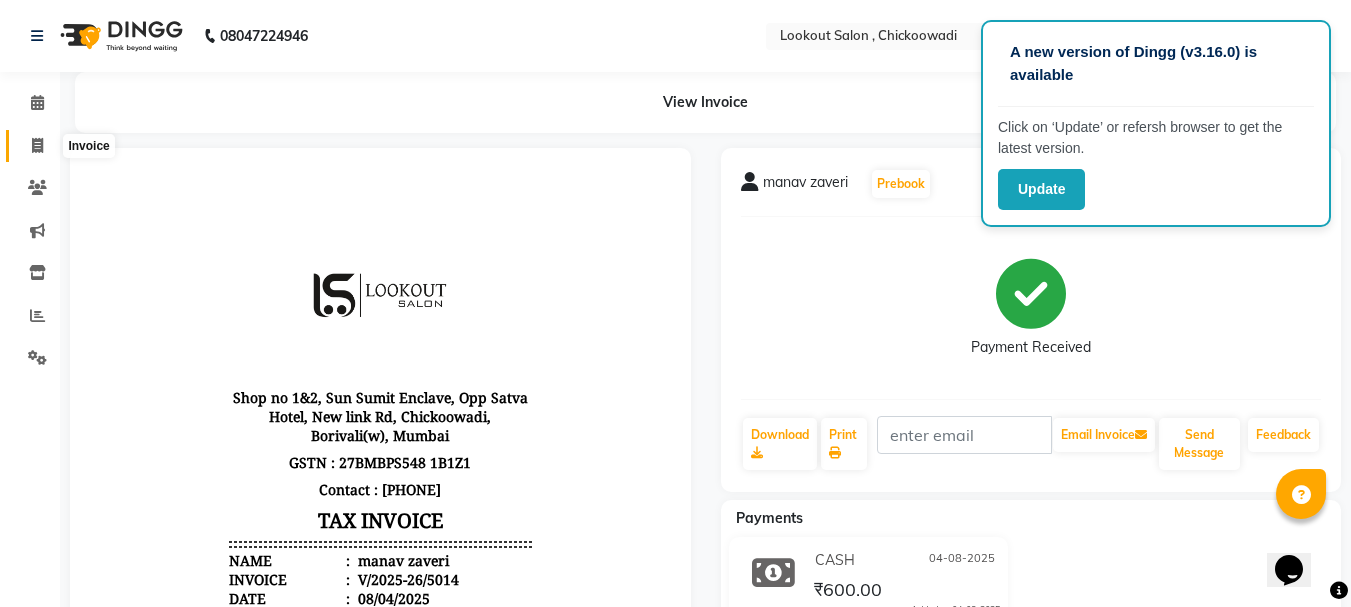 click 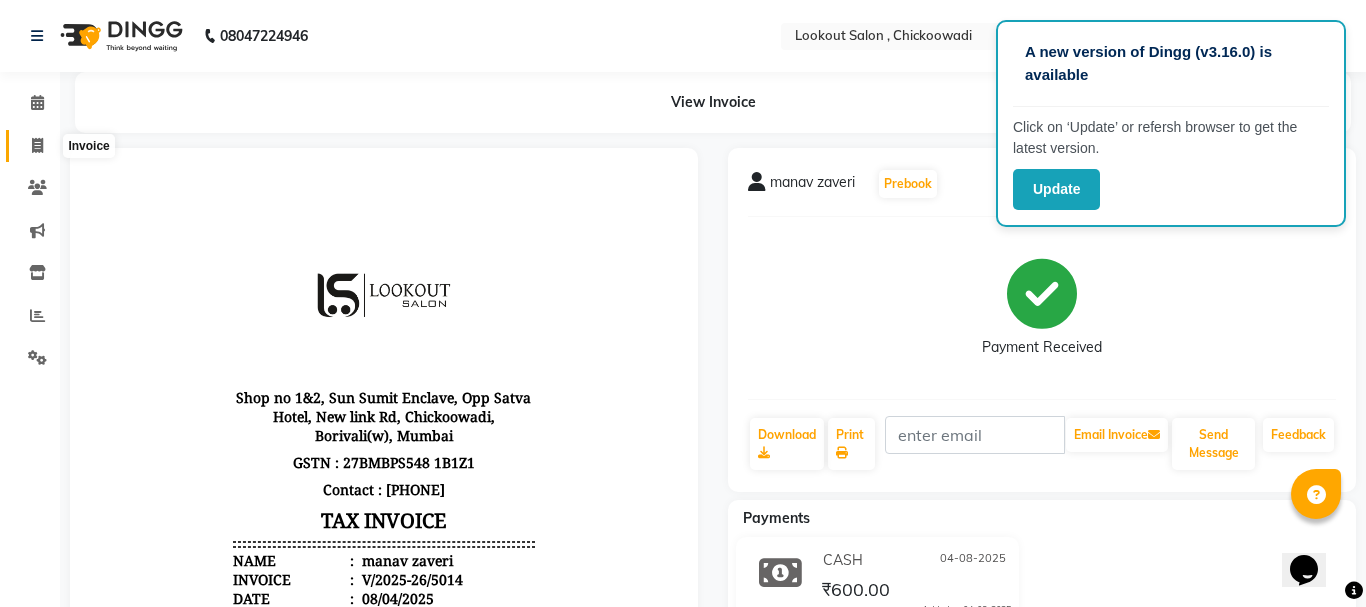 select on "service" 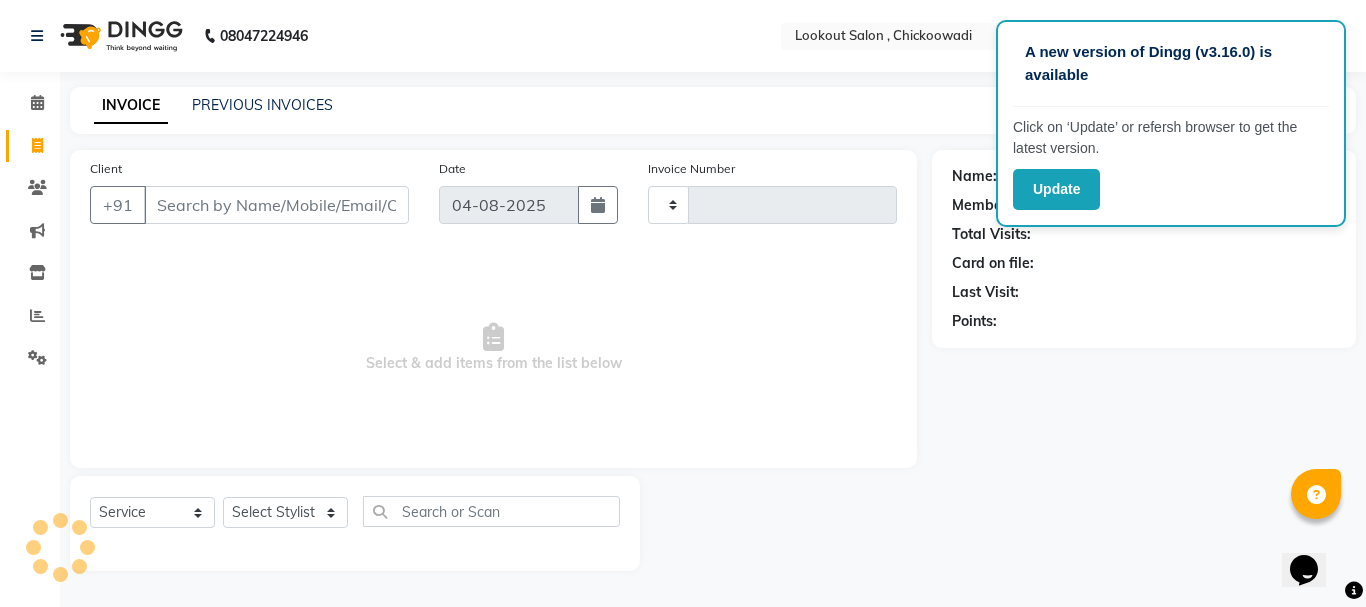 type on "5015" 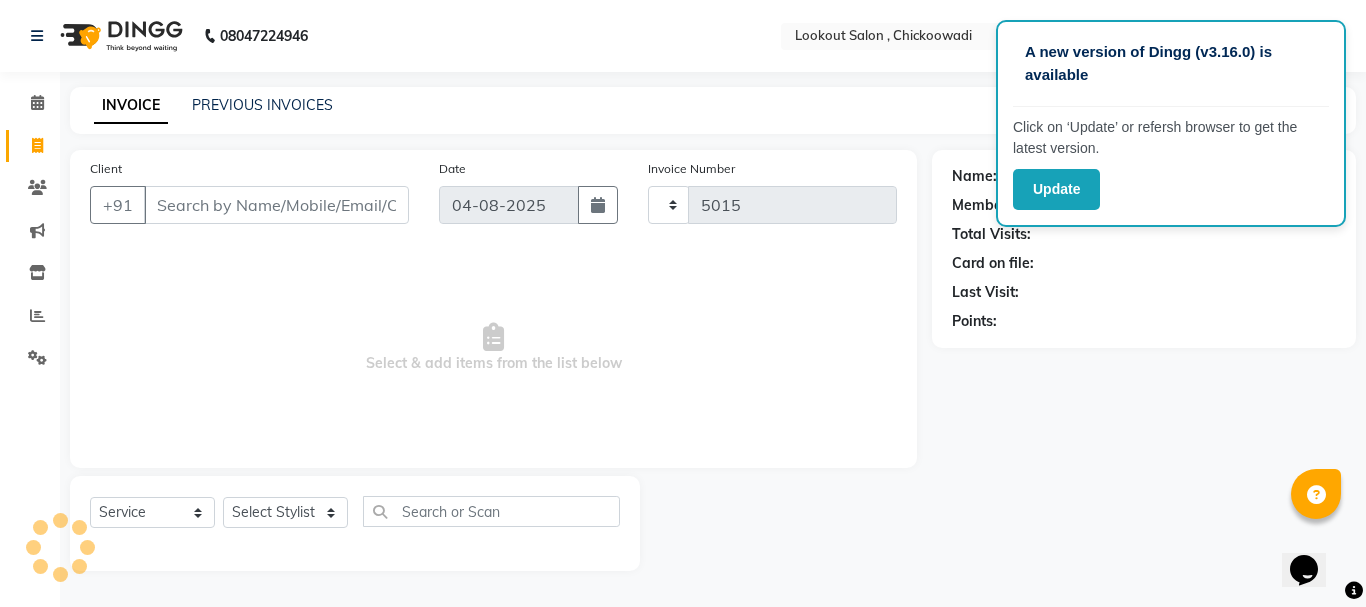 select on "151" 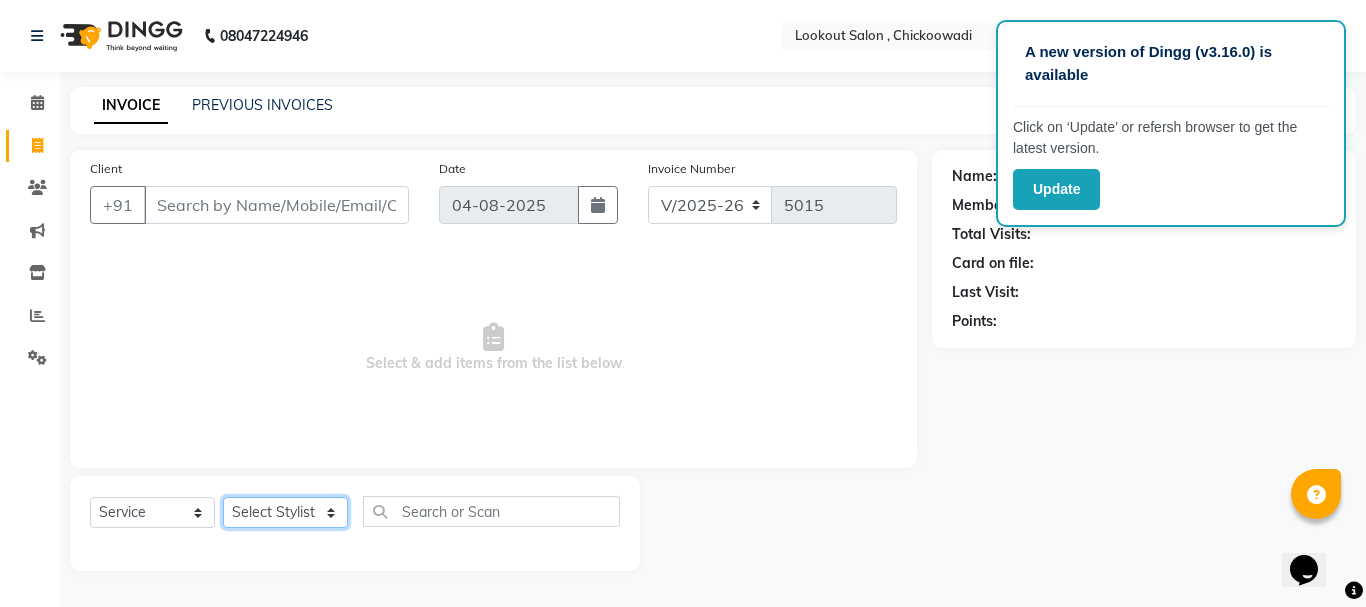 click on "Select Stylist Alizah Bangi AMIT SOLANKI jishan shekh kuldeep MANDAR GOSAVI NANDINI GUPTA NIPUL SIR NISAR AHMED PIRJADE PARVEEN SHAIKH Rizwan ROOPAVATI Rupali  RUPESH SADAF SHAIKH SAHIL TAK SAMREEN DHOLKIYA shweta kashyap" 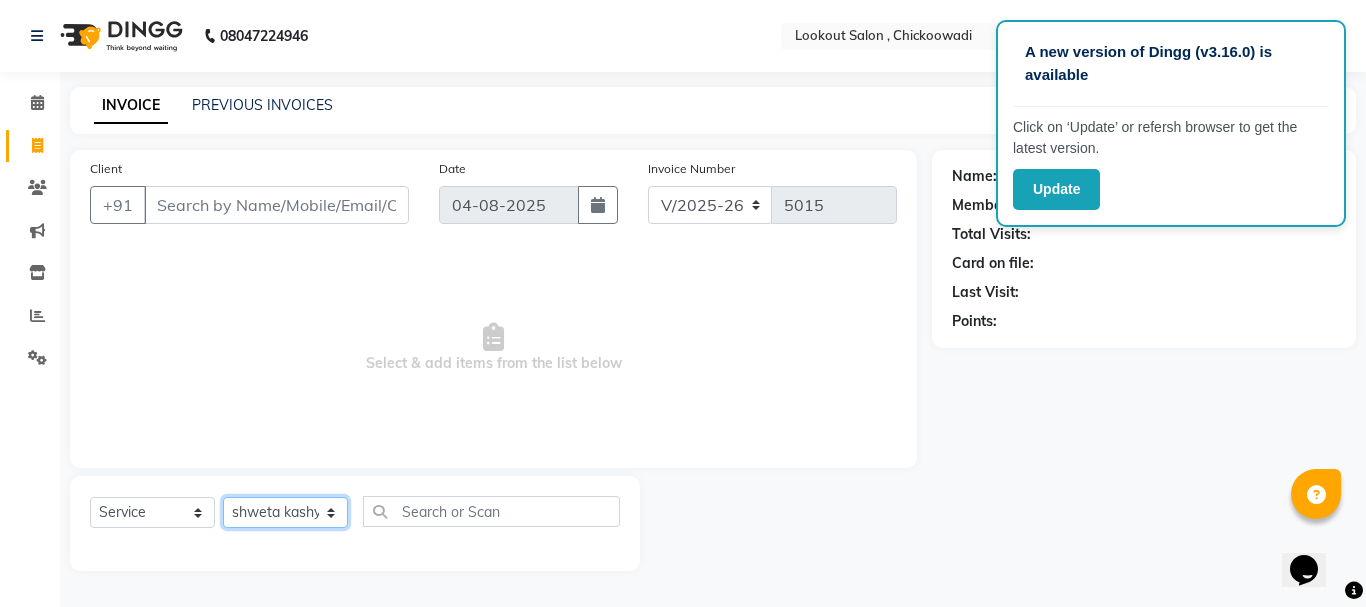click on "Select Stylist Alizah Bangi AMIT SOLANKI jishan shekh kuldeep MANDAR GOSAVI NANDINI GUPTA NIPUL SIR NISAR AHMED PIRJADE PARVEEN SHAIKH Rizwan ROOPAVATI Rupali  RUPESH SADAF SHAIKH SAHIL TAK SAMREEN DHOLKIYA shweta kashyap" 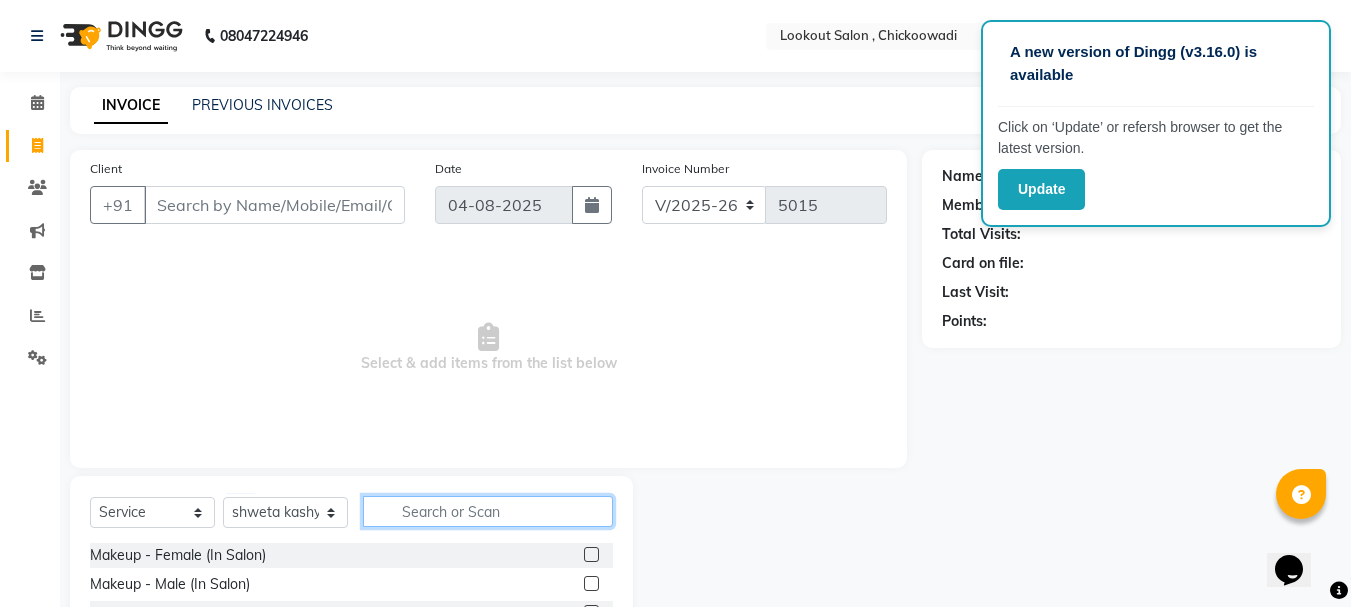 click 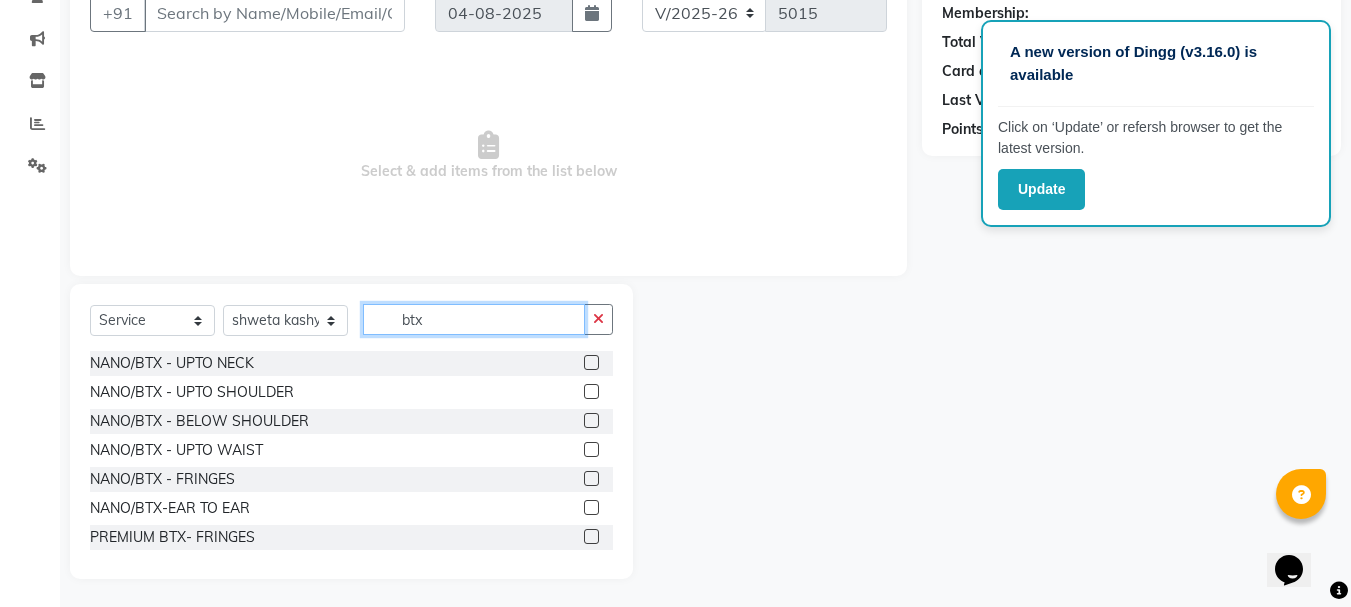 scroll, scrollTop: 194, scrollLeft: 0, axis: vertical 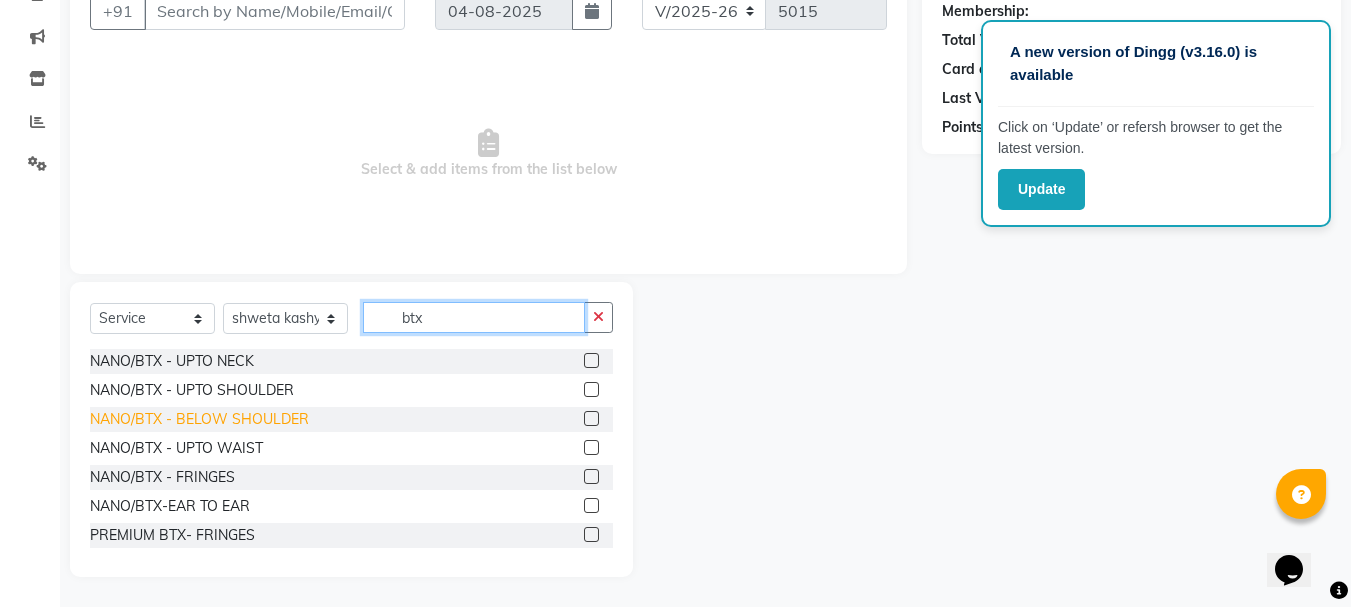 type on "btx" 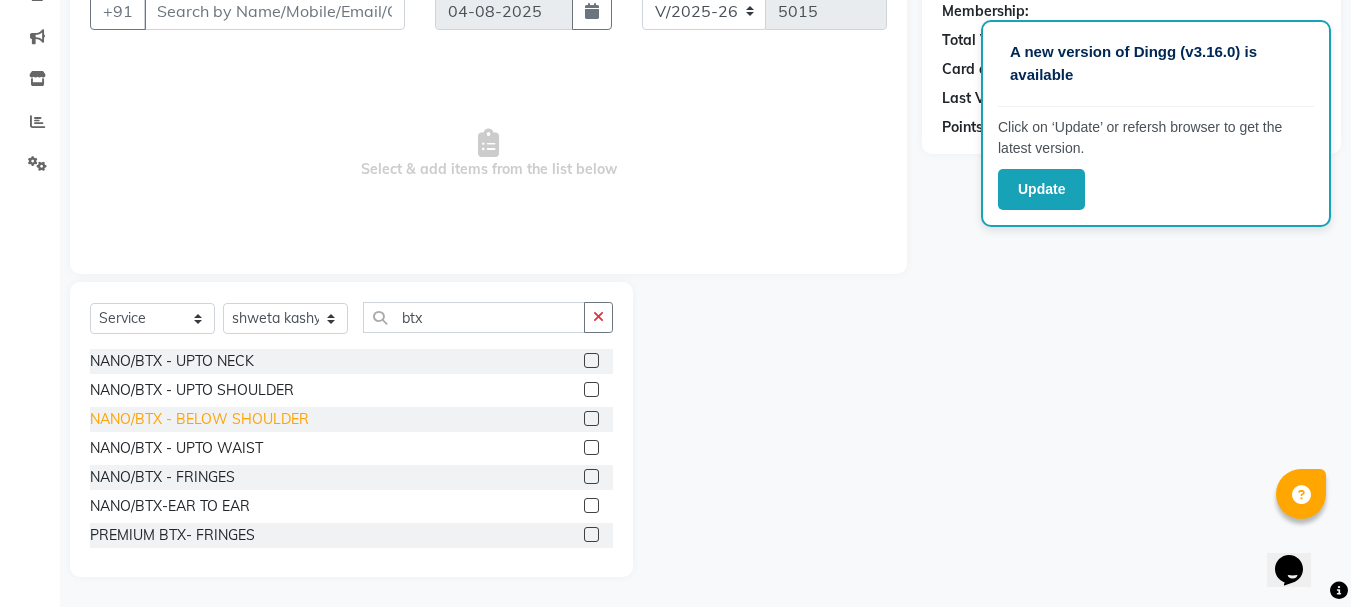click on "NANO/BTX  -  BELOW SHOULDER" 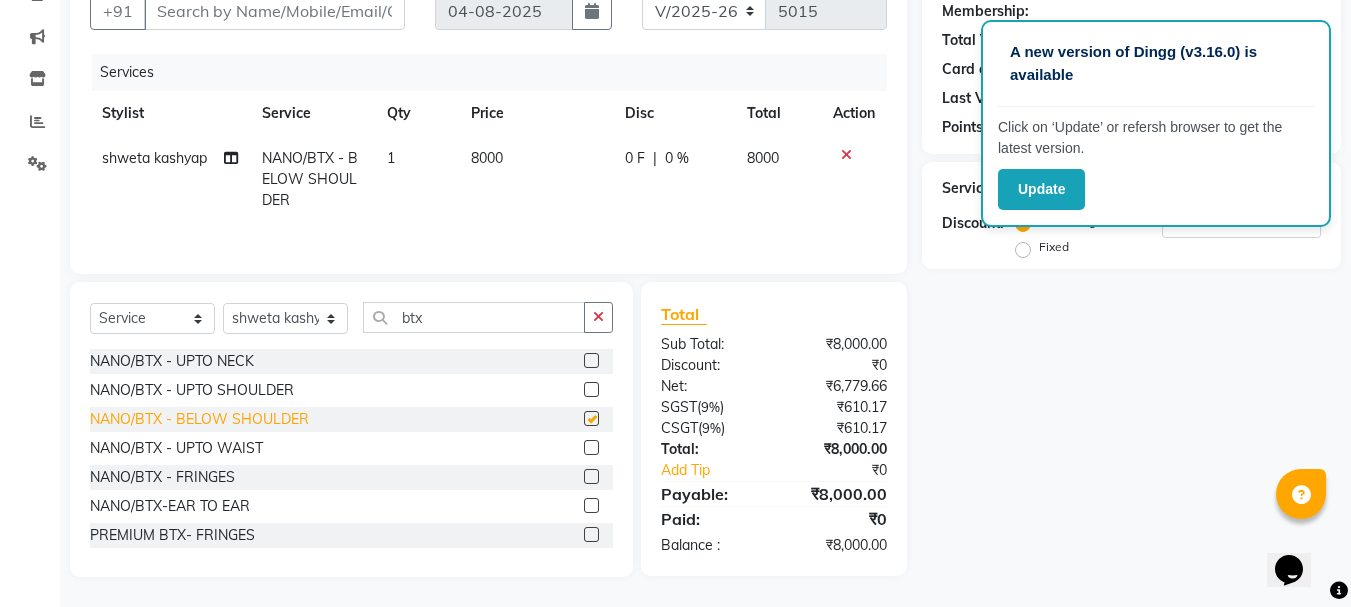 checkbox on "false" 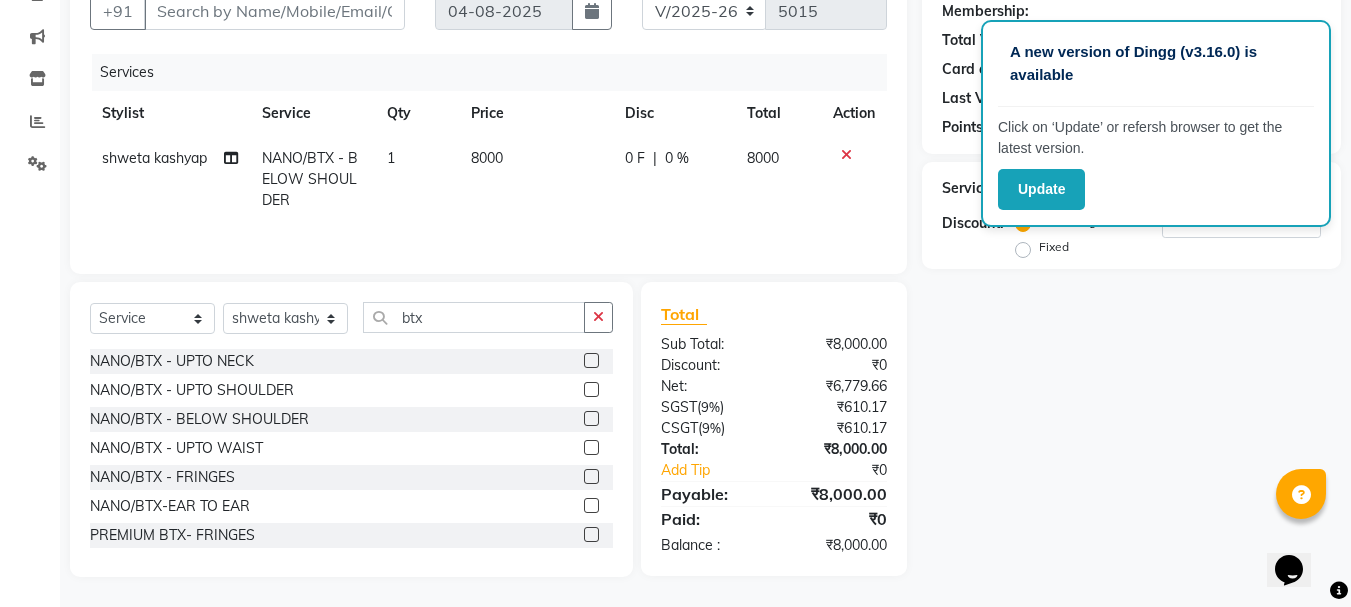 click on "Name: Membership: Total Visits: Card on file: Last Visit:  Points:  Service Total:  ₹8,000.00  Discount:  Percentage   Fixed" 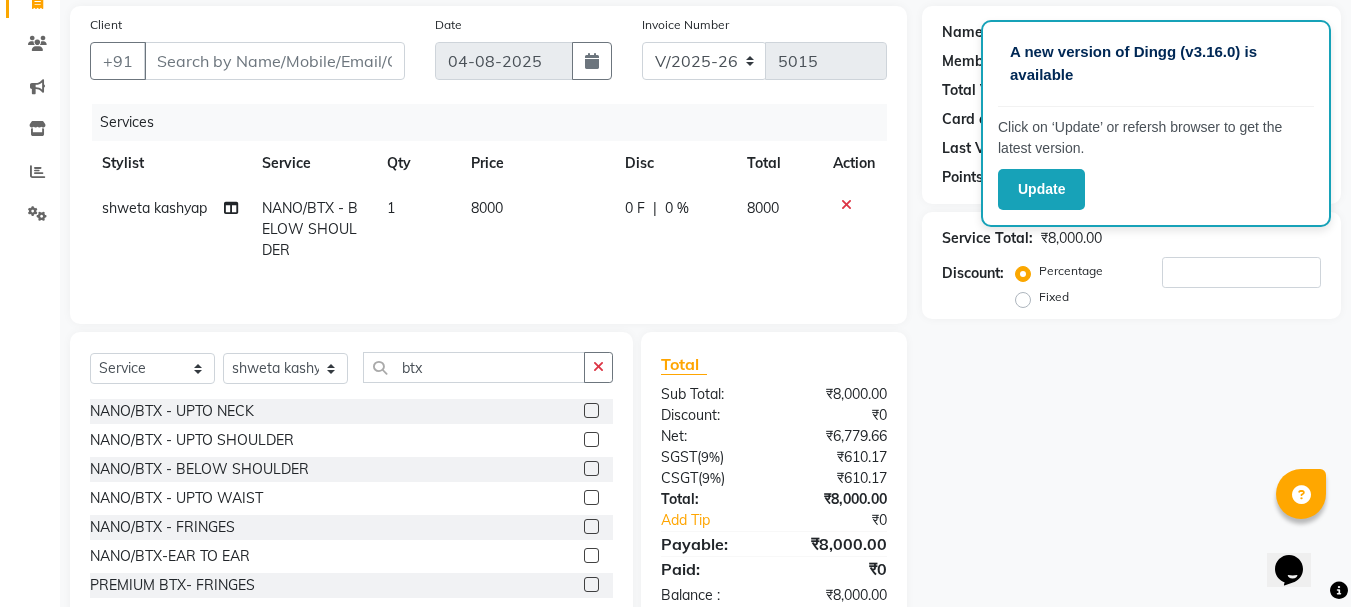 scroll, scrollTop: 194, scrollLeft: 0, axis: vertical 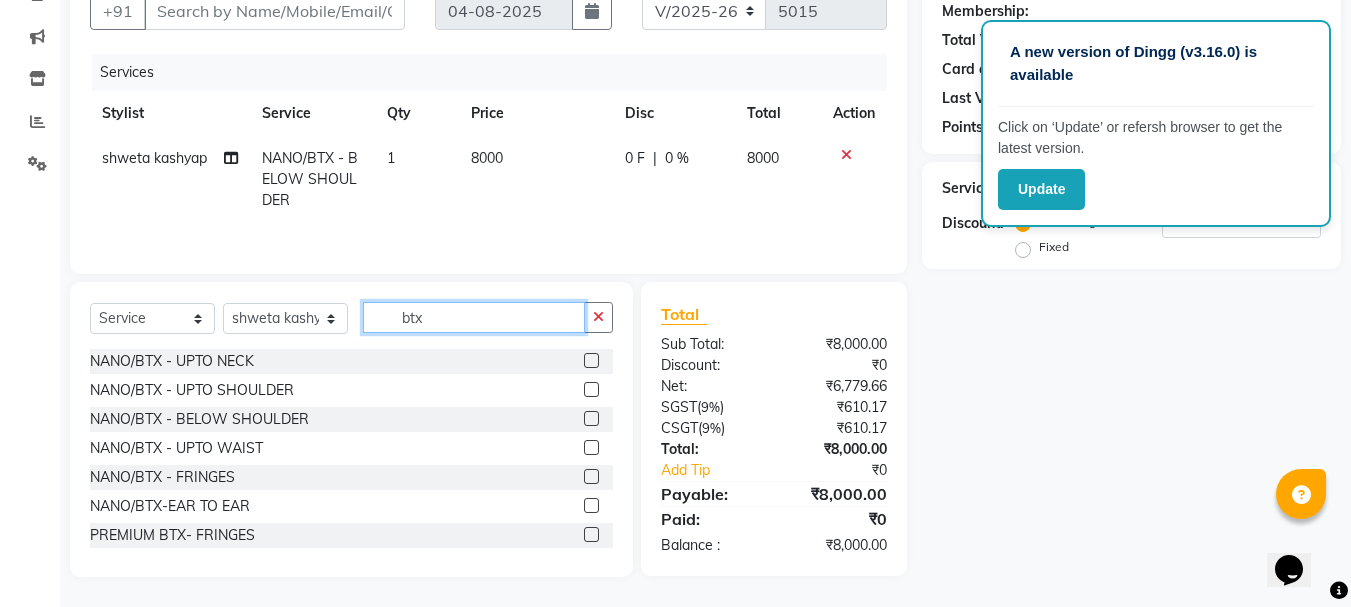 click on "btx" 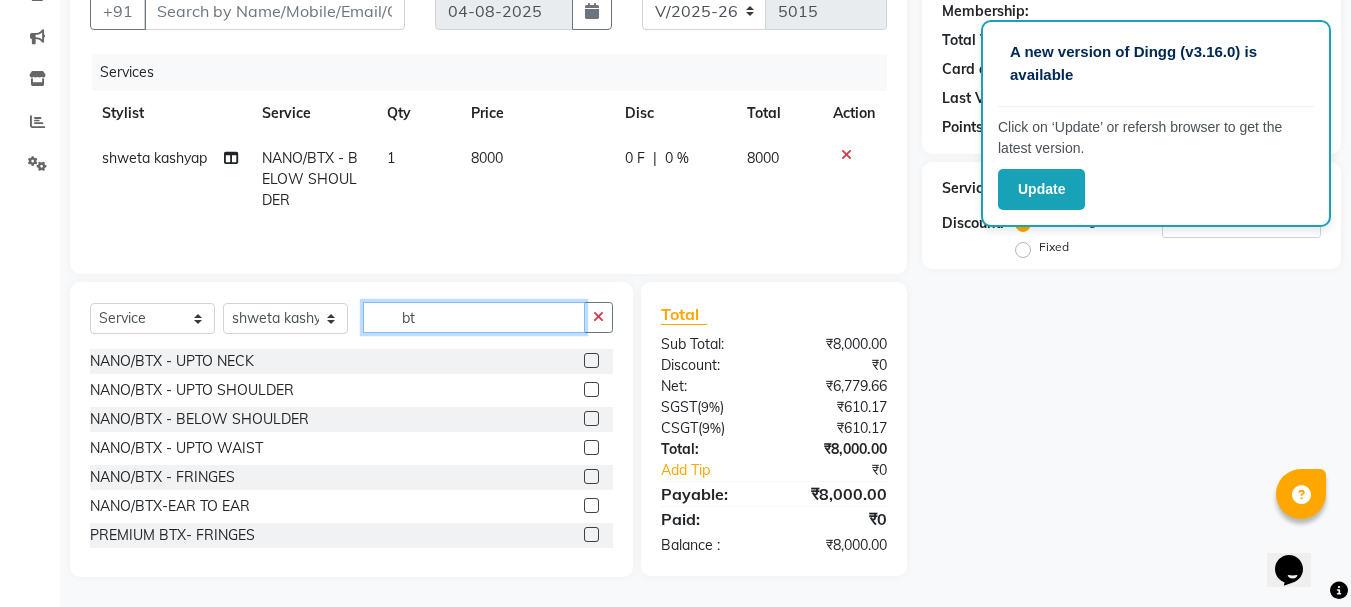 type on "b" 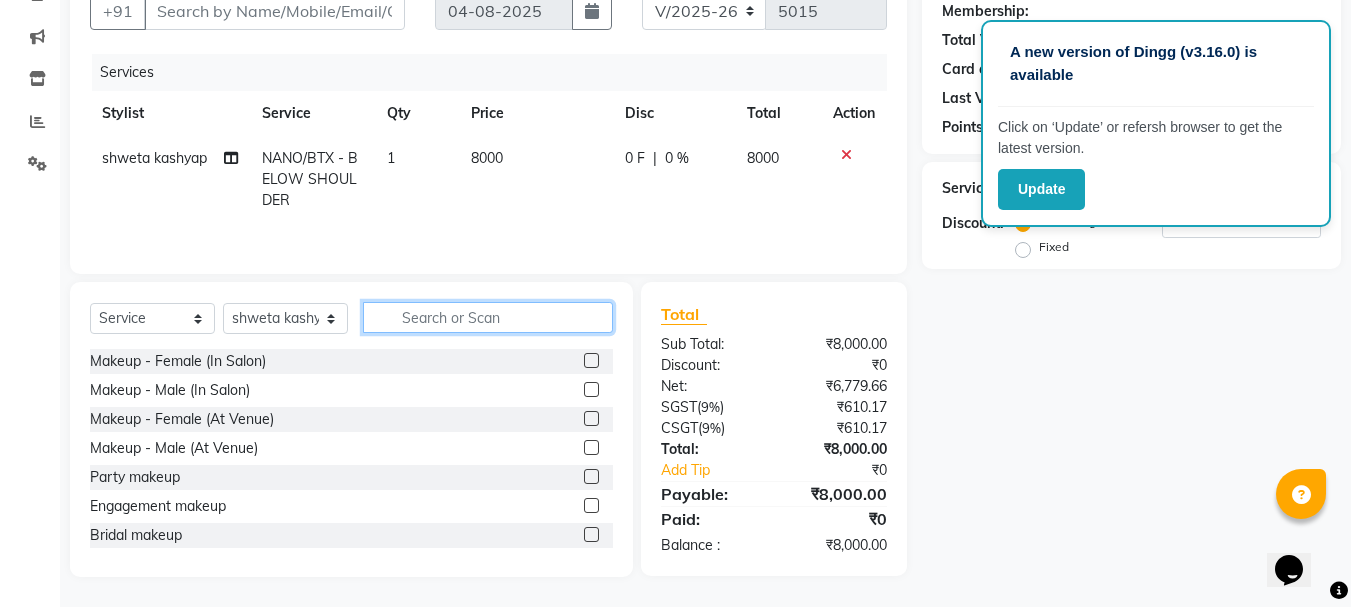 type 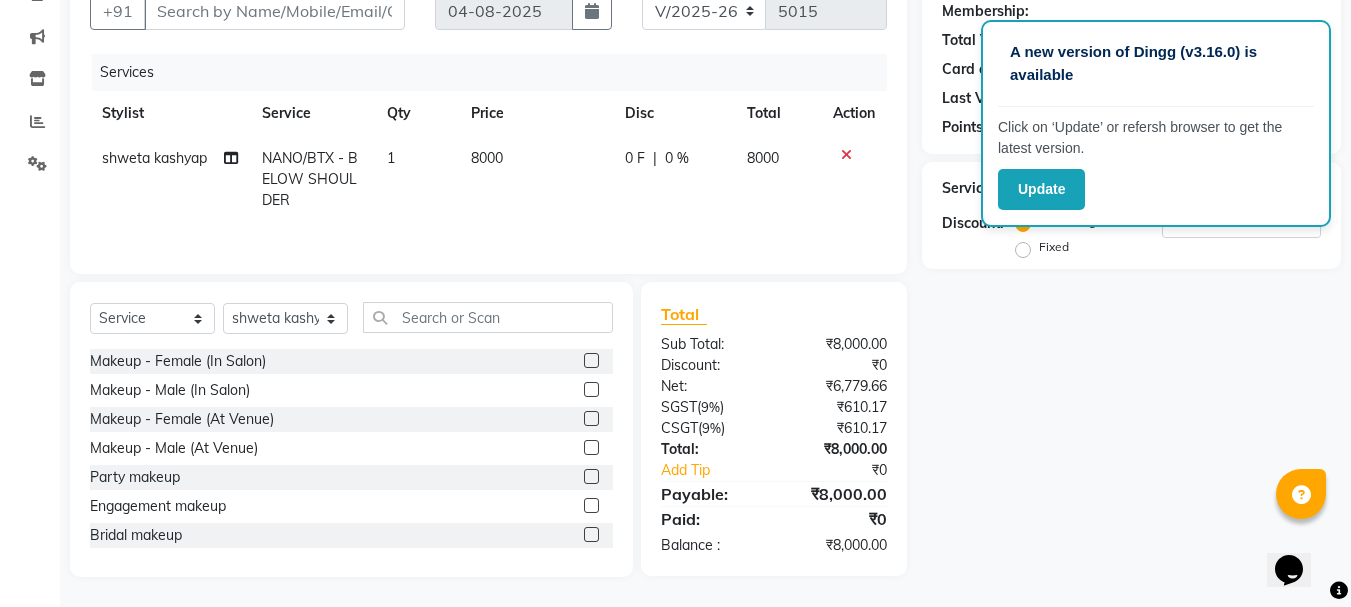 click 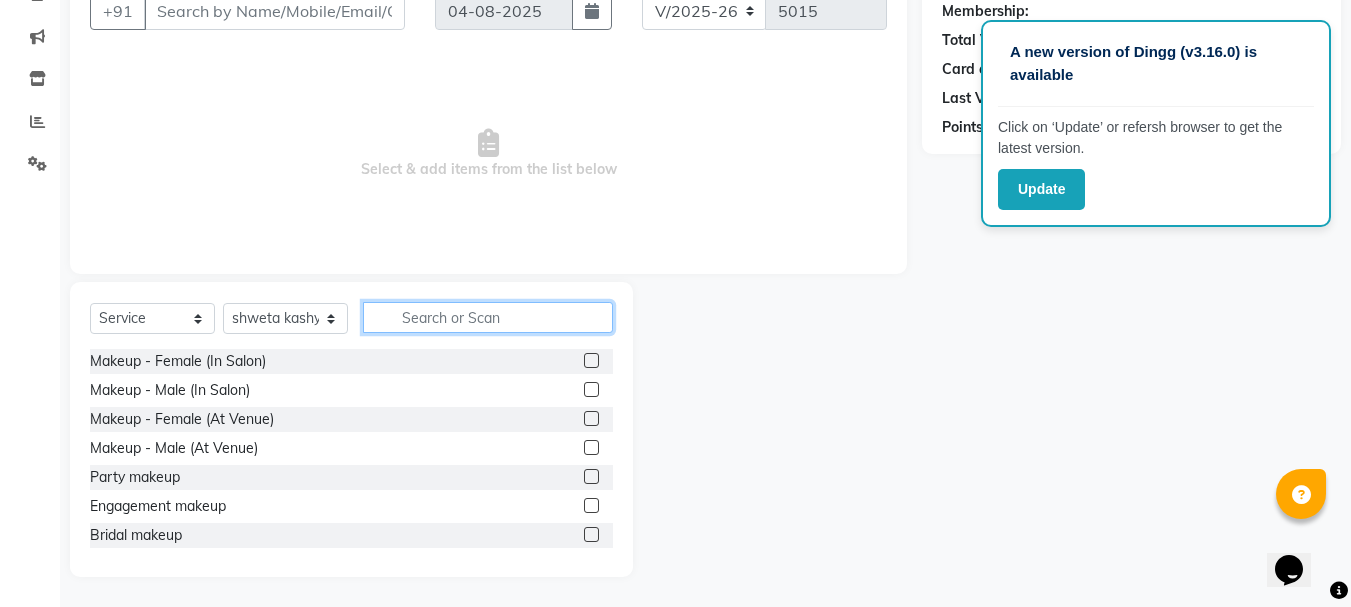 click 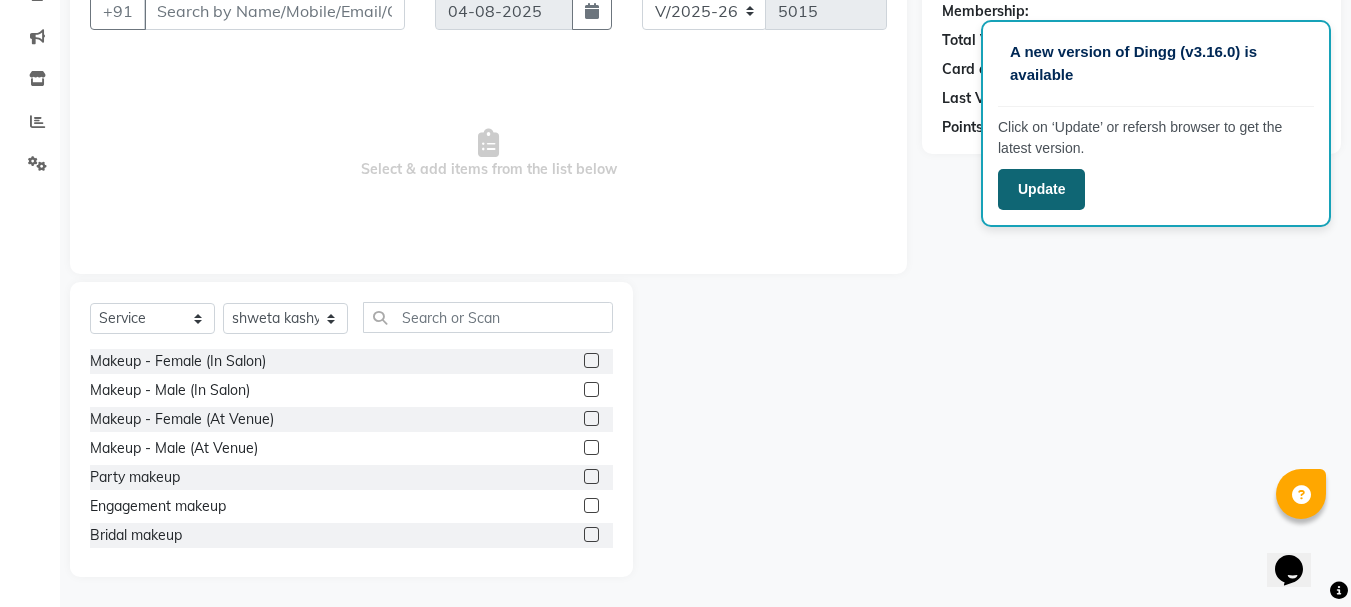 click on "Update" 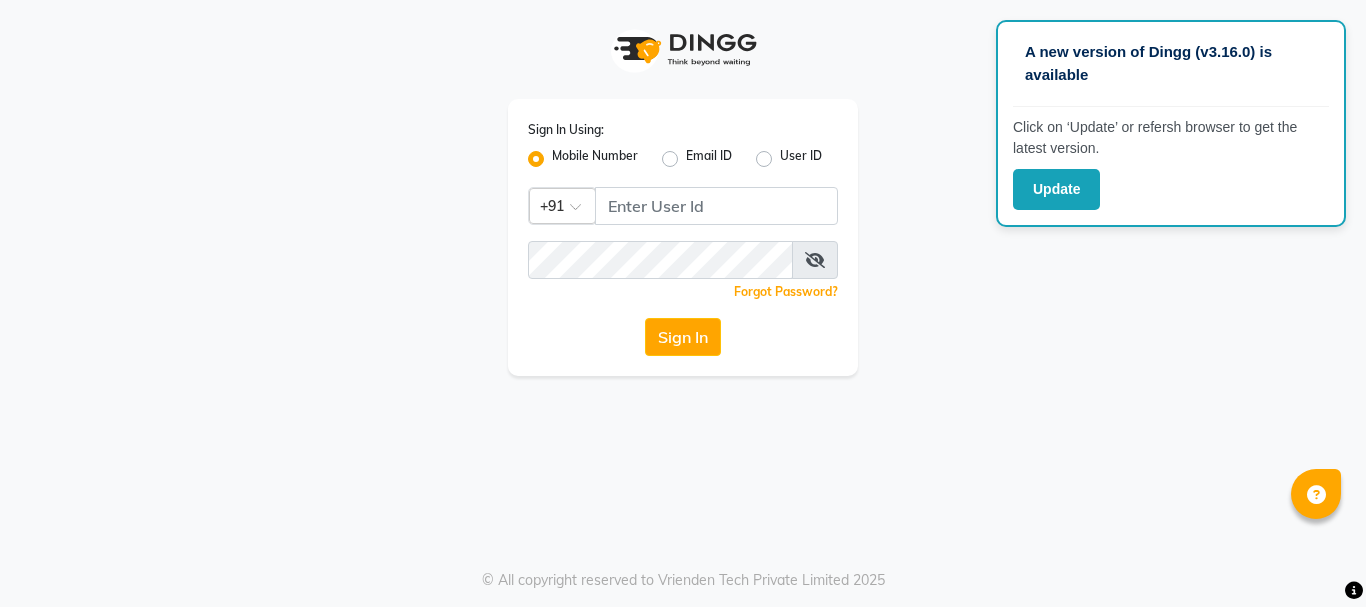 scroll, scrollTop: 0, scrollLeft: 0, axis: both 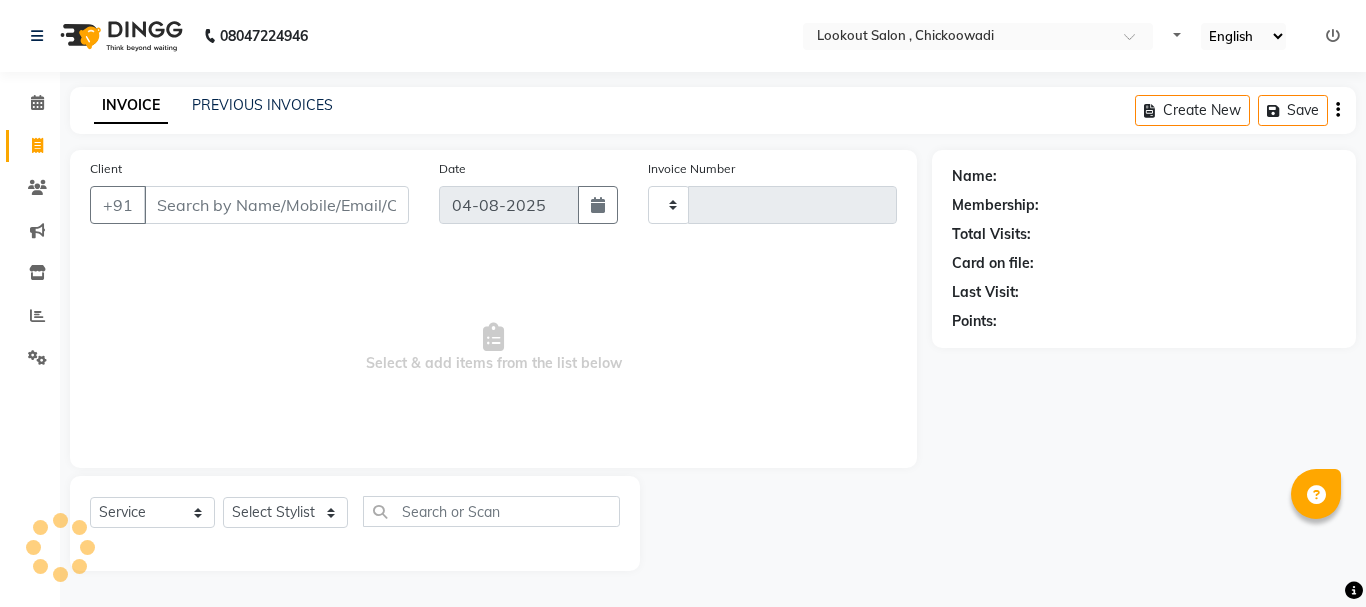 select on "service" 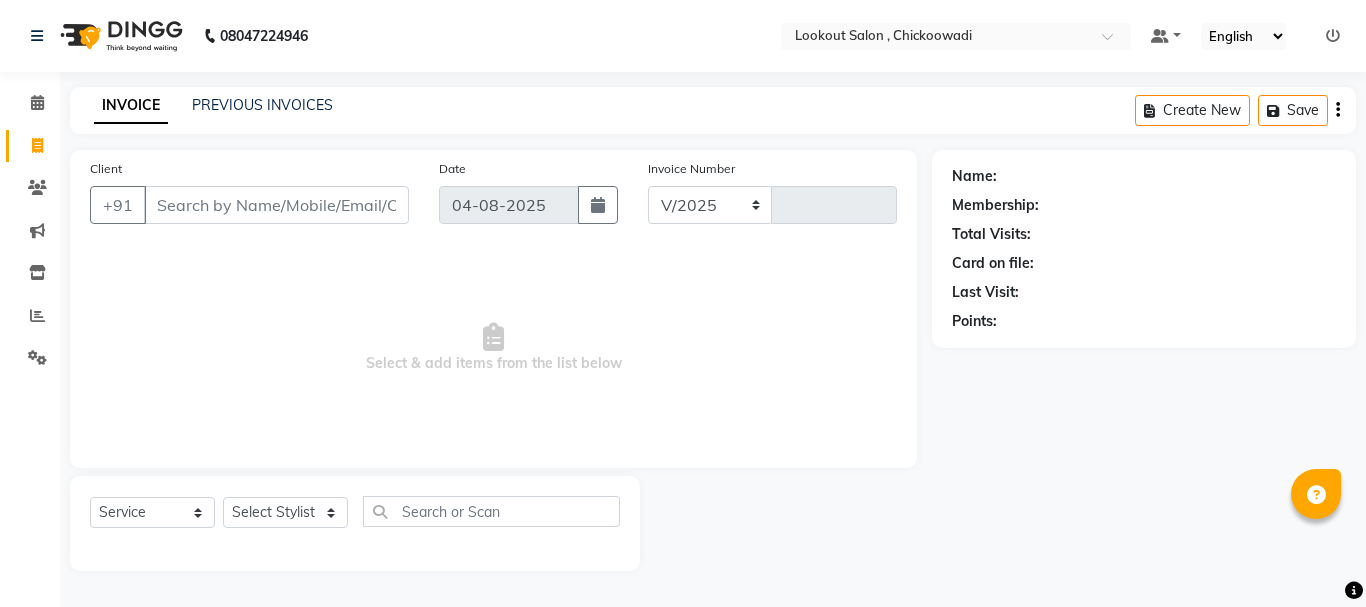 select on "151" 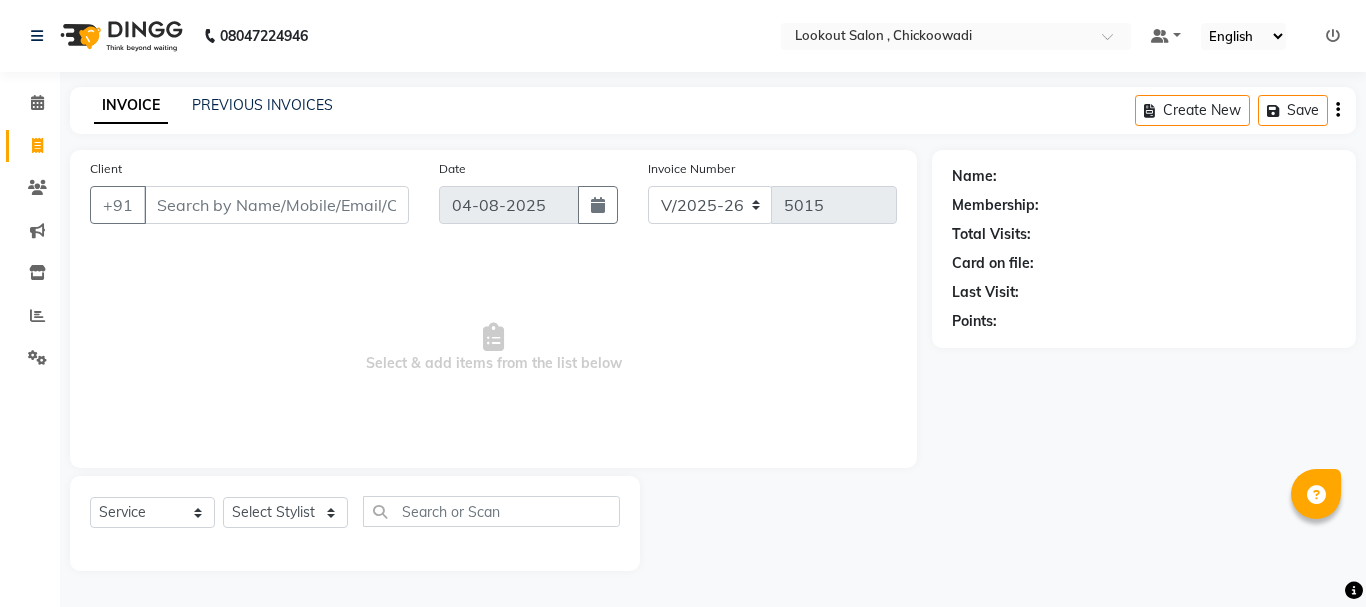 scroll, scrollTop: 0, scrollLeft: 0, axis: both 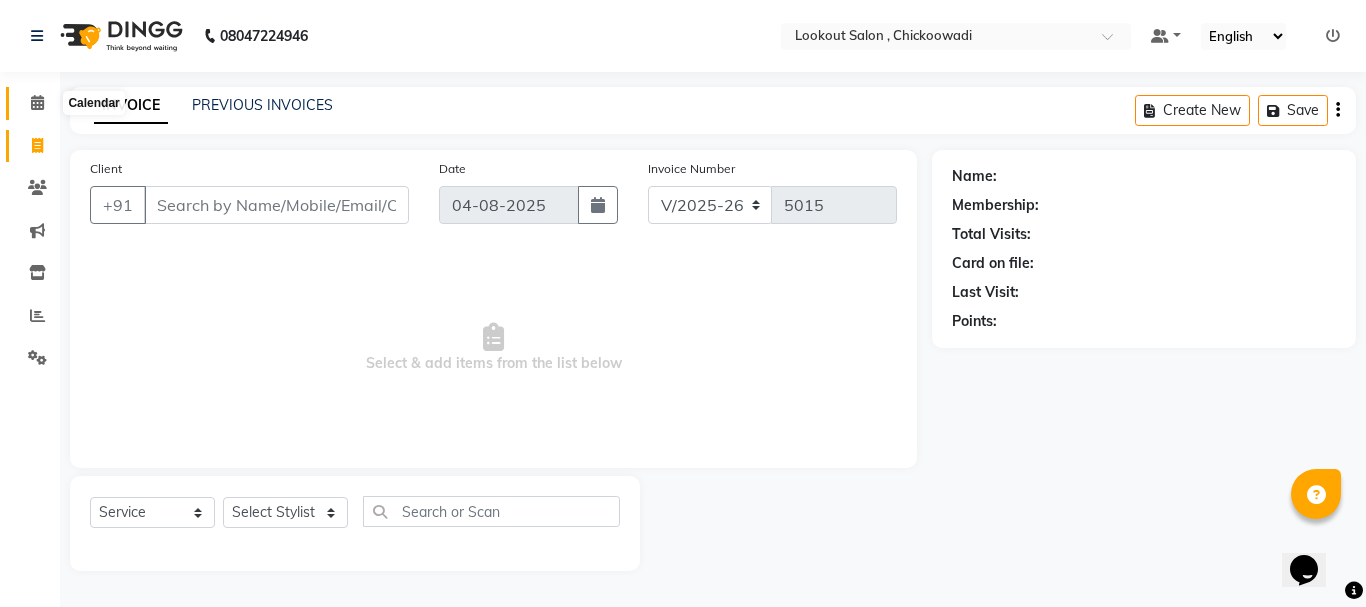 click 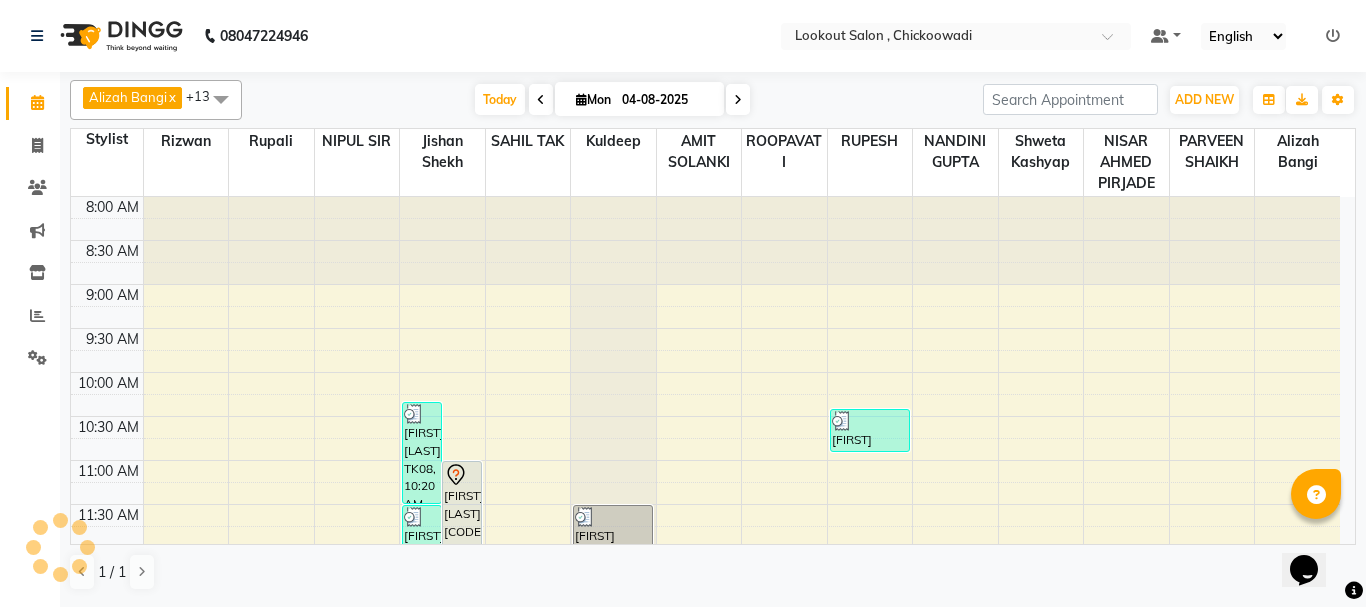 scroll, scrollTop: 353, scrollLeft: 0, axis: vertical 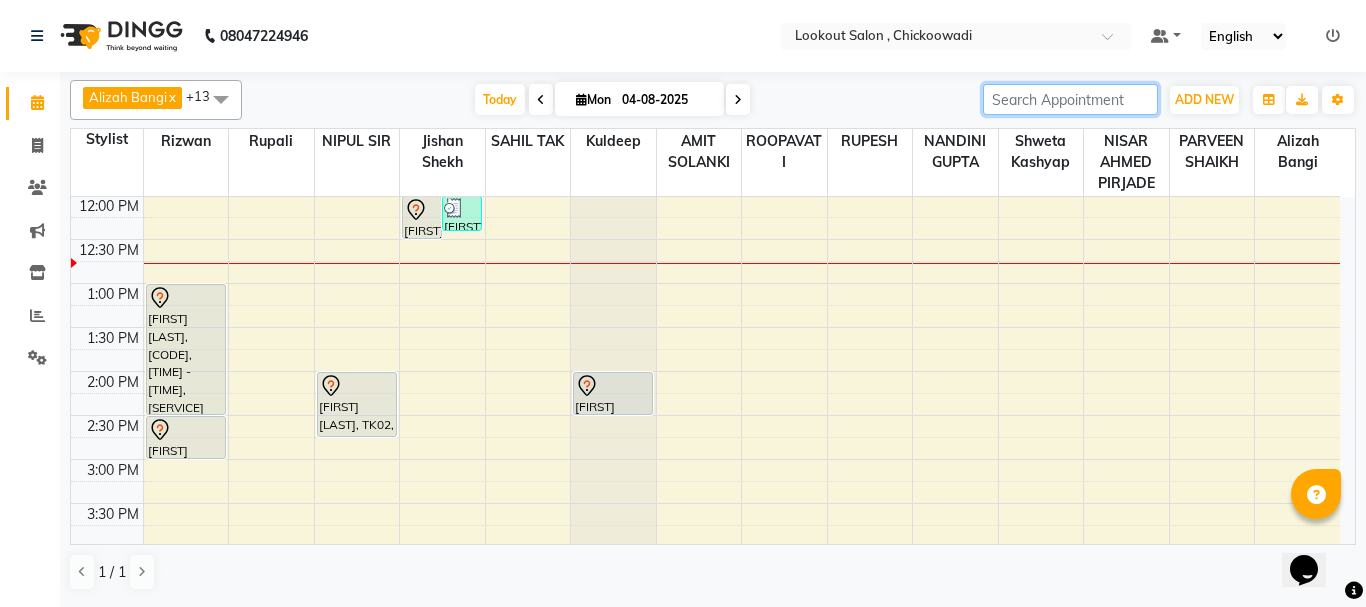 click at bounding box center [1070, 99] 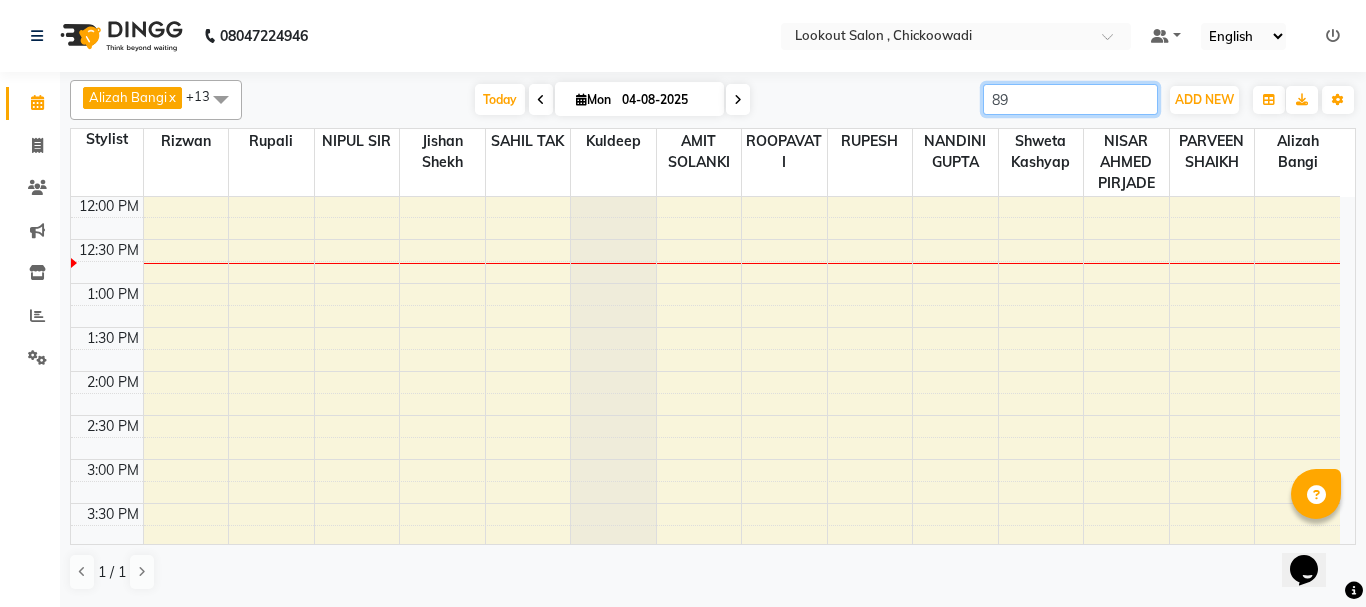 type on "8" 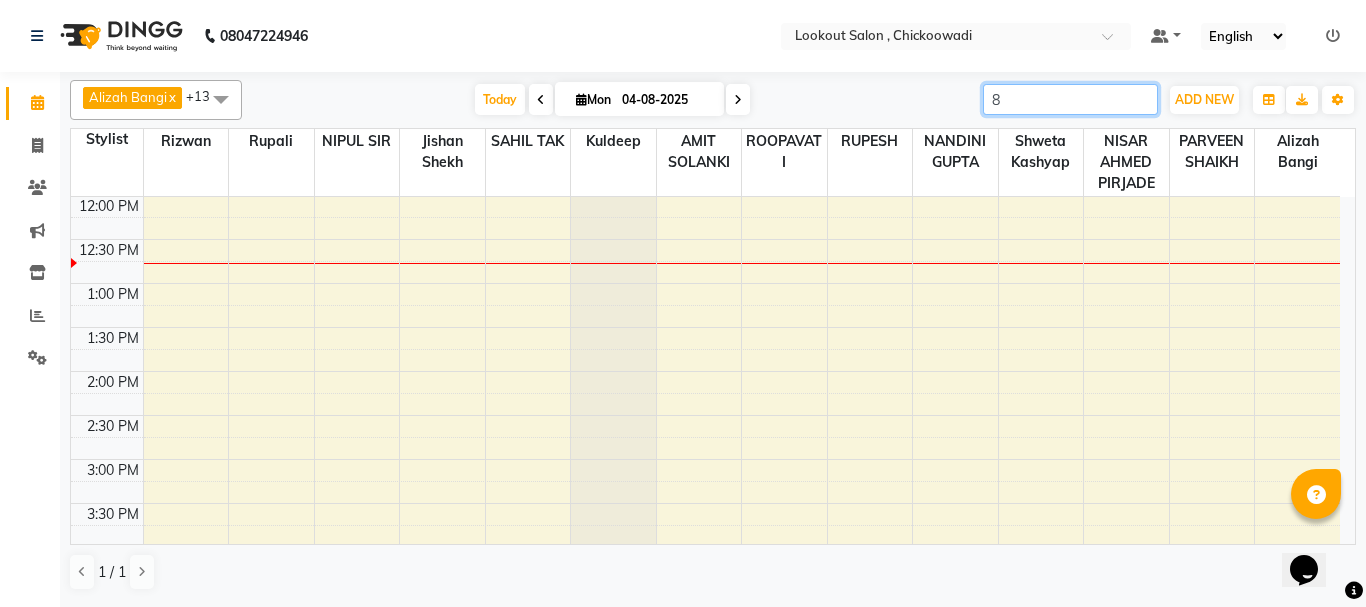 type 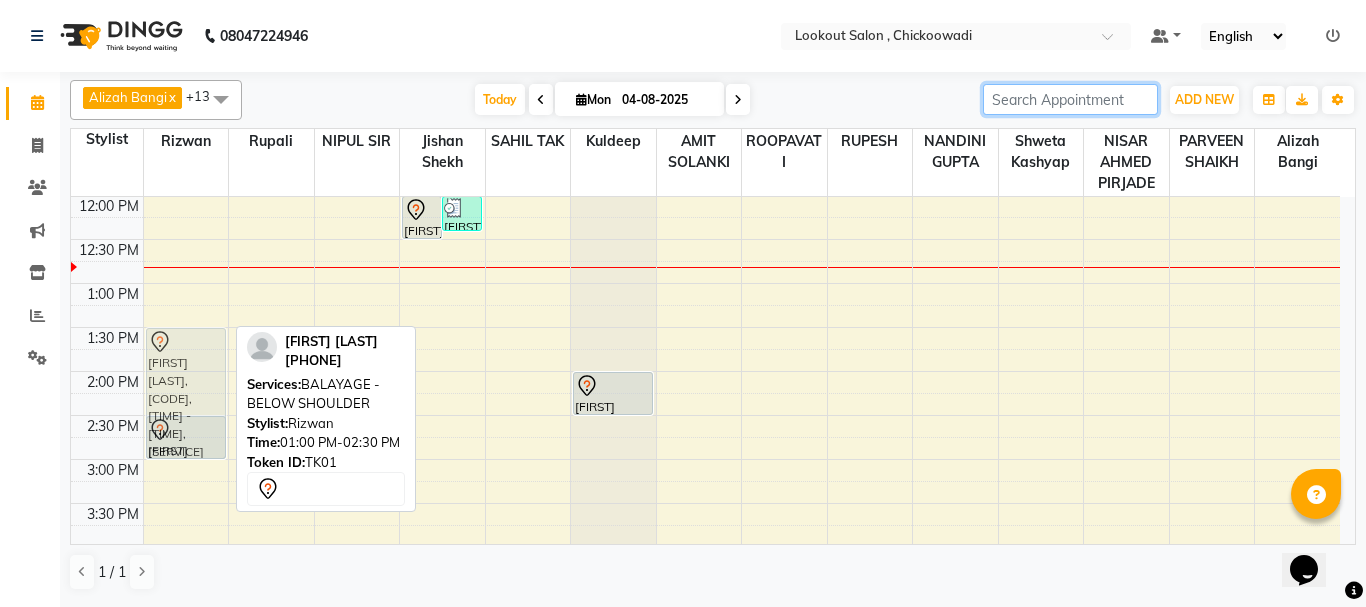 drag, startPoint x: 171, startPoint y: 342, endPoint x: 171, endPoint y: 383, distance: 41 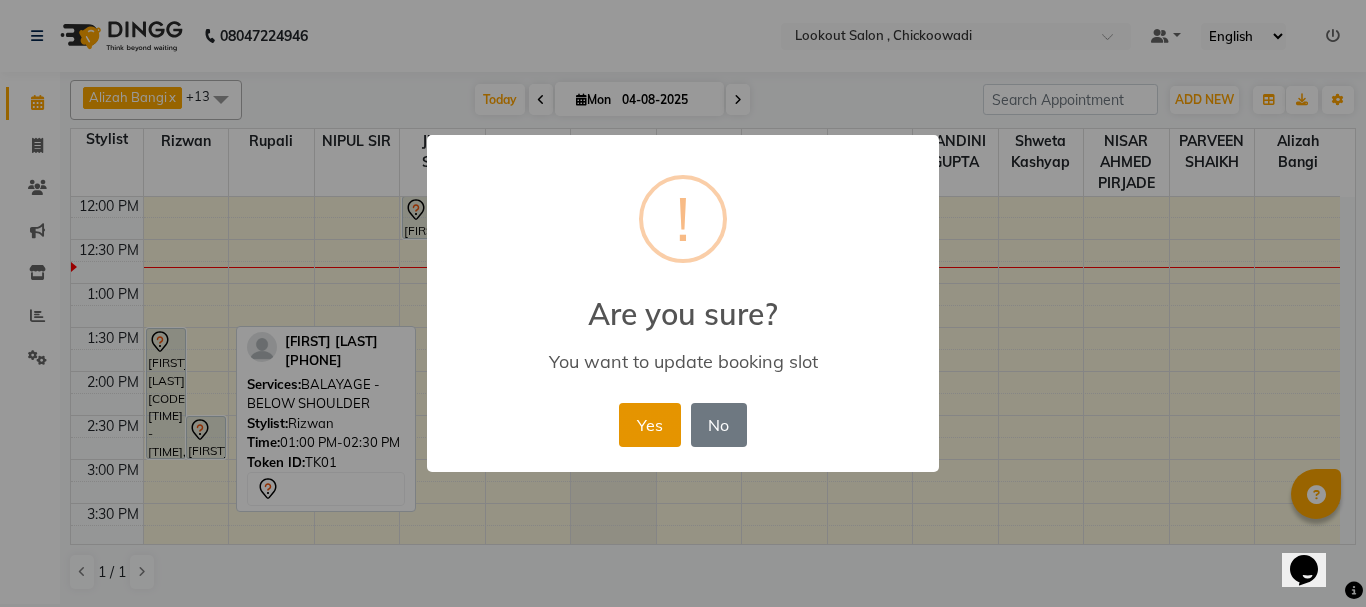 click on "Yes" at bounding box center (649, 425) 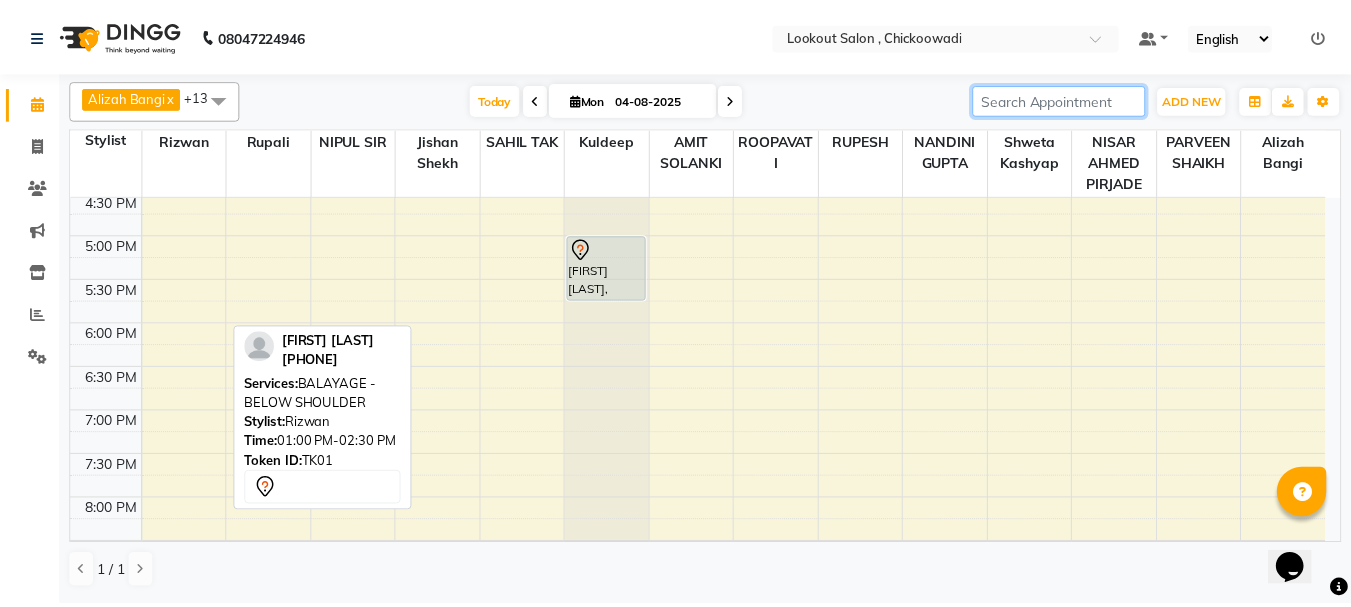 scroll, scrollTop: 453, scrollLeft: 0, axis: vertical 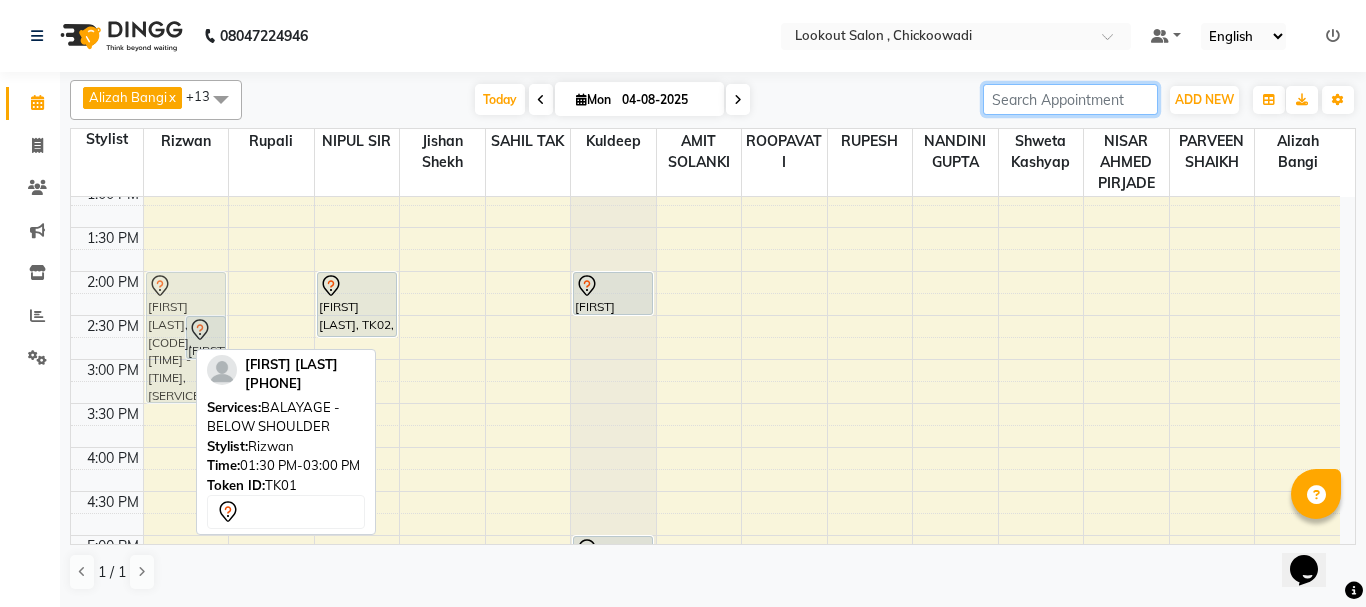 click on "PAYAL VORA, TK01, 01:30 PM-03:00 PM, BALAYAGE -  BELOW SHOULDER             PAYAL VORA, TK01, 02:30 PM-03:00 PM, OLAPLEX/ K18 UPTO SHOULDER             PAYAL VORA, TK01, 01:30 PM-03:00 PM, BALAYAGE -  BELOW SHOULDER" at bounding box center (186, 447) 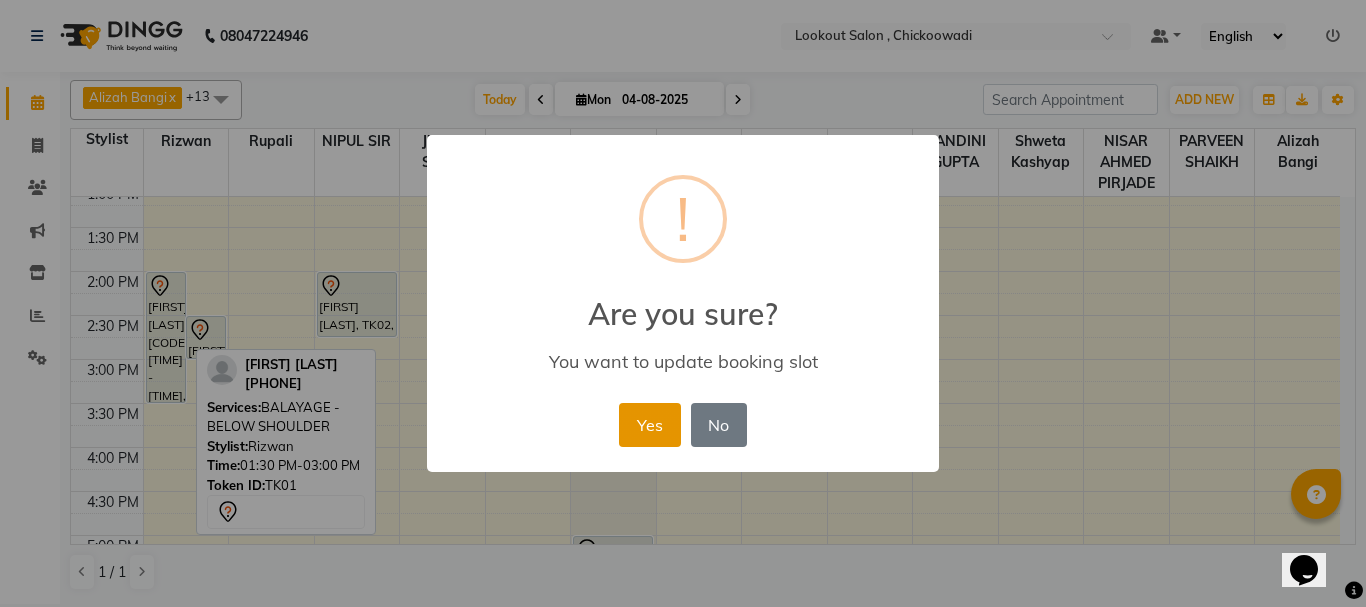click on "Yes" at bounding box center (649, 425) 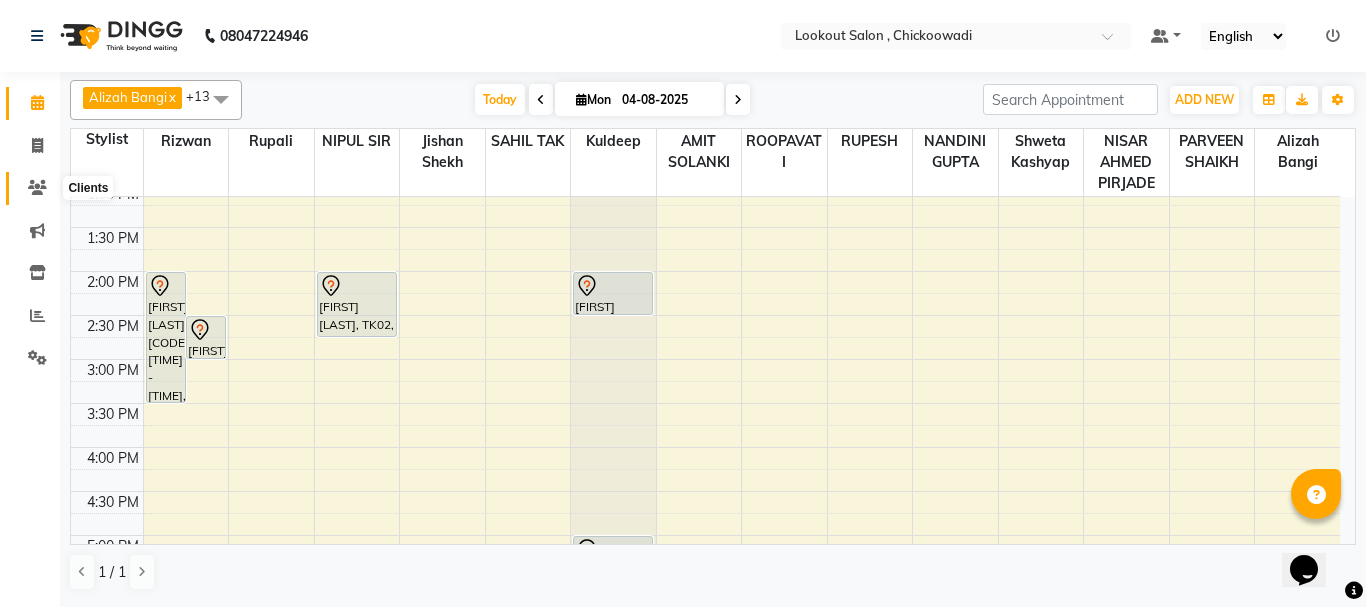 click 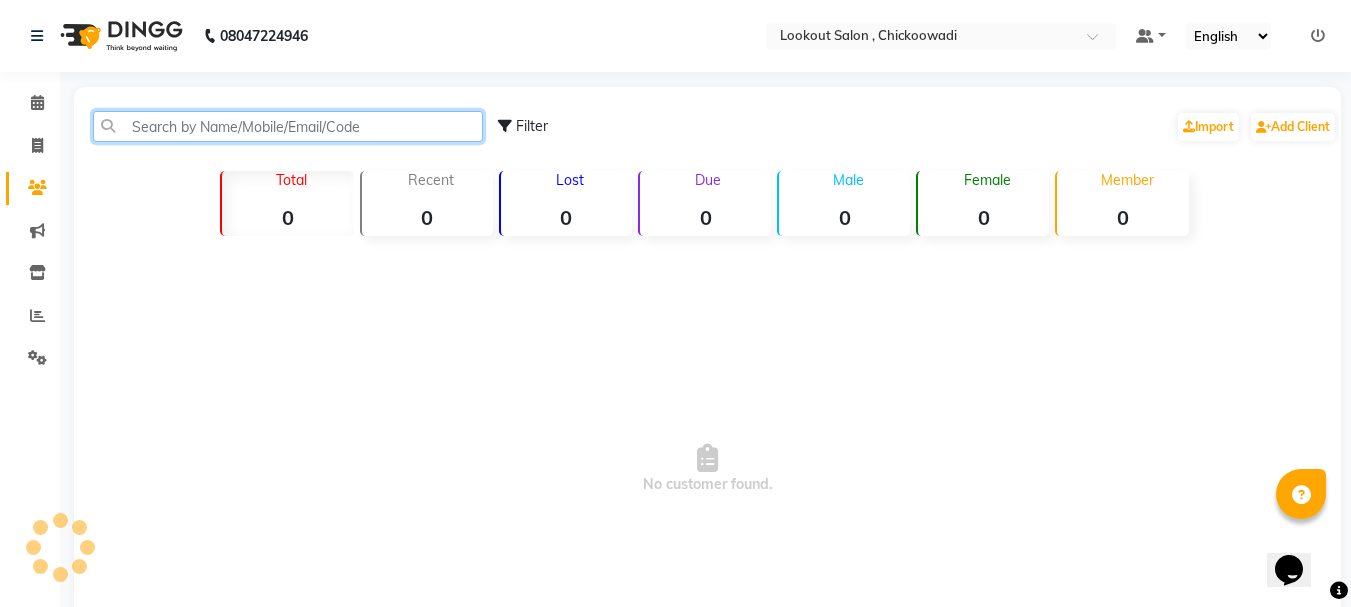 click 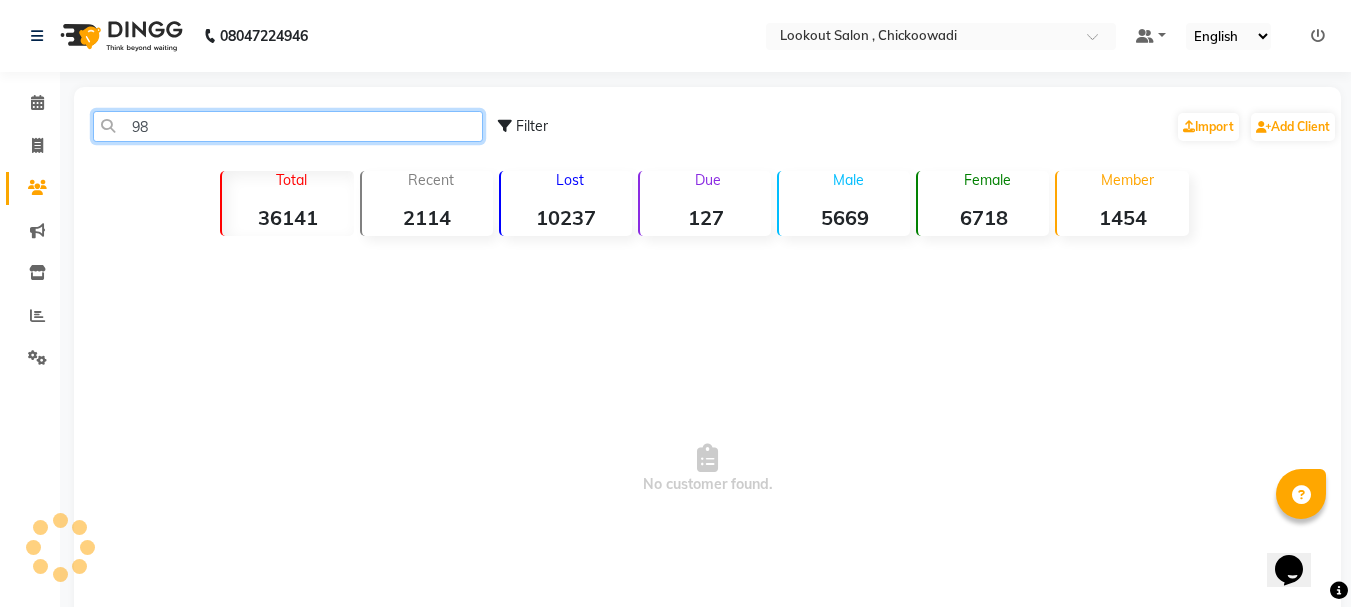 type on "9" 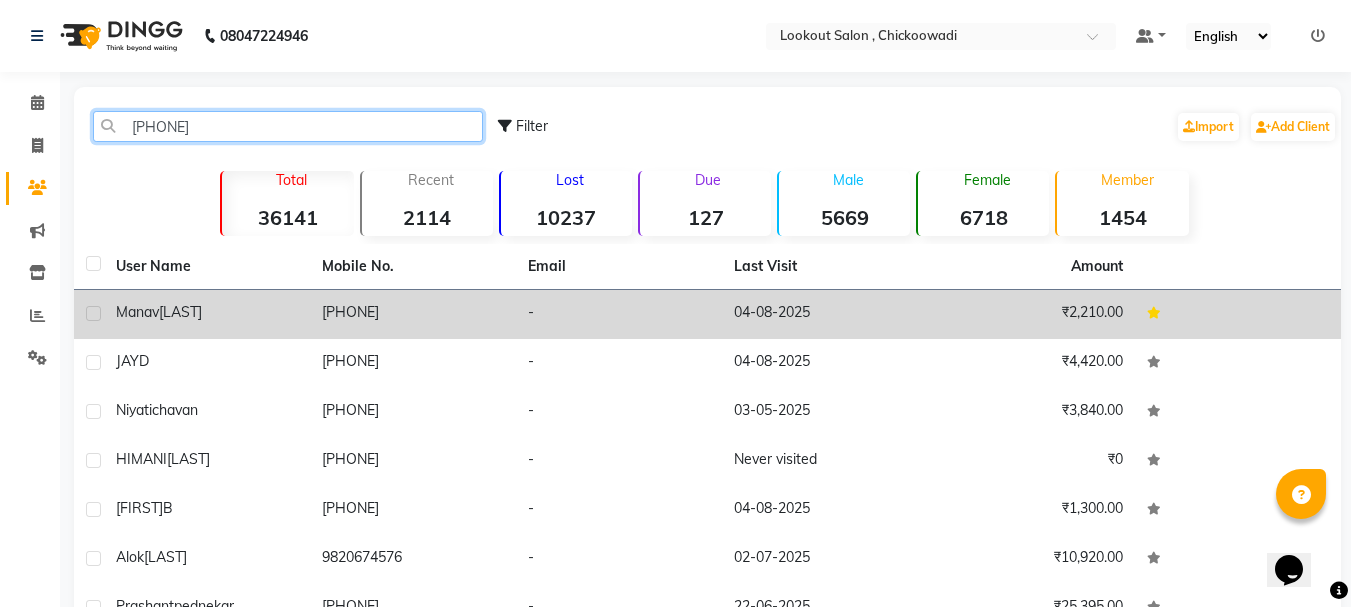 type on "98197365" 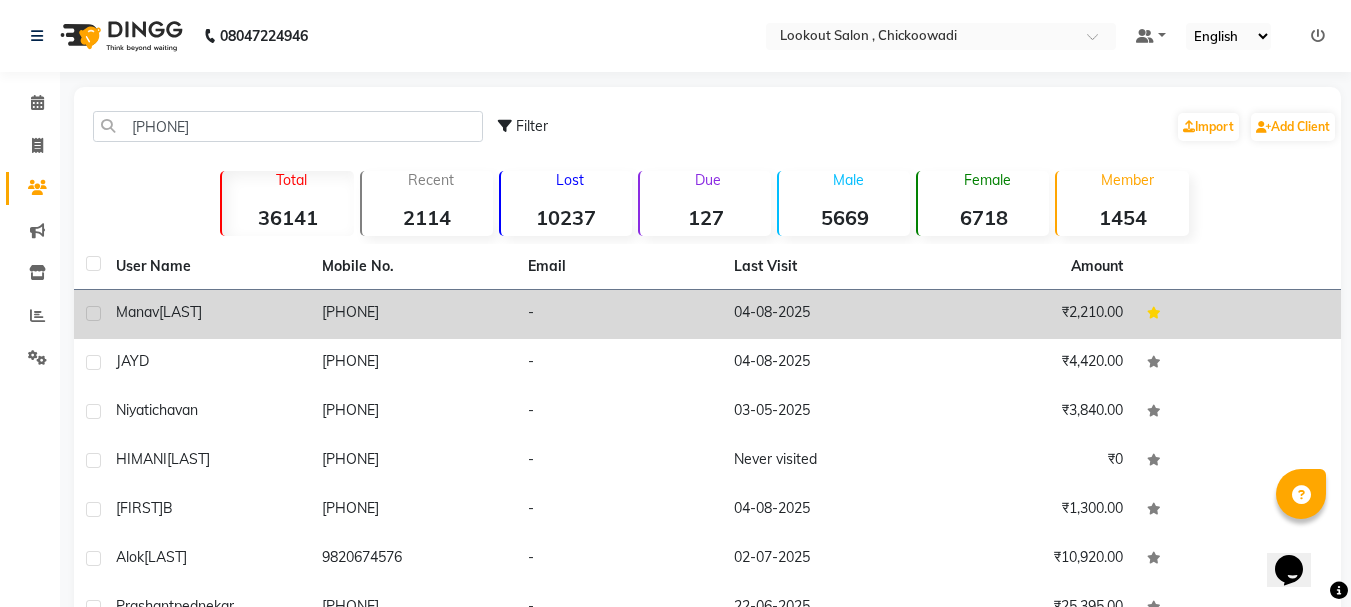 click on "manav  zaveri" 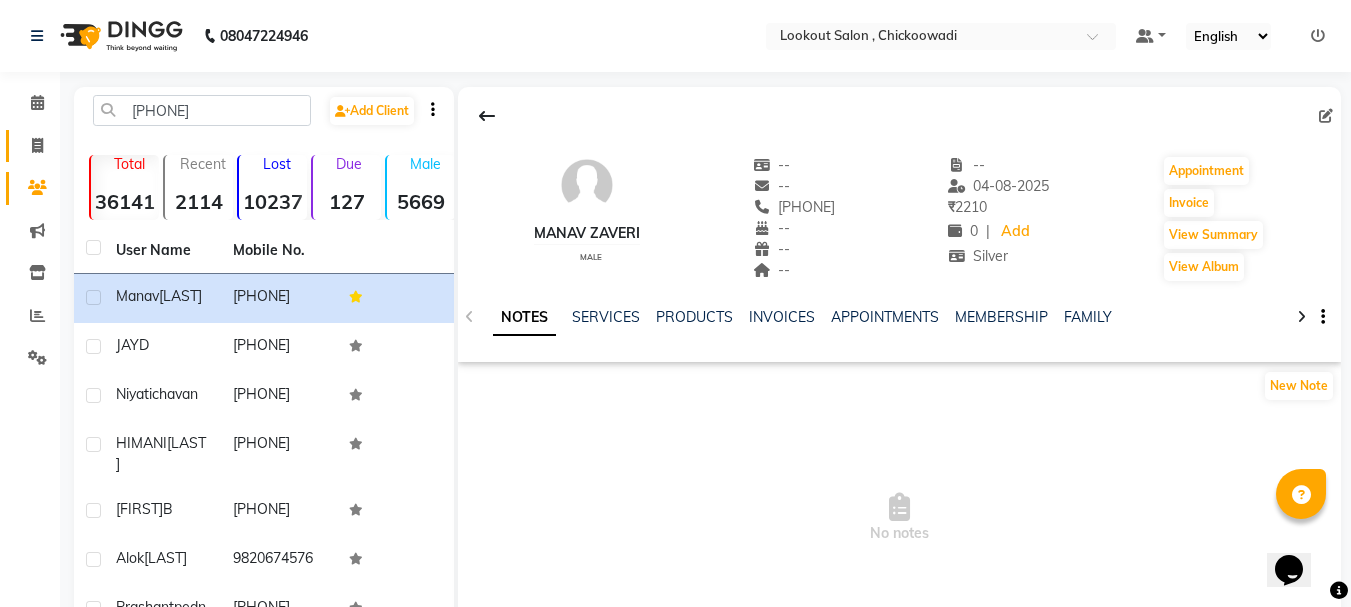 click 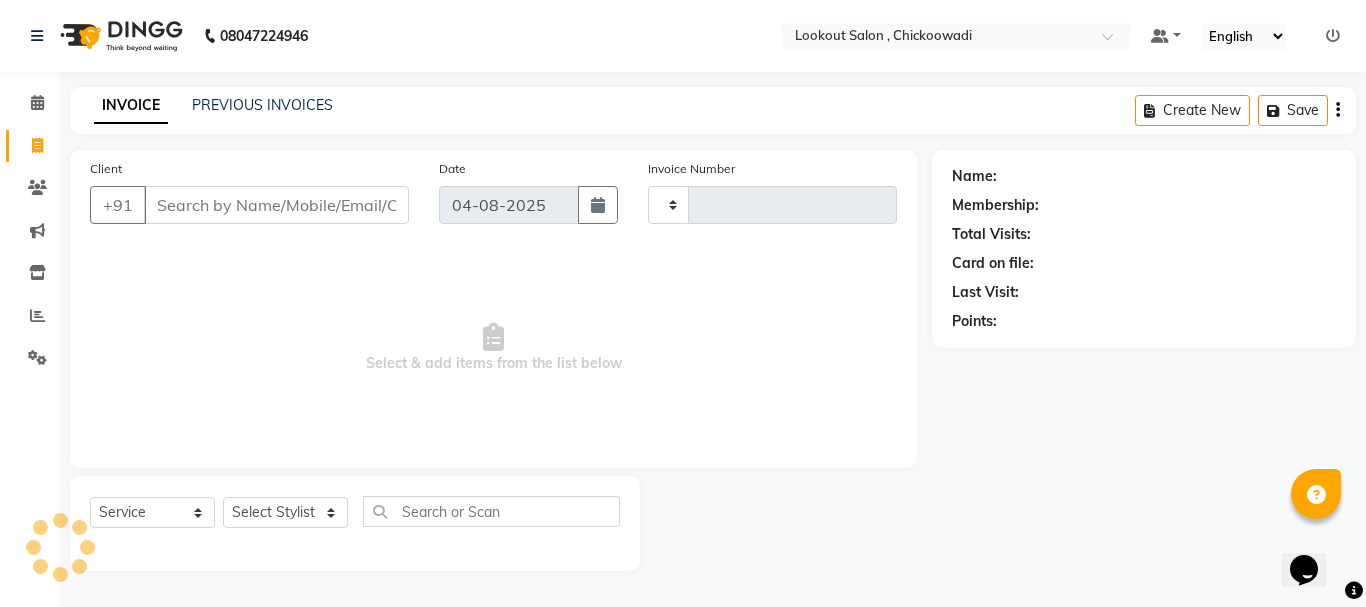 type on "5015" 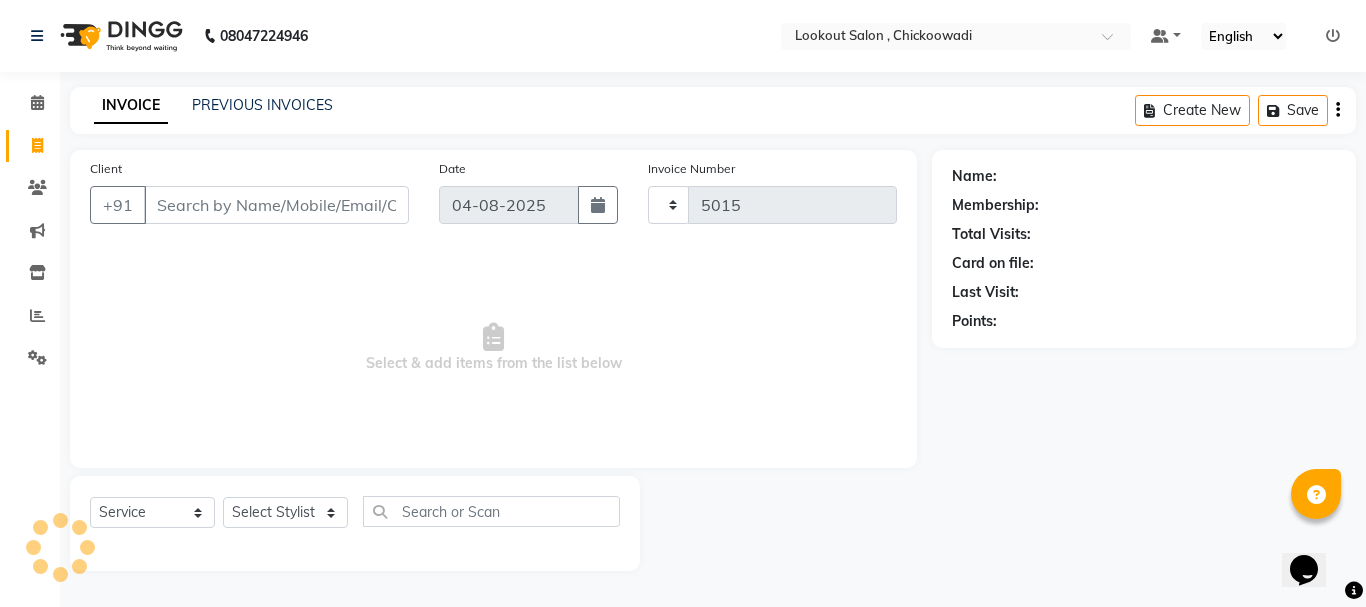 select on "151" 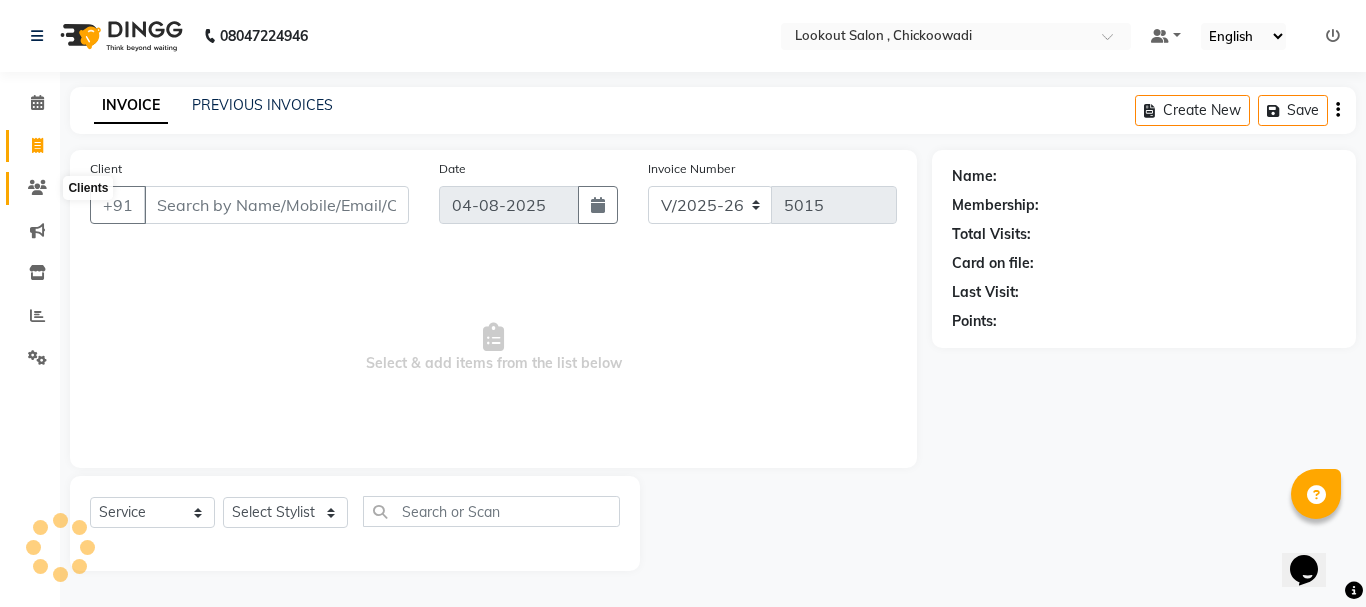 click 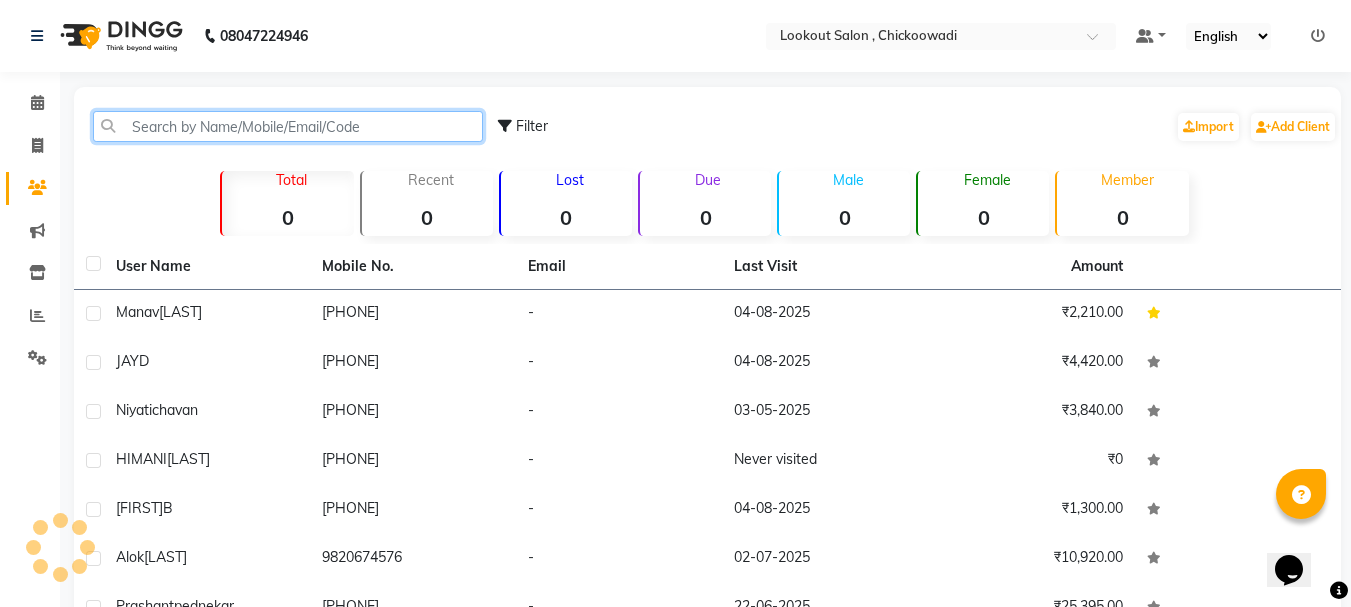 click 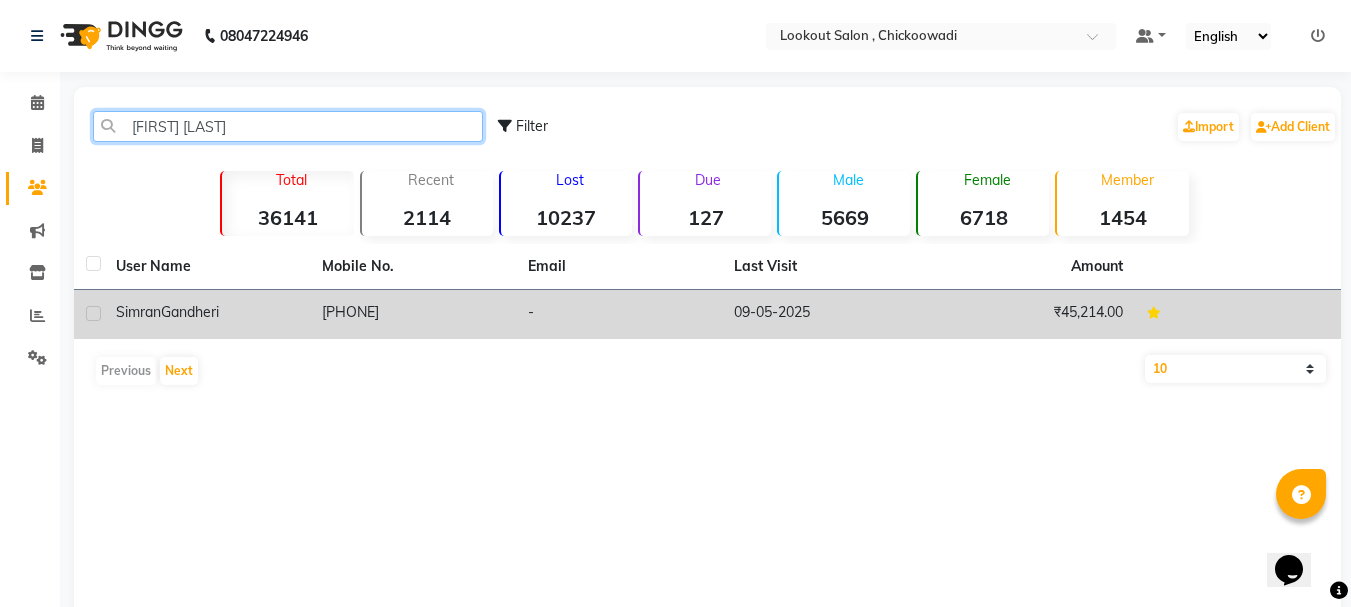 type on "SIMRAN GA" 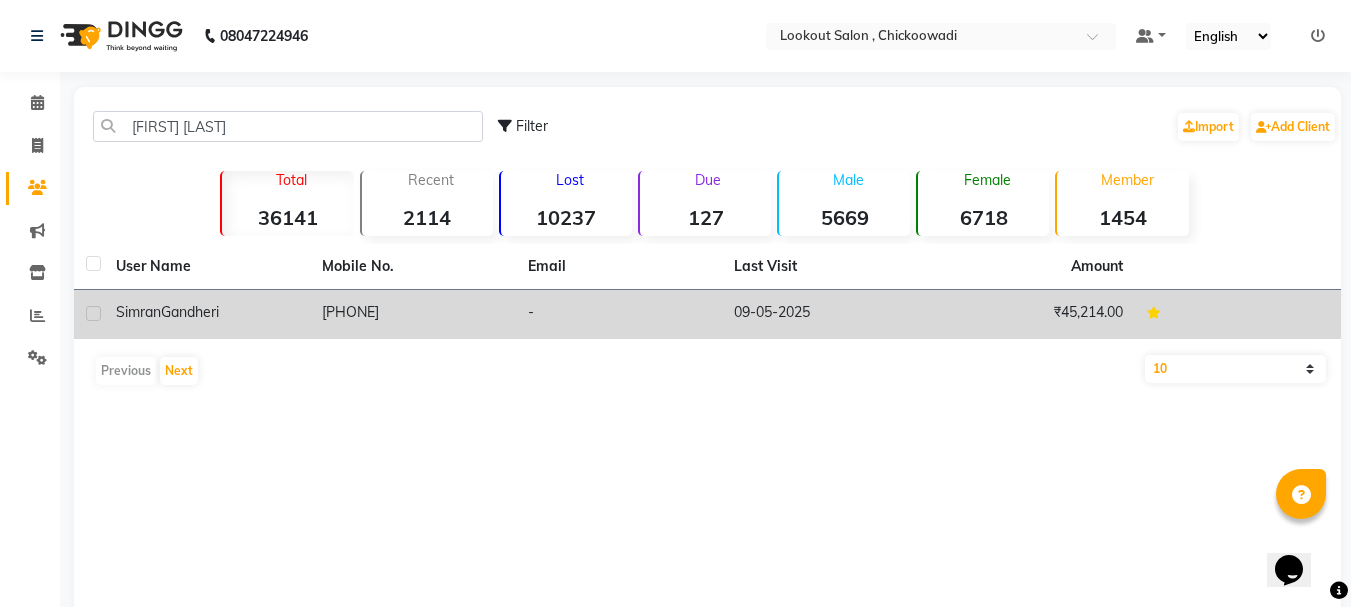 click on "Simran  Gandheri" 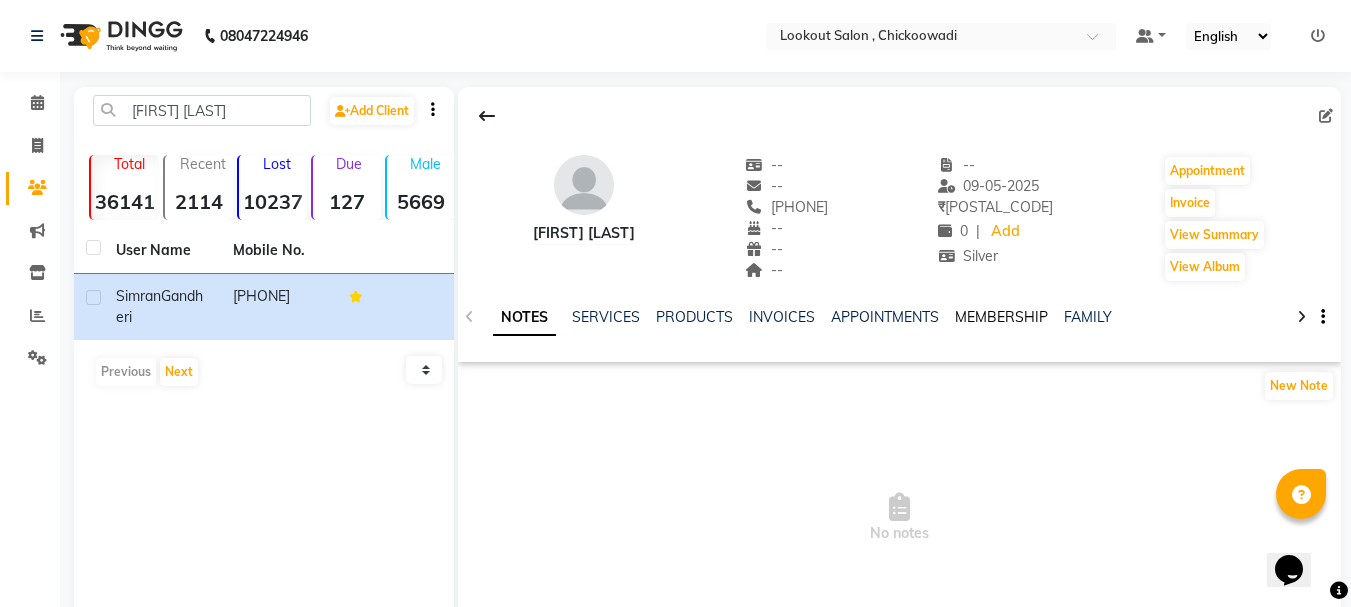 click on "MEMBERSHIP" 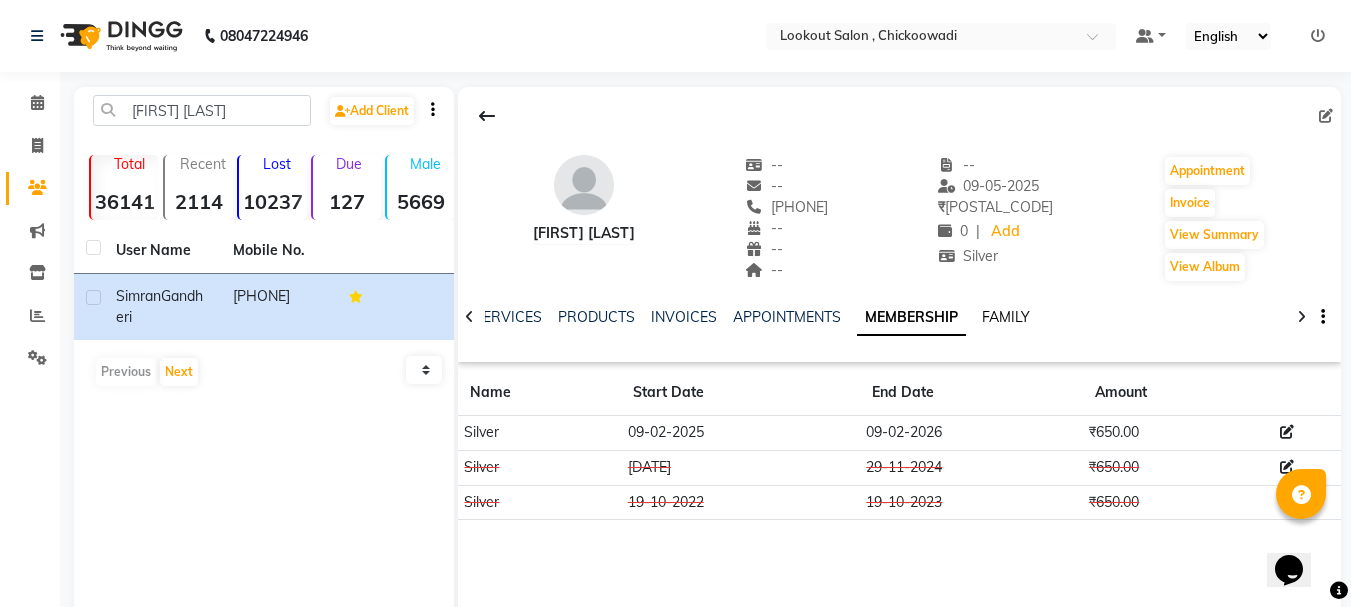 click on "FAMILY" 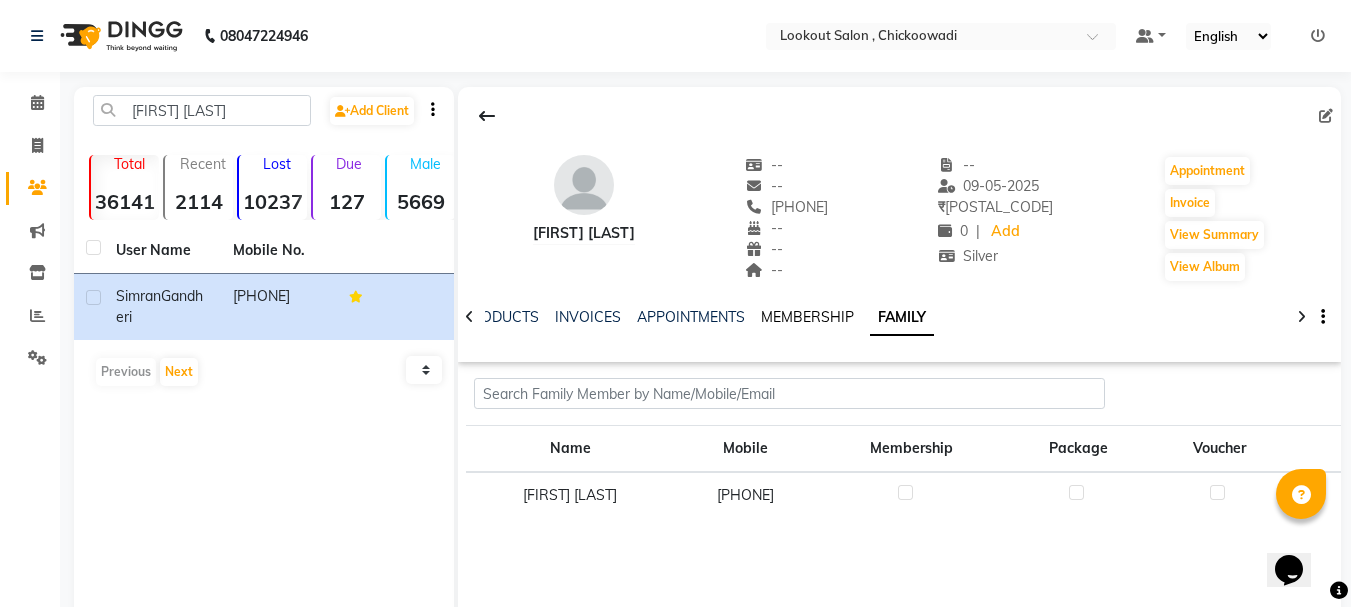 click on "MEMBERSHIP" 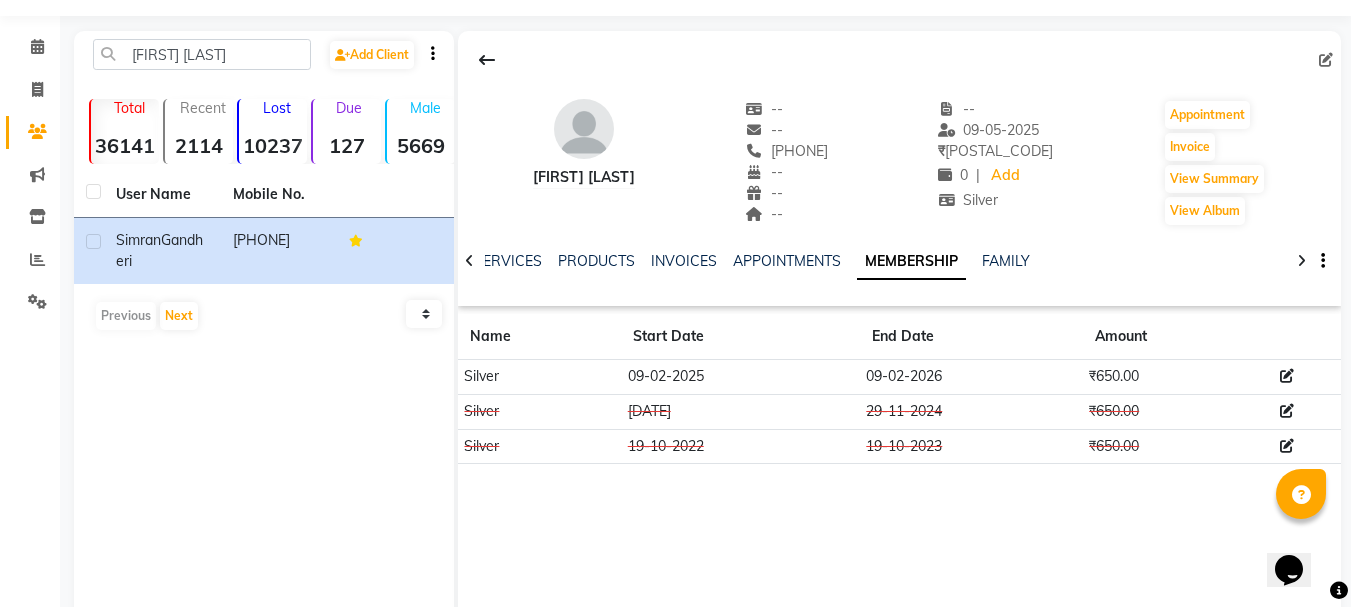 scroll, scrollTop: 110, scrollLeft: 0, axis: vertical 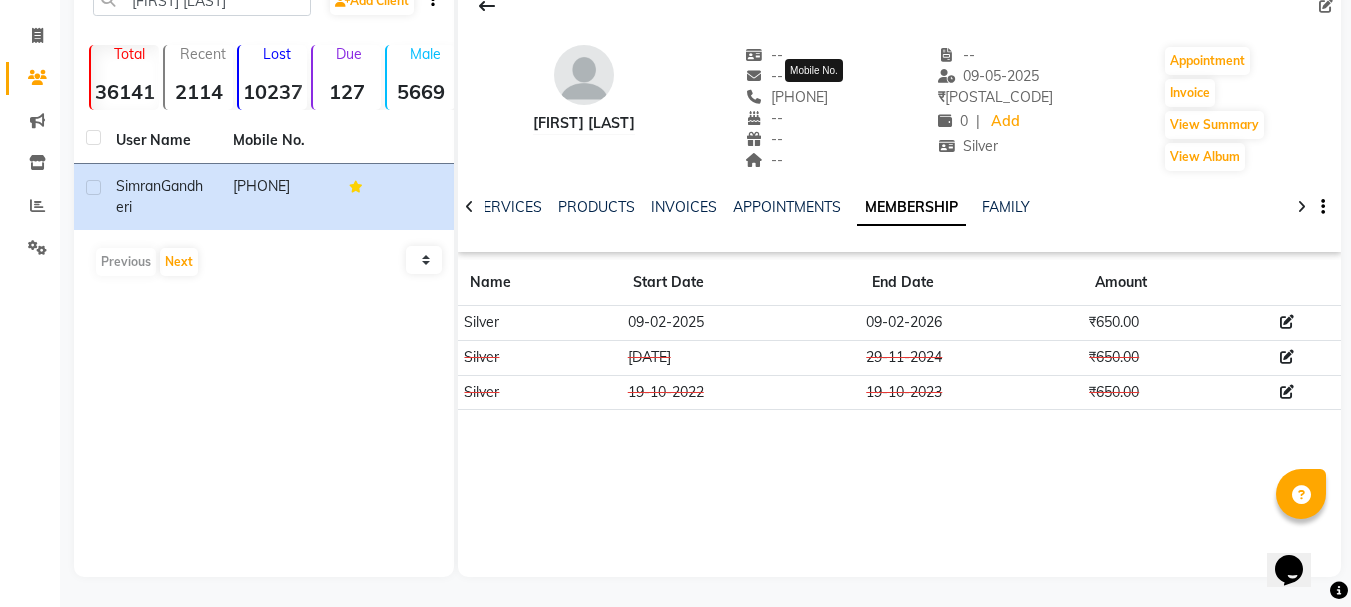 drag, startPoint x: 871, startPoint y: 95, endPoint x: 773, endPoint y: 96, distance: 98.005104 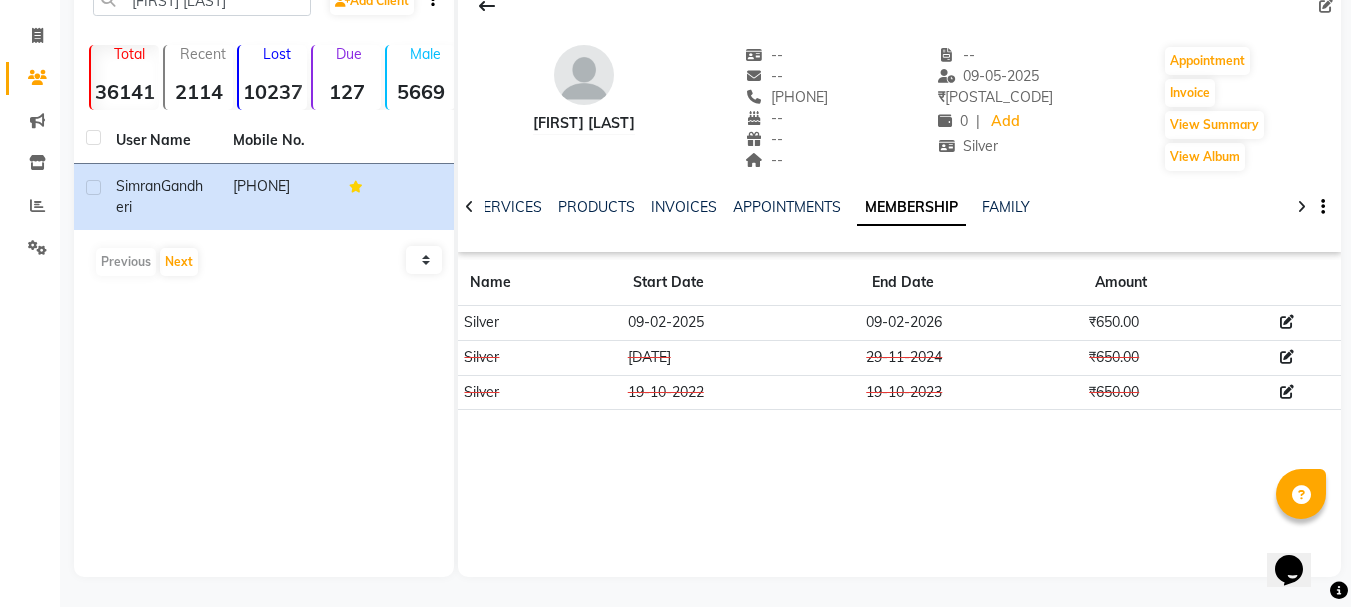copy on "9819736528" 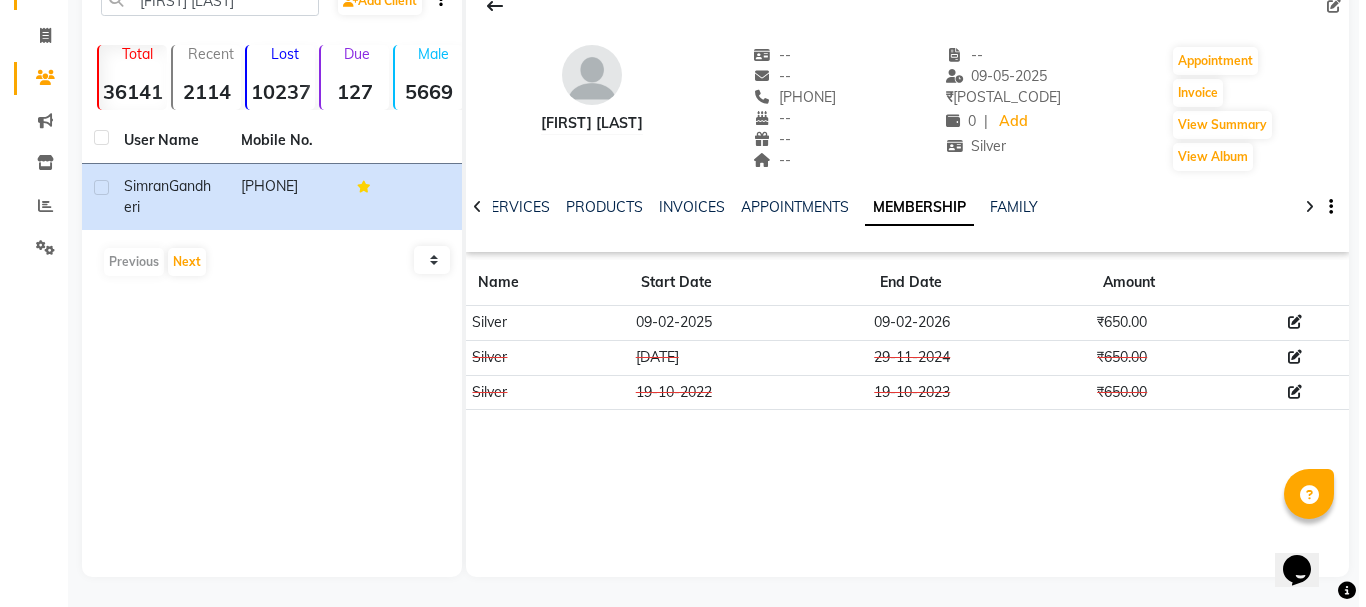scroll, scrollTop: 0, scrollLeft: 0, axis: both 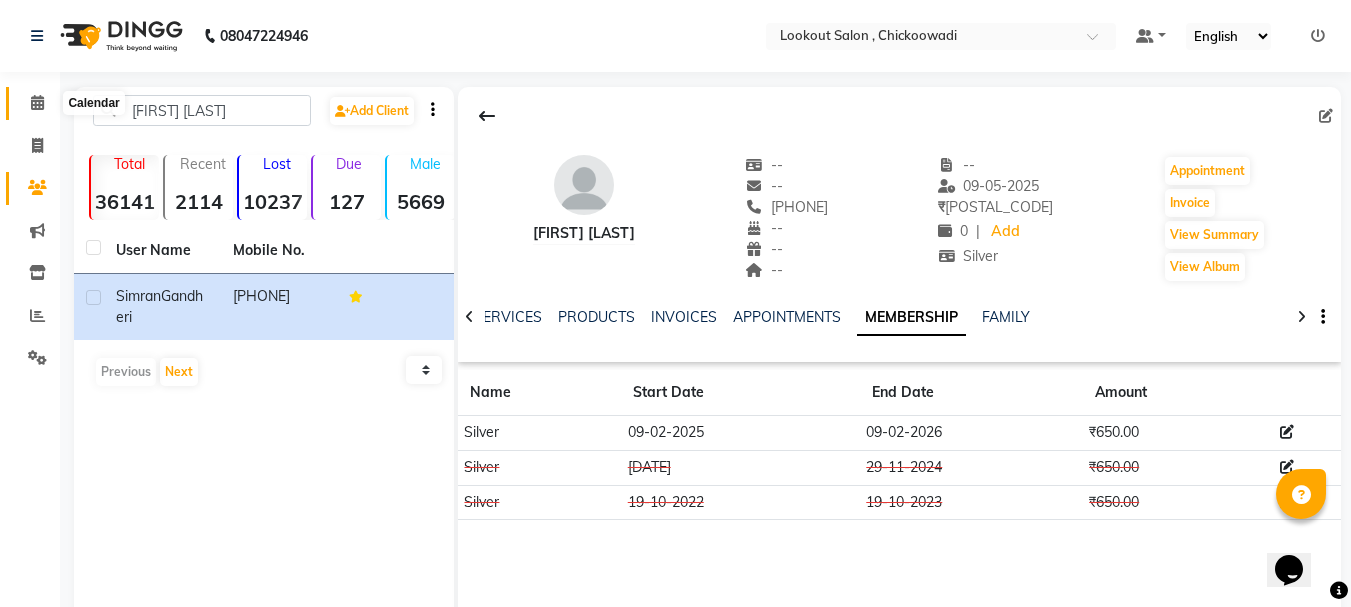click 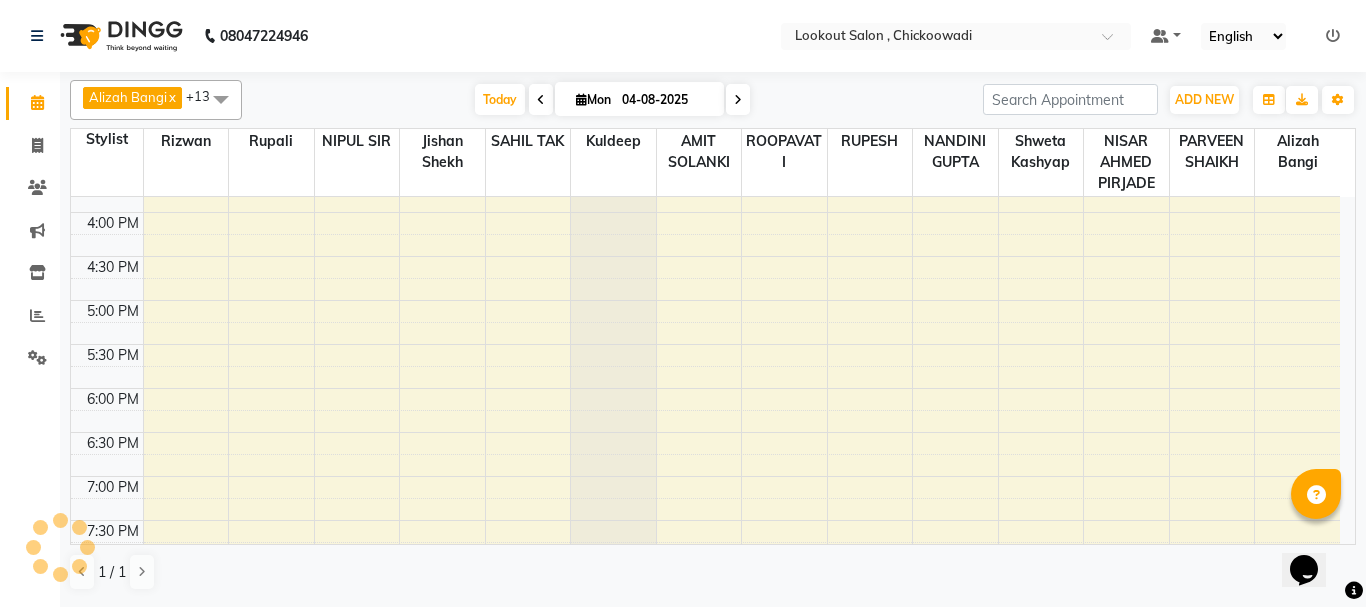 scroll, scrollTop: 700, scrollLeft: 0, axis: vertical 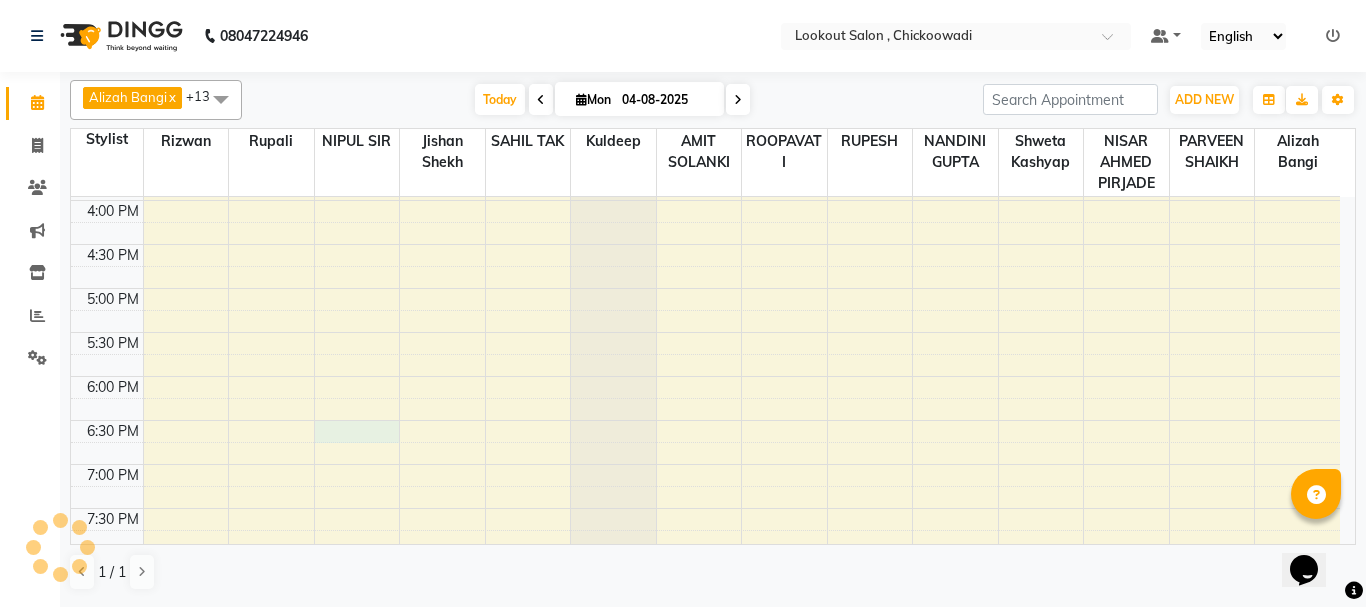 click on "8:00 AM 8:30 AM 9:00 AM 9:30 AM 10:00 AM 10:30 AM 11:00 AM 11:30 AM 12:00 PM 12:30 PM 1:00 PM 1:30 PM 2:00 PM 2:30 PM 3:00 PM 3:30 PM 4:00 PM 4:30 PM 5:00 PM 5:30 PM 6:00 PM 6:30 PM 7:00 PM 7:30 PM 8:00 PM 8:30 PM 9:00 PM 9:30 PM 10:00 PM 10:30 PM 11:00 PM 11:30 PM" at bounding box center [705, 200] 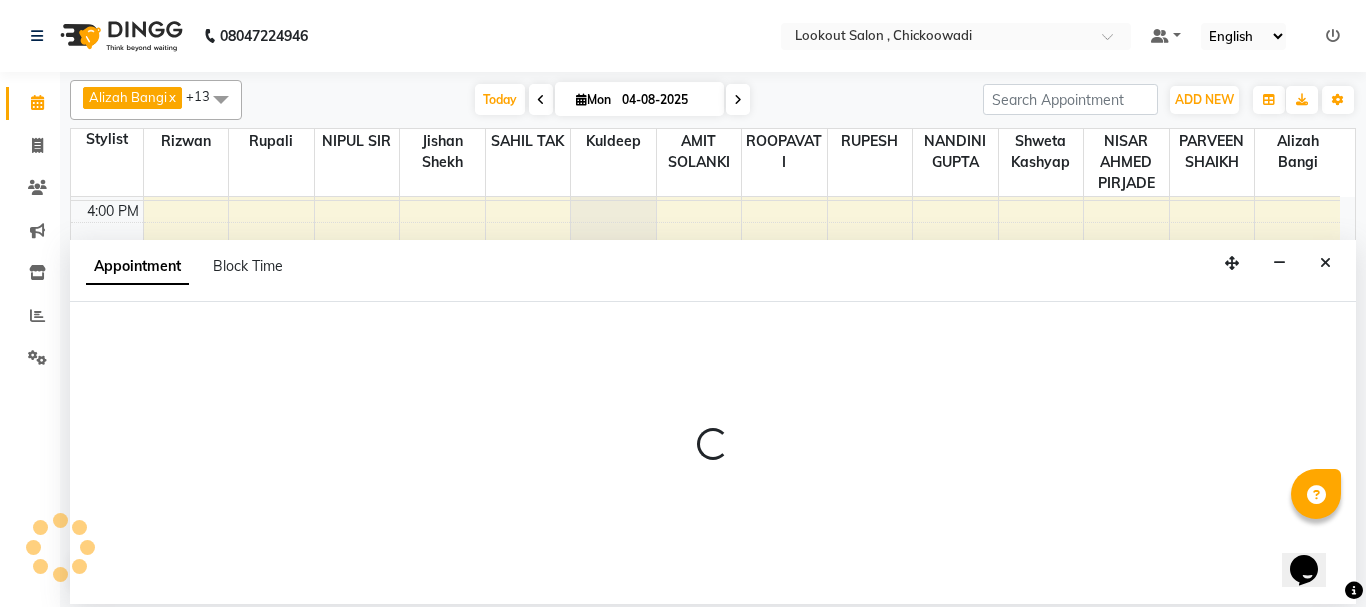 select on "6223" 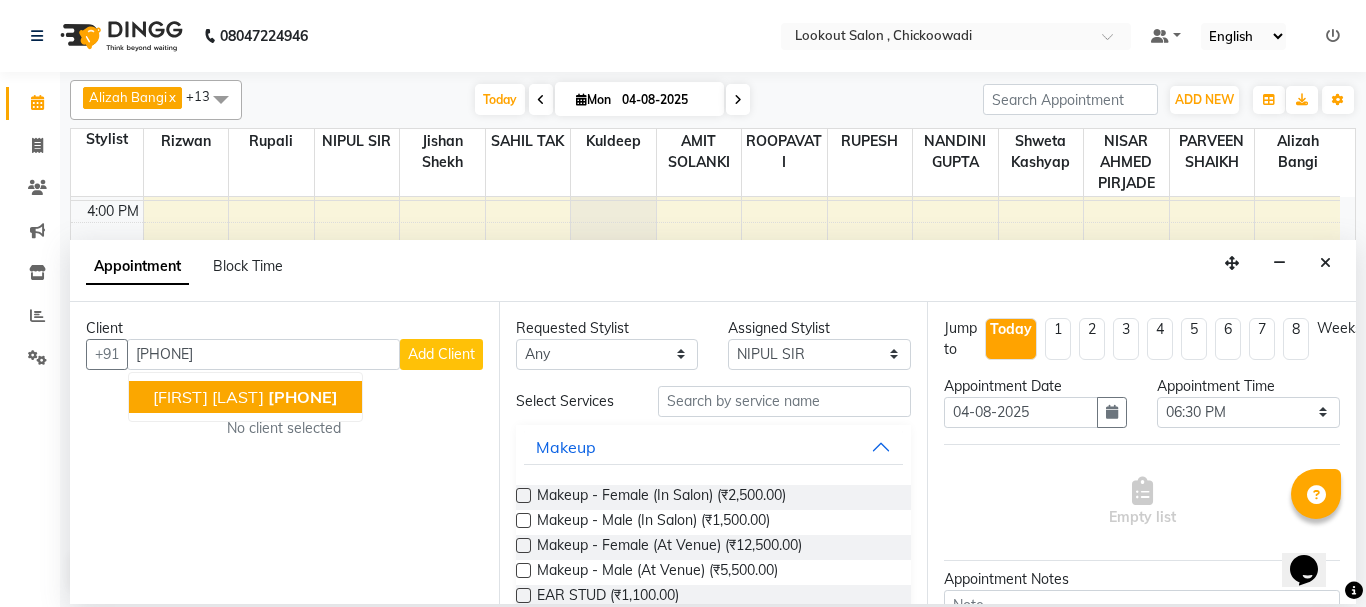 click on "9819736528" 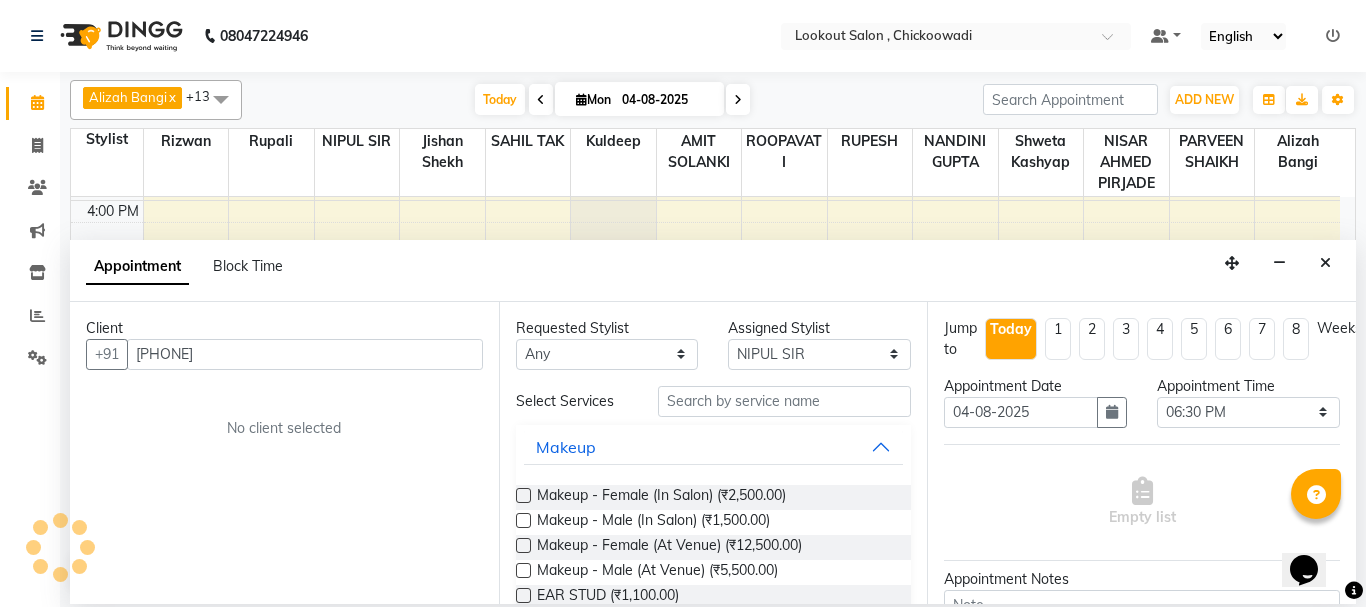 type on "9819736528" 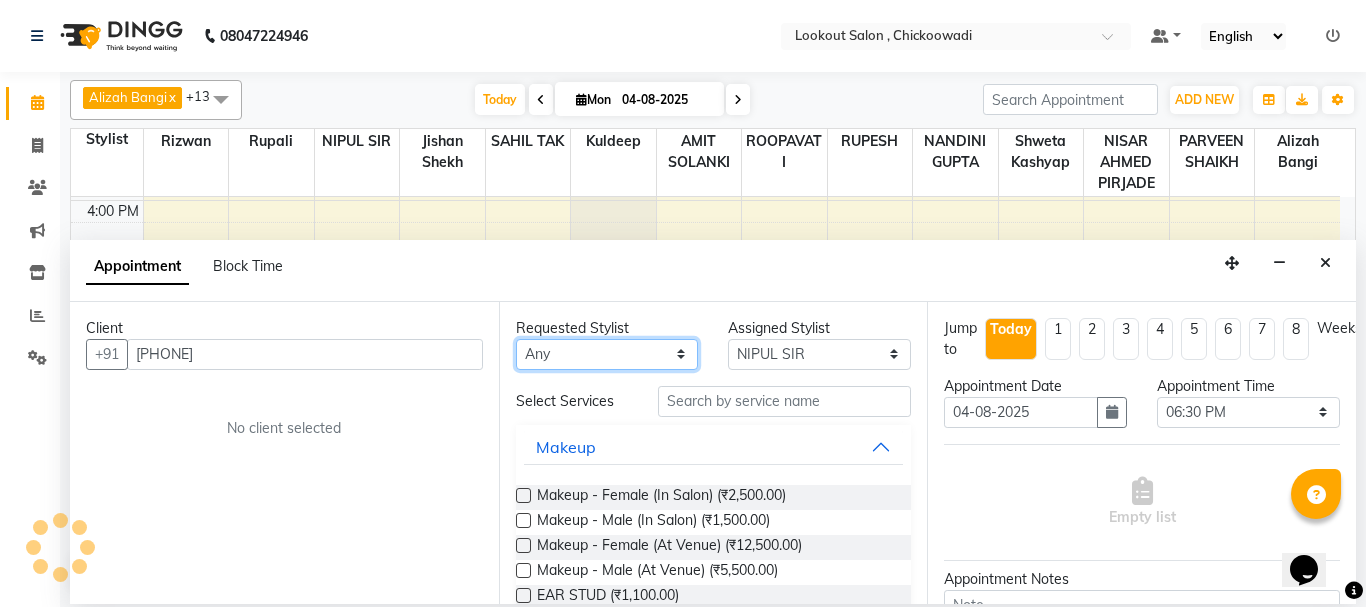 click on "Any Alizah Bangi AMIT SOLANKI jishan shekh kuldeep NANDINI GUPTA NIPUL SIR NISAR AHMED PIRJADE PARVEEN SHAIKH Rizwan ROOPAVATI Rupali  RUPESH SAHIL TAK shweta kashyap" at bounding box center [607, 354] 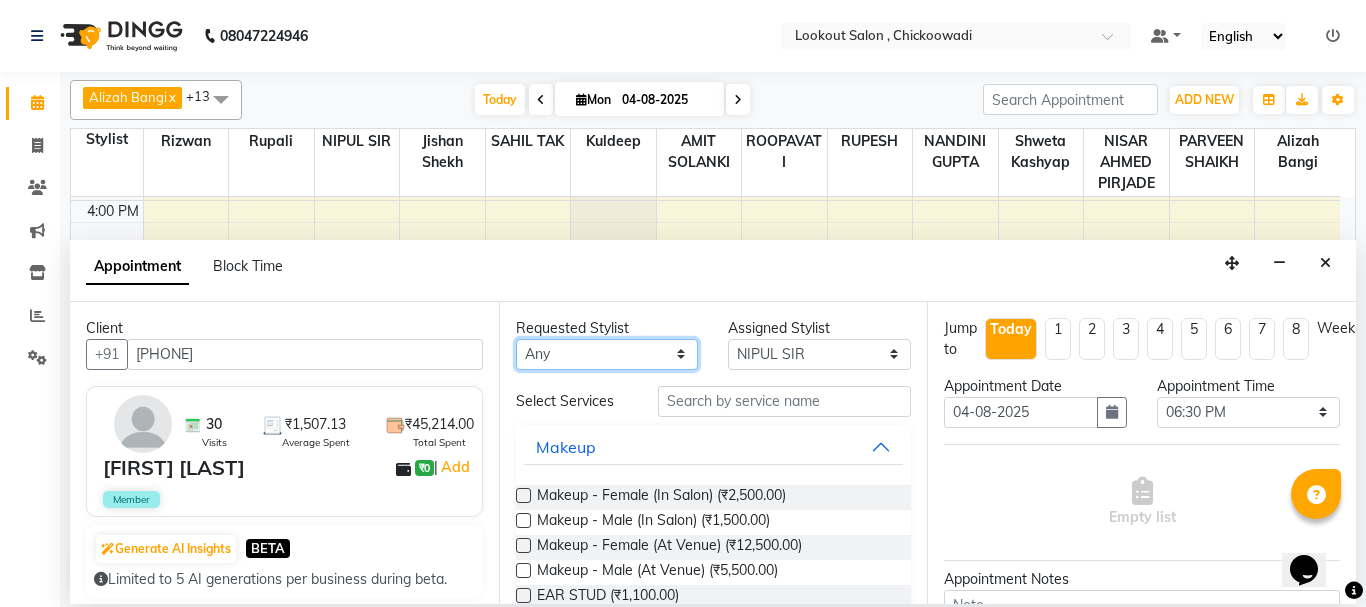 select on "6223" 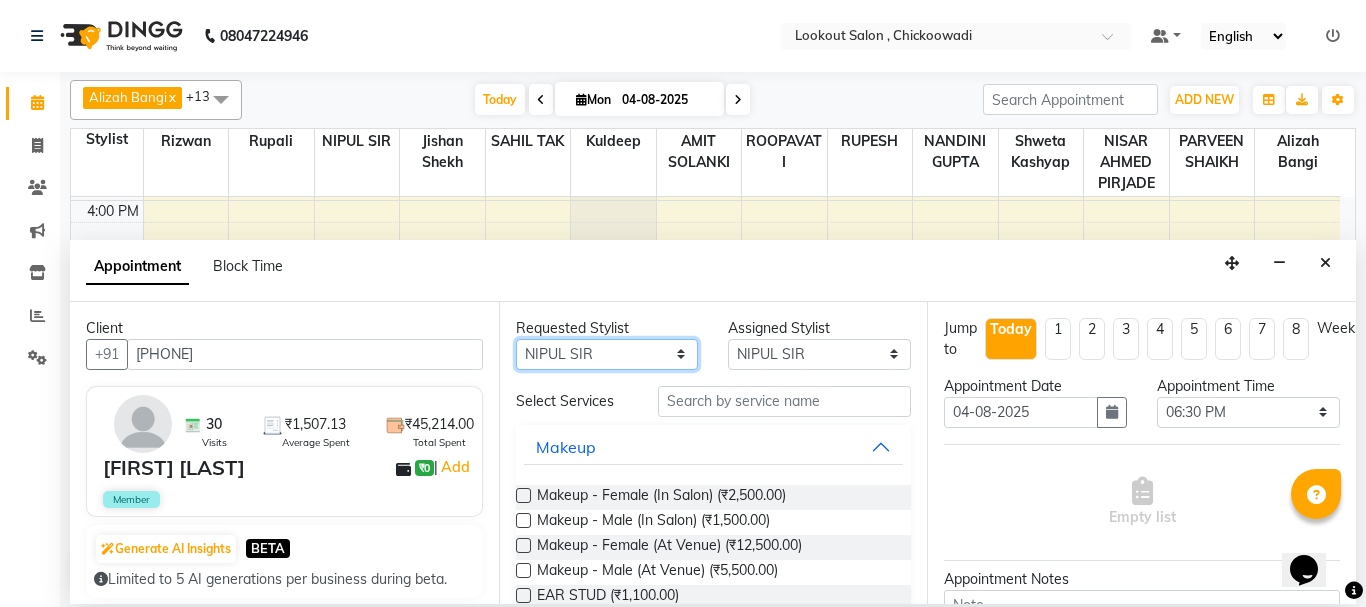 click on "Any Alizah Bangi AMIT SOLANKI jishan shekh kuldeep NANDINI GUPTA NIPUL SIR NISAR AHMED PIRJADE PARVEEN SHAIKH Rizwan ROOPAVATI Rupali  RUPESH SAHIL TAK shweta kashyap" at bounding box center [607, 354] 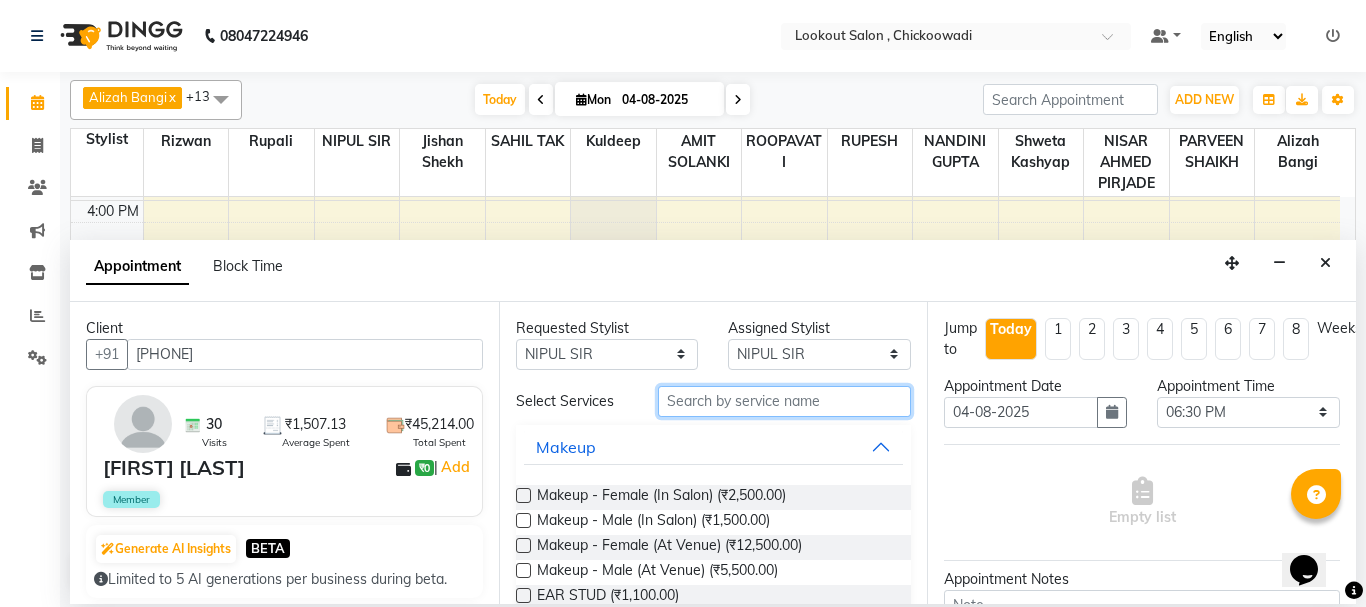 click at bounding box center [785, 401] 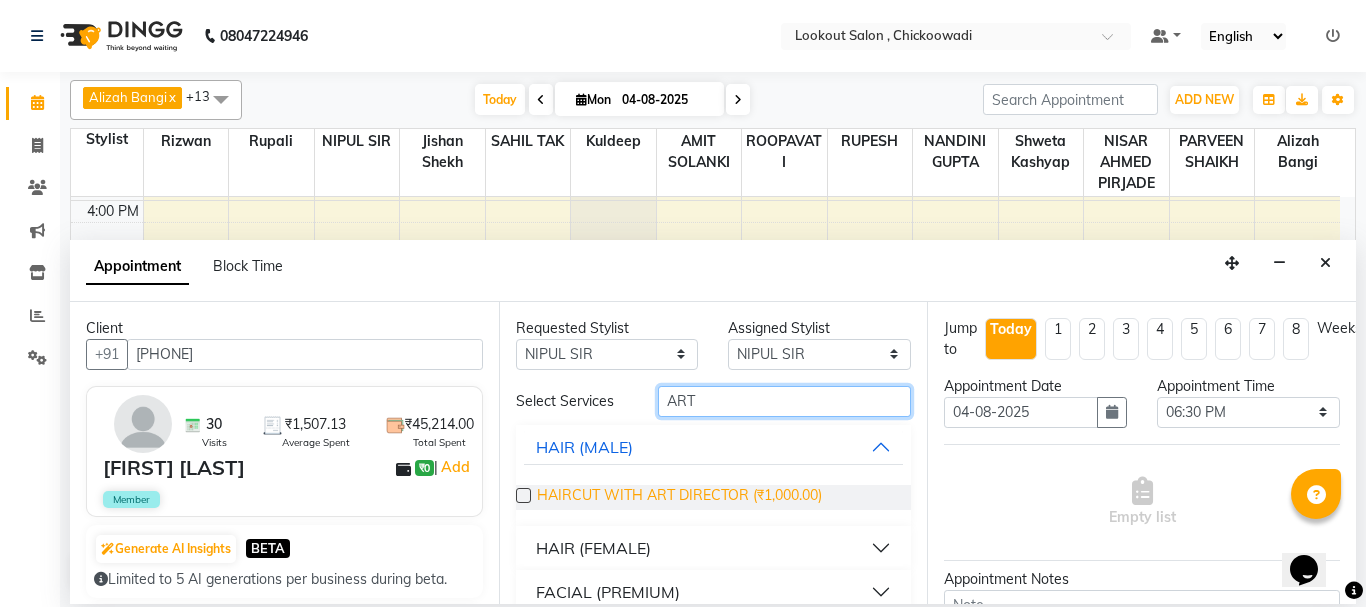 type on "ART" 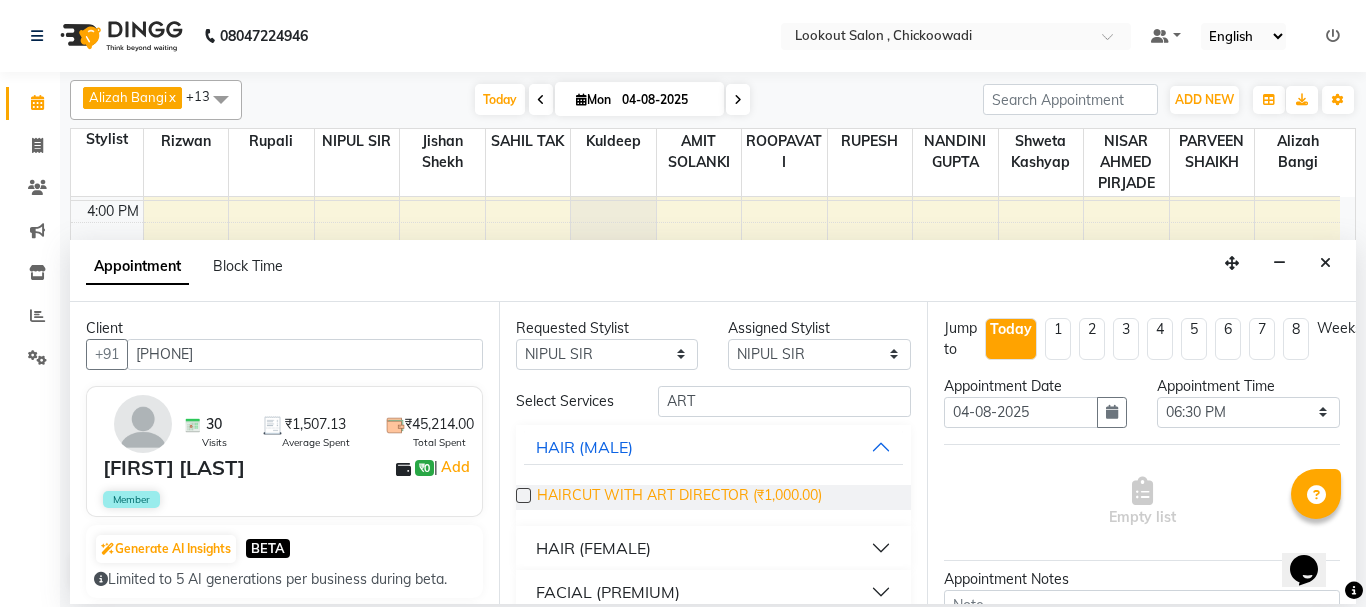 click on "HAIRCUT WITH ART DIRECTOR (₹1,000.00)" at bounding box center [679, 497] 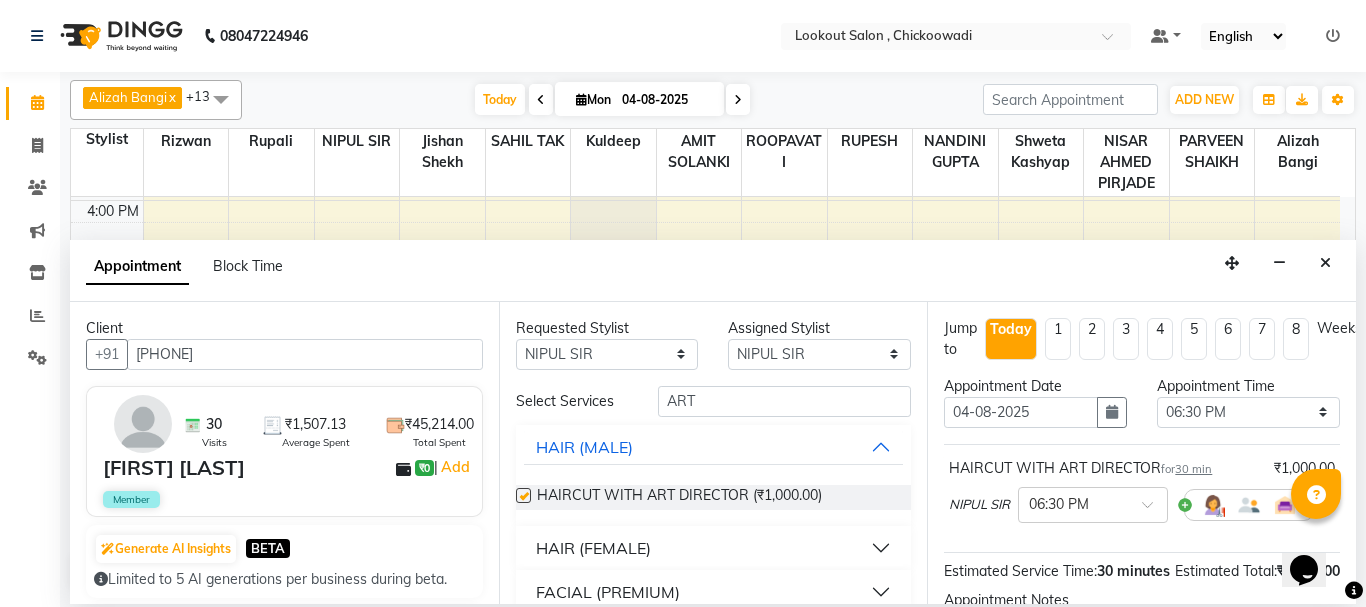 checkbox on "false" 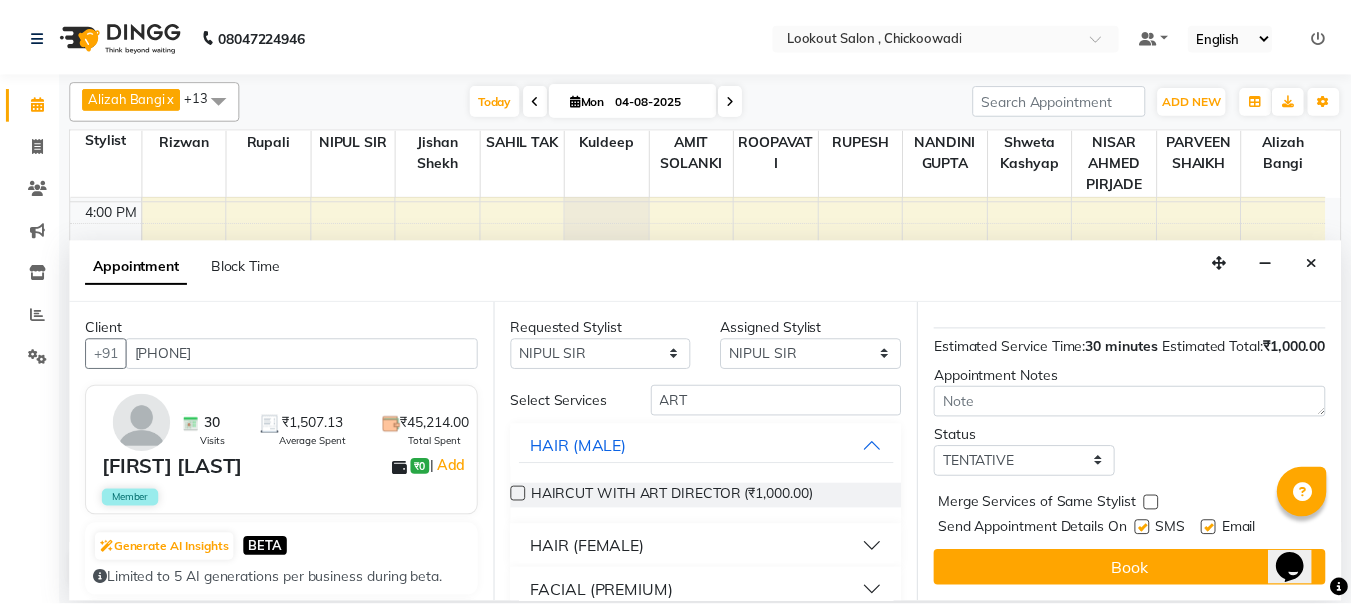 scroll, scrollTop: 263, scrollLeft: 0, axis: vertical 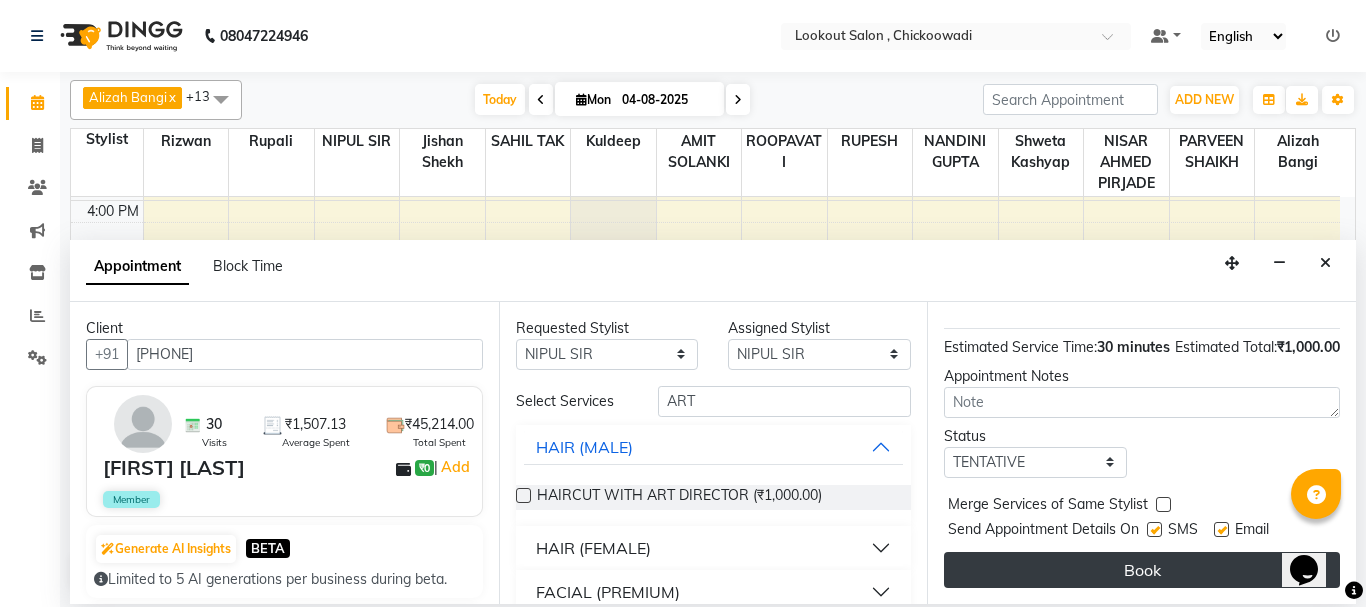 click on "Book" at bounding box center [1142, 570] 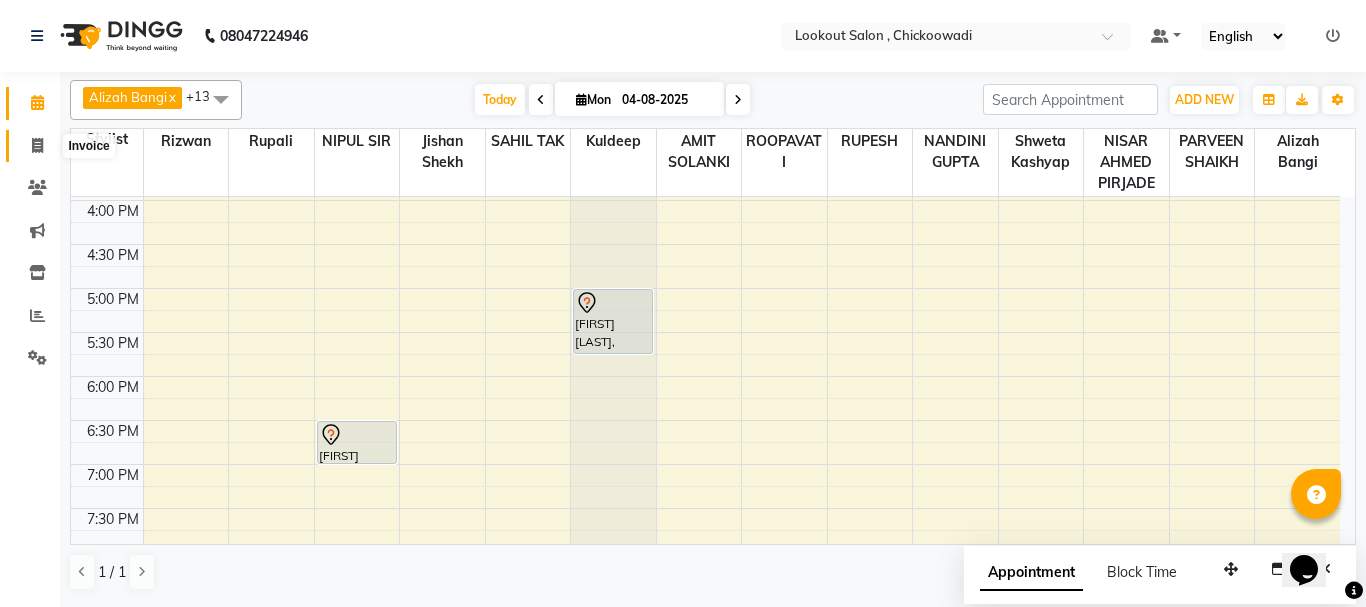 click 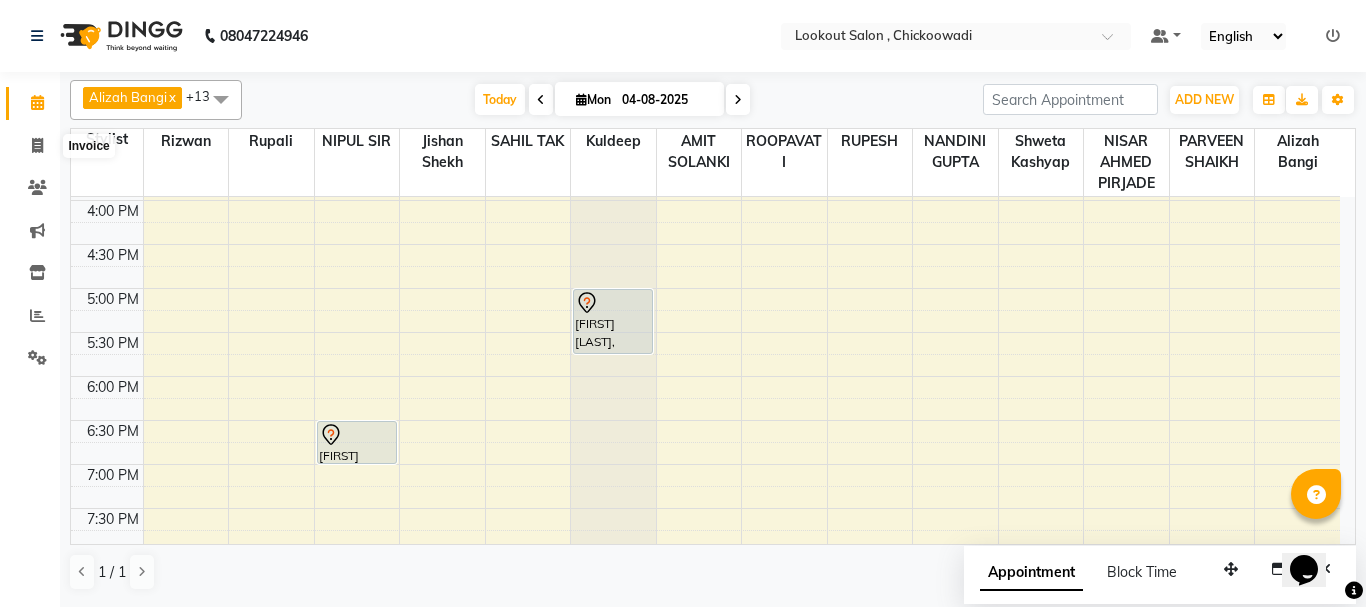 select on "service" 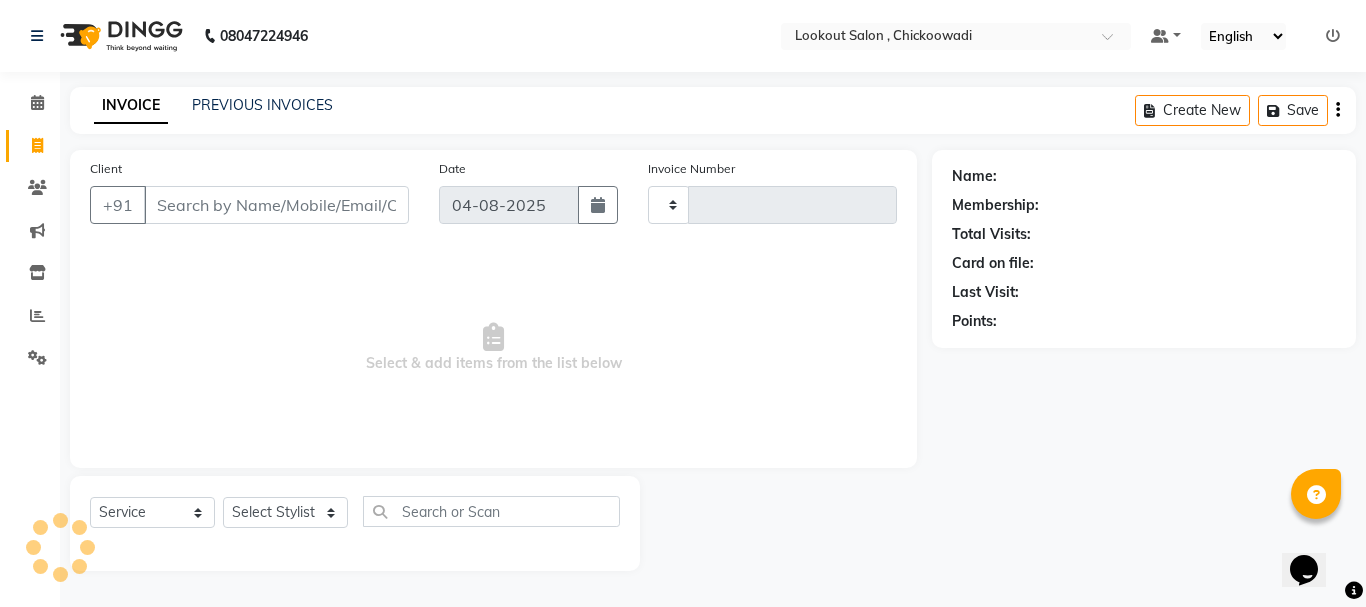 type on "5015" 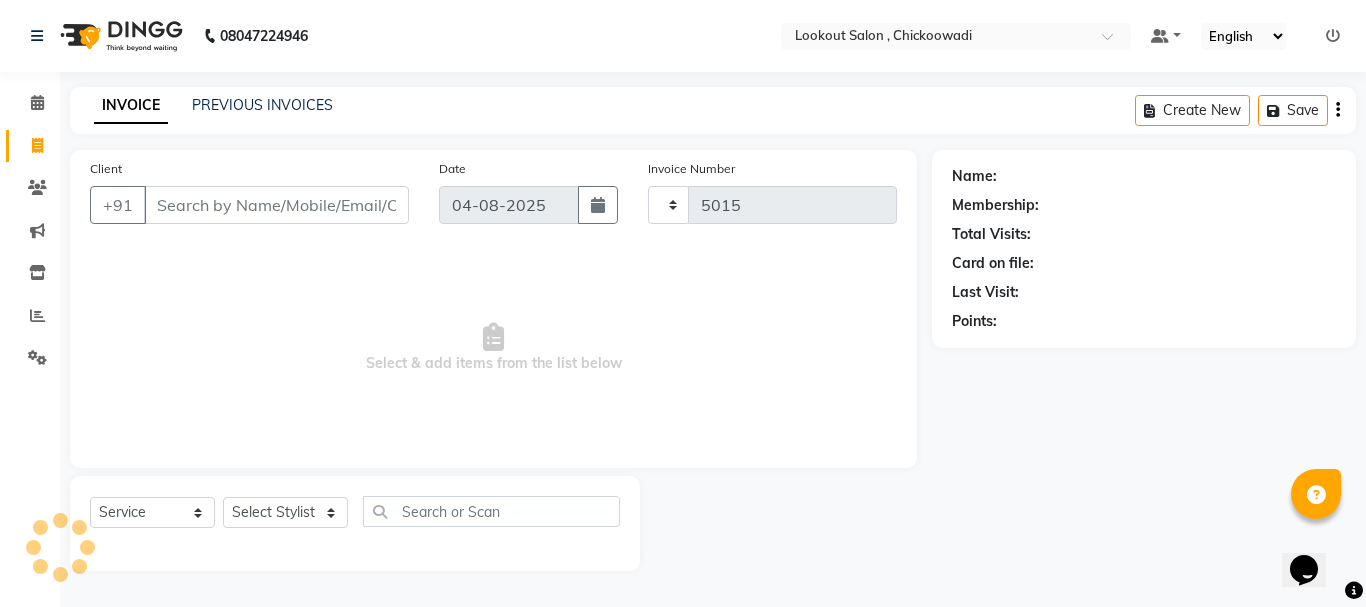 select on "151" 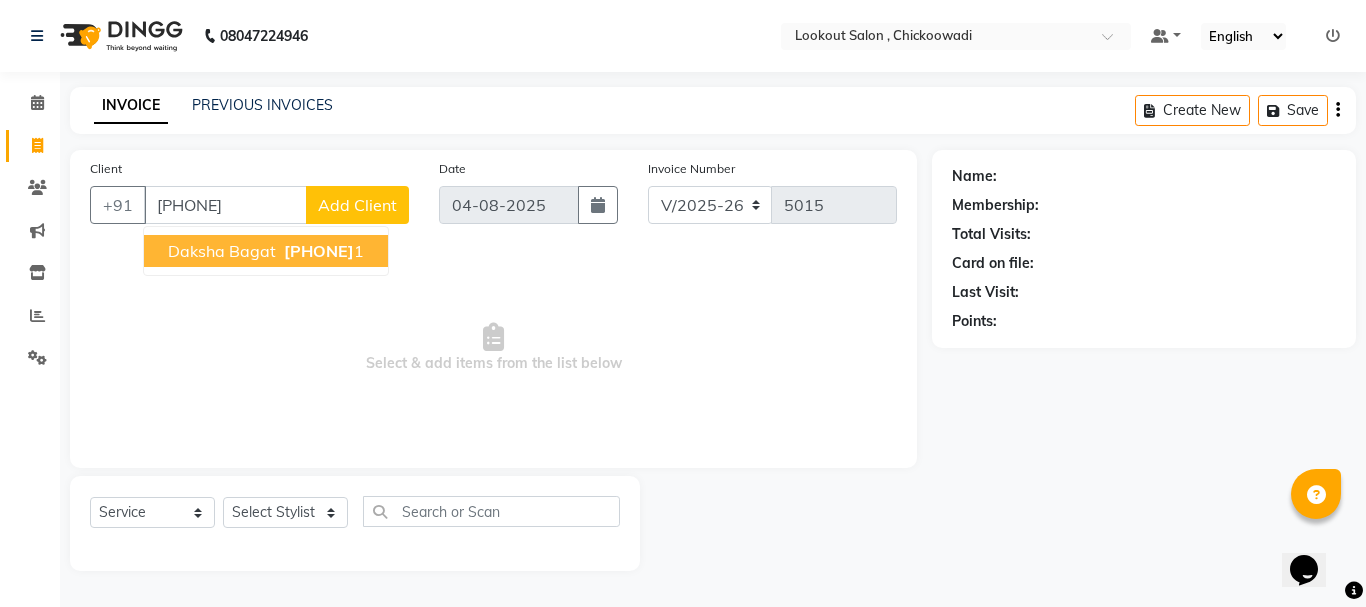 click on "daksha bagat   986922856 1" at bounding box center (266, 251) 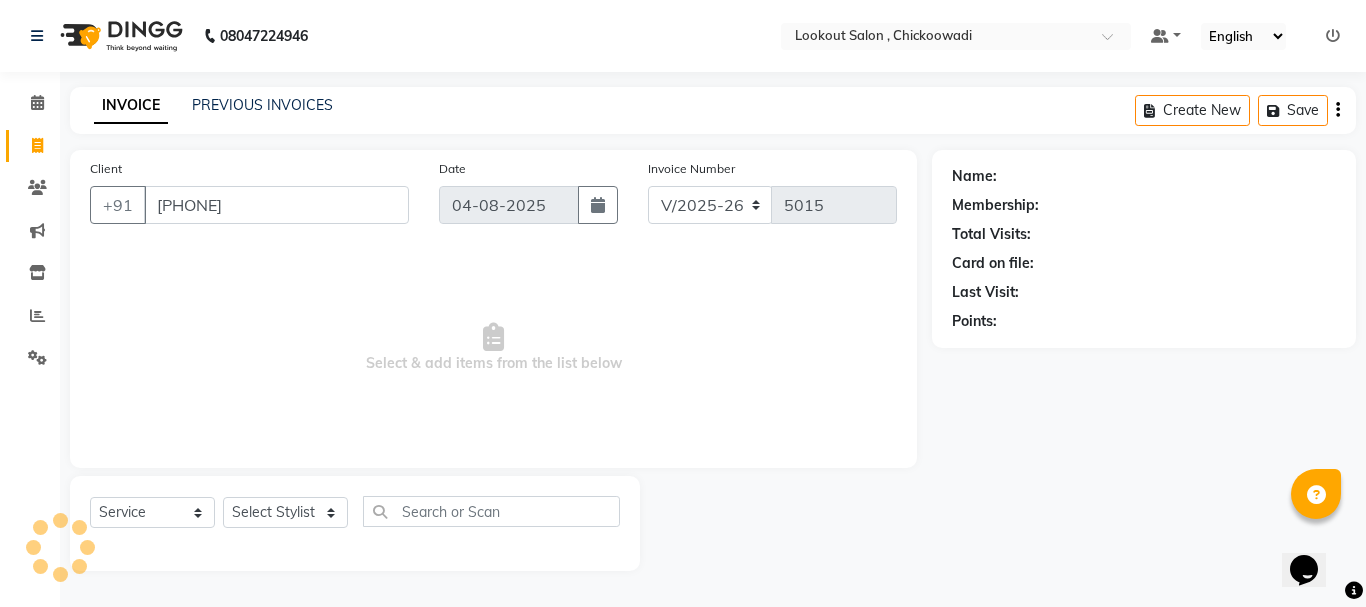 type on "9869228561" 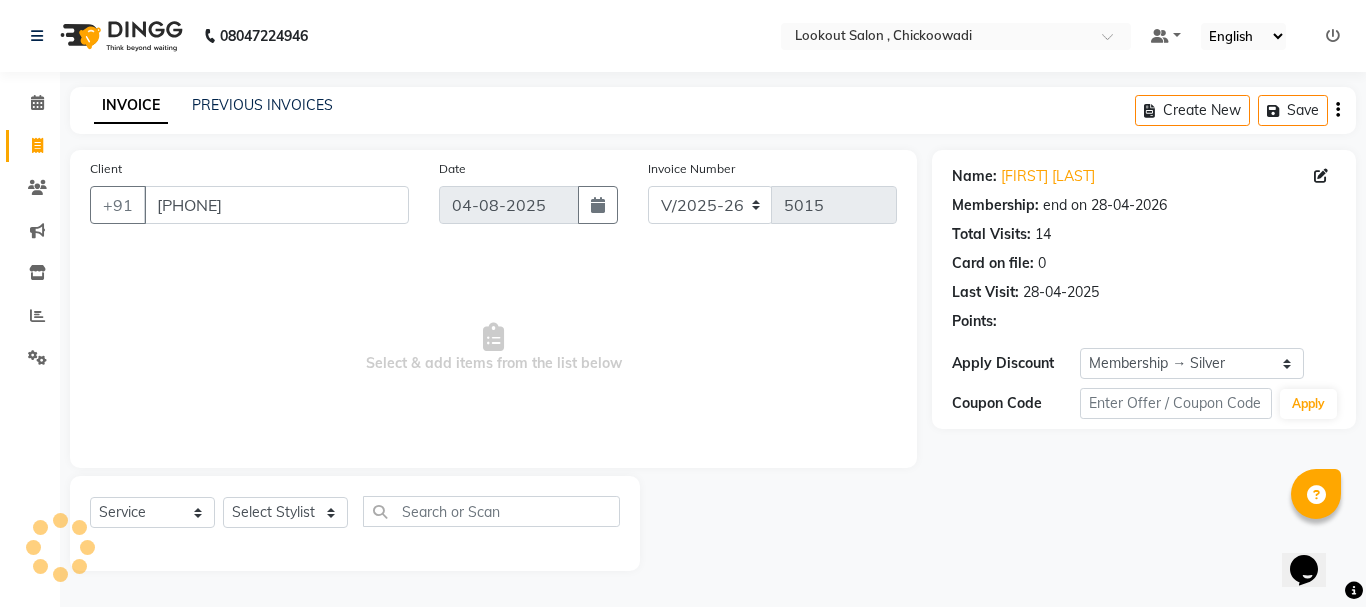 click on "Select  Service  Product  Membership  Package Voucher Prepaid Gift Card  Select Stylist Alizah Bangi AMIT SOLANKI jishan shekh kuldeep MANDAR GOSAVI NANDINI GUPTA NIPUL SIR NISAR AHMED PIRJADE PARVEEN SHAIKH Rizwan ROOPAVATI Rupali  RUPESH SADAF SHAIKH SAHIL TAK SAMREEN DHOLKIYA shweta kashyap" 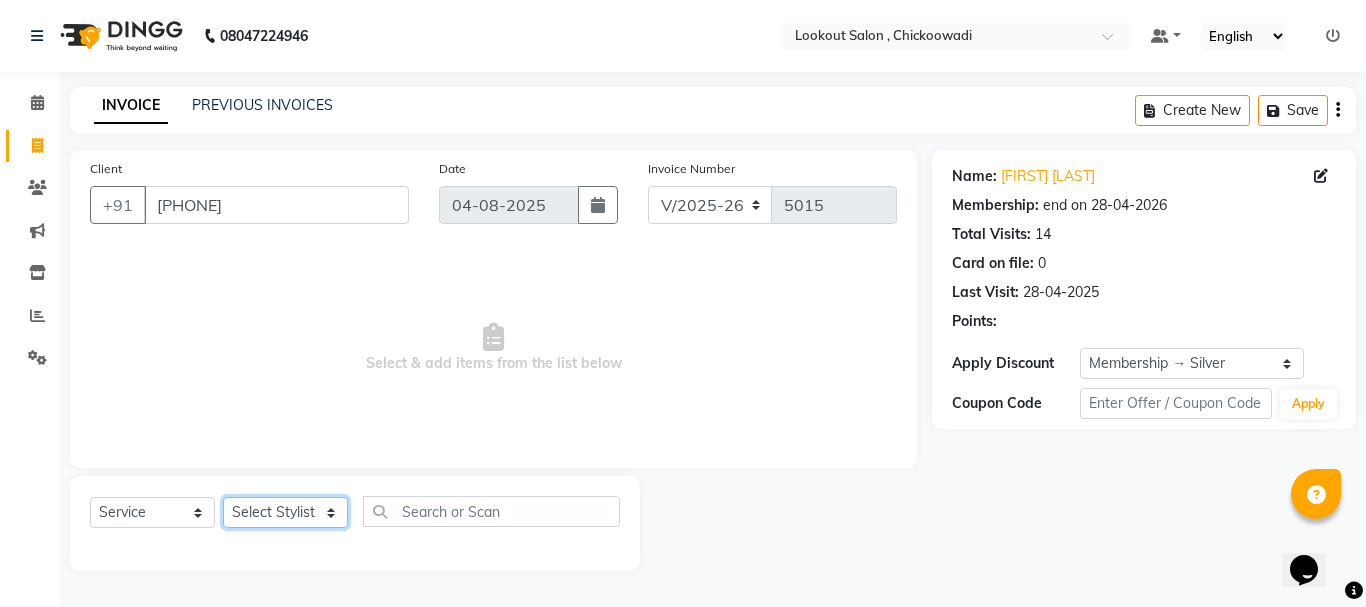 click on "Select Stylist Alizah Bangi AMIT SOLANKI jishan shekh kuldeep MANDAR GOSAVI NANDINI GUPTA NIPUL SIR NISAR AHMED PIRJADE PARVEEN SHAIKH Rizwan ROOPAVATI Rupali  RUPESH SADAF SHAIKH SAHIL TAK SAMREEN DHOLKIYA shweta kashyap" 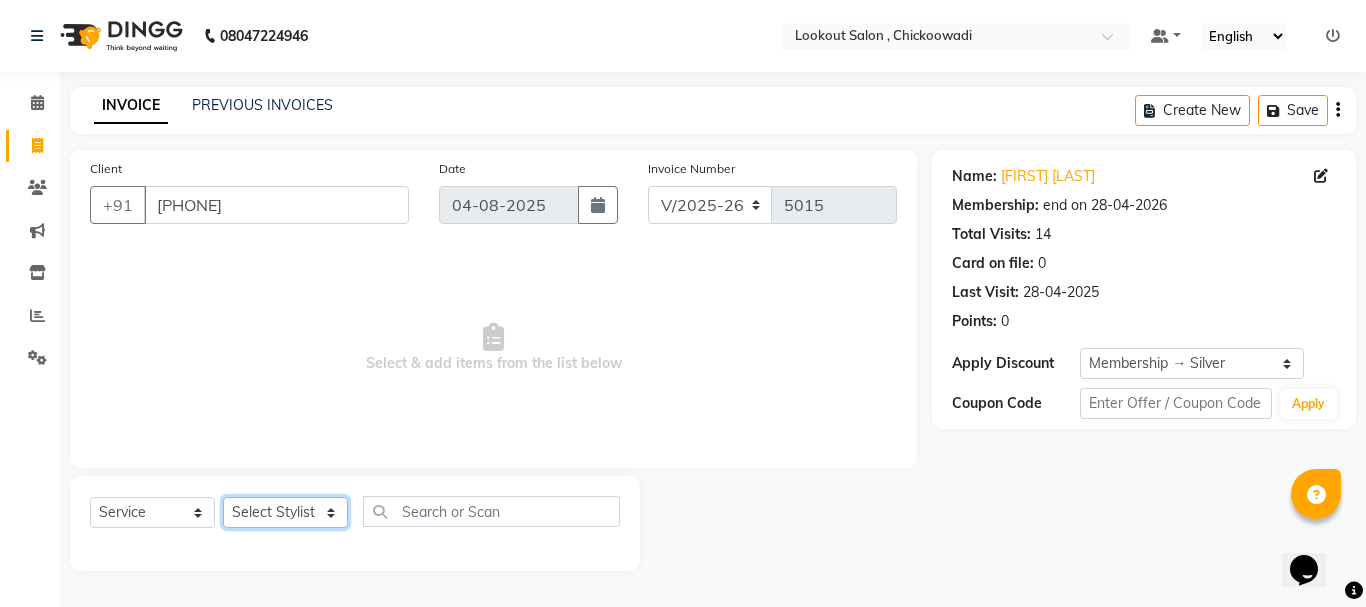 select on "24828" 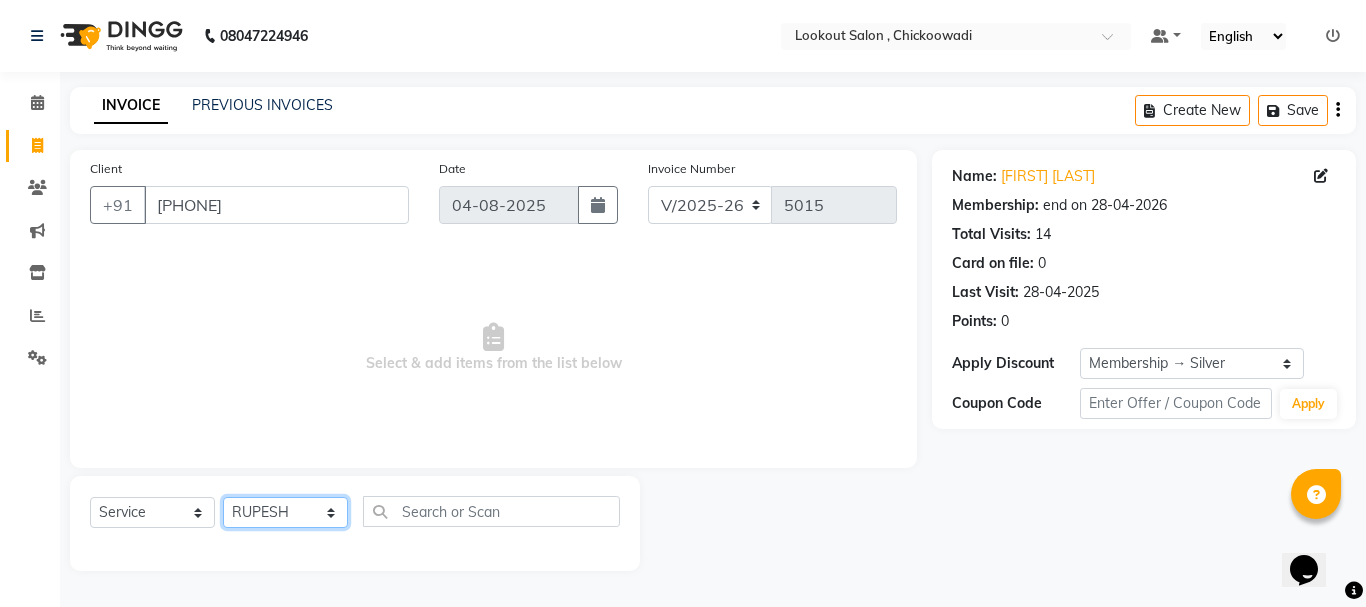 click on "Select Stylist Alizah Bangi AMIT SOLANKI jishan shekh kuldeep MANDAR GOSAVI NANDINI GUPTA NIPUL SIR NISAR AHMED PIRJADE PARVEEN SHAIKH Rizwan ROOPAVATI Rupali  RUPESH SADAF SHAIKH SAHIL TAK SAMREEN DHOLKIYA shweta kashyap" 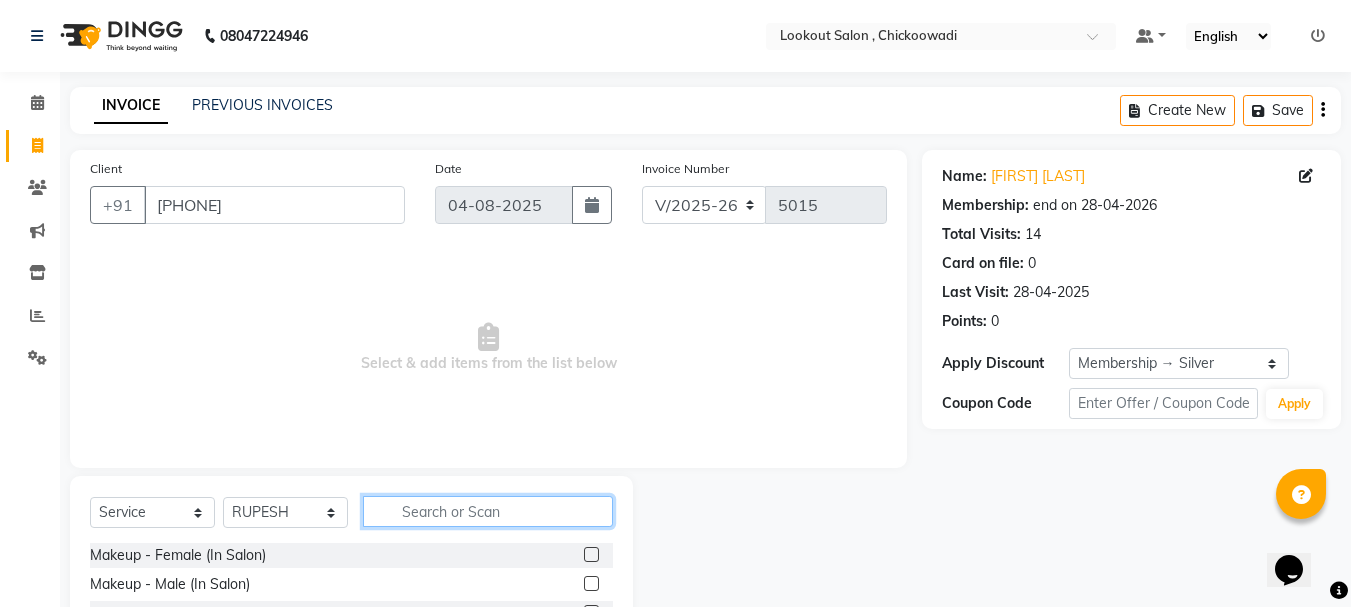 click 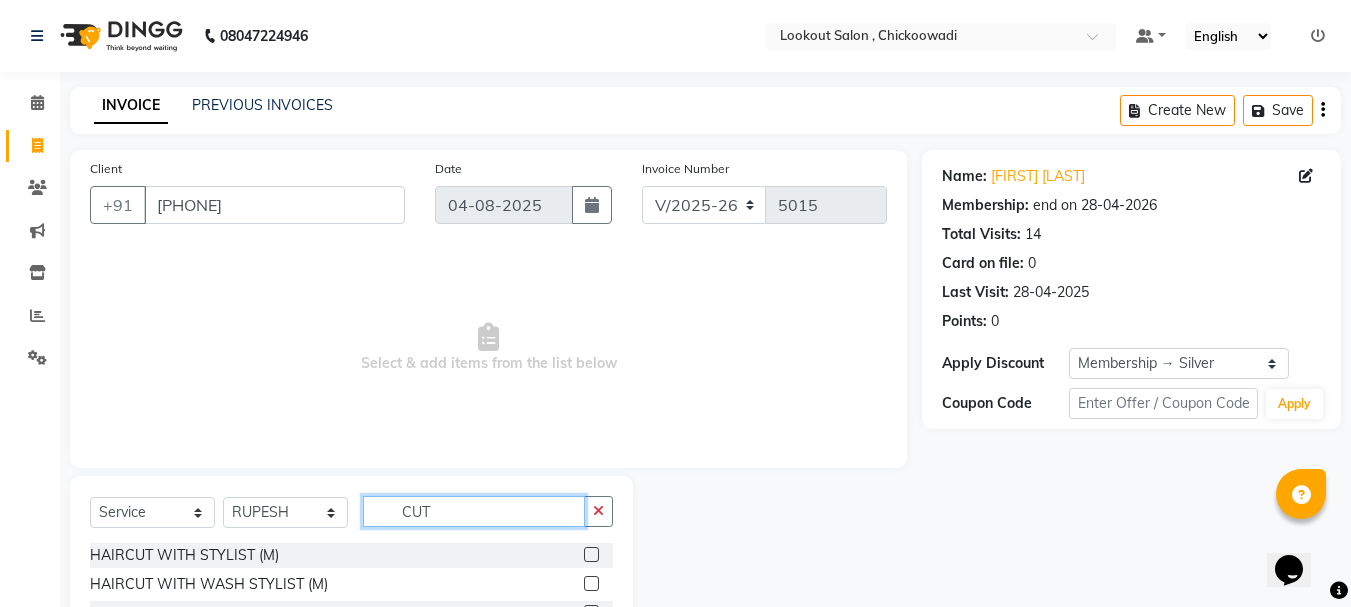 scroll, scrollTop: 194, scrollLeft: 0, axis: vertical 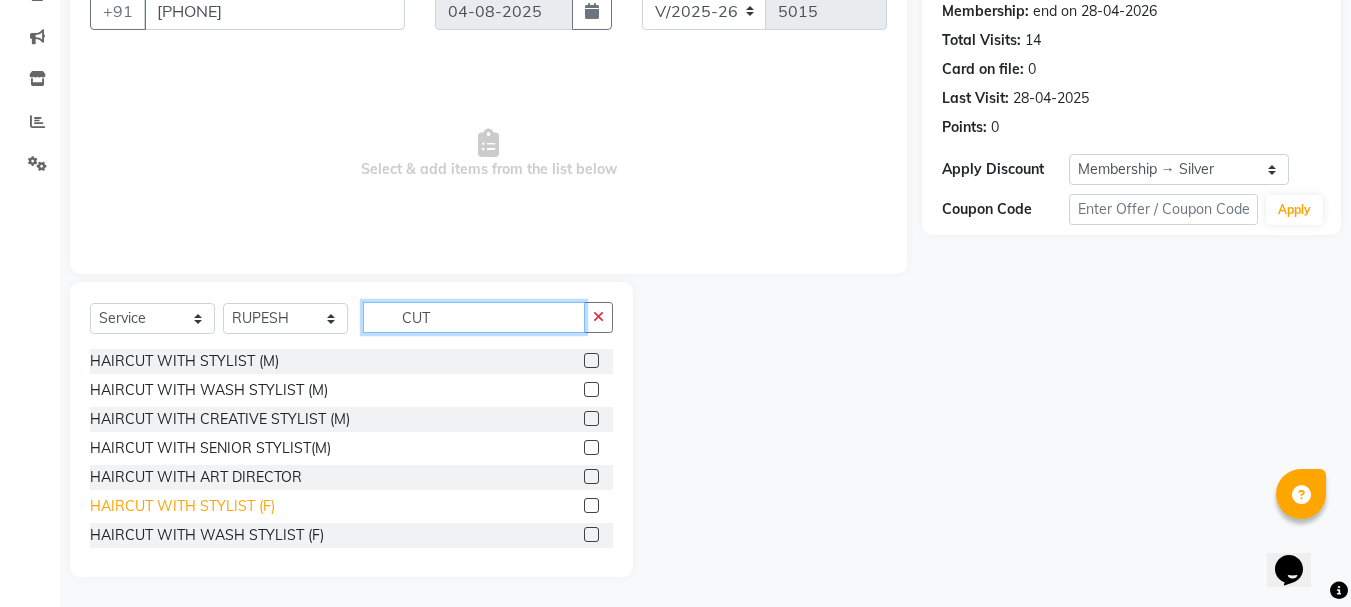 type on "CUT" 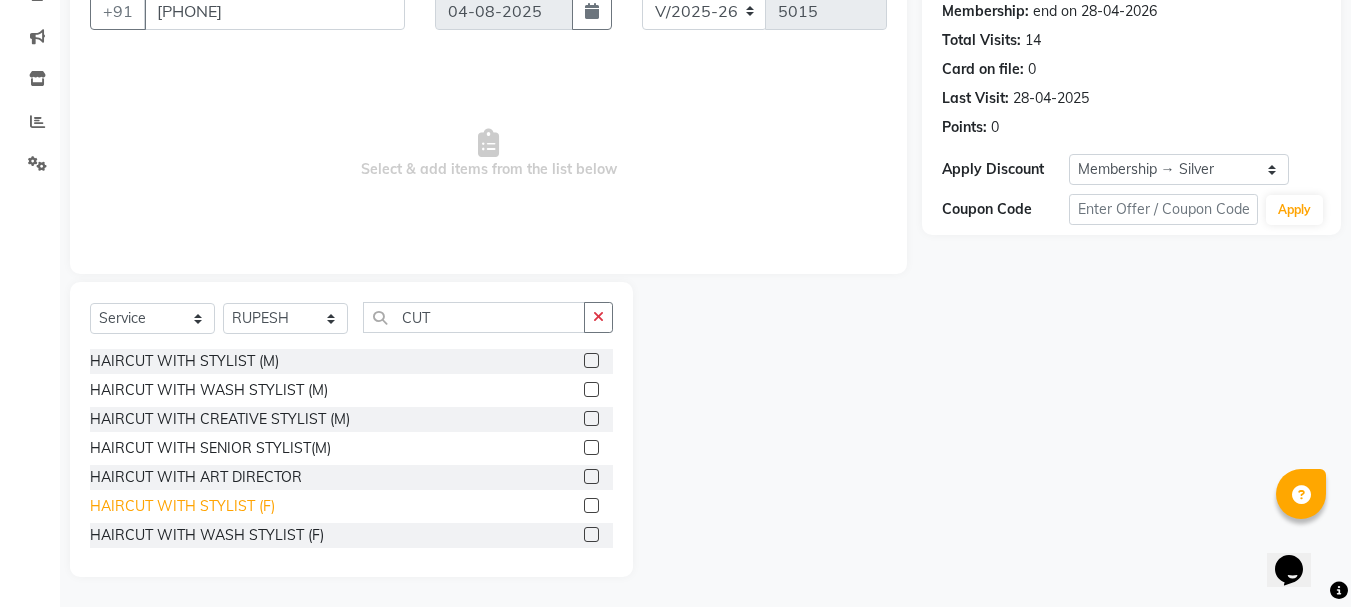 click on "HAIRCUT WITH STYLIST (F)" 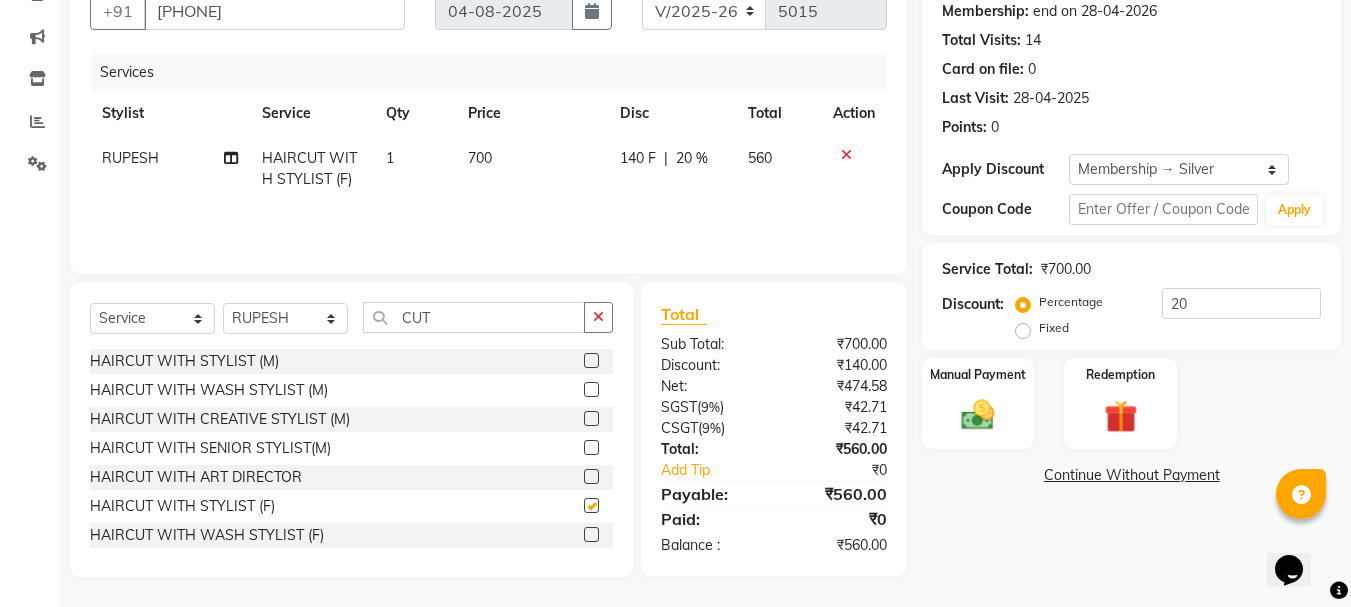 checkbox on "false" 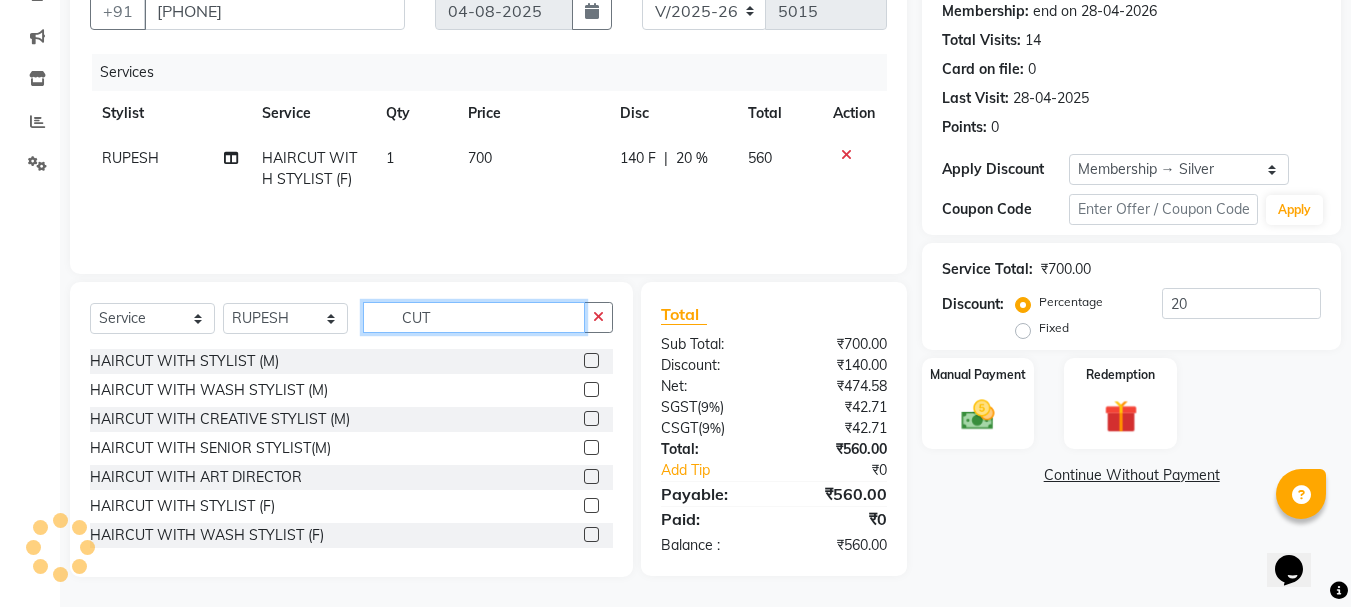 click on "CUT" 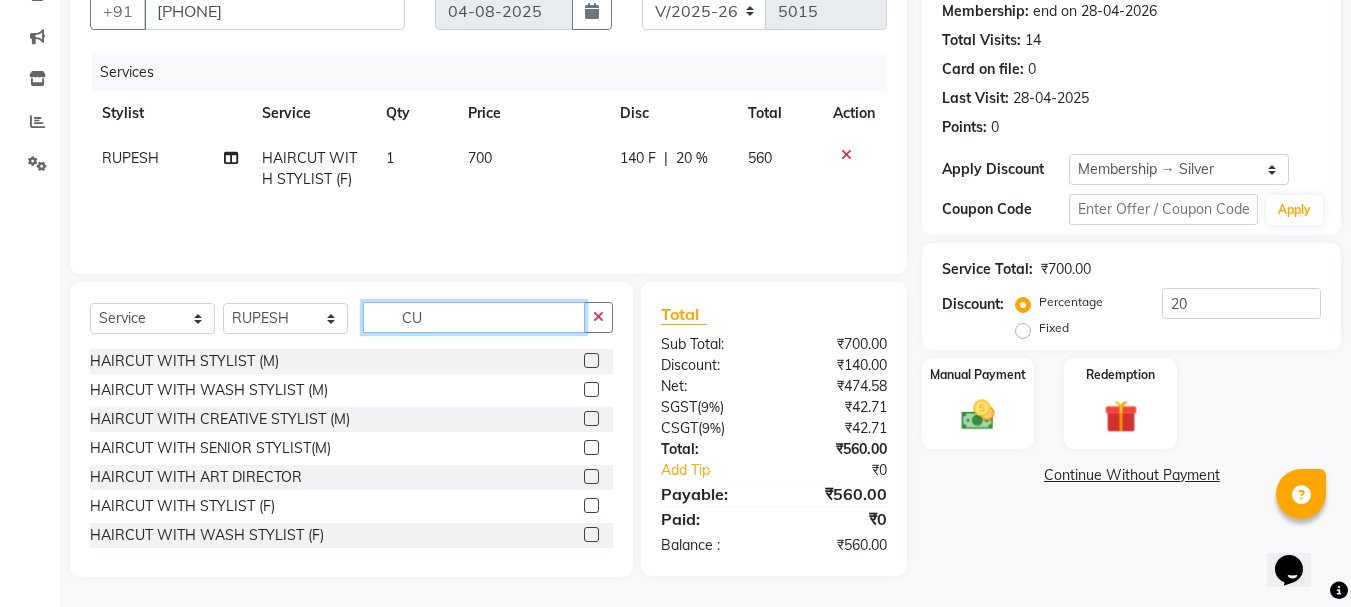 type on "C" 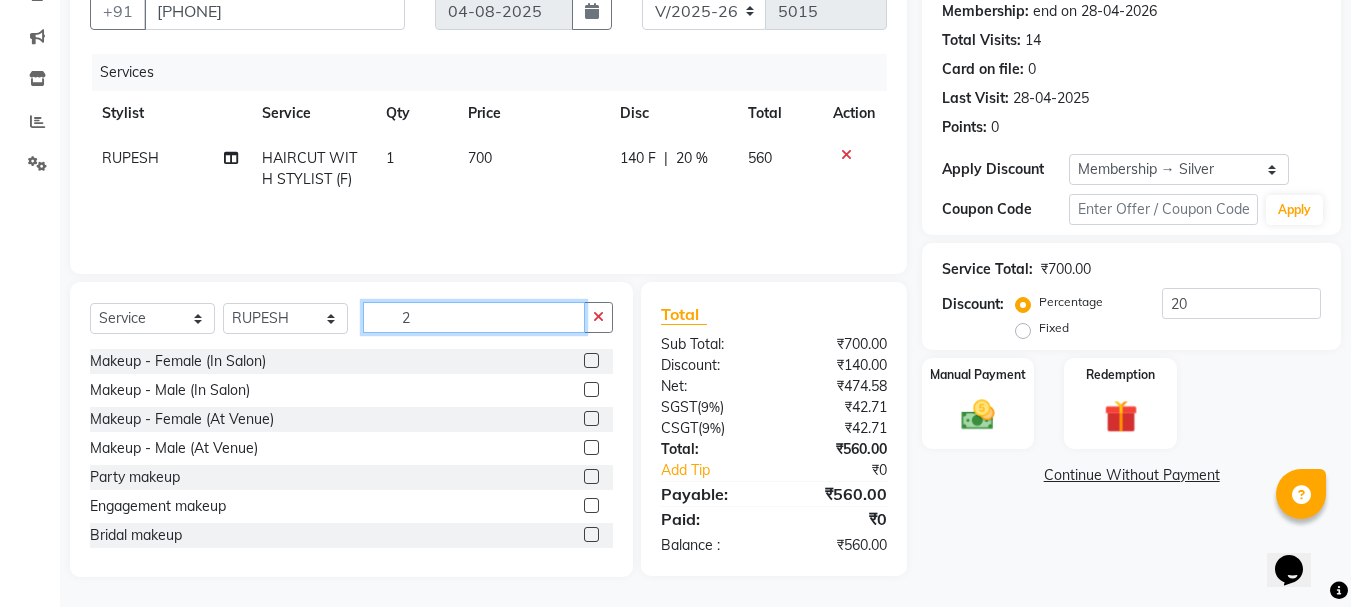 scroll, scrollTop: 193, scrollLeft: 0, axis: vertical 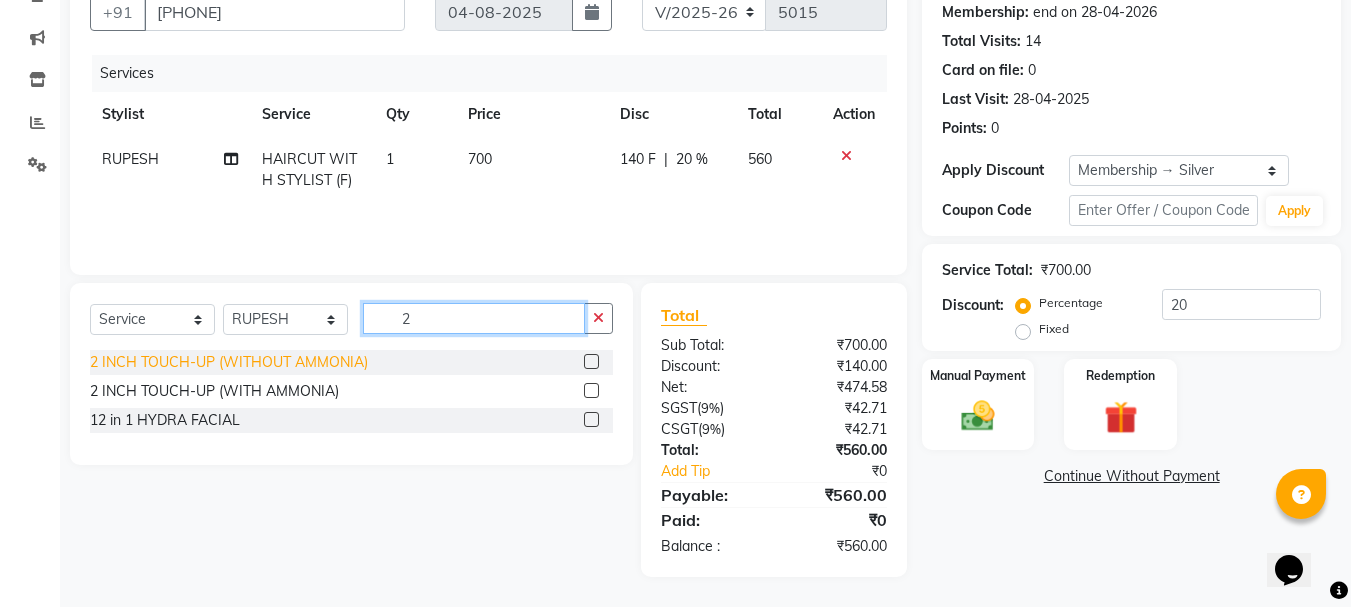 type on "2" 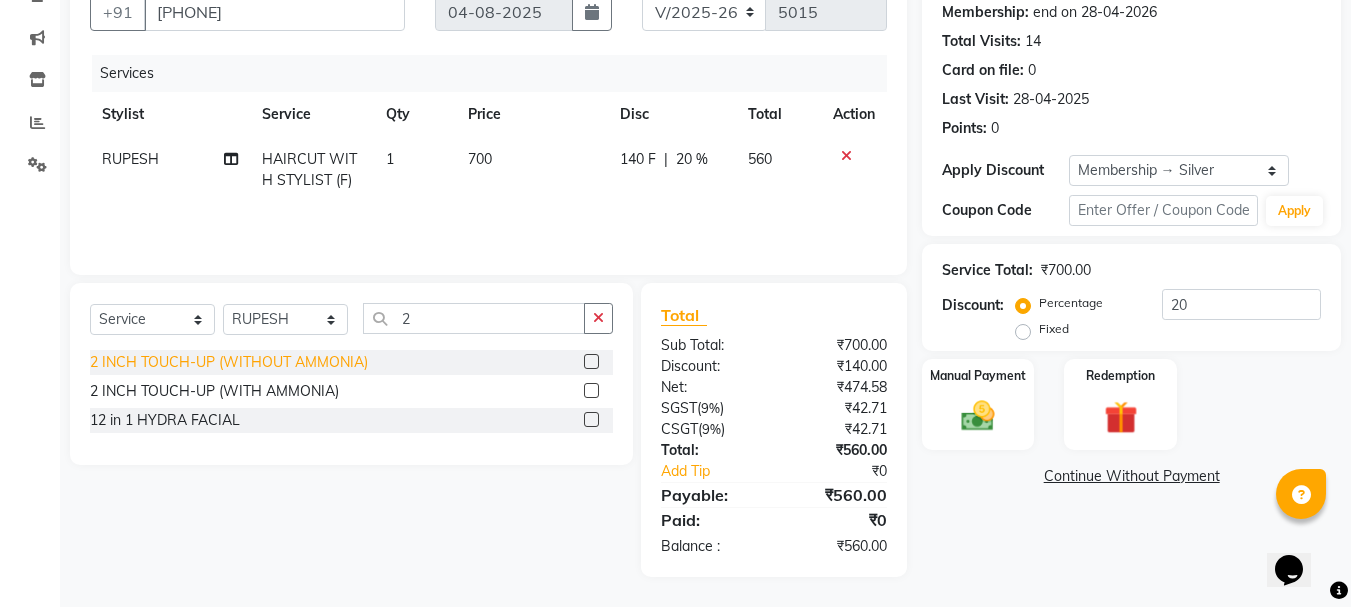 click on "2 INCH TOUCH-UP (WITHOUT AMMONIA)" 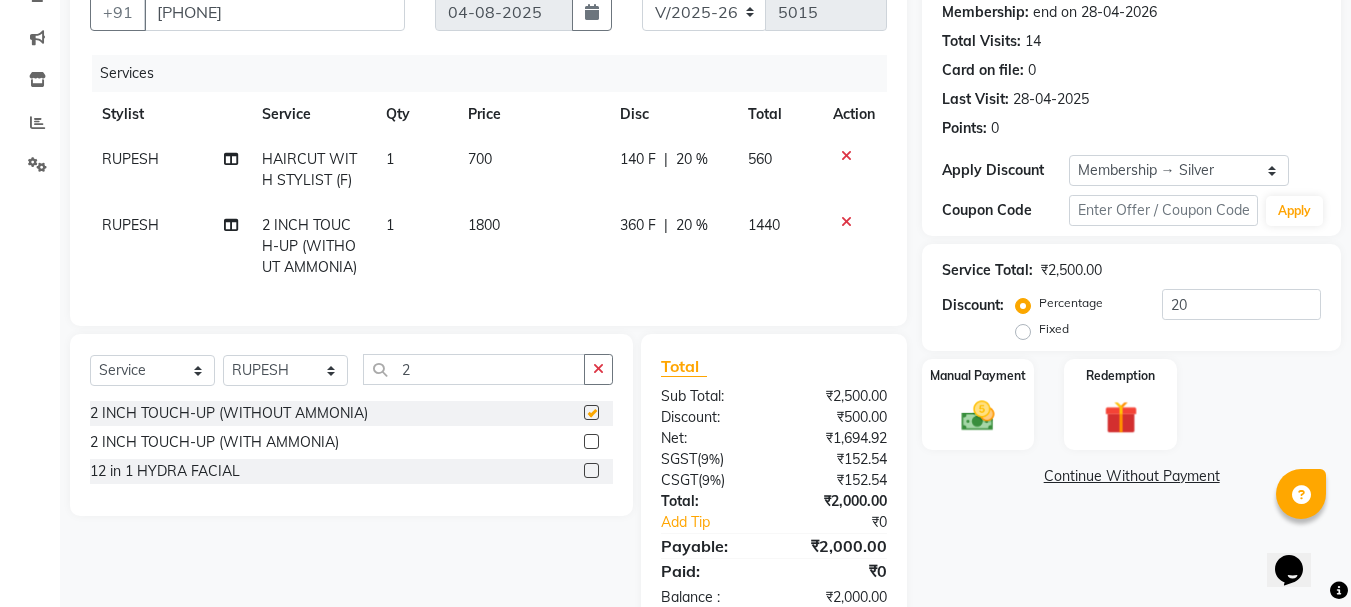 checkbox on "false" 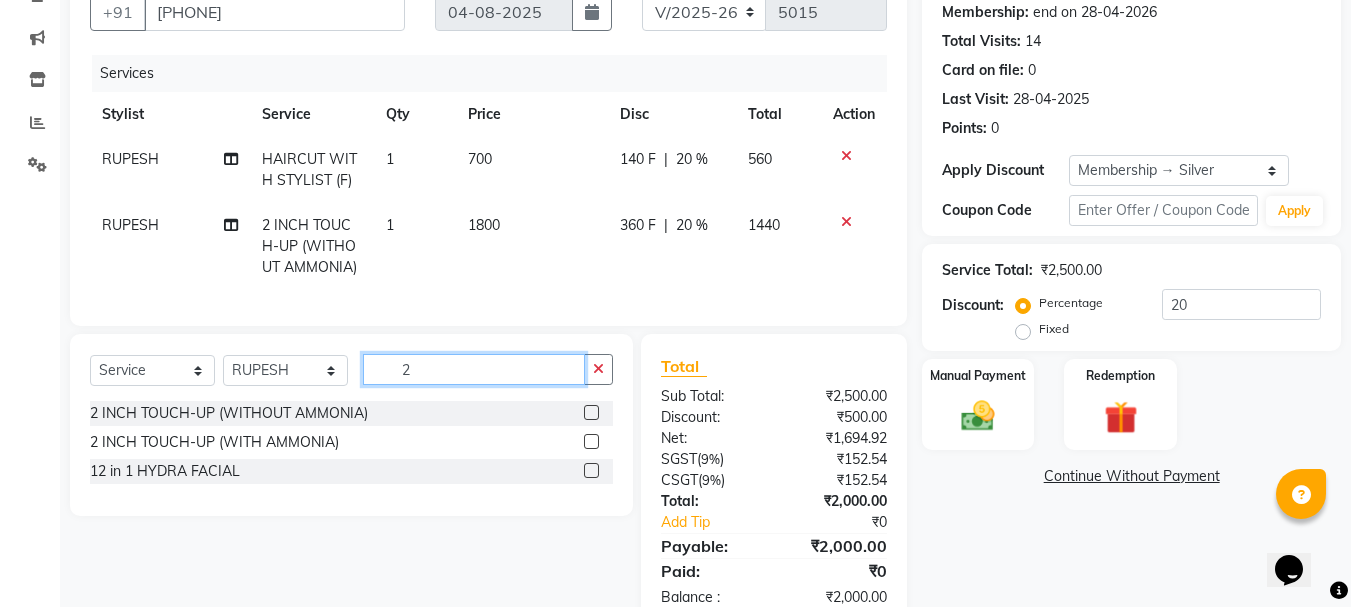 click on "2" 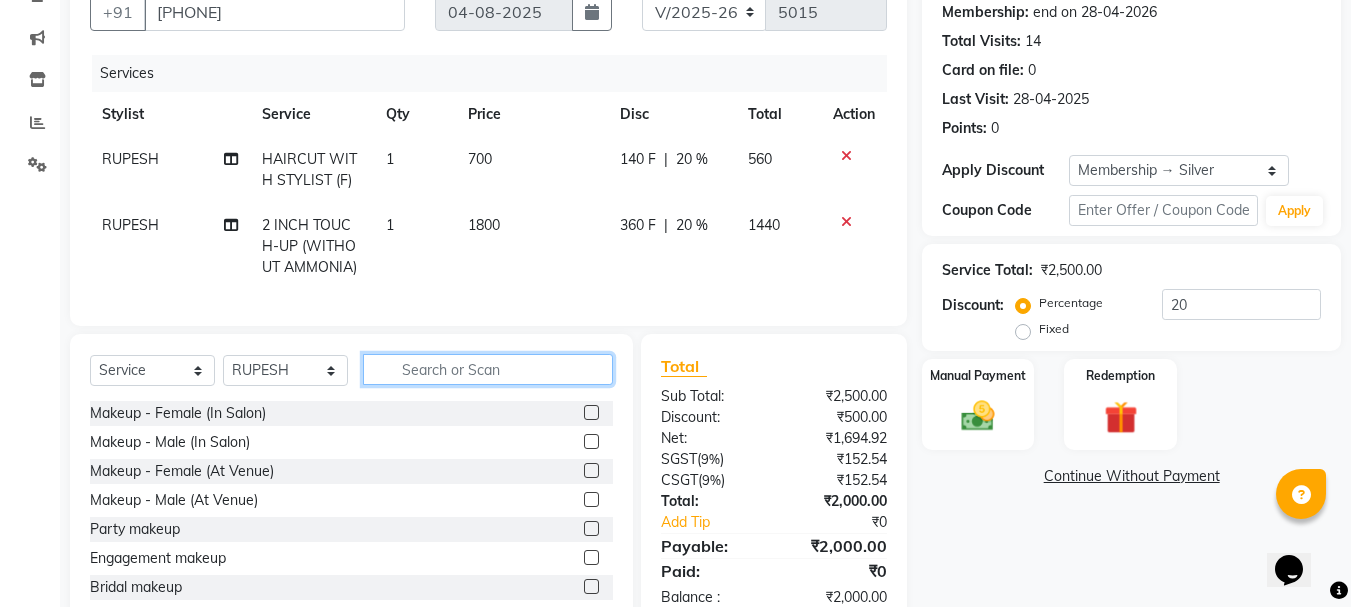 type 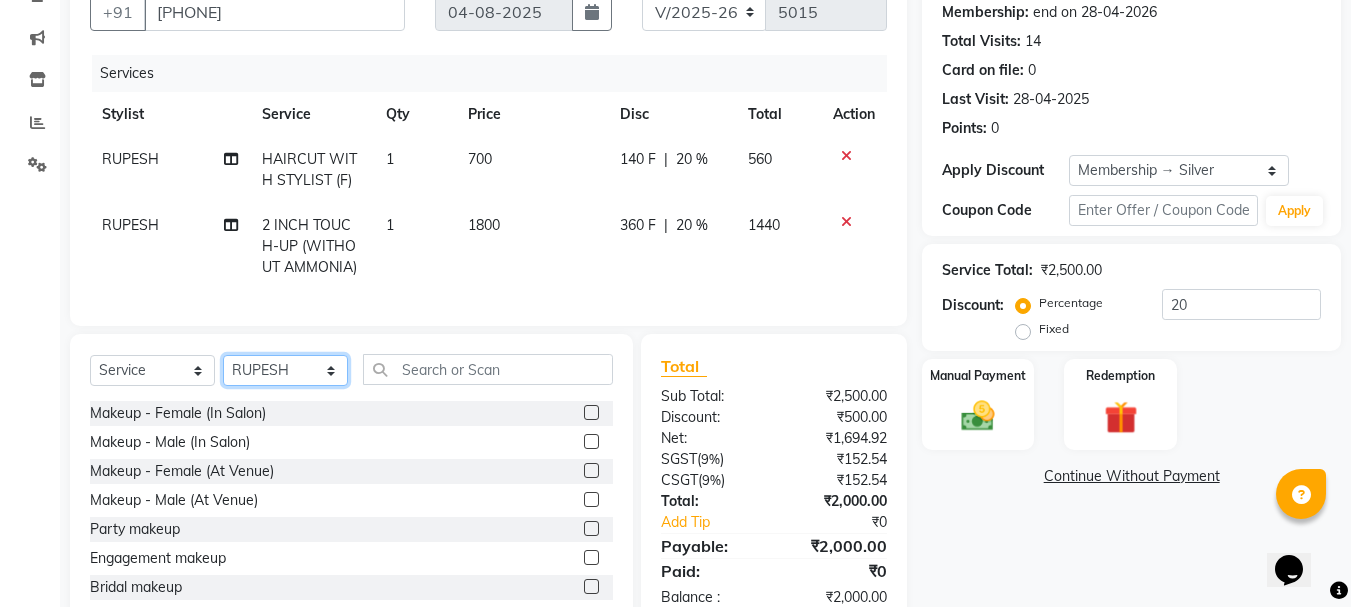 click on "Select Stylist Alizah Bangi AMIT SOLANKI jishan shekh kuldeep MANDAR GOSAVI NANDINI GUPTA NIPUL SIR NISAR AHMED PIRJADE PARVEEN SHAIKH Rizwan ROOPAVATI Rupali  RUPESH SADAF SHAIKH SAHIL TAK SAMREEN DHOLKIYA shweta kashyap" 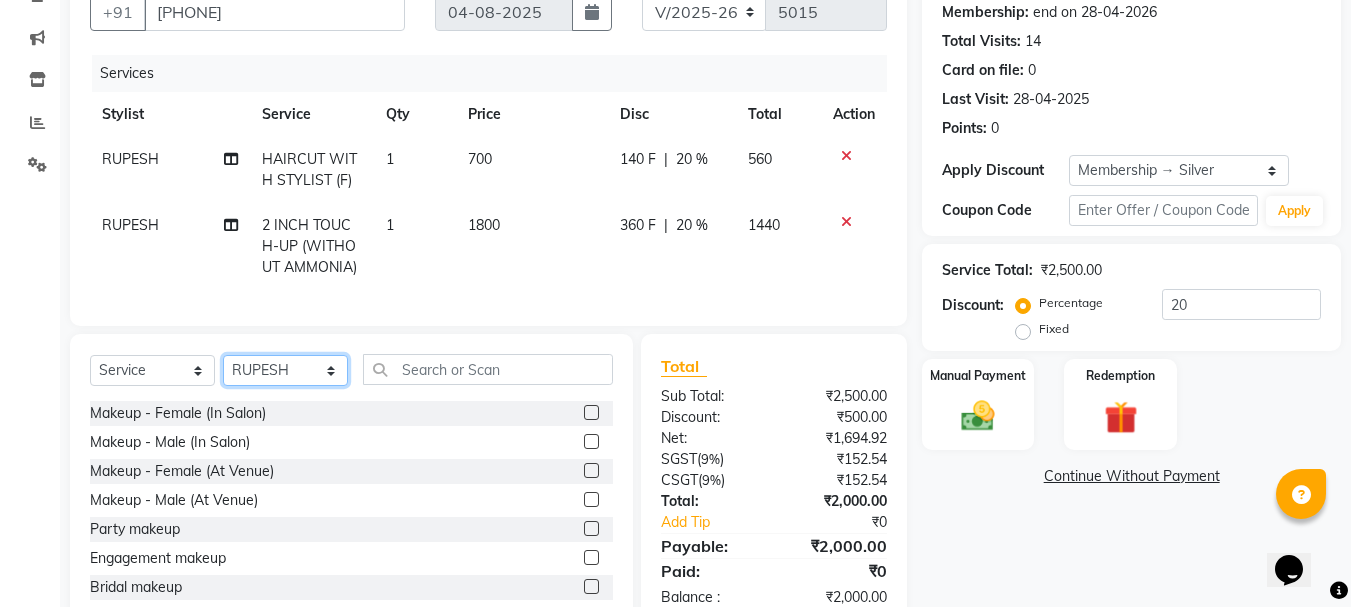select on "43261" 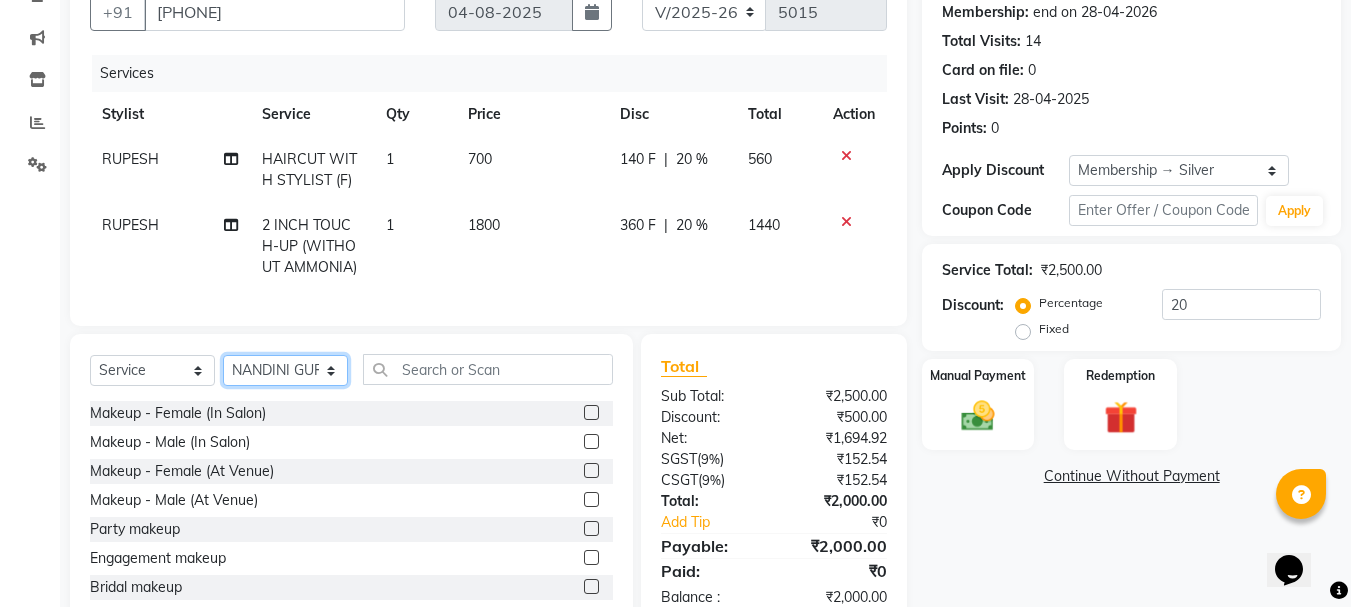 click on "Select Stylist Alizah Bangi AMIT SOLANKI jishan shekh kuldeep MANDAR GOSAVI NANDINI GUPTA NIPUL SIR NISAR AHMED PIRJADE PARVEEN SHAIKH Rizwan ROOPAVATI Rupali  RUPESH SADAF SHAIKH SAHIL TAK SAMREEN DHOLKIYA shweta kashyap" 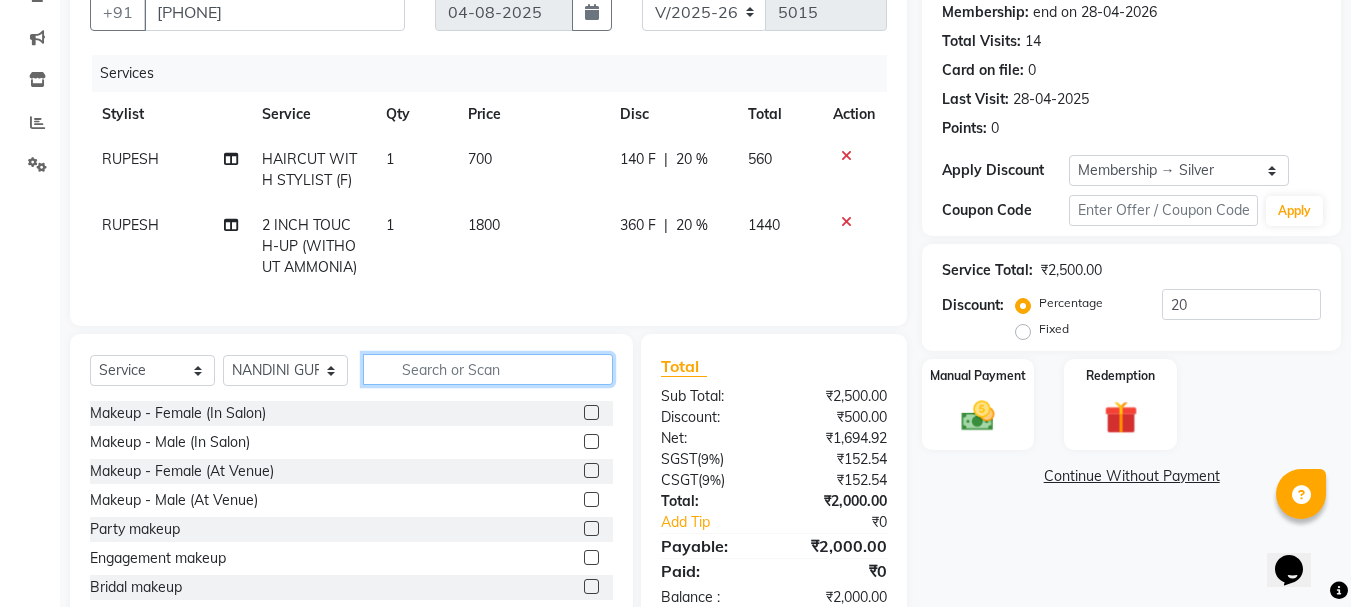 click 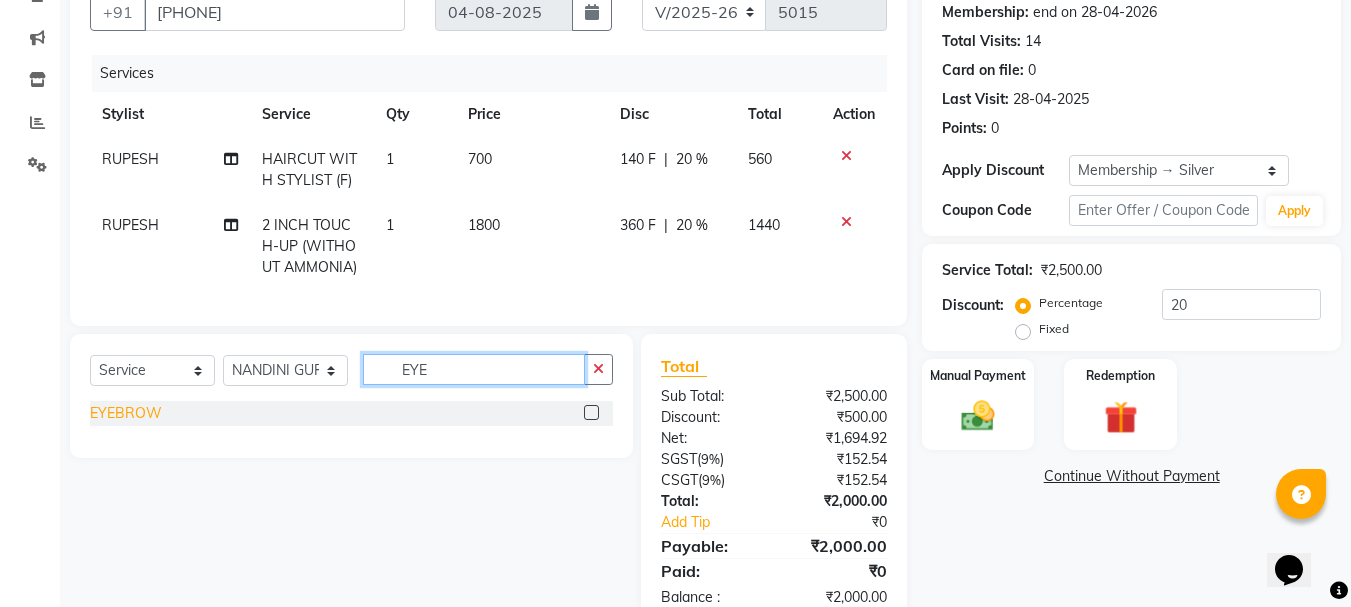 type on "EYE" 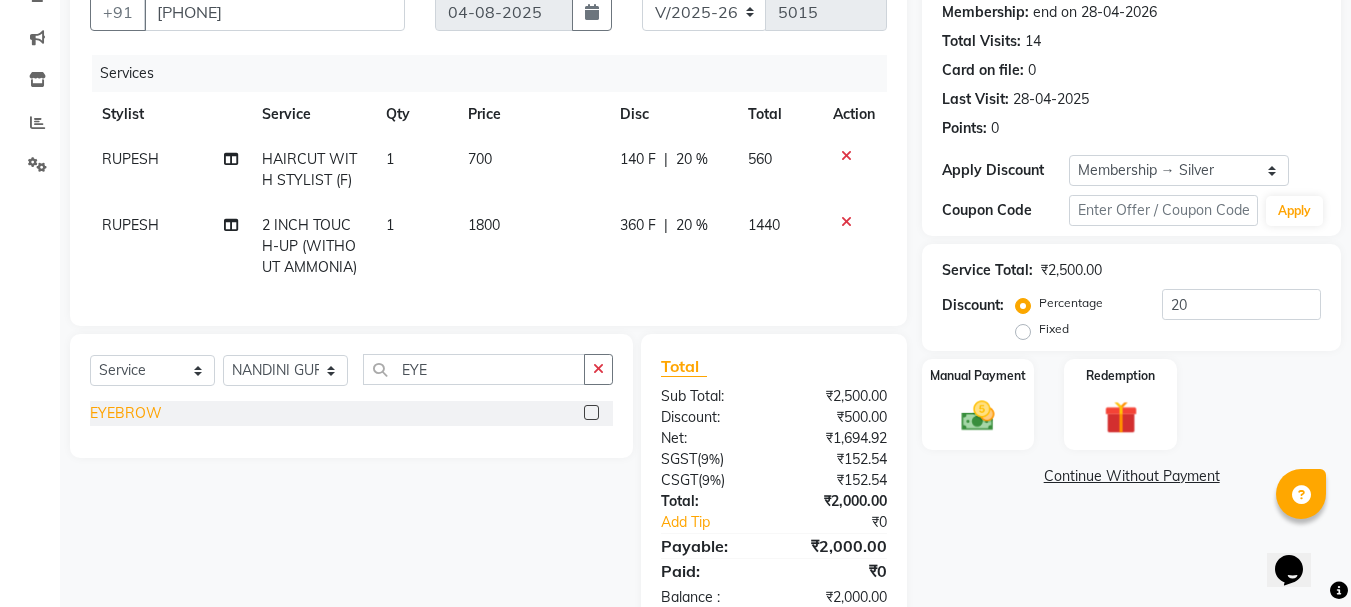 click on "EYEBROW" 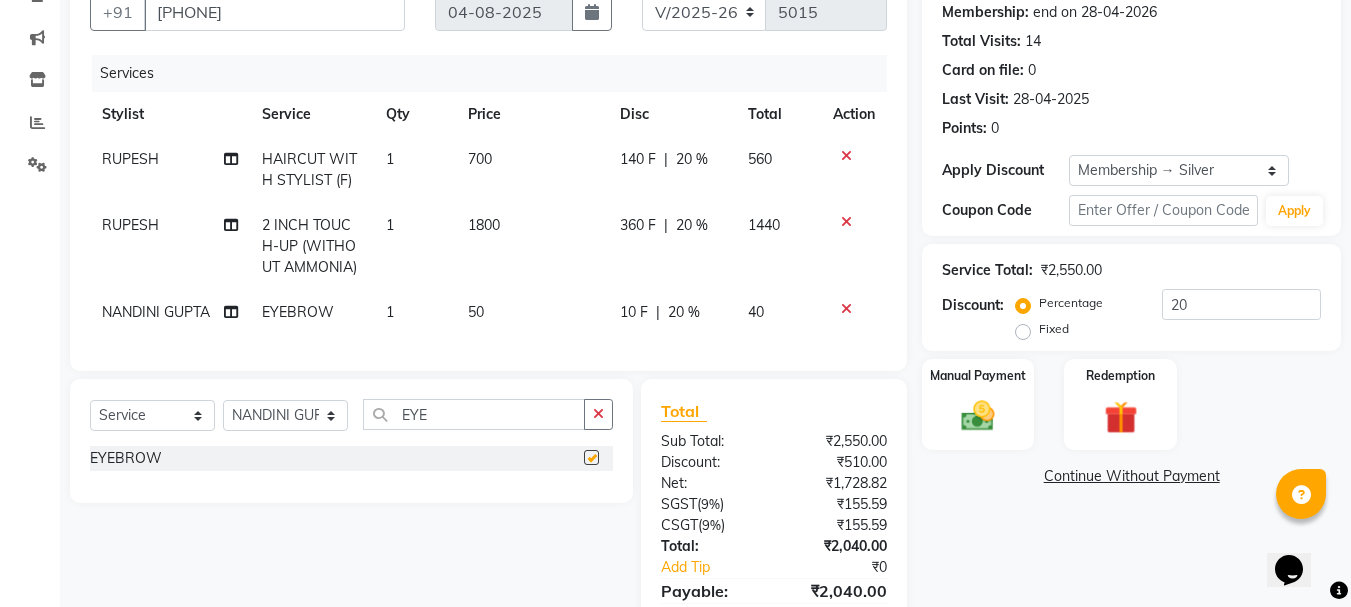 checkbox on "false" 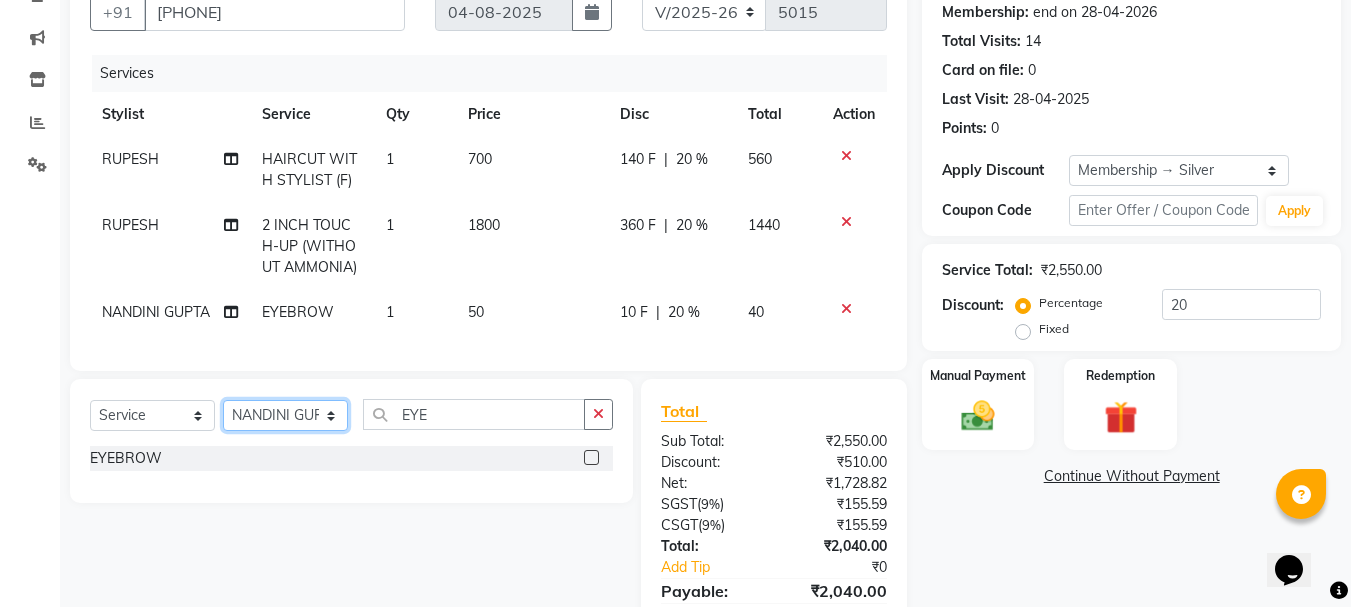 click on "Select Stylist Alizah Bangi AMIT SOLANKI jishan shekh kuldeep MANDAR GOSAVI NANDINI GUPTA NIPUL SIR NISAR AHMED PIRJADE PARVEEN SHAIKH Rizwan ROOPAVATI Rupali  RUPESH SADAF SHAIKH SAHIL TAK SAMREEN DHOLKIYA shweta kashyap" 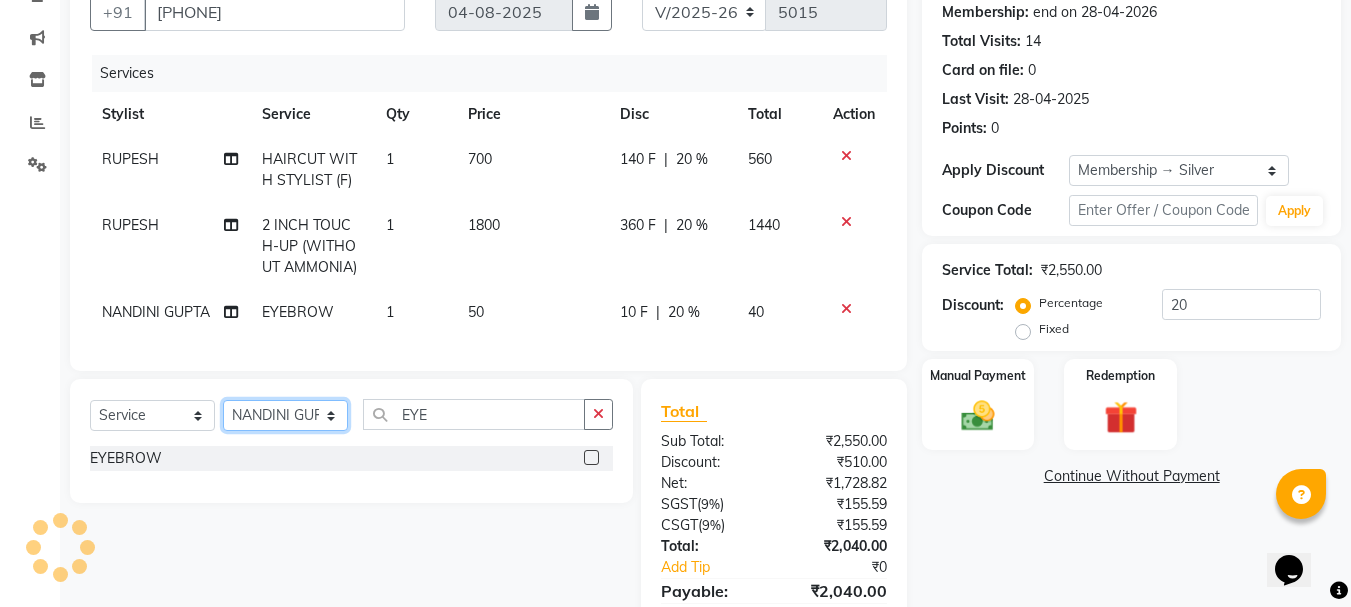 select on "75452" 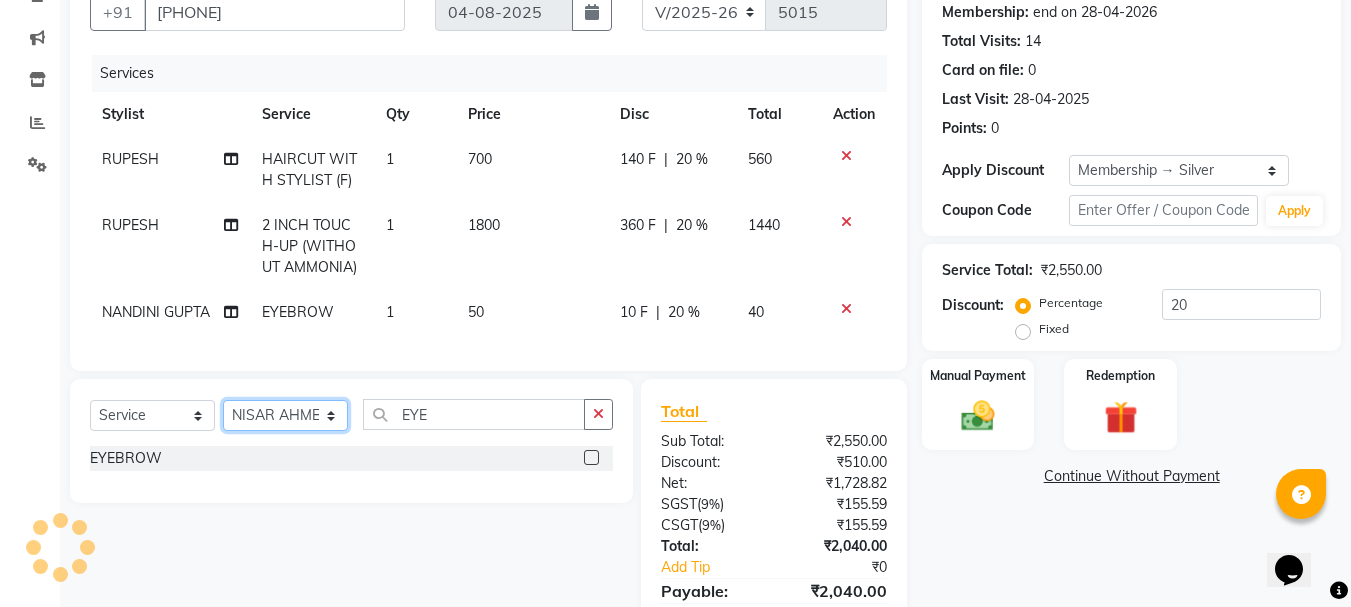 click on "Select Stylist Alizah Bangi AMIT SOLANKI jishan shekh kuldeep MANDAR GOSAVI NANDINI GUPTA NIPUL SIR NISAR AHMED PIRJADE PARVEEN SHAIKH Rizwan ROOPAVATI Rupali  RUPESH SADAF SHAIKH SAHIL TAK SAMREEN DHOLKIYA shweta kashyap" 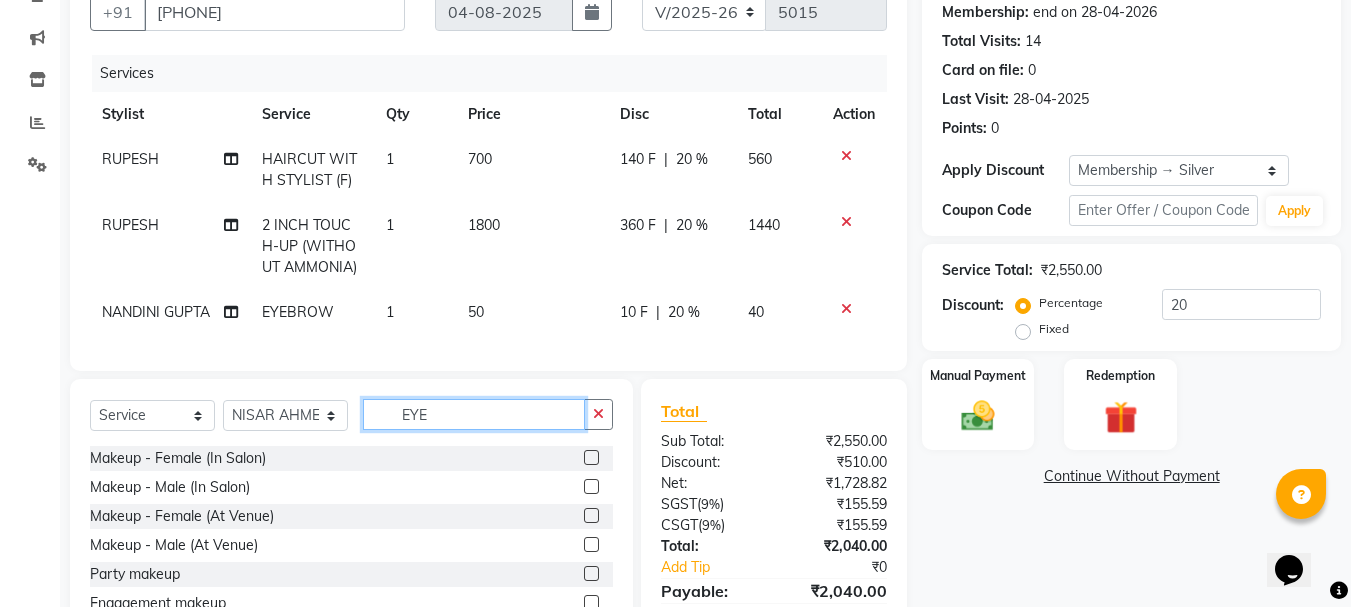 click on "EYE" 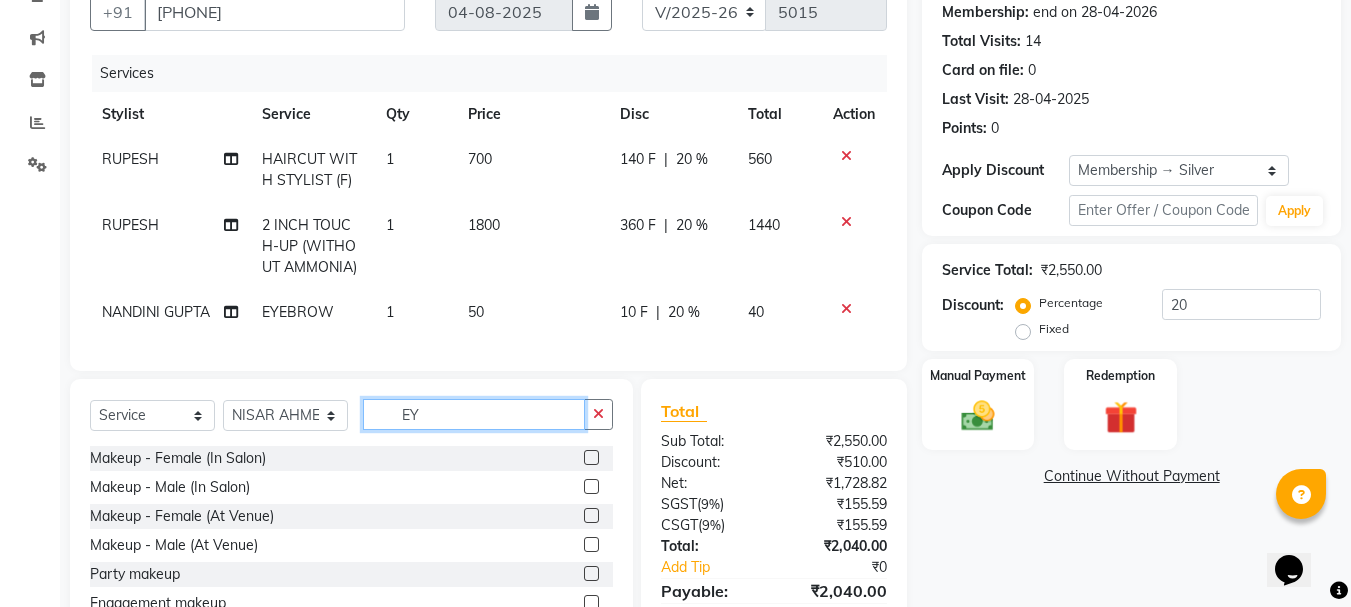 type on "E" 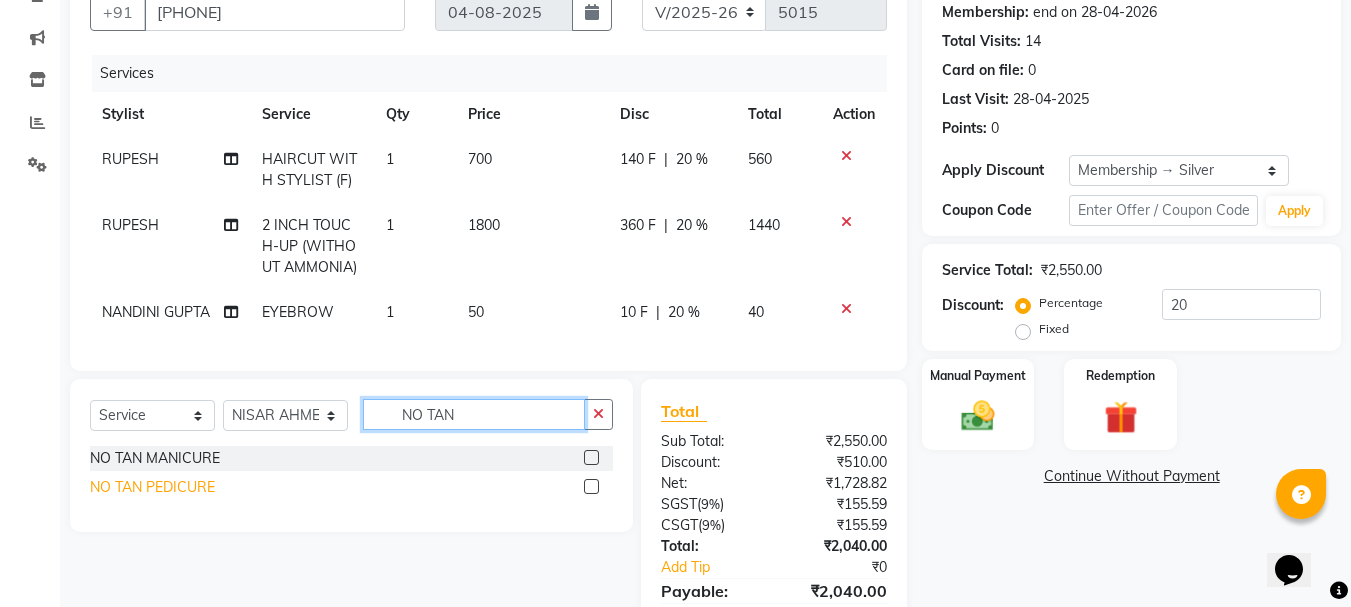 type on "NO TAN" 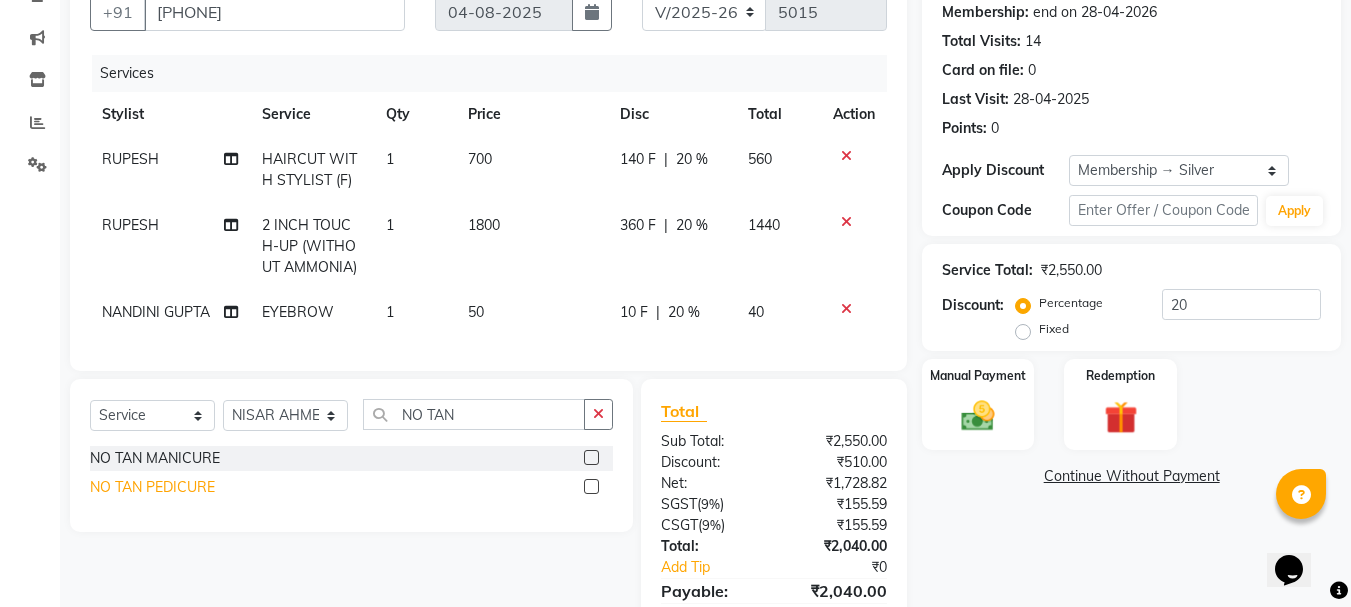 click on "NO TAN PEDICURE" 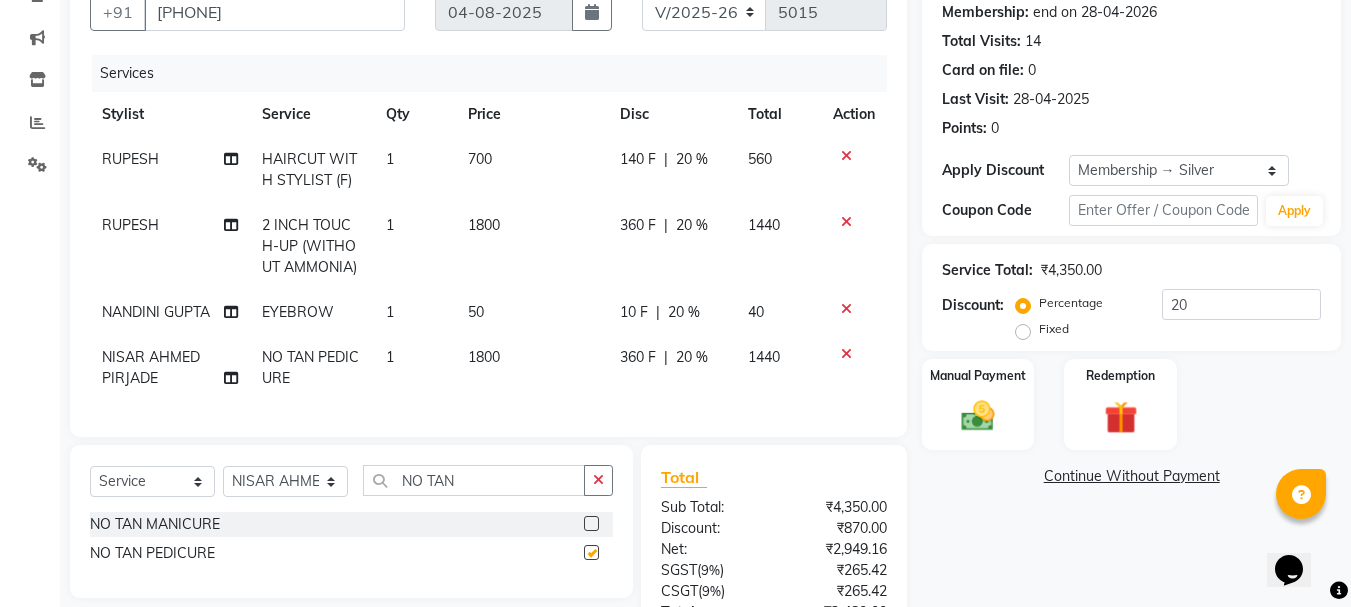 checkbox on "false" 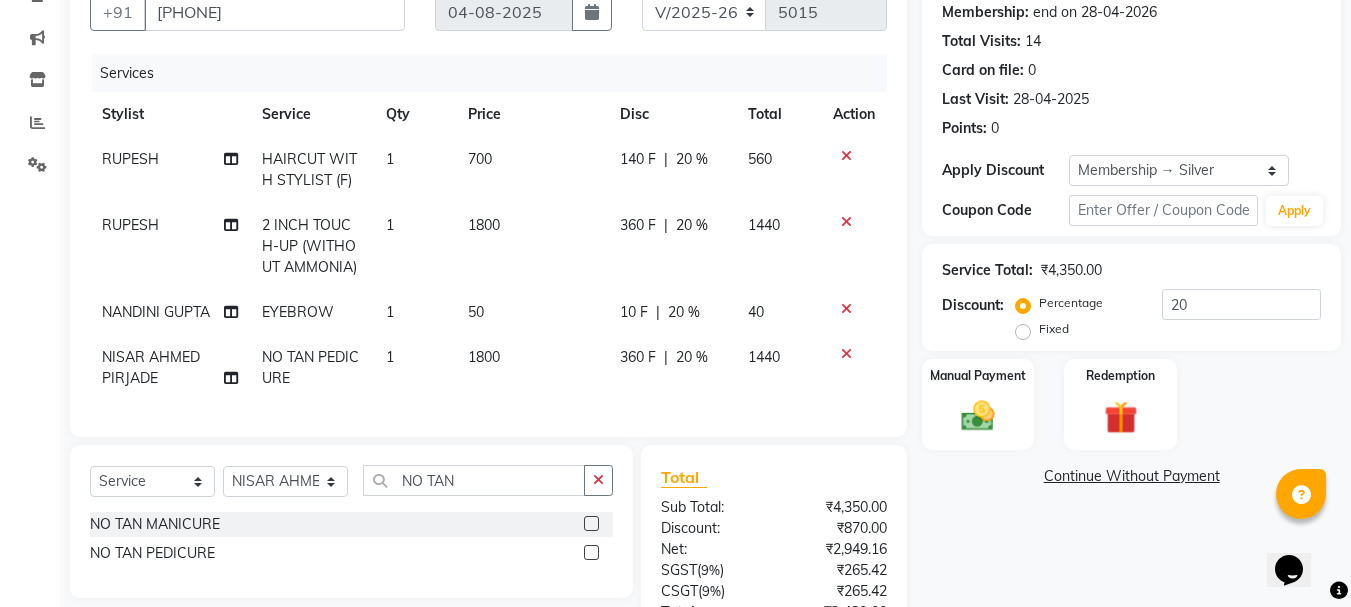 scroll, scrollTop: 370, scrollLeft: 0, axis: vertical 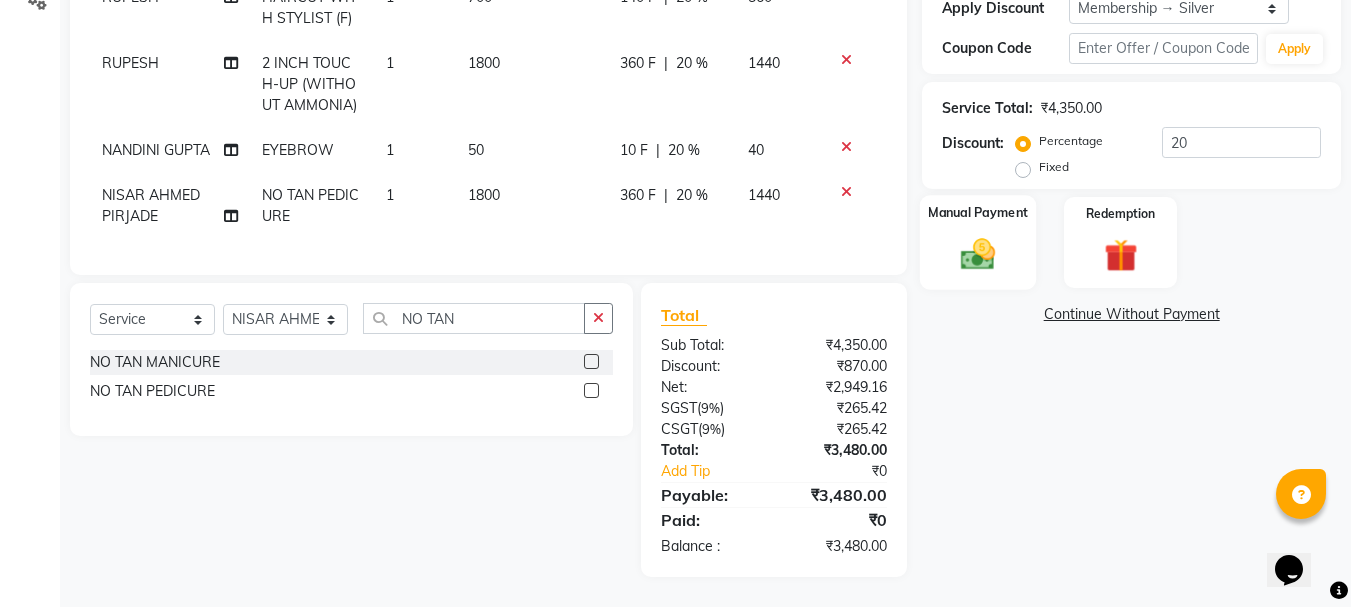 click 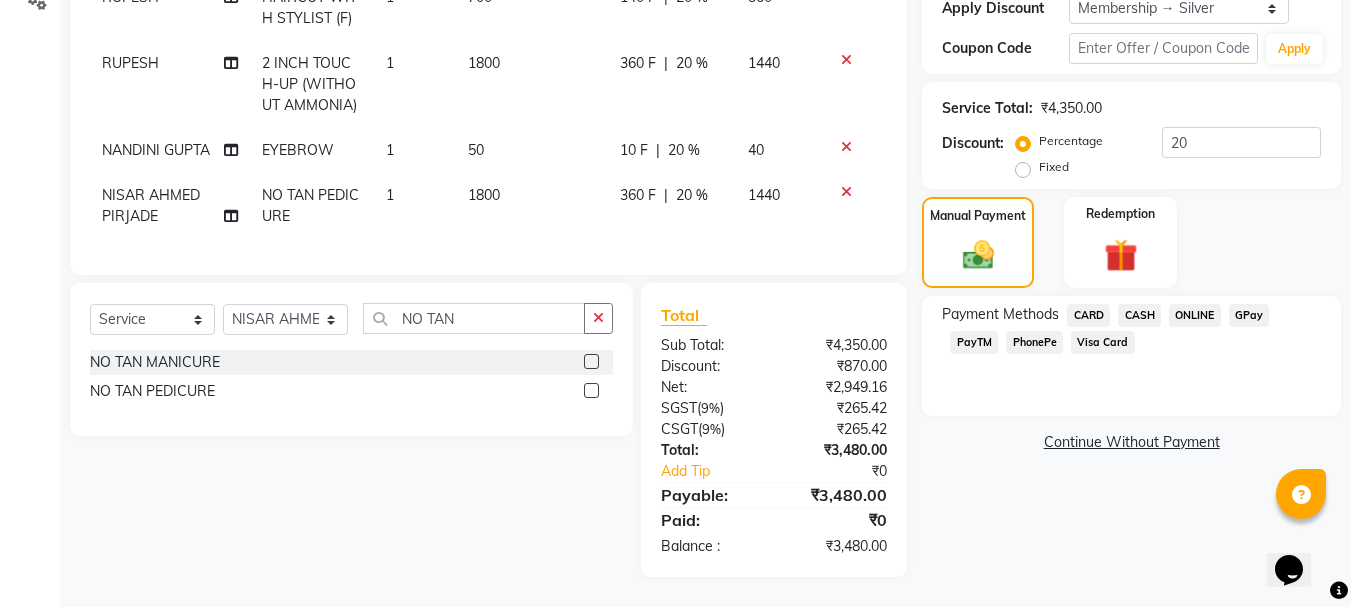 click on "CARD" 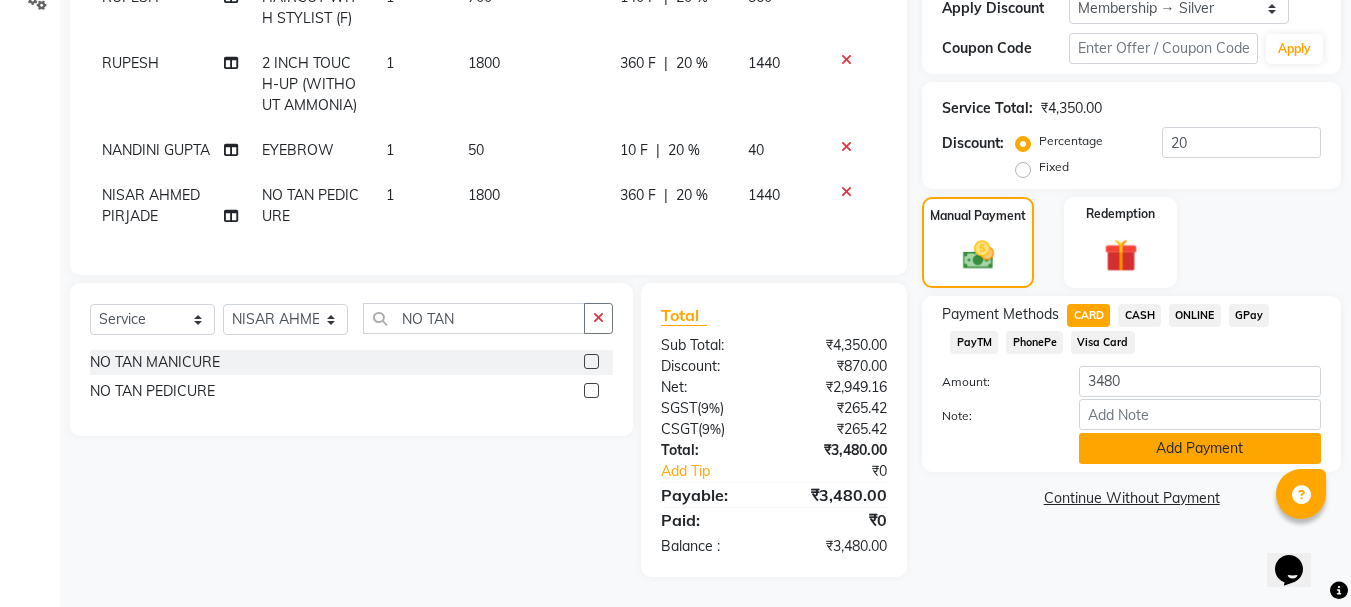 click on "Add Payment" 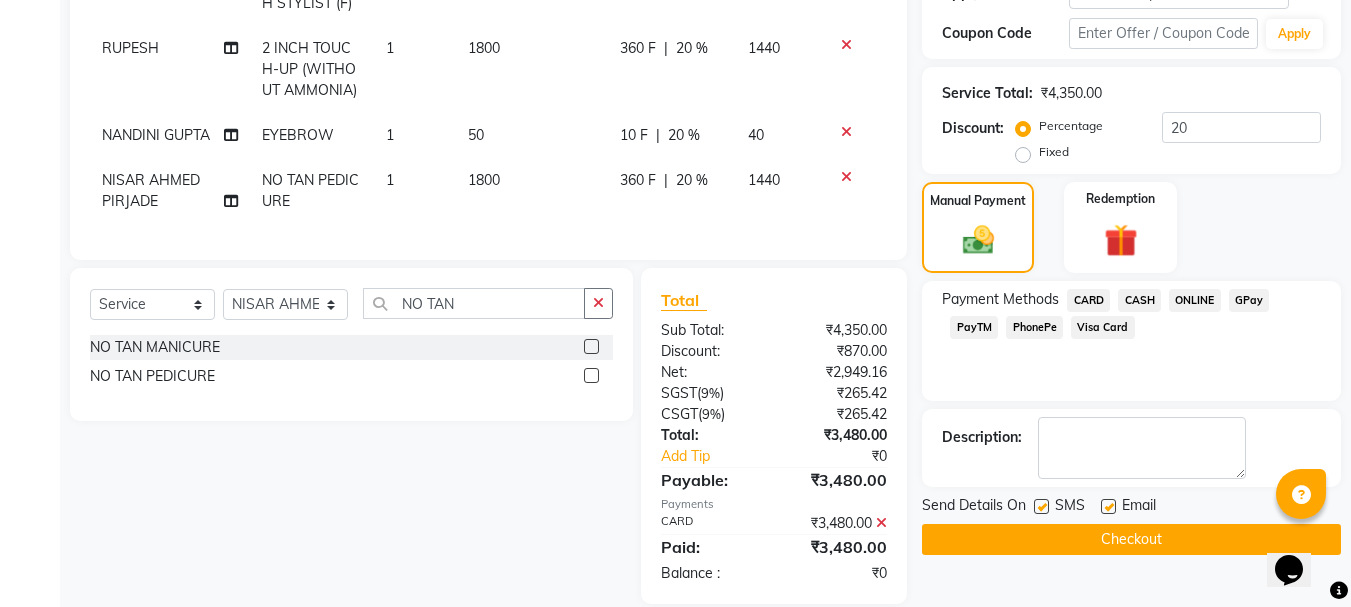 scroll, scrollTop: 412, scrollLeft: 0, axis: vertical 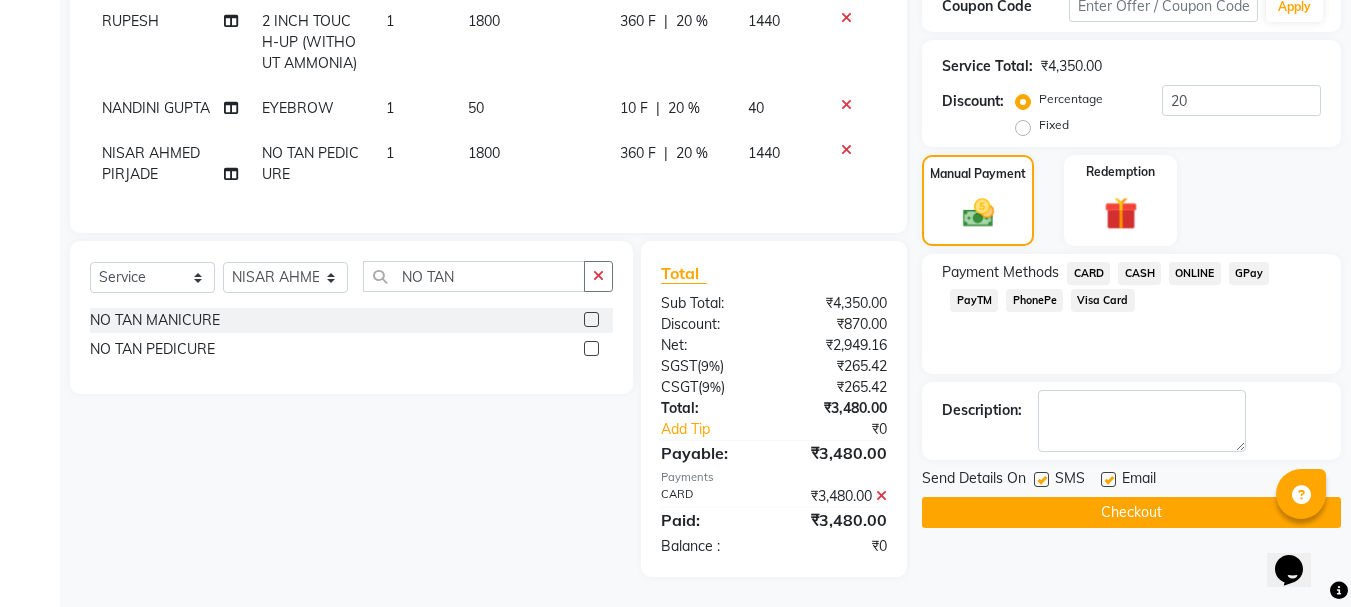 click on "Checkout" 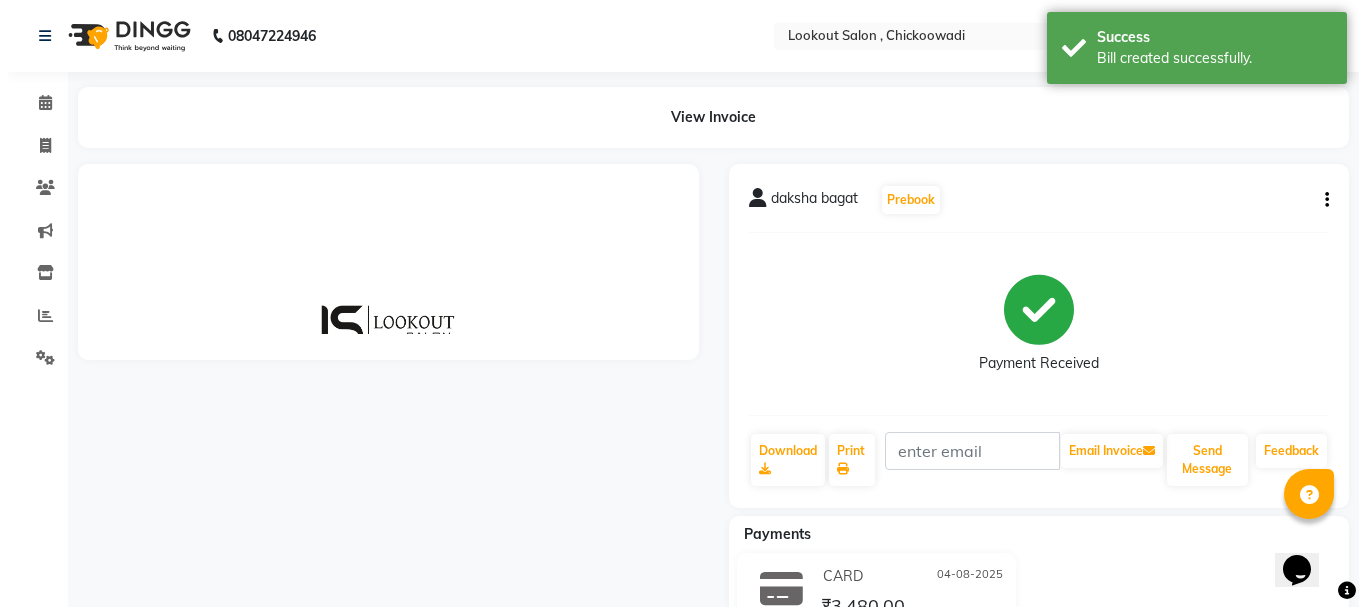 scroll, scrollTop: 0, scrollLeft: 0, axis: both 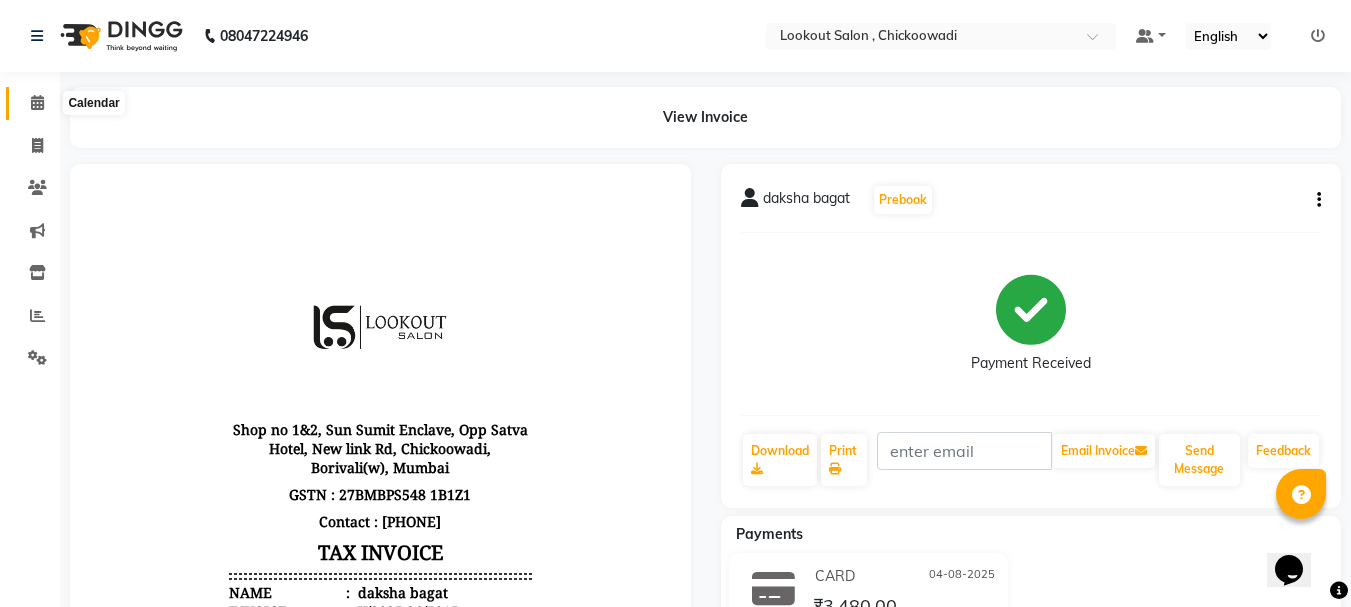 click 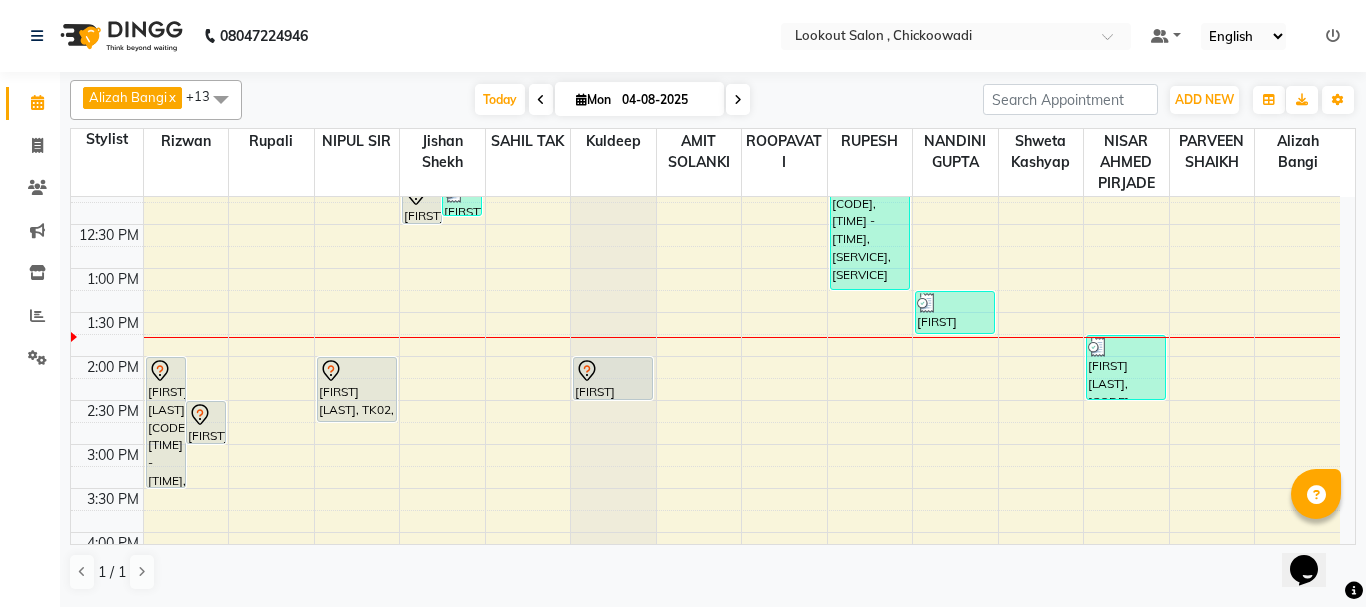 scroll, scrollTop: 400, scrollLeft: 0, axis: vertical 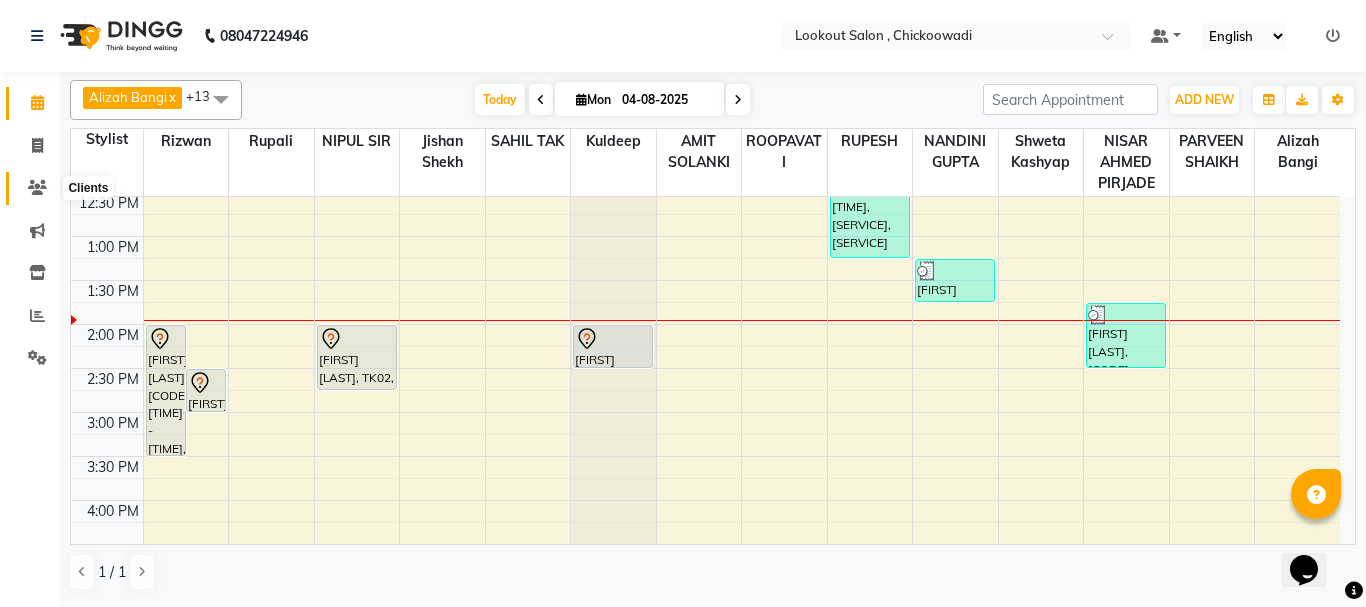 click 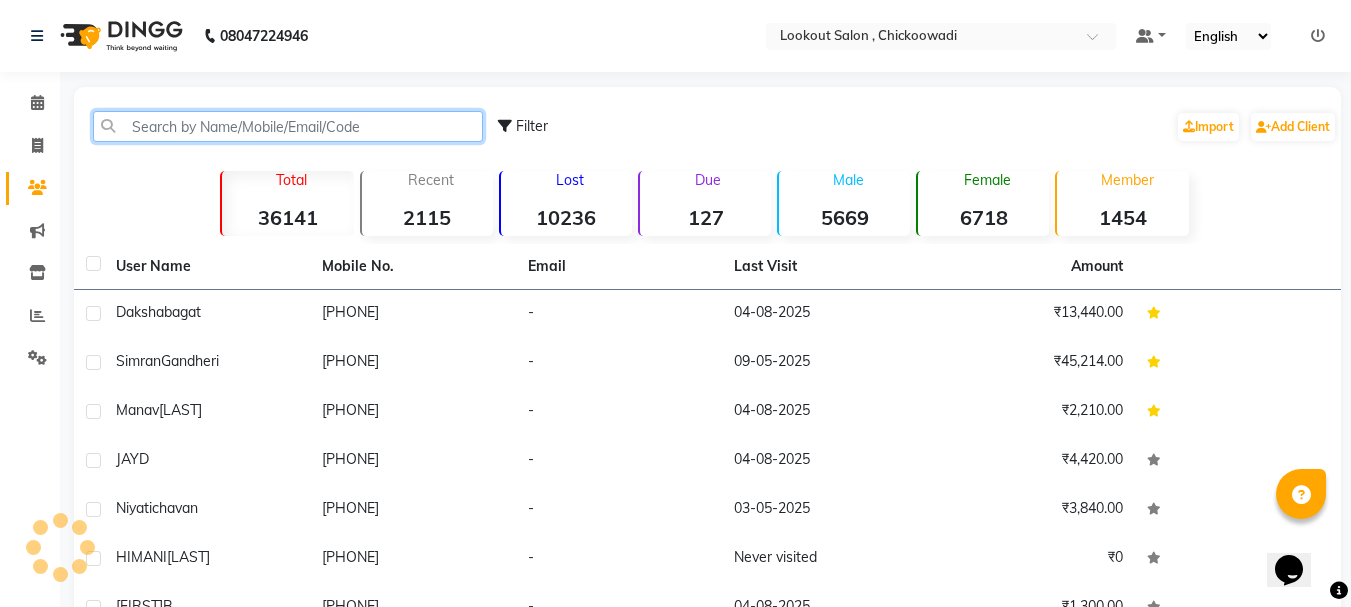click 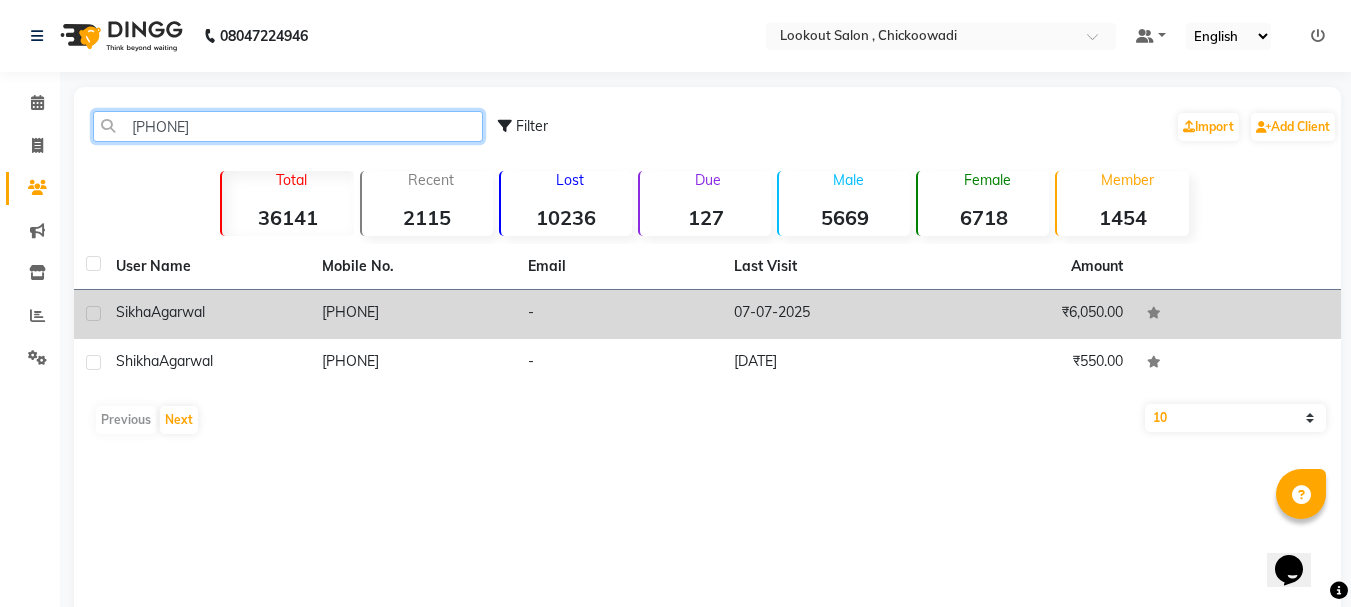 type on "982076797" 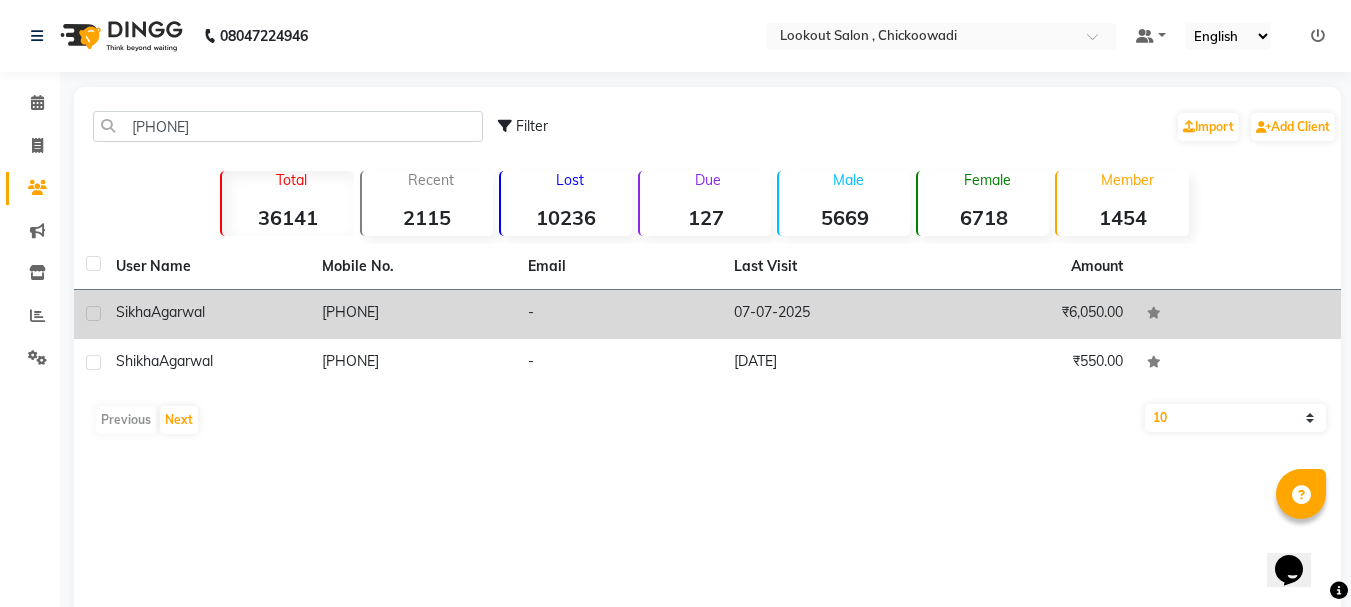click on "9820767972" 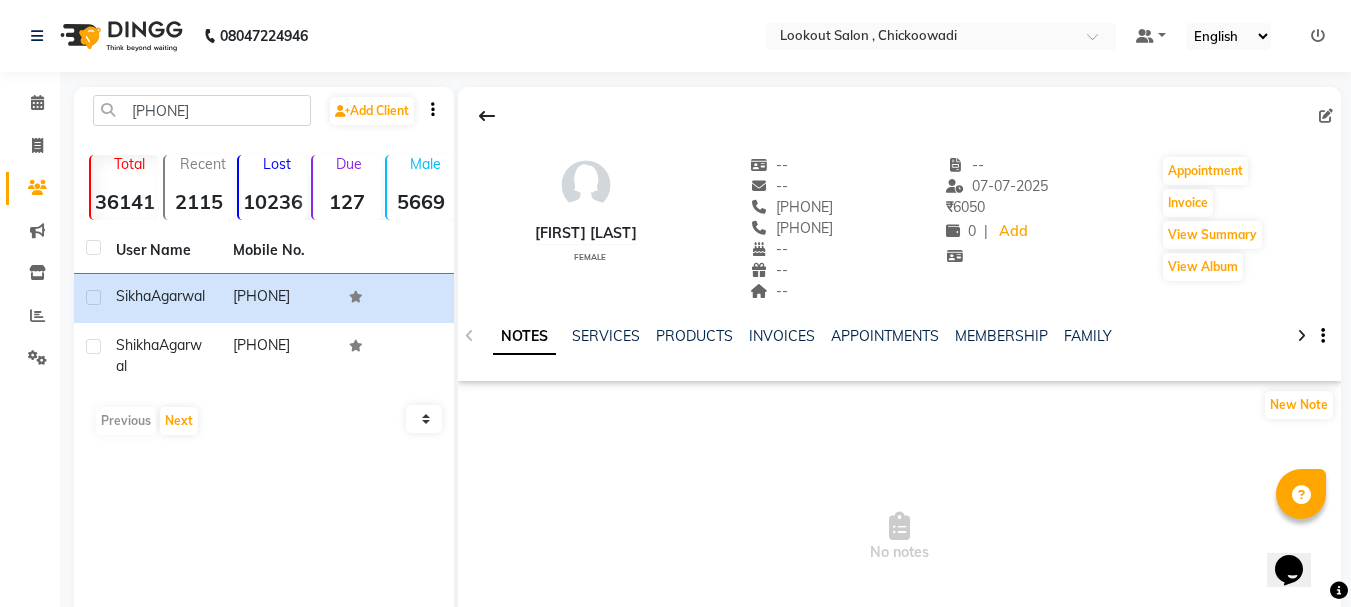 click on "NOTES SERVICES PRODUCTS INVOICES APPOINTMENTS MEMBERSHIP FAMILY" 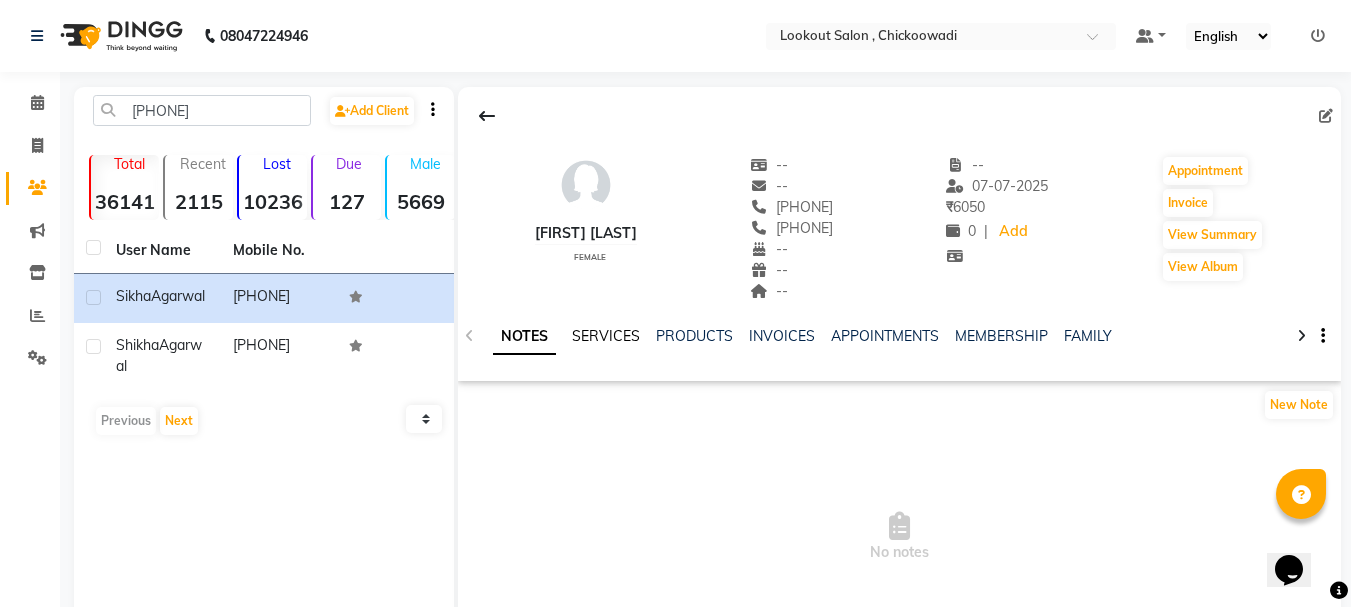 click on "SERVICES" 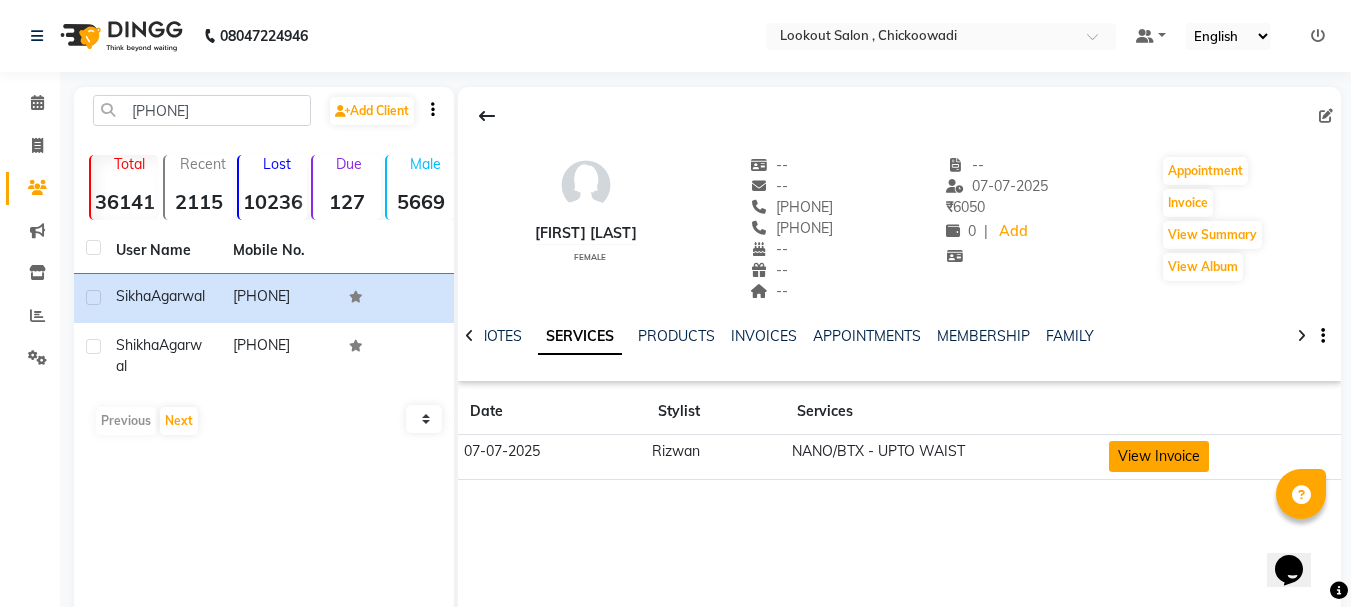 click on "View Invoice" 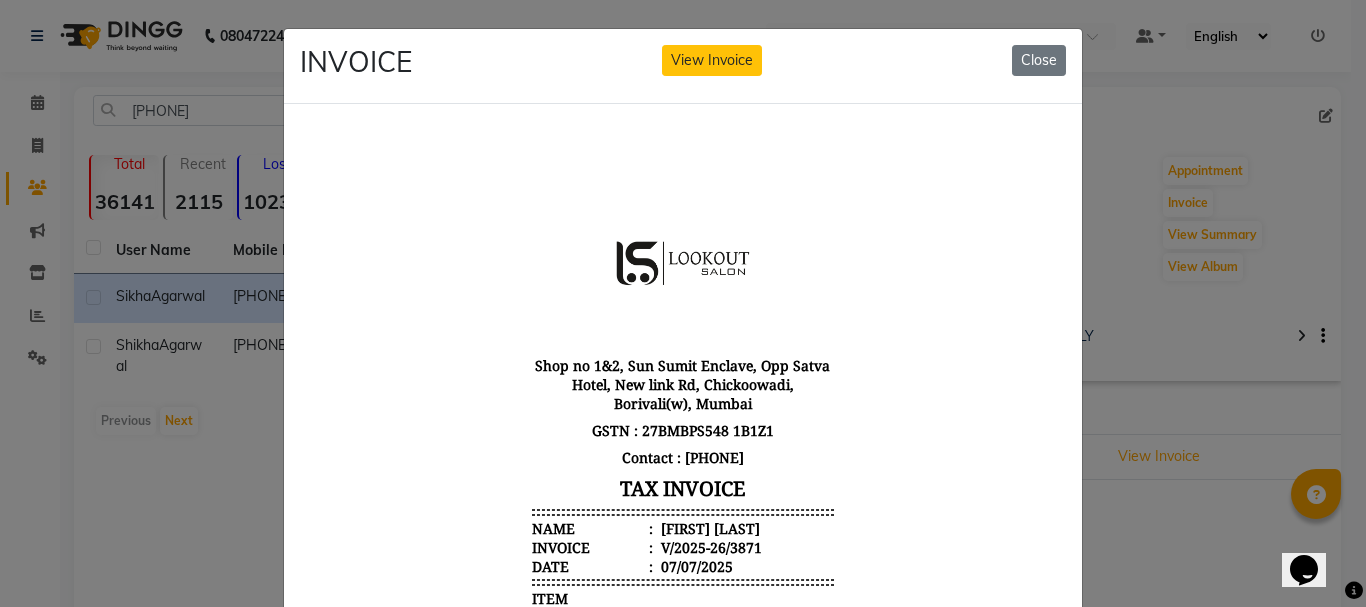scroll, scrollTop: 16, scrollLeft: 0, axis: vertical 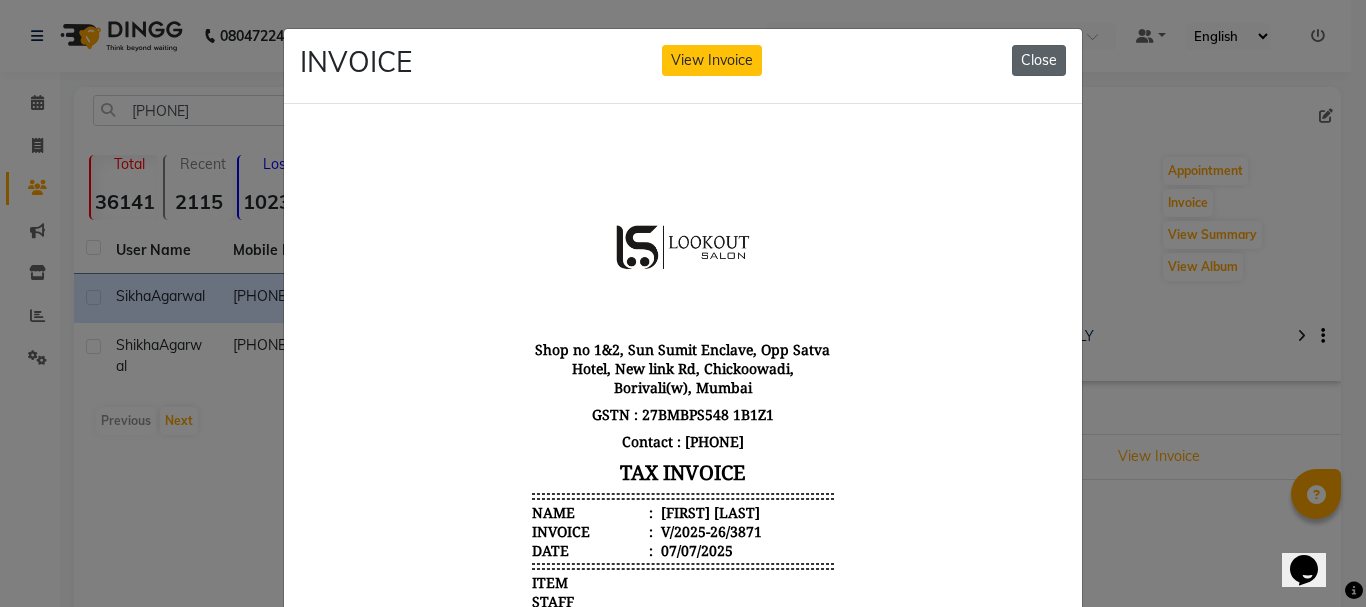 click on "Close" 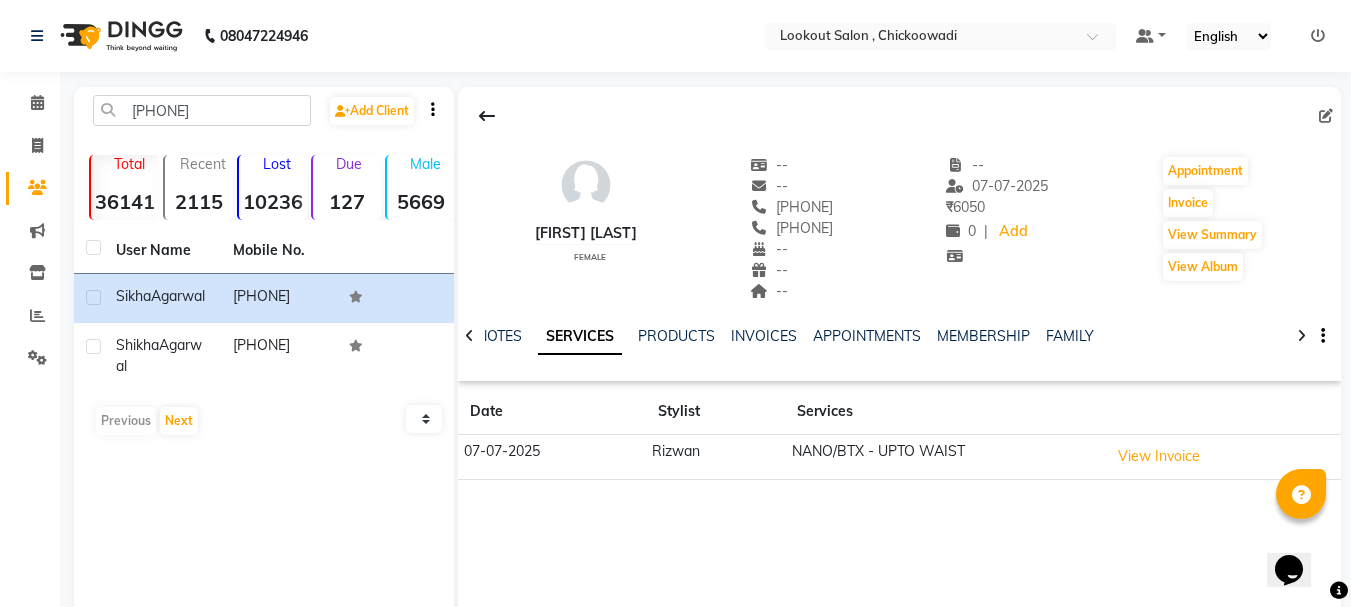 type 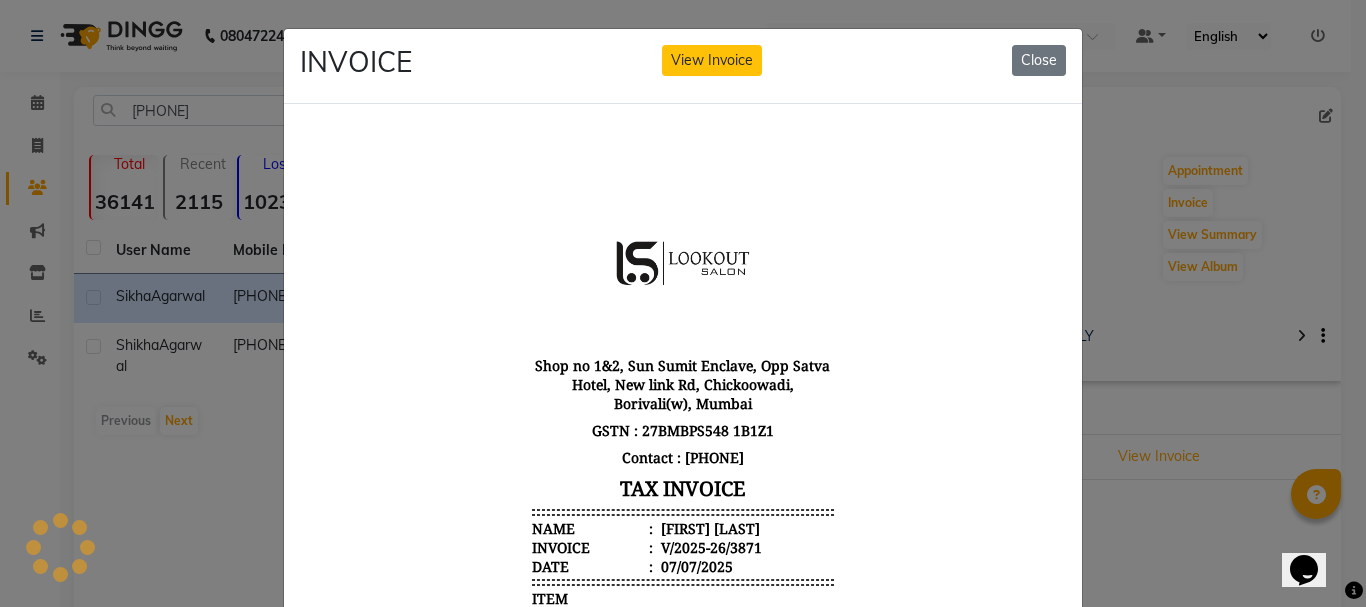 scroll, scrollTop: 0, scrollLeft: 0, axis: both 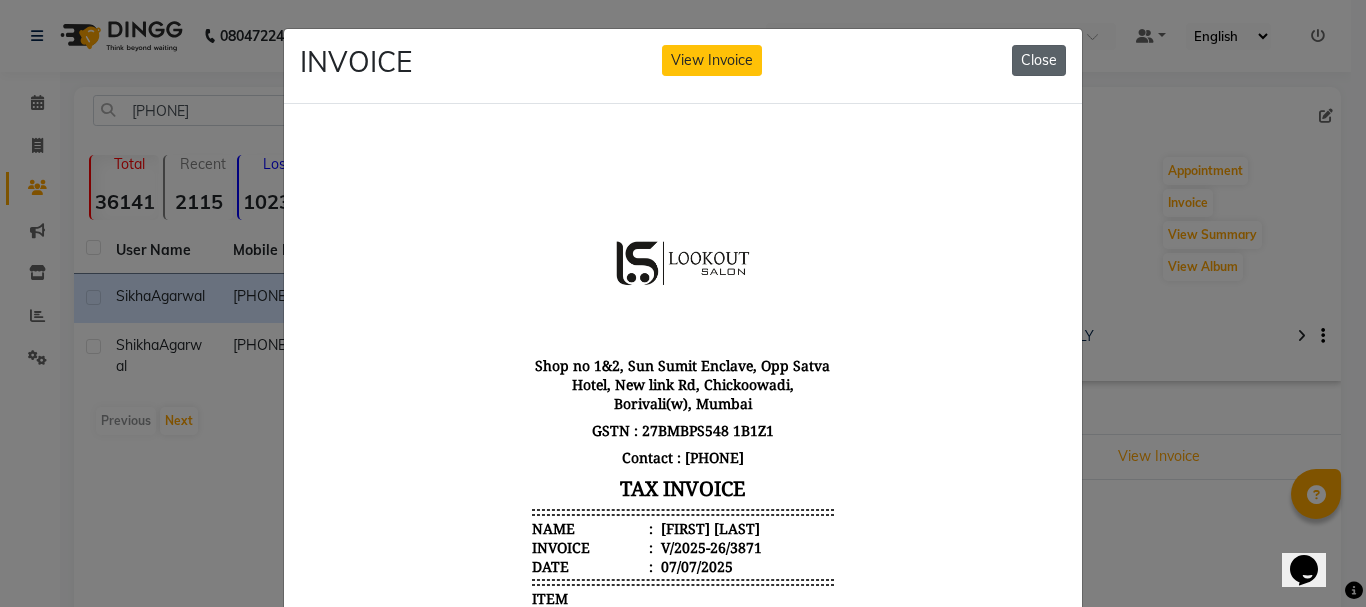 click on "Close" 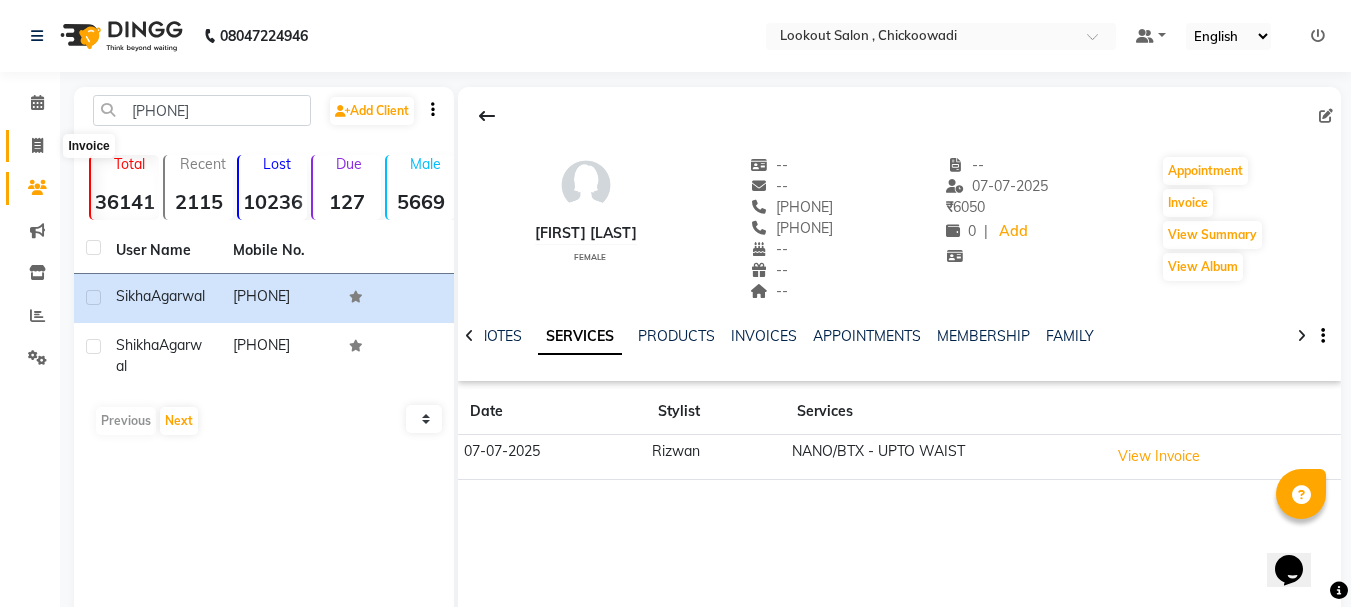 click 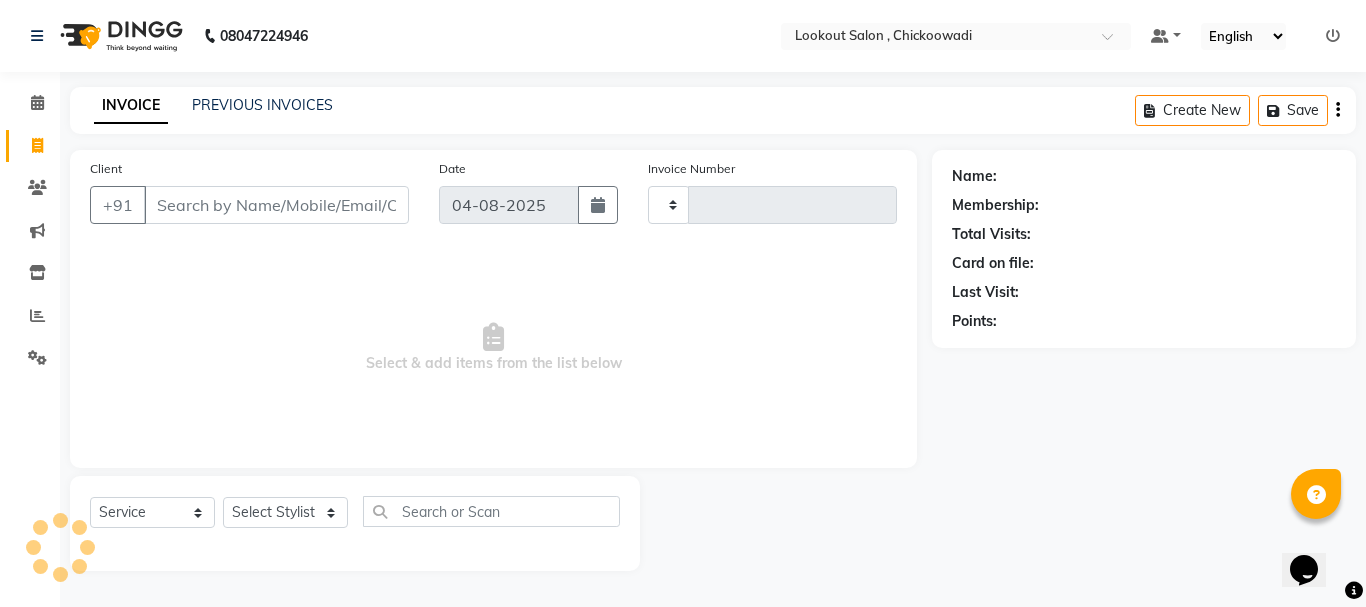 type on "5016" 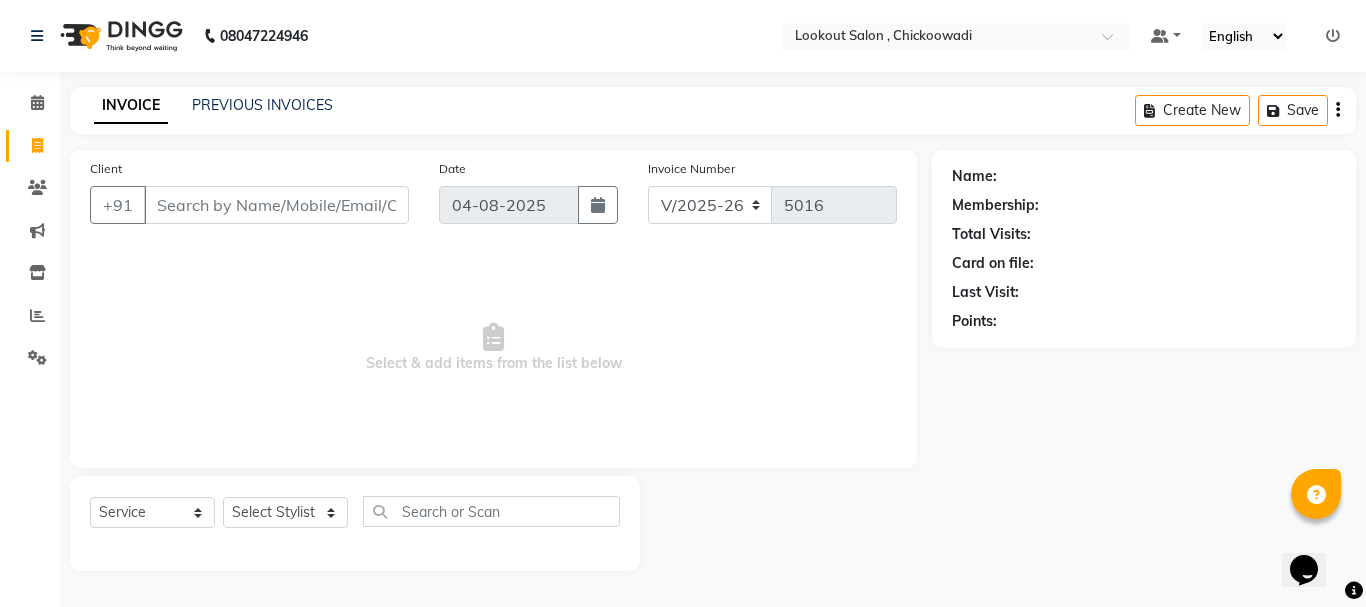 click on "Client" at bounding box center (276, 205) 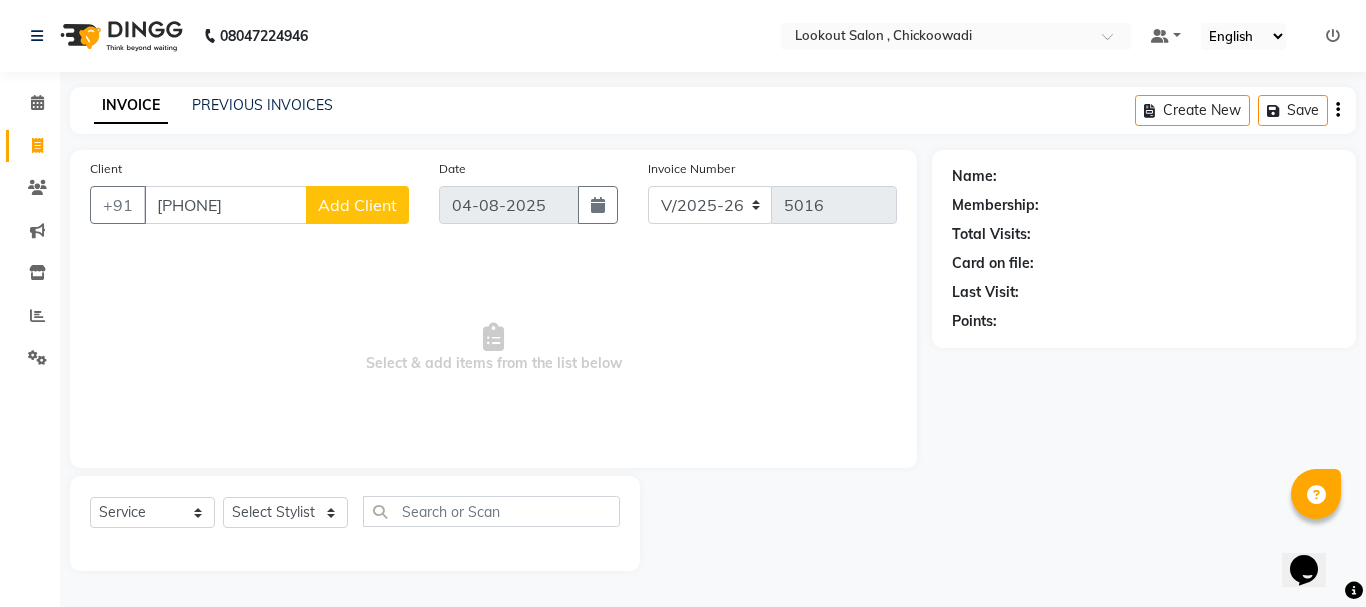 type on "9980322944" 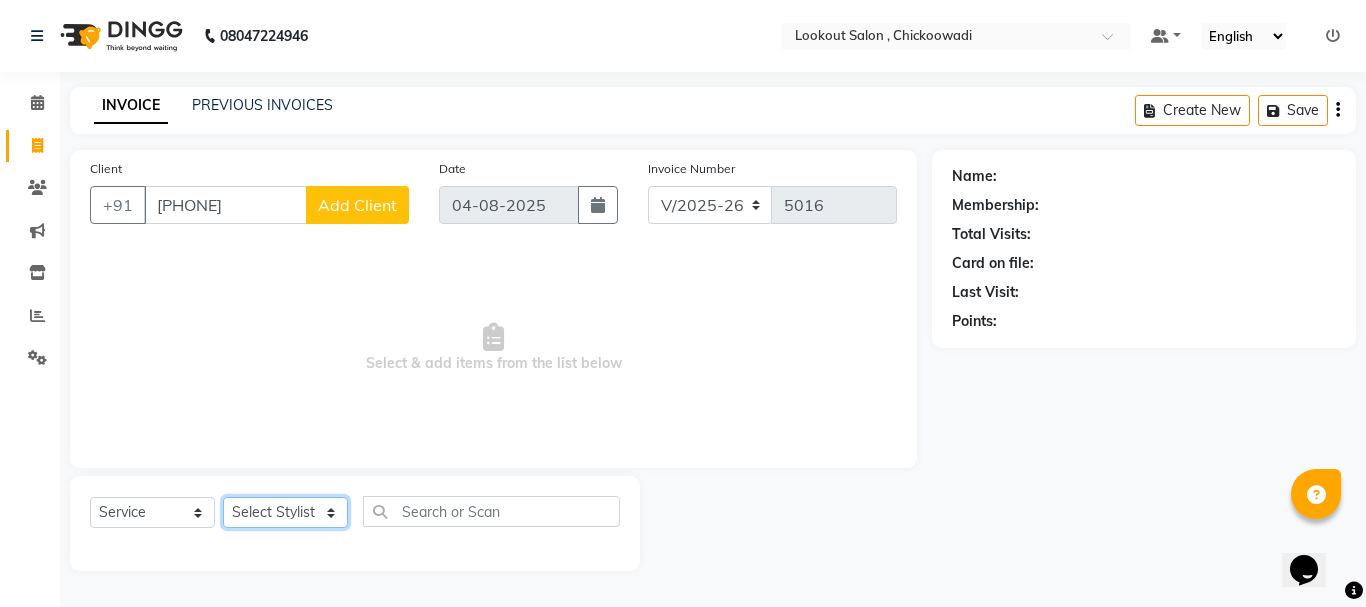 click on "Select Stylist Alizah Bangi AMIT SOLANKI jishan shekh kuldeep MANDAR GOSAVI NANDINI GUPTA NIPUL SIR NISAR AHMED PIRJADE PARVEEN SHAIKH Rizwan ROOPAVATI Rupali  RUPESH SADAF SHAIKH SAHIL TAK SAMREEN DHOLKIYA shweta kashyap" 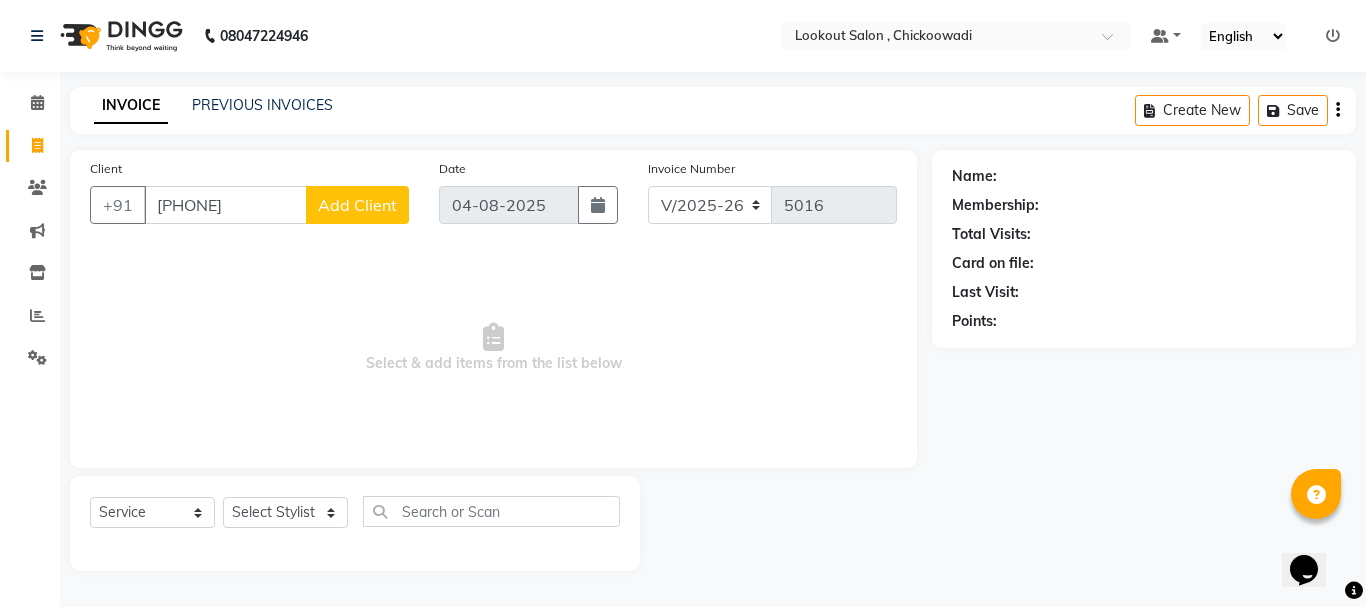 click on "Select & add items from the list below" at bounding box center (493, 348) 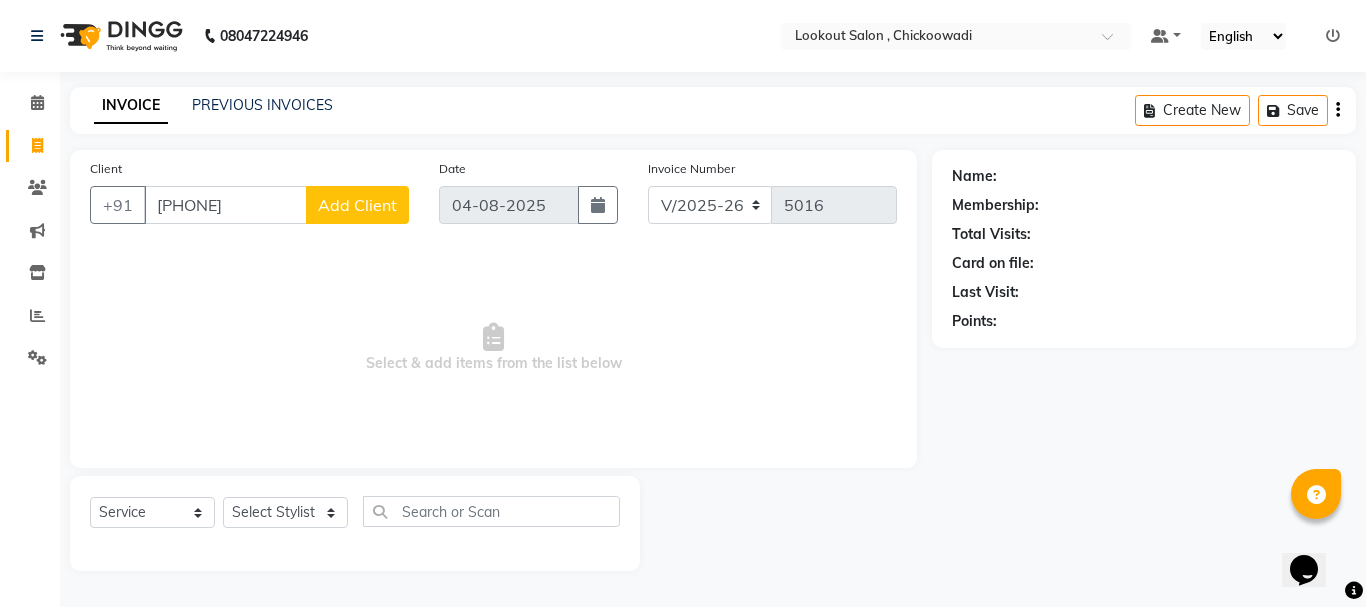 select on "22" 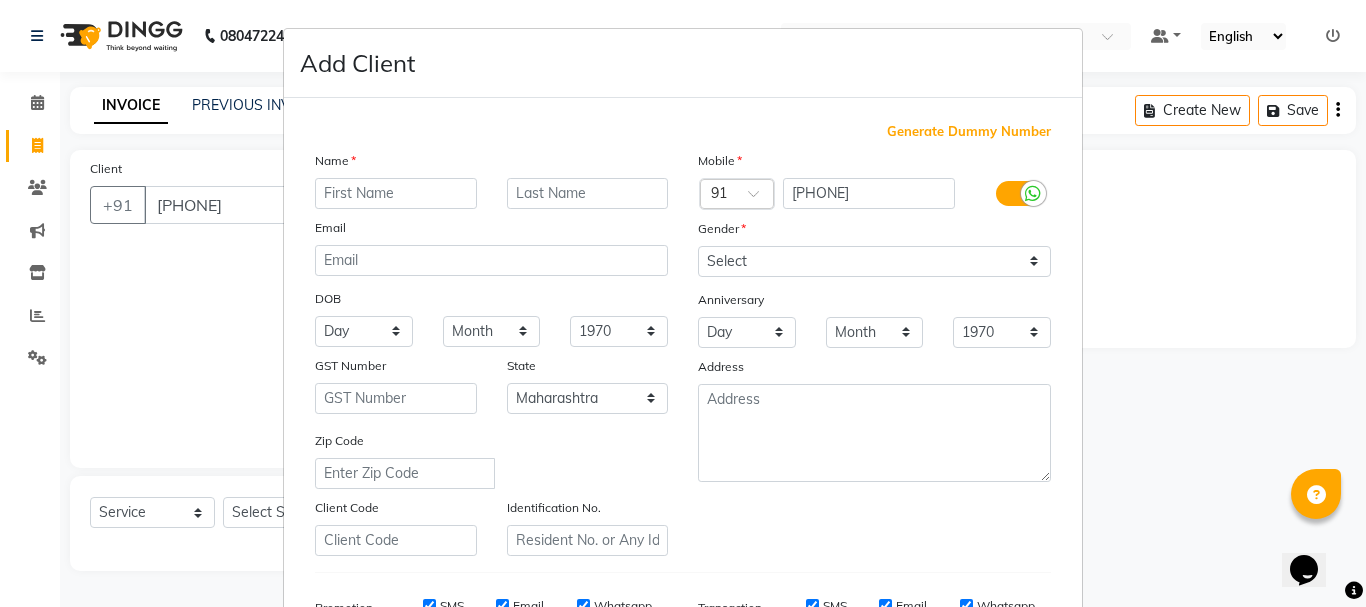 click at bounding box center [396, 193] 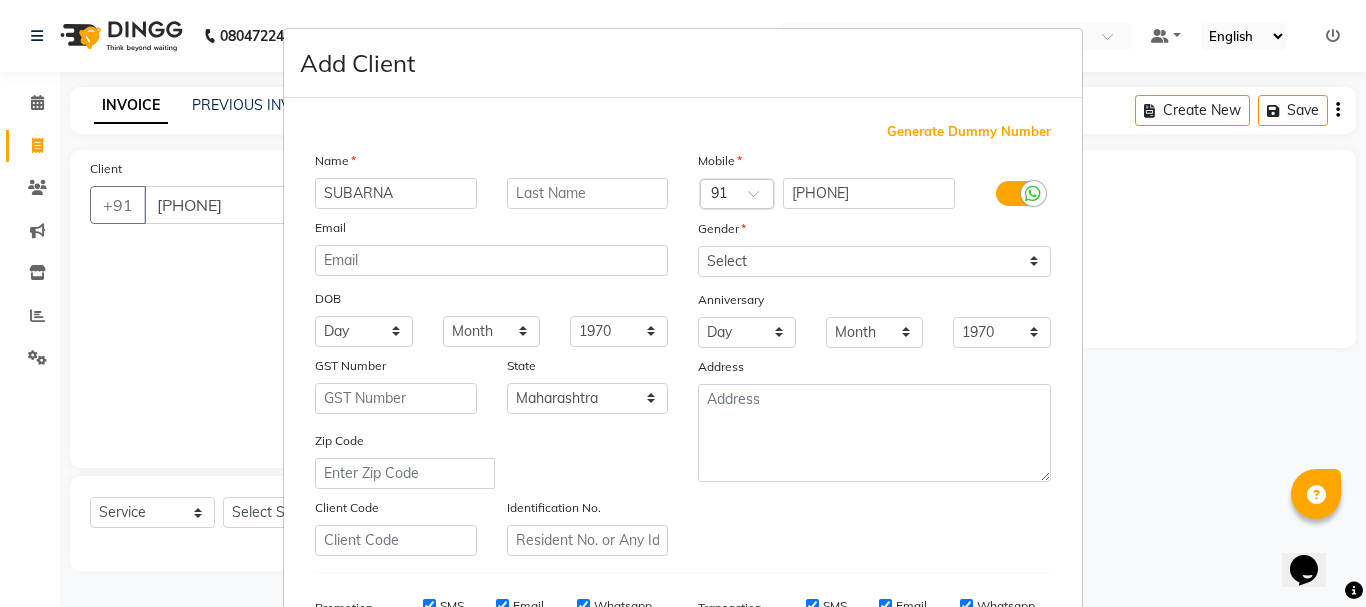 type on "SUBARNA" 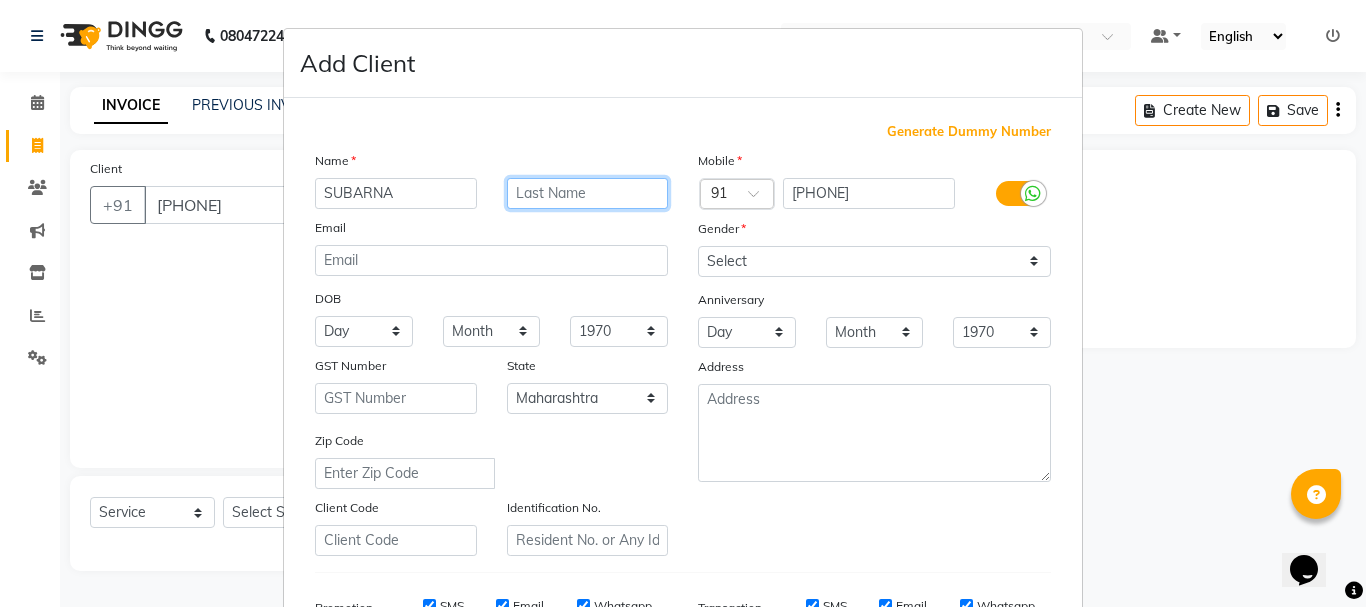 click at bounding box center (588, 193) 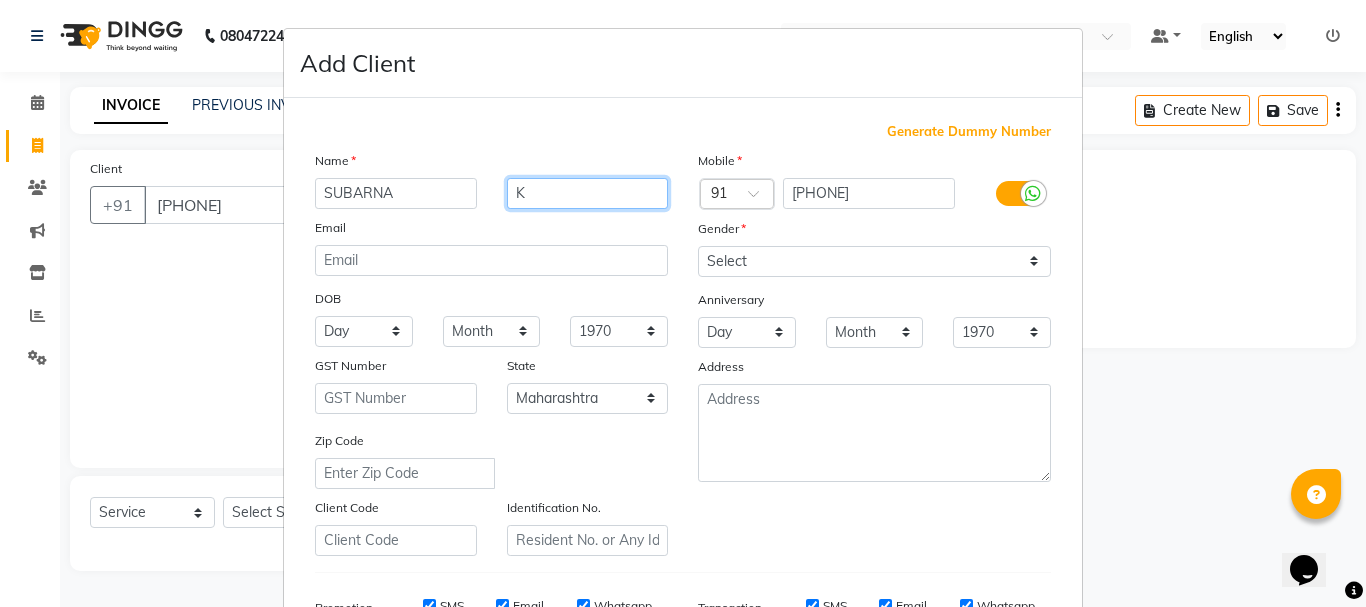 type on "K" 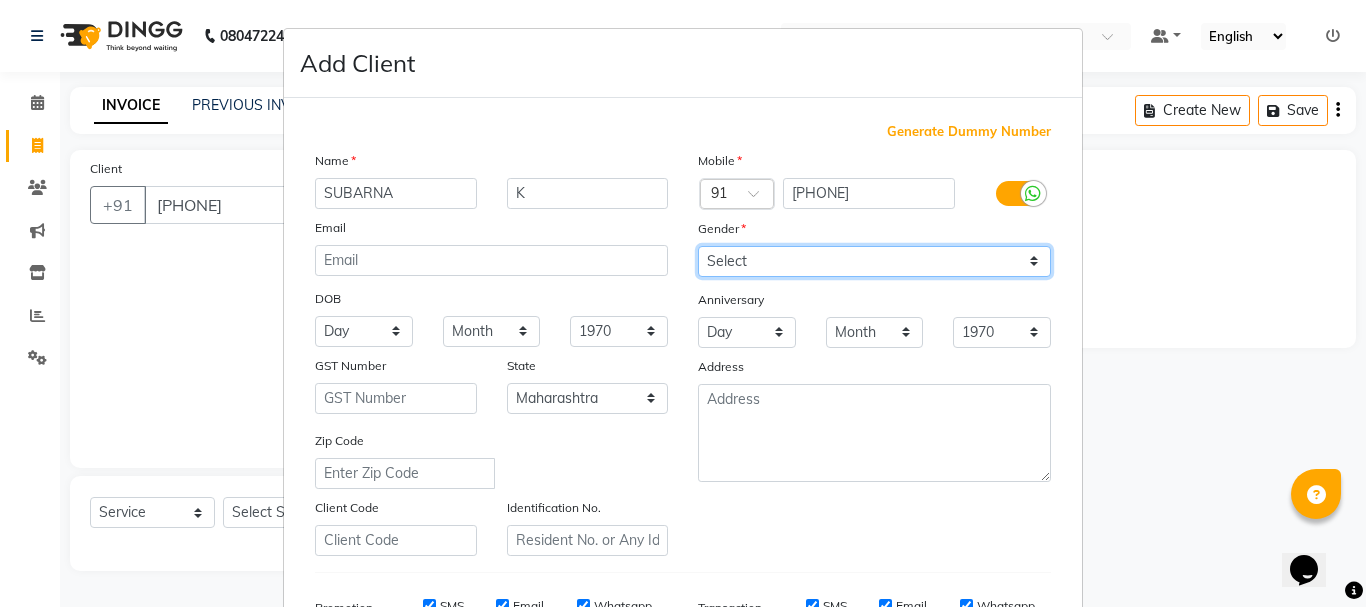 click on "Select Male Female Other Prefer Not To Say" at bounding box center [874, 261] 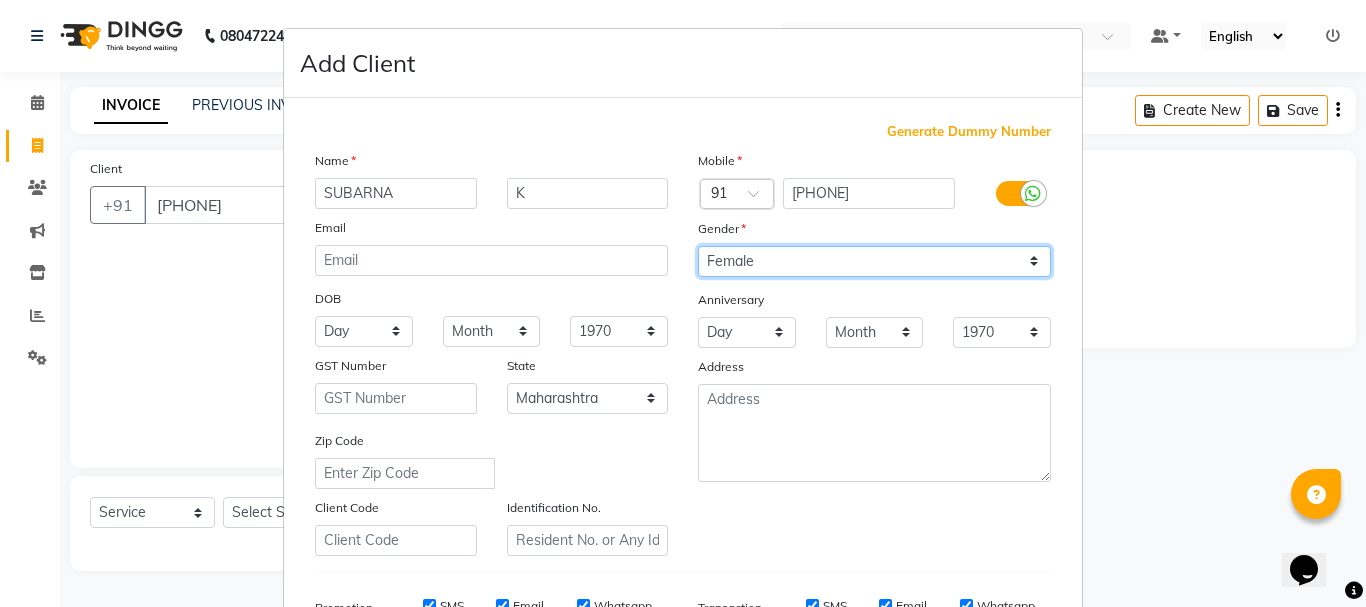 click on "Select Male Female Other Prefer Not To Say" at bounding box center [874, 261] 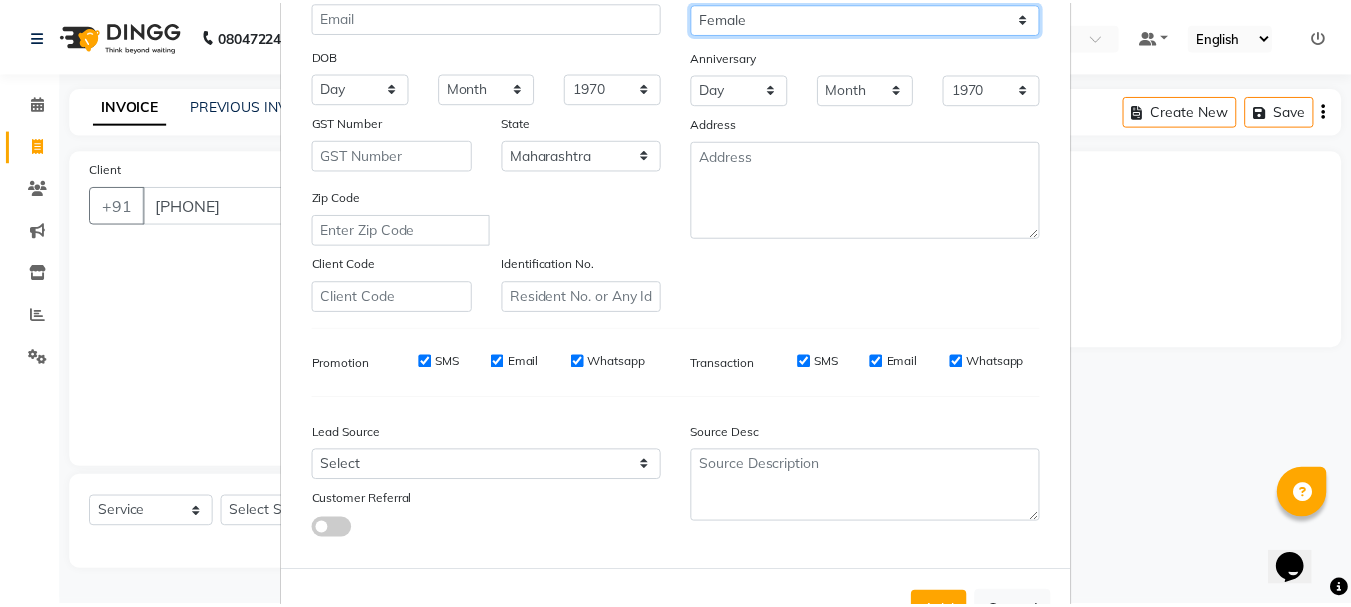 scroll, scrollTop: 316, scrollLeft: 0, axis: vertical 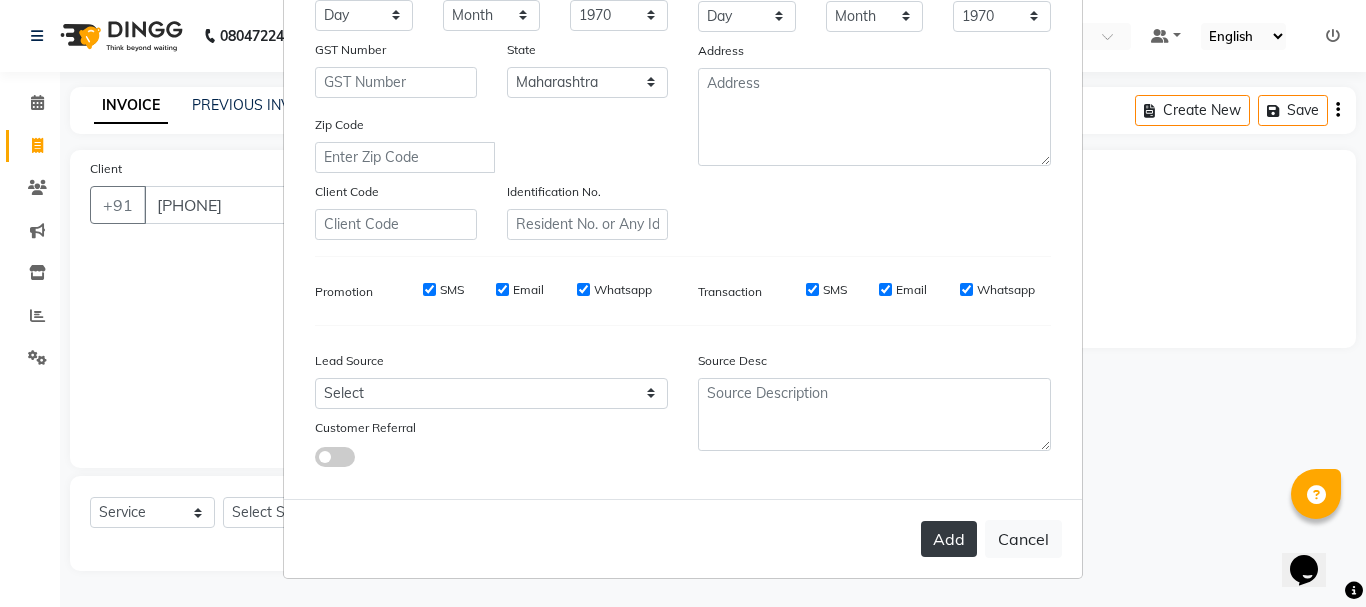 click on "Add" at bounding box center (949, 539) 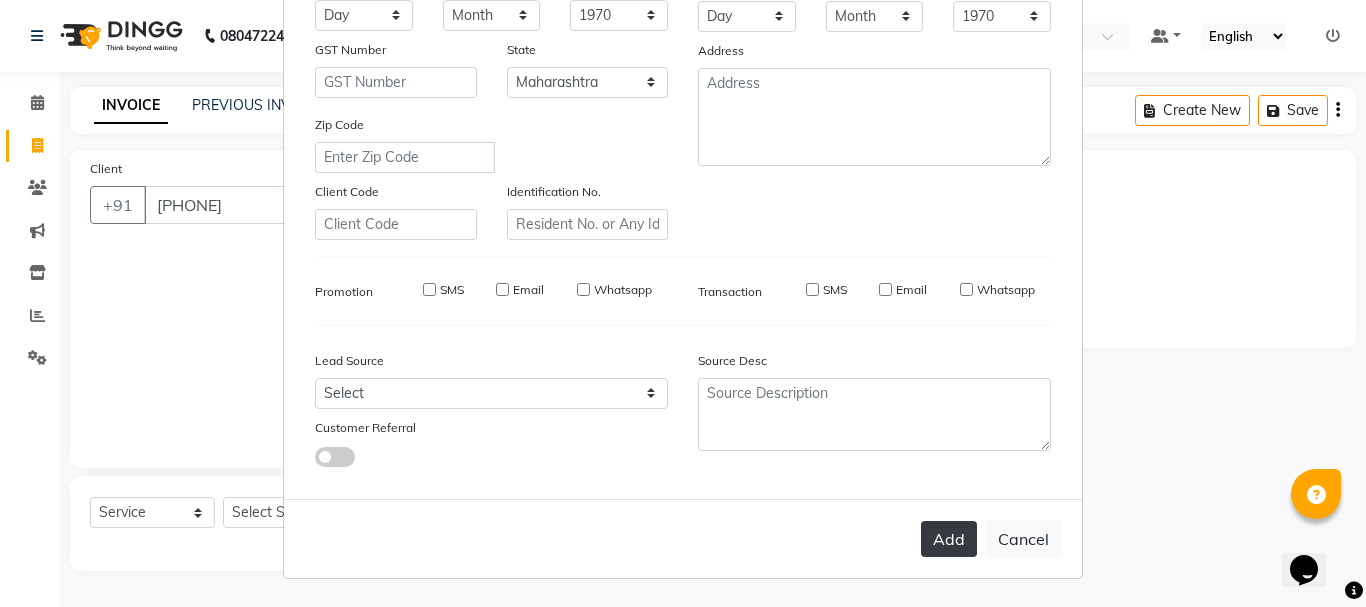 type 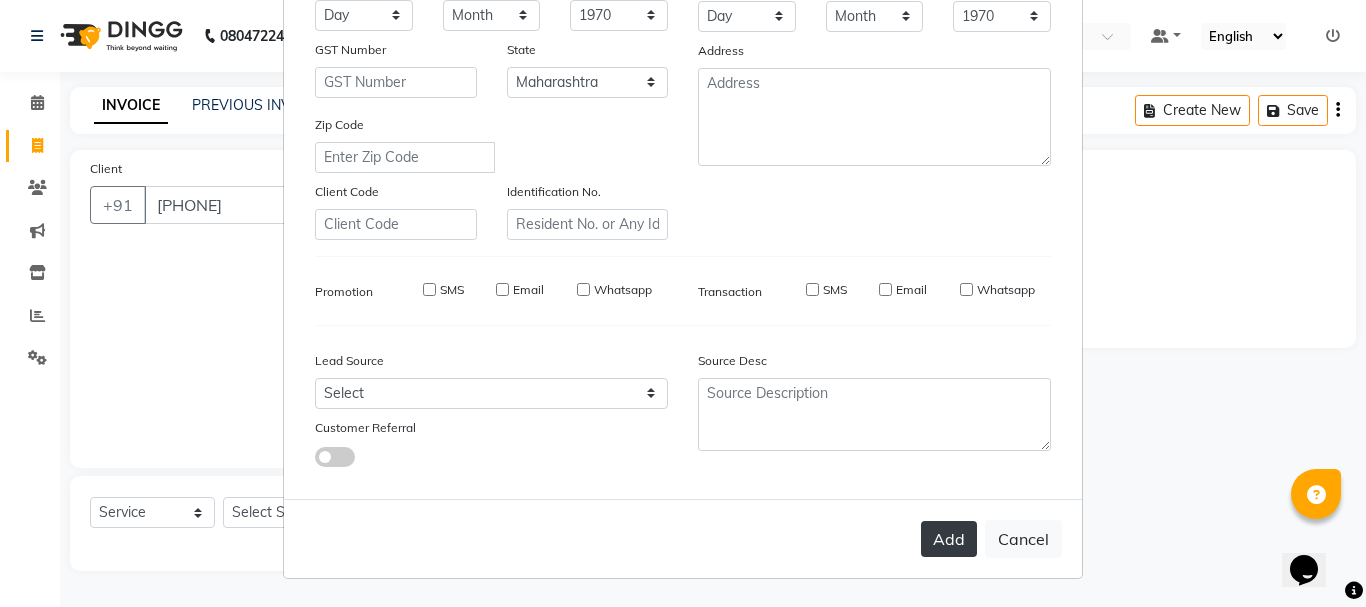 type 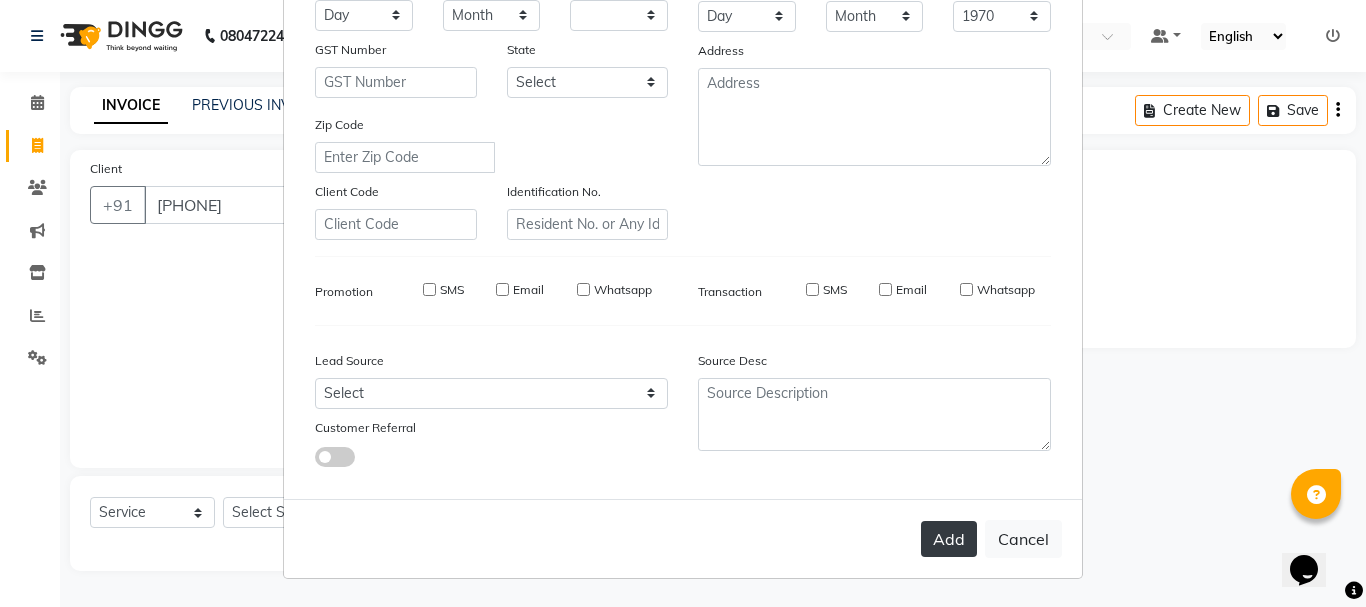 type 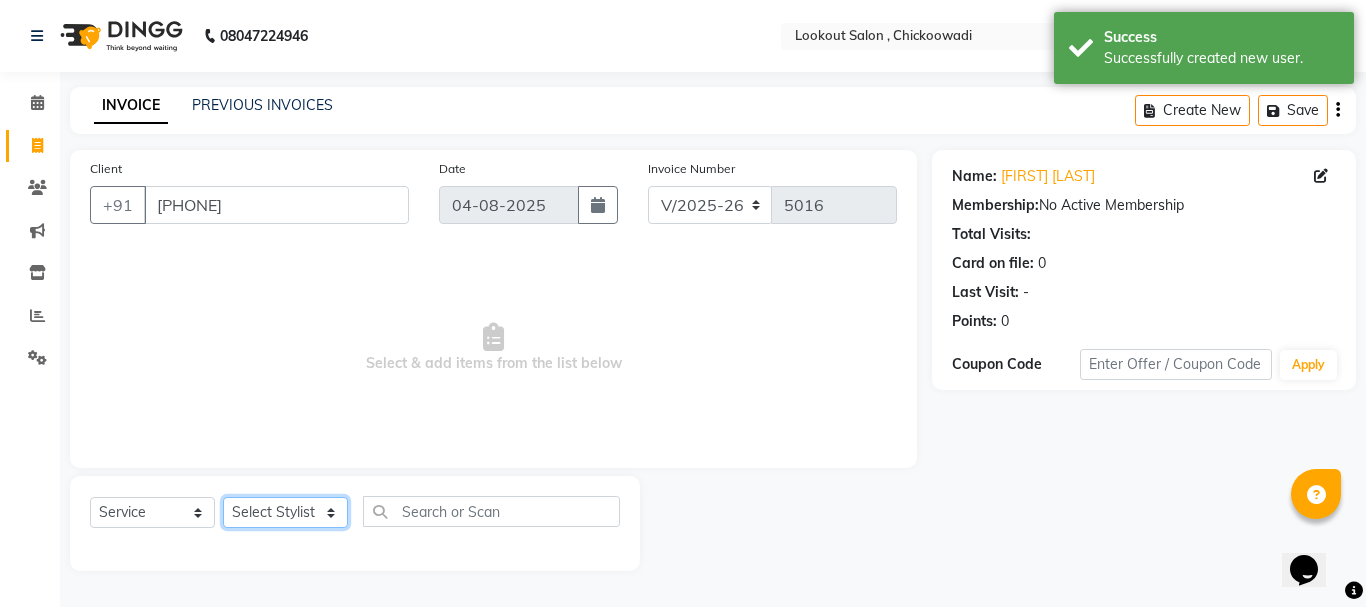 click on "Select Stylist Alizah Bangi AMIT SOLANKI jishan shekh kuldeep MANDAR GOSAVI NANDINI GUPTA NIPUL SIR NISAR AHMED PIRJADE PARVEEN SHAIKH Rizwan ROOPAVATI Rupali  RUPESH SADAF SHAIKH SAHIL TAK SAMREEN DHOLKIYA shweta kashyap" 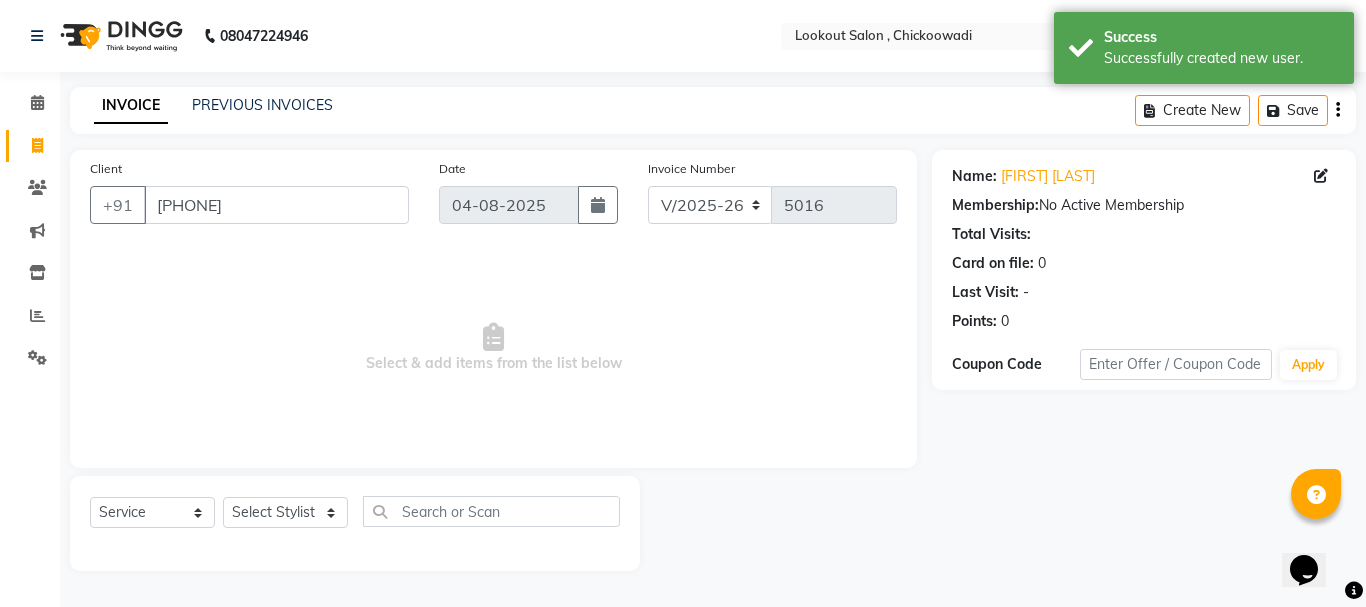 click on "Select & add items from the list below" at bounding box center (493, 348) 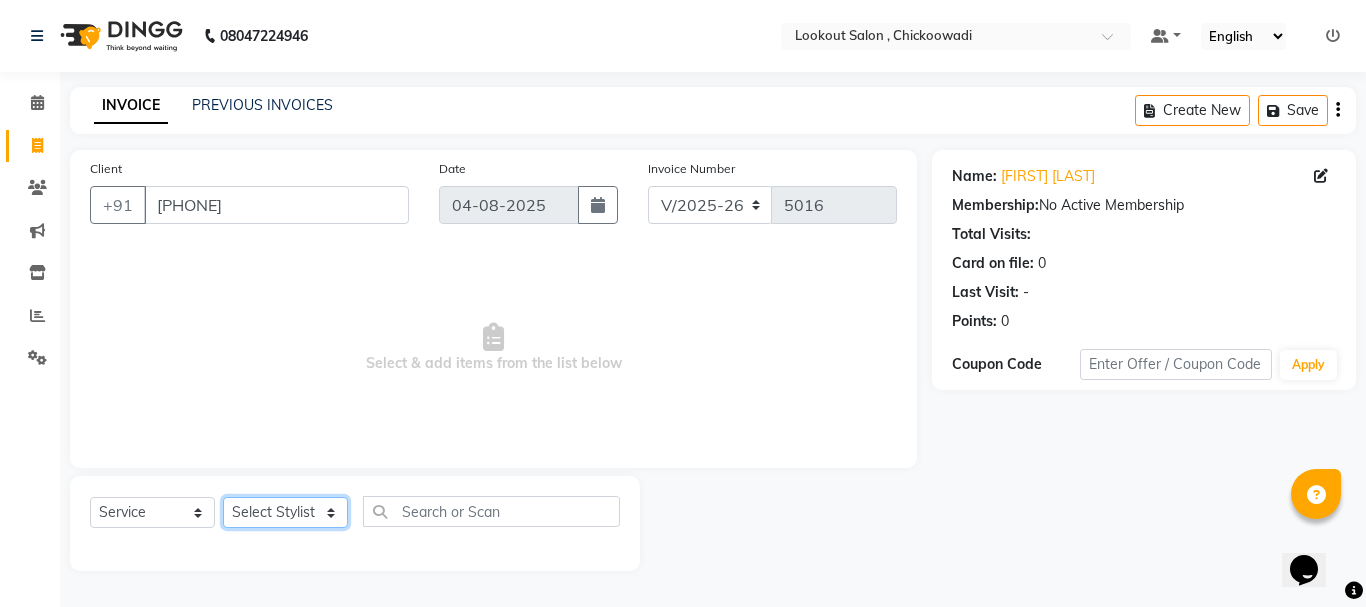 click on "Select Stylist Alizah Bangi AMIT SOLANKI jishan shekh kuldeep MANDAR GOSAVI NANDINI GUPTA NIPUL SIR NISAR AHMED PIRJADE PARVEEN SHAIKH Rizwan ROOPAVATI Rupali  RUPESH SADAF SHAIKH SAHIL TAK SAMREEN DHOLKIYA shweta kashyap" 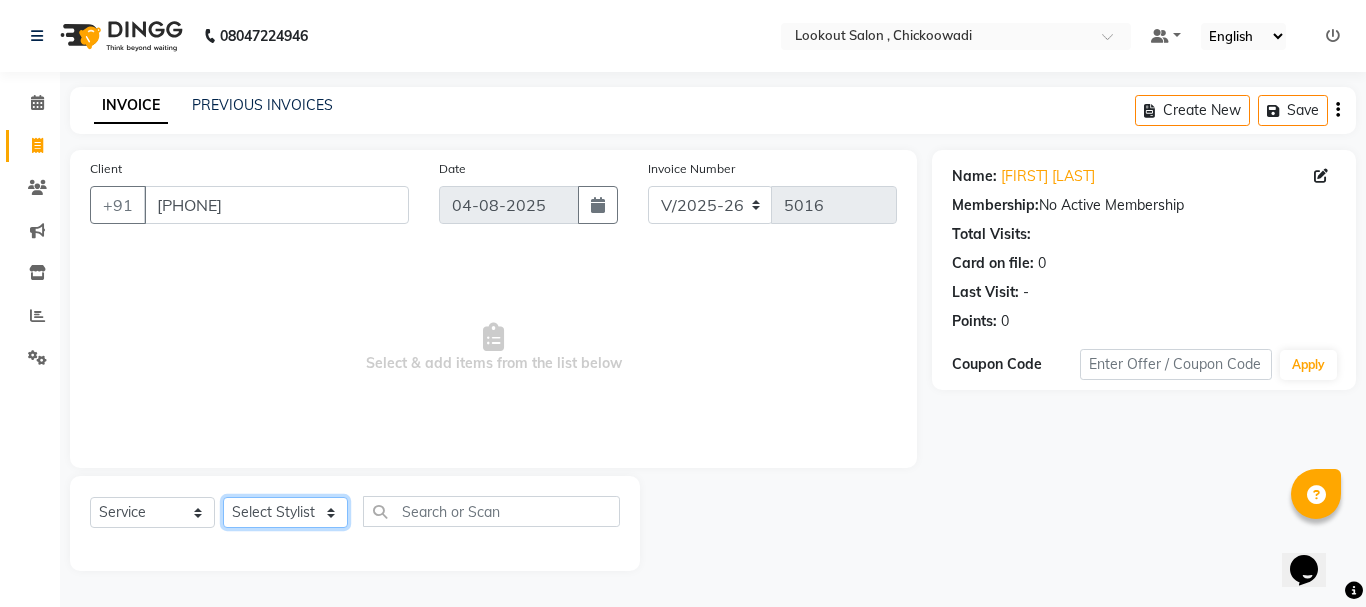 select on "4387" 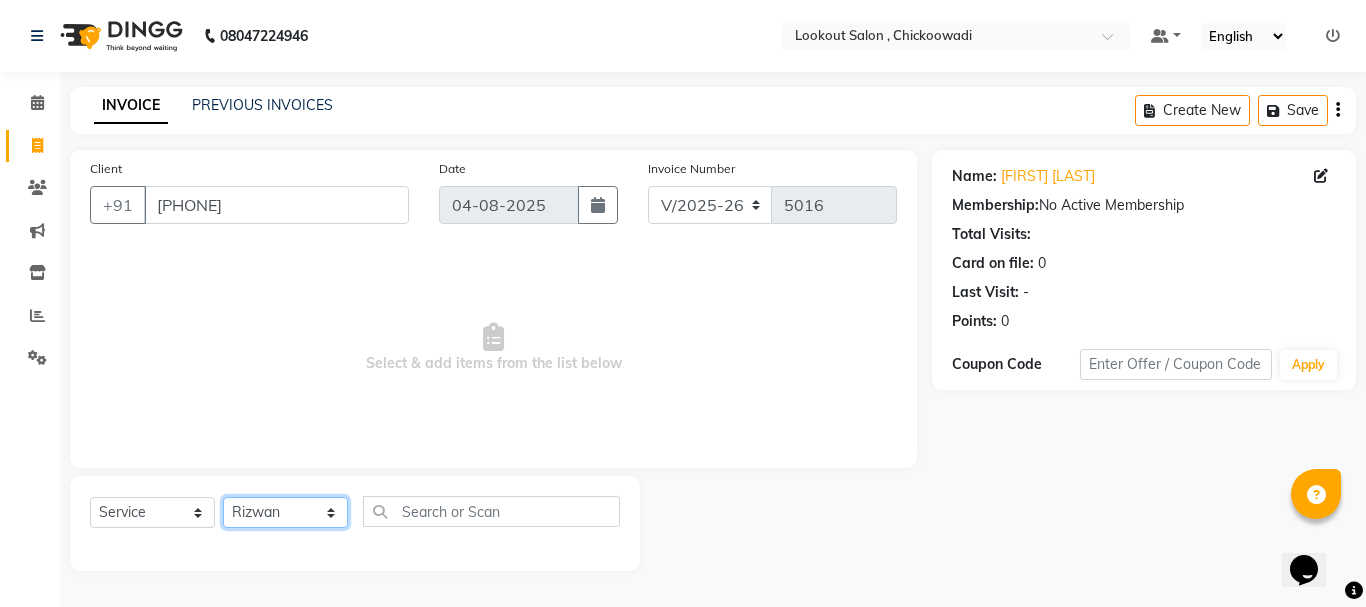 click on "Select Stylist Alizah Bangi AMIT SOLANKI jishan shekh kuldeep MANDAR GOSAVI NANDINI GUPTA NIPUL SIR NISAR AHMED PIRJADE PARVEEN SHAIKH Rizwan ROOPAVATI Rupali  RUPESH SADAF SHAIKH SAHIL TAK SAMREEN DHOLKIYA shweta kashyap" 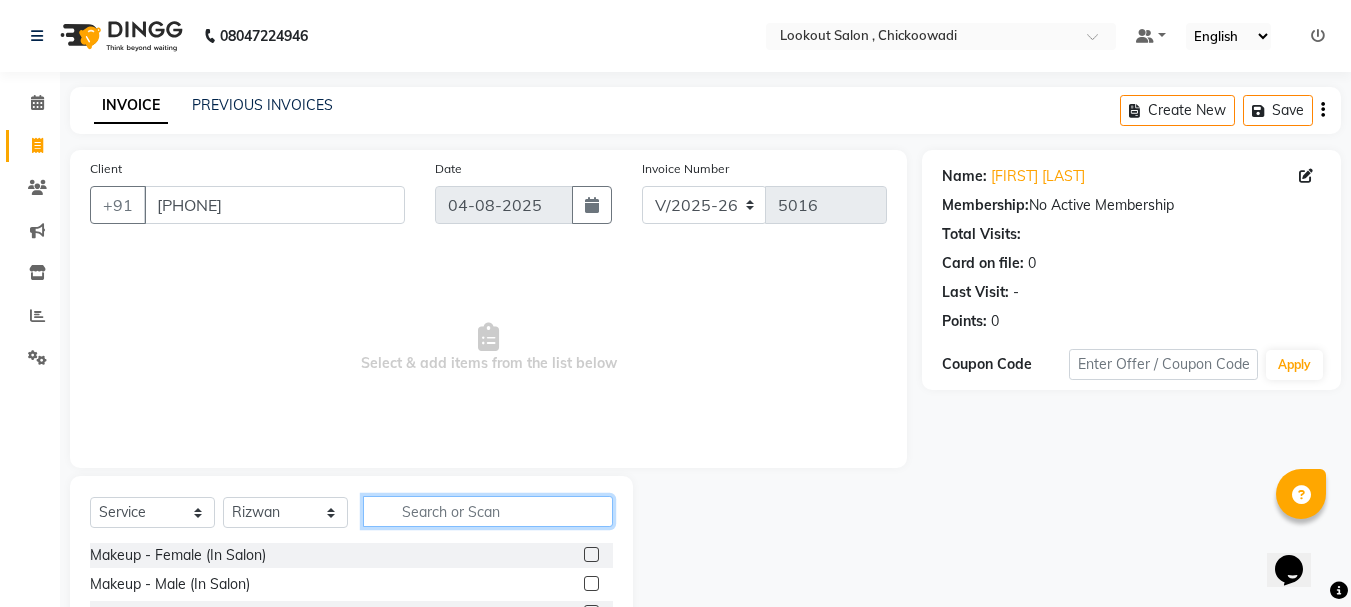 click 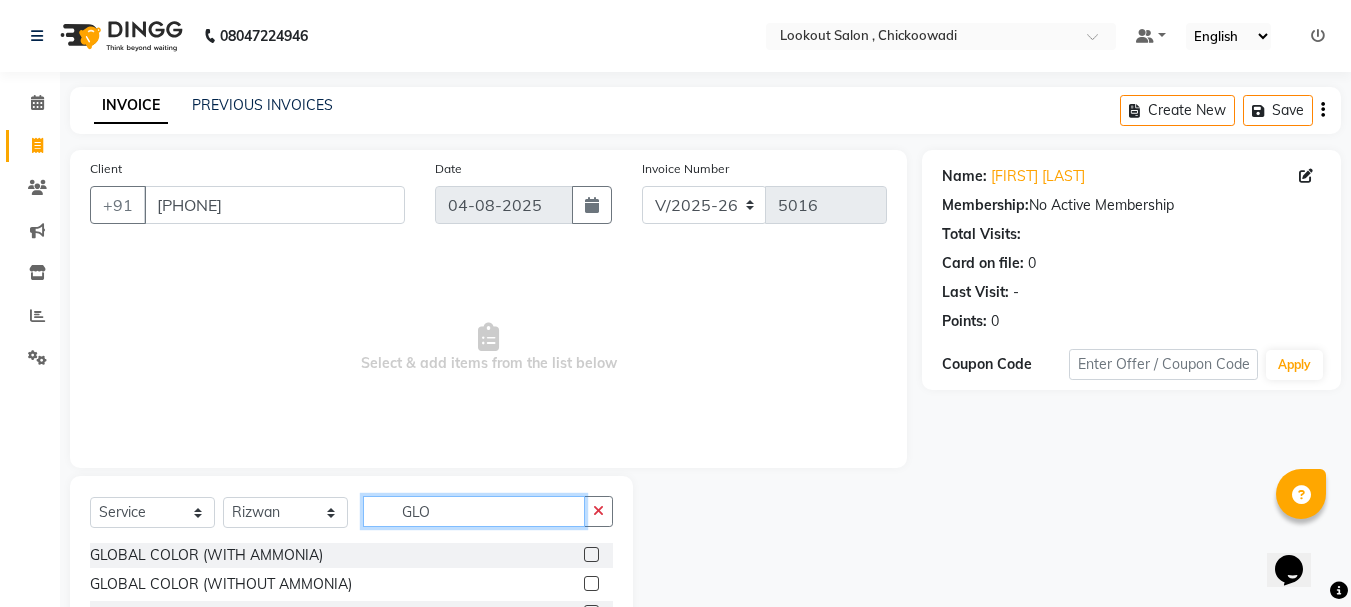 scroll, scrollTop: 194, scrollLeft: 0, axis: vertical 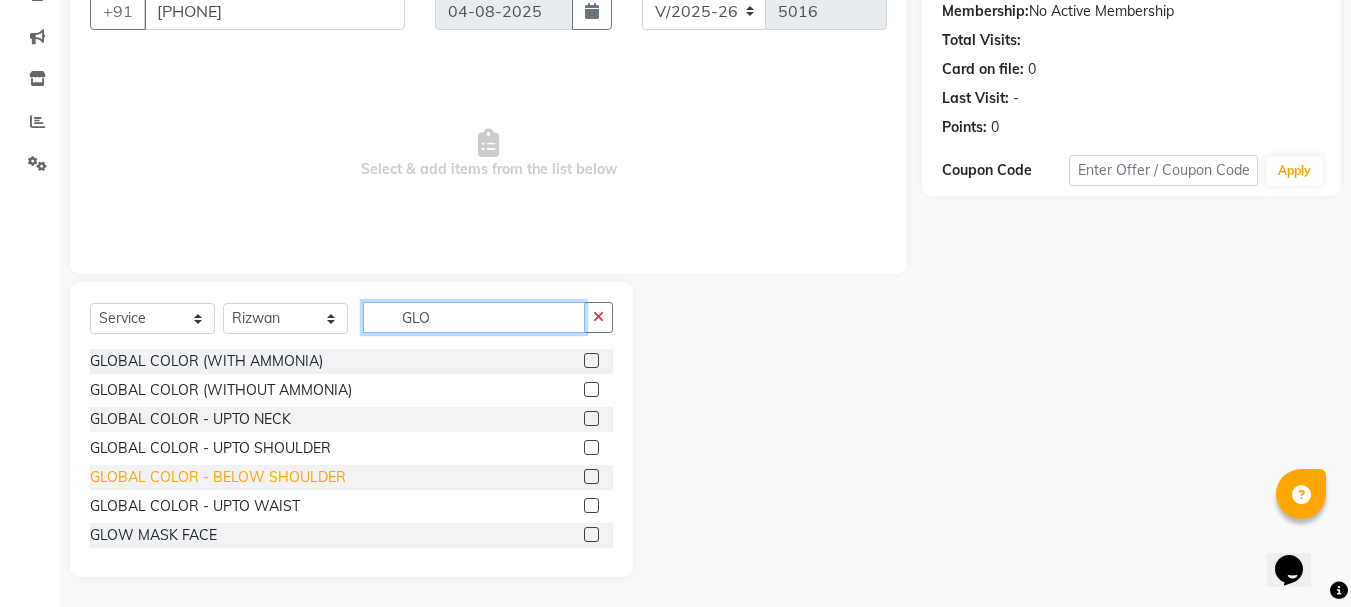 type on "GLO" 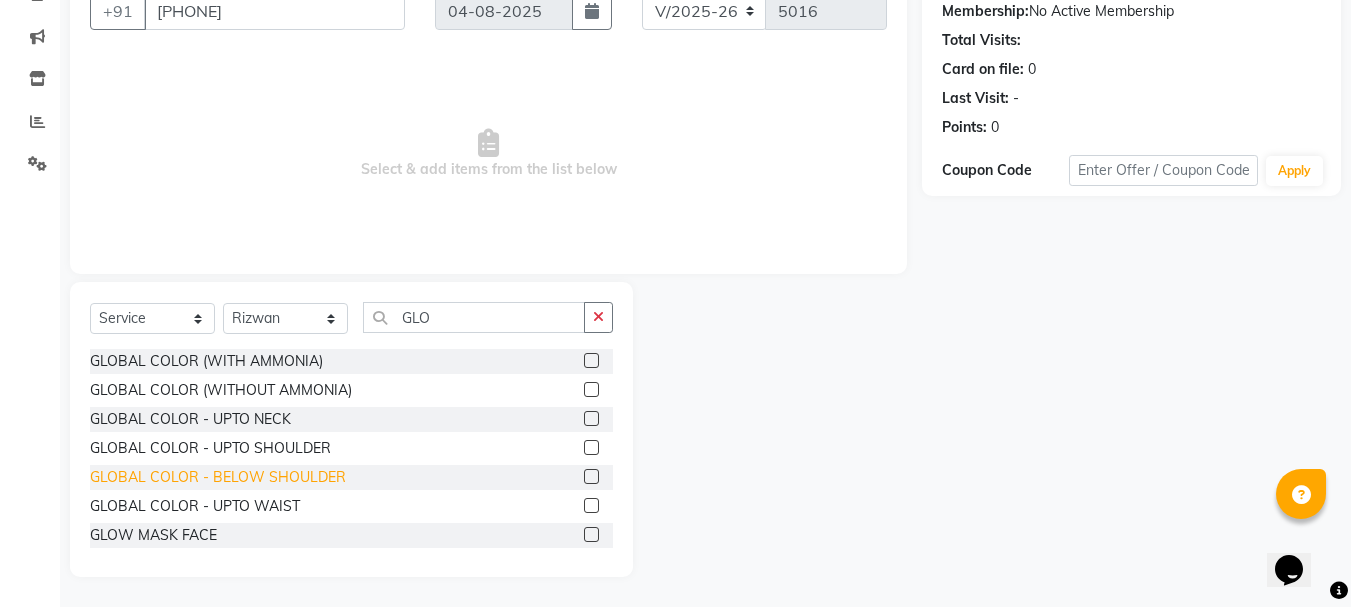 click on "GLOBAL COLOR -  BELOW SHOULDER" 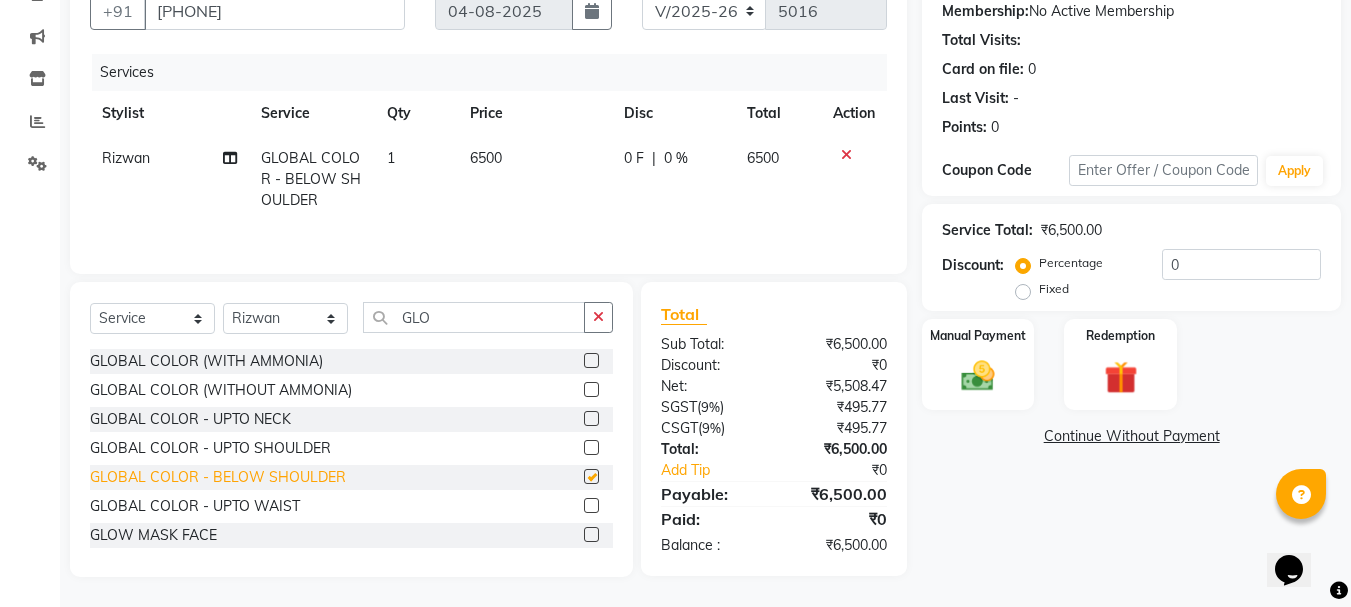 checkbox on "false" 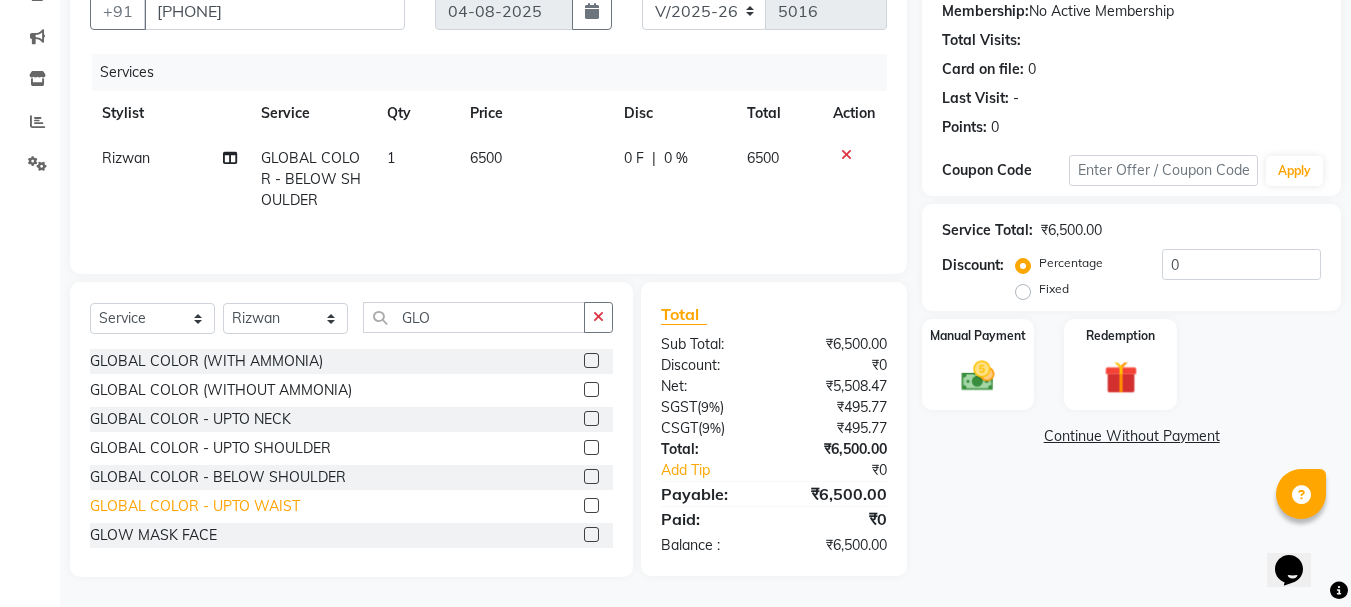 click on "GLOBAL COLOR - UPTO WAIST" 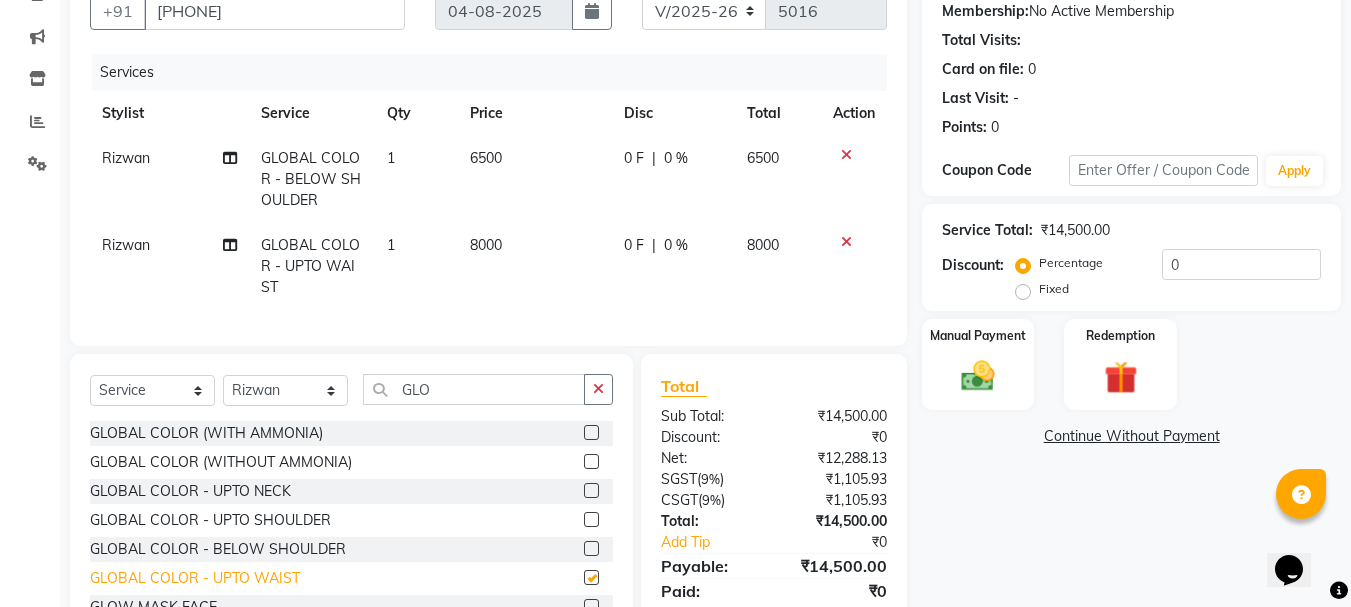 checkbox on "false" 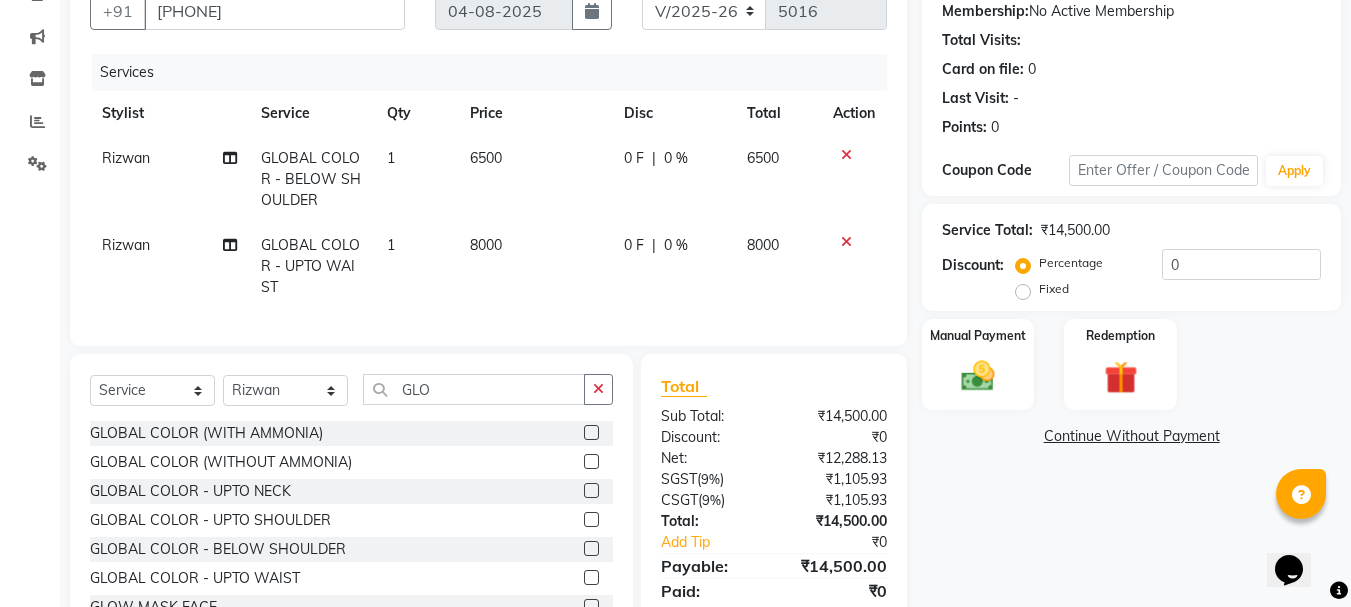 click 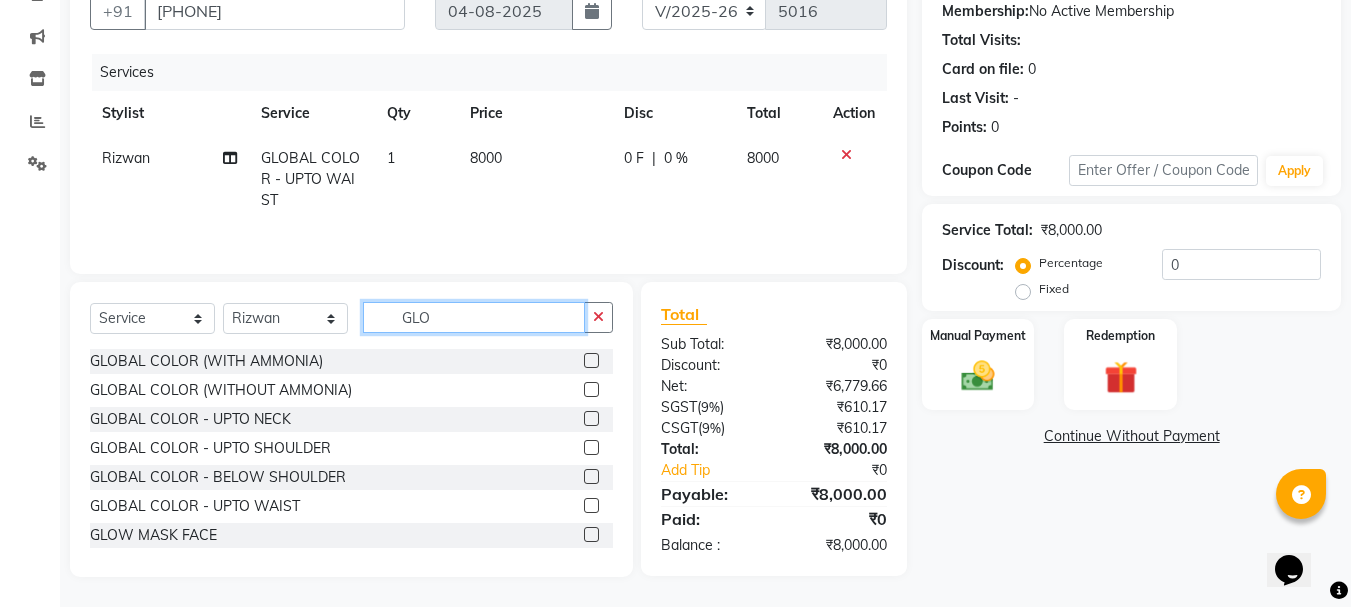 click on "GLO" 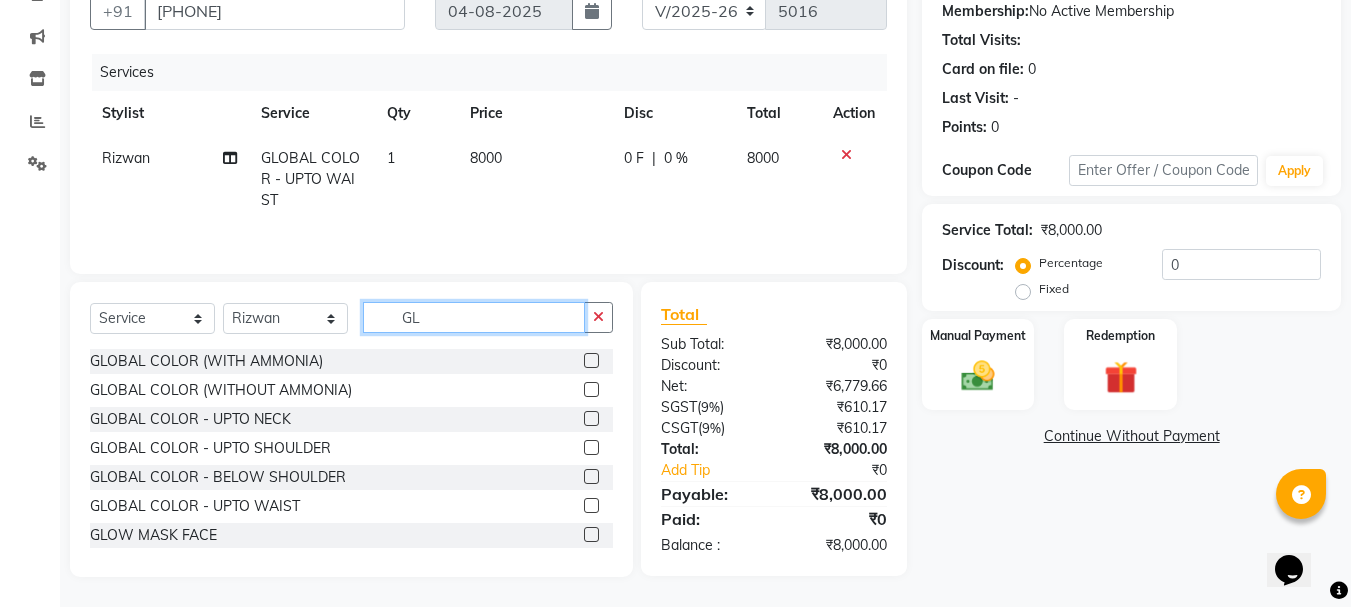 type on "G" 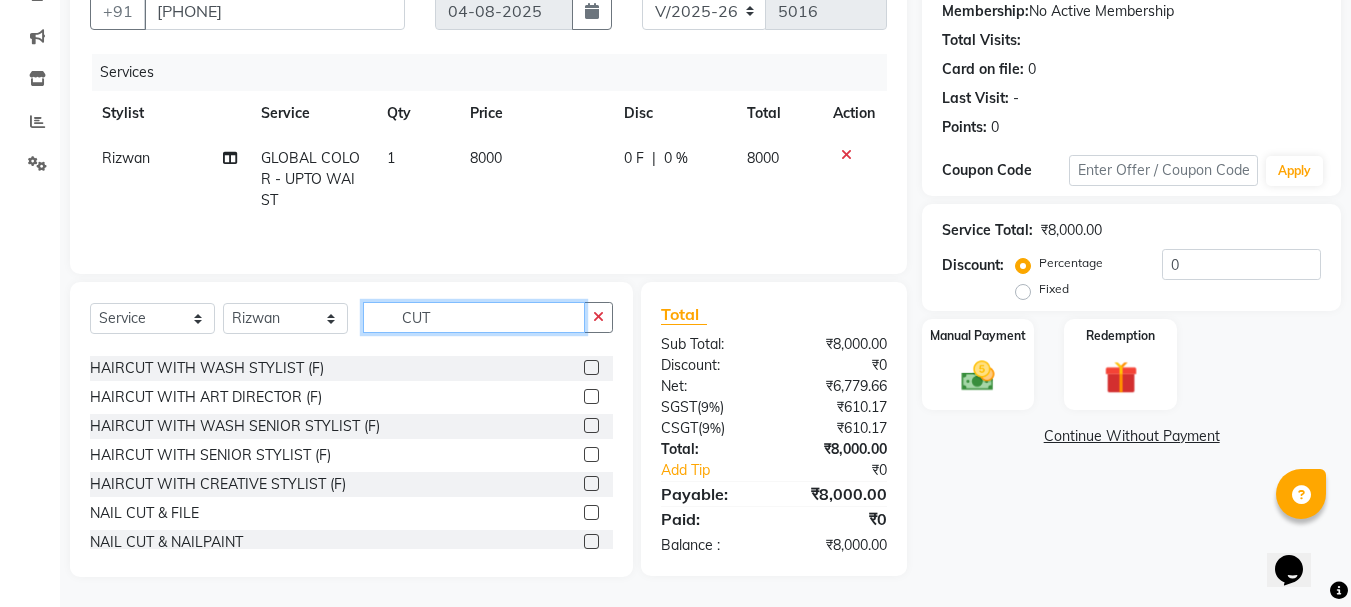 scroll, scrollTop: 177, scrollLeft: 0, axis: vertical 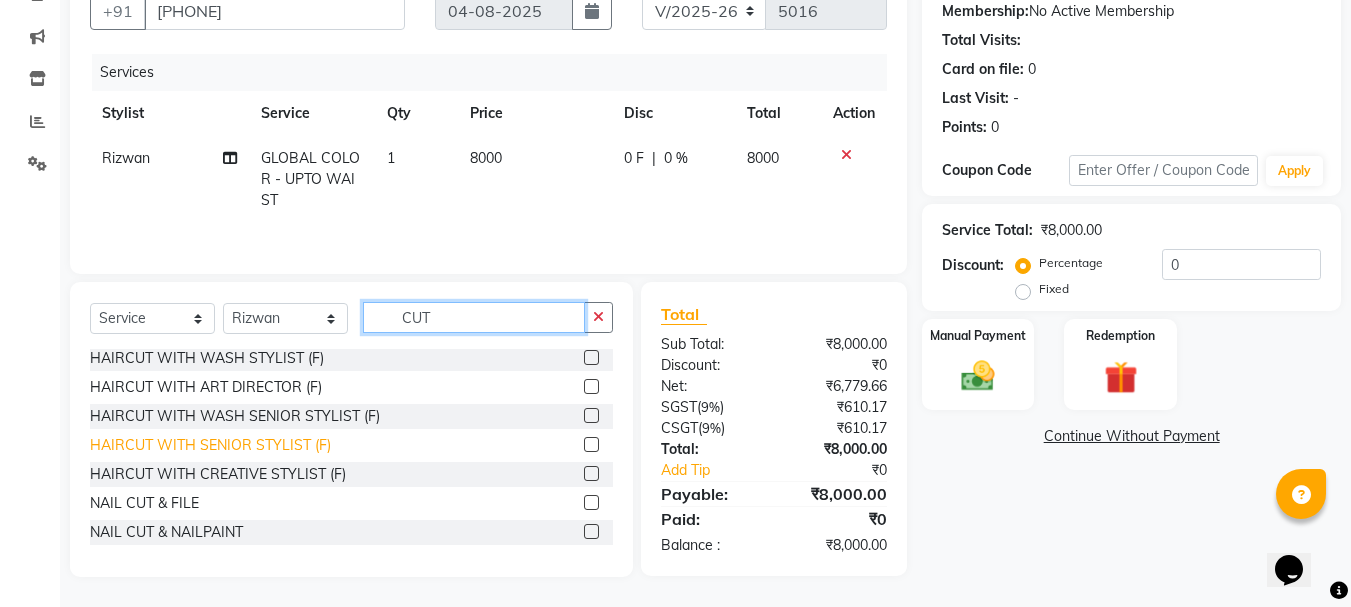 type on "CUT" 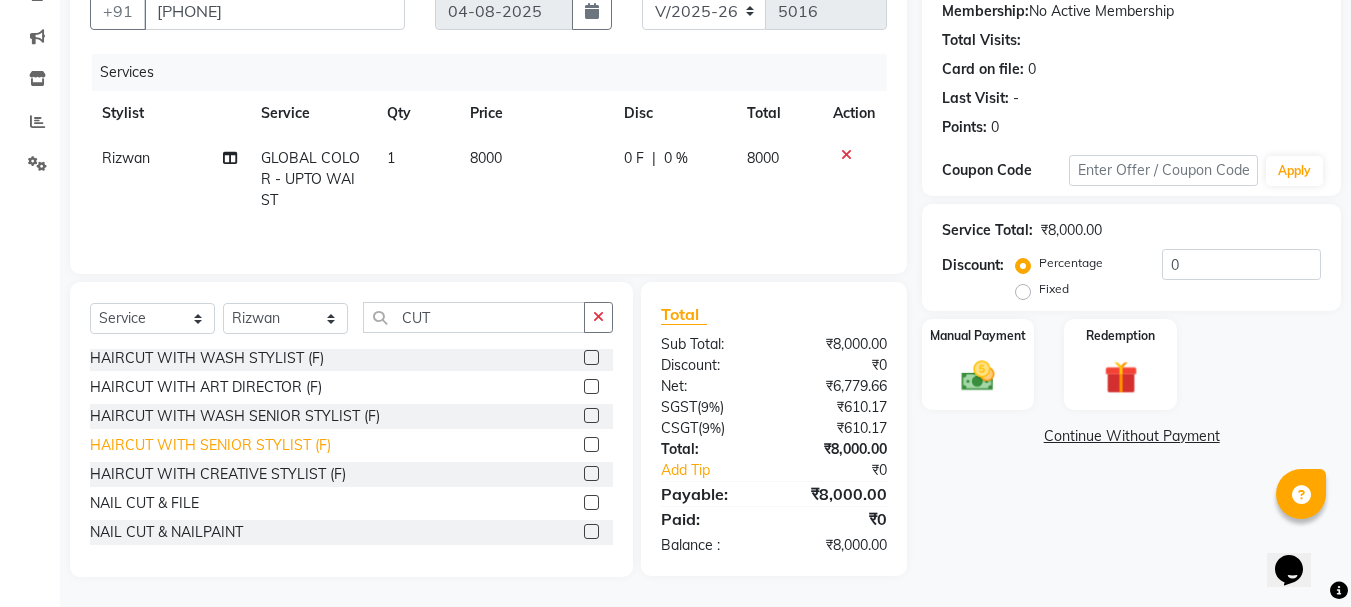 click on "HAIRCUT WITH SENIOR STYLIST (F)" 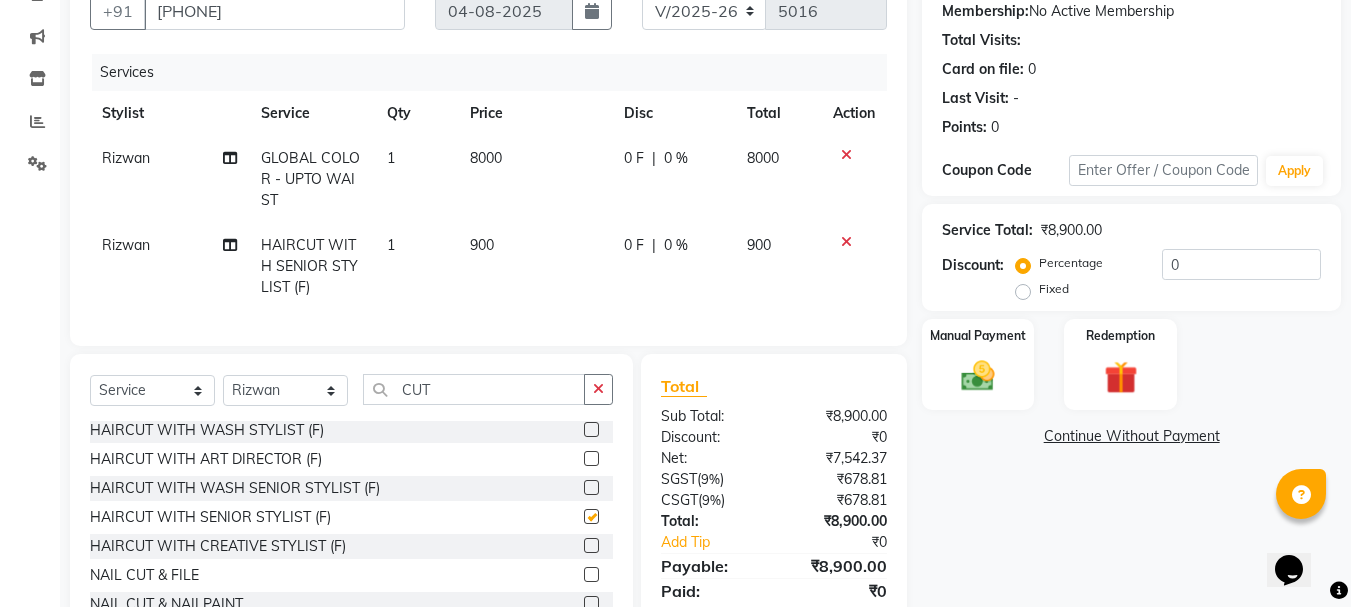 checkbox on "false" 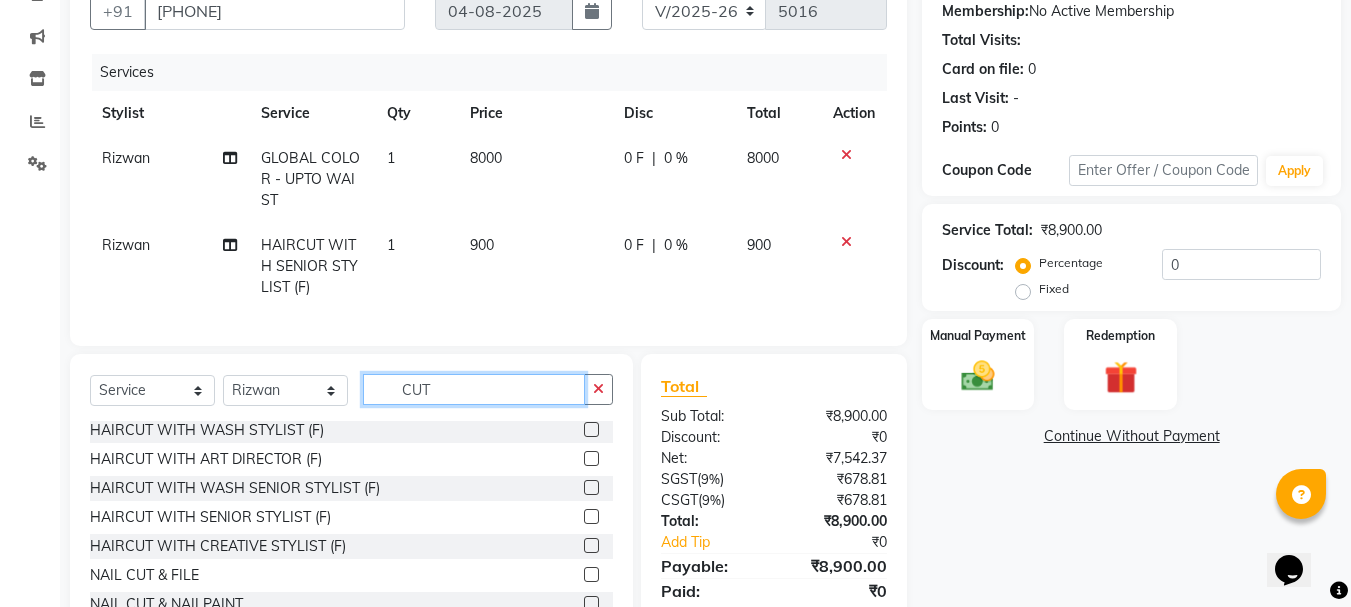 click on "CUT" 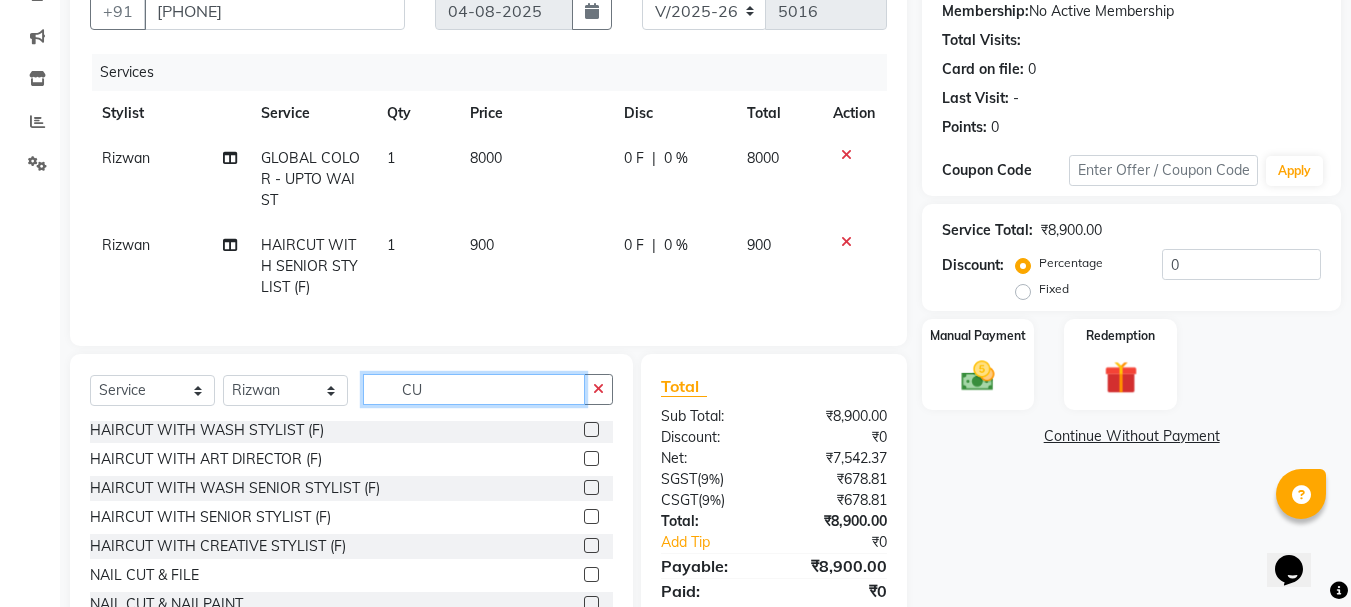 type on "C" 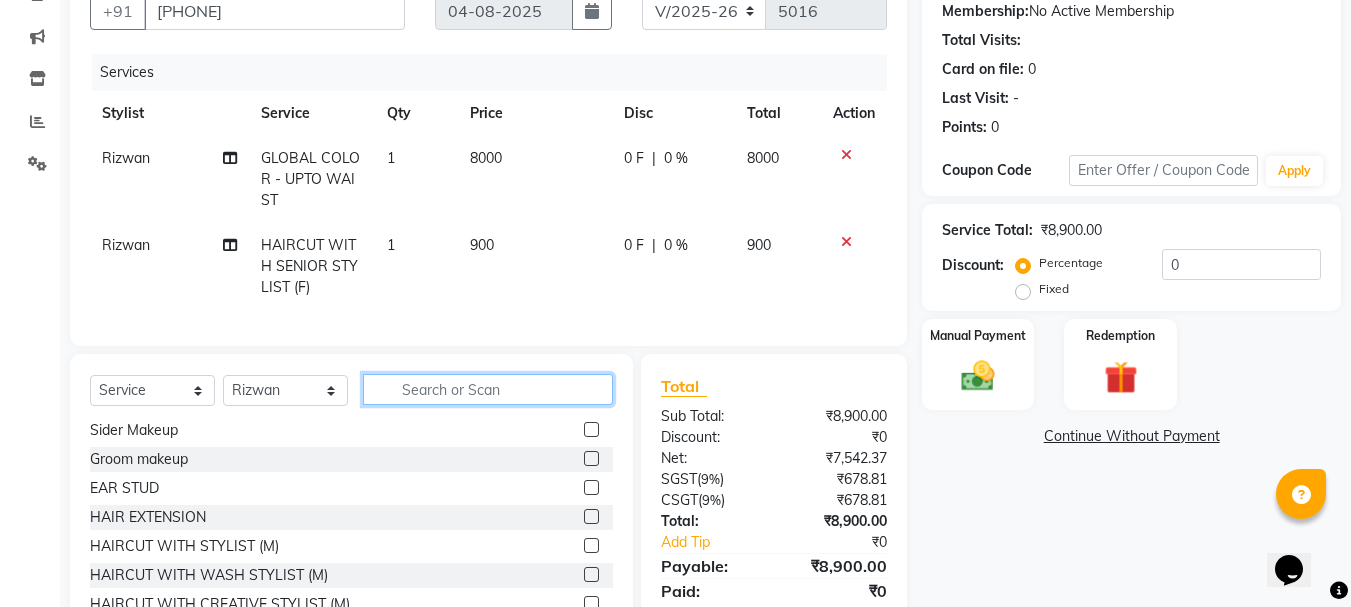 scroll, scrollTop: 728, scrollLeft: 0, axis: vertical 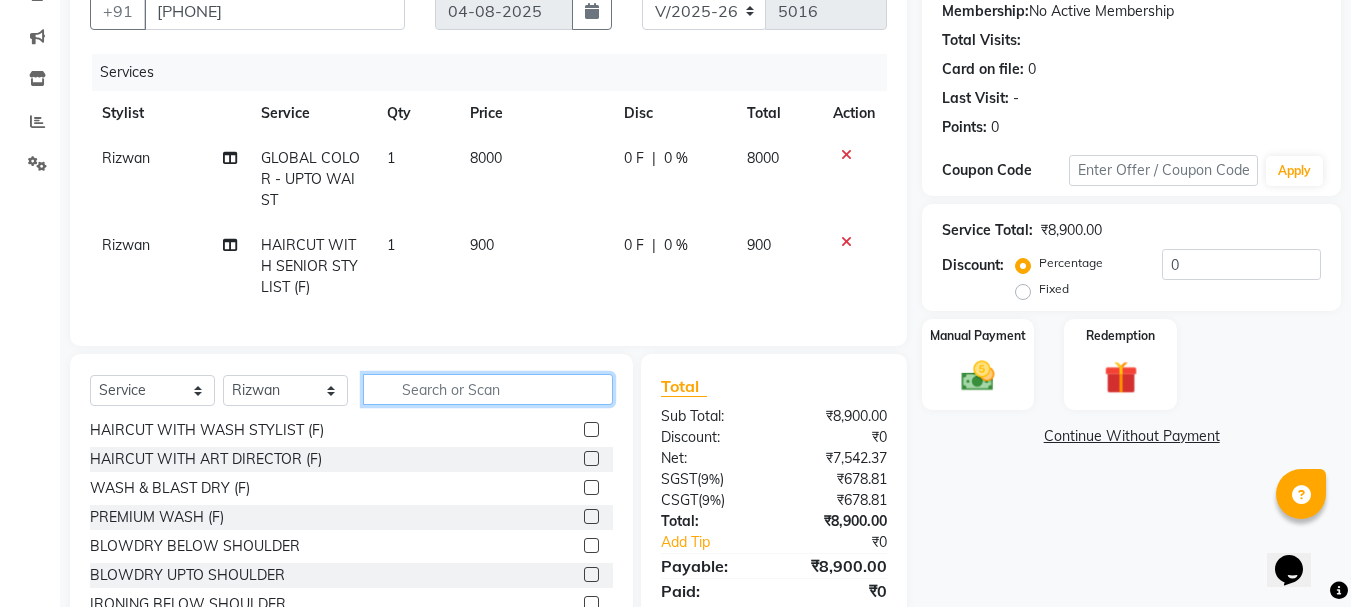 type 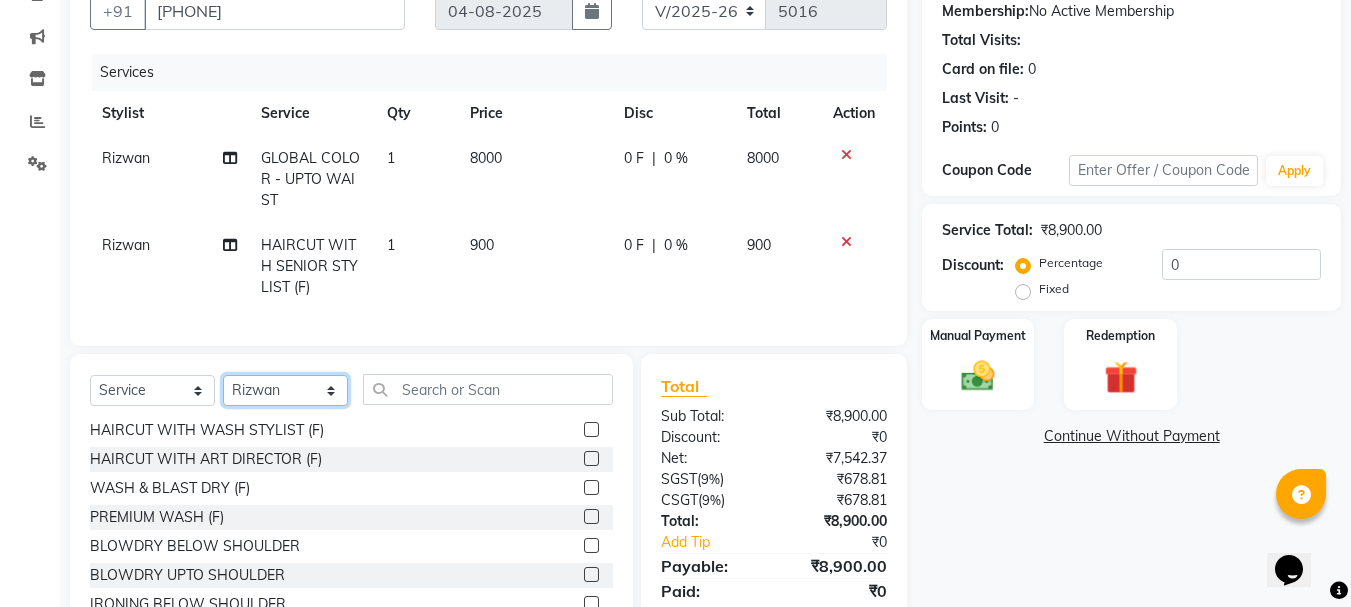 click on "Select Stylist Alizah Bangi AMIT SOLANKI jishan shekh kuldeep MANDAR GOSAVI NANDINI GUPTA NIPUL SIR NISAR AHMED PIRJADE PARVEEN SHAIKH Rizwan ROOPAVATI Rupali  RUPESH SADAF SHAIKH SAHIL TAK SAMREEN DHOLKIYA shweta kashyap" 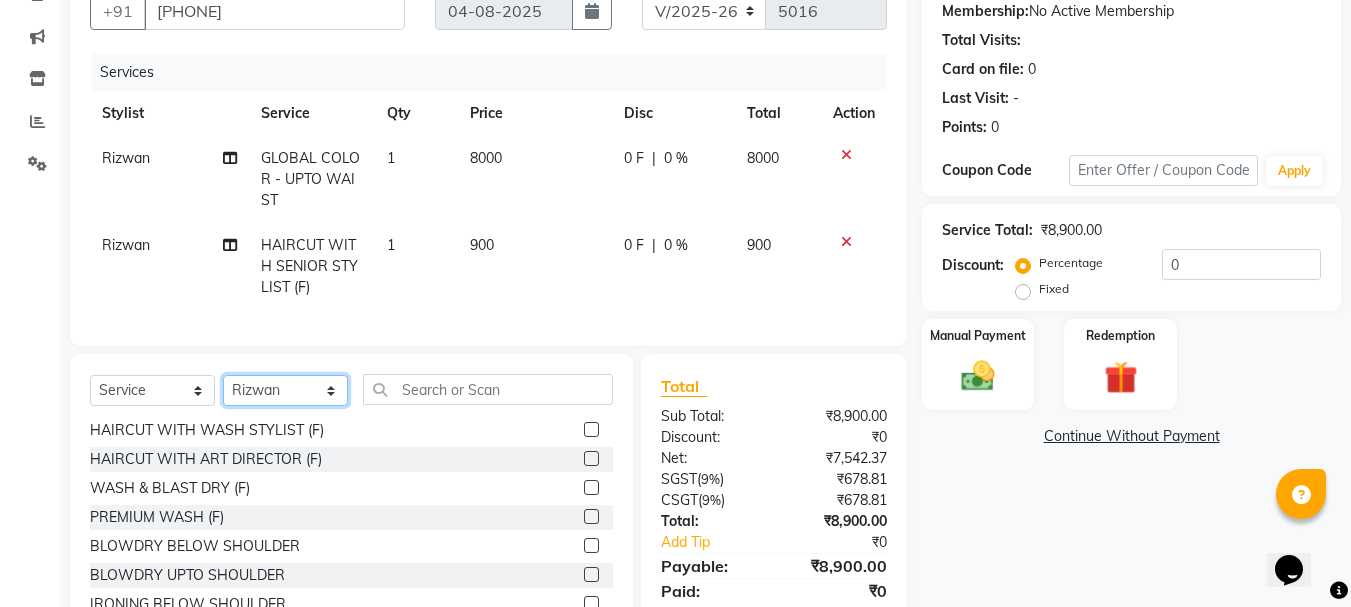 select on "43261" 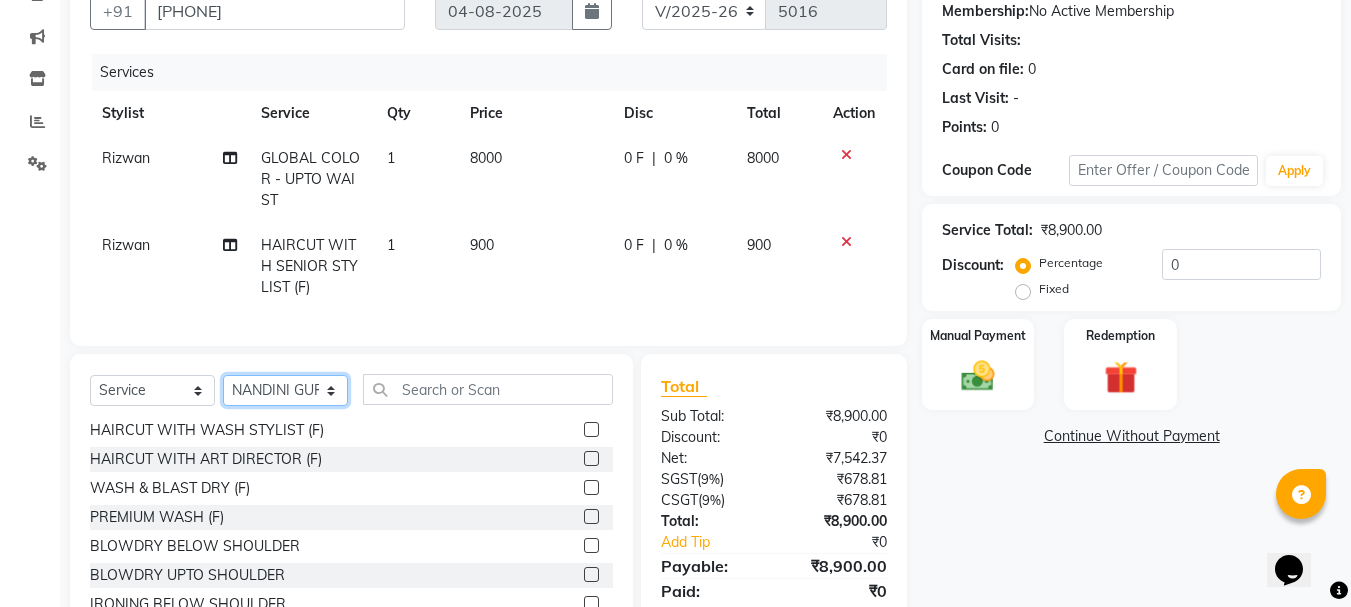click on "Select Stylist Alizah Bangi AMIT SOLANKI jishan shekh kuldeep MANDAR GOSAVI NANDINI GUPTA NIPUL SIR NISAR AHMED PIRJADE PARVEEN SHAIKH Rizwan ROOPAVATI Rupali  RUPESH SADAF SHAIKH SAHIL TAK SAMREEN DHOLKIYA shweta kashyap" 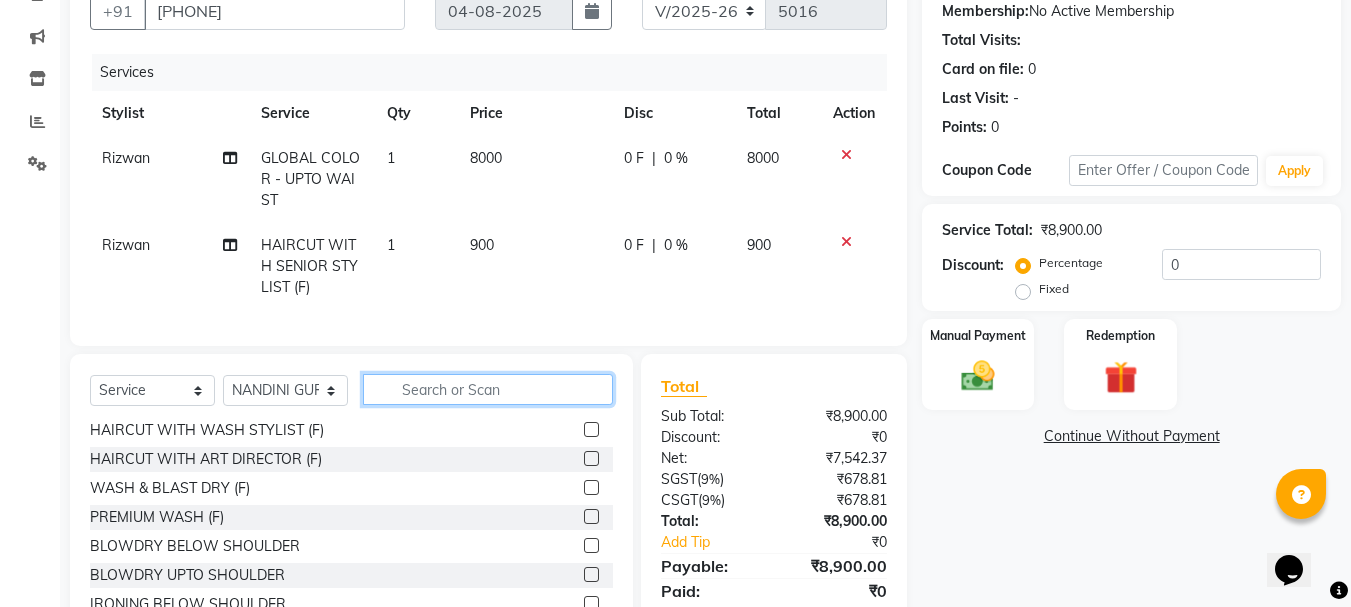 click 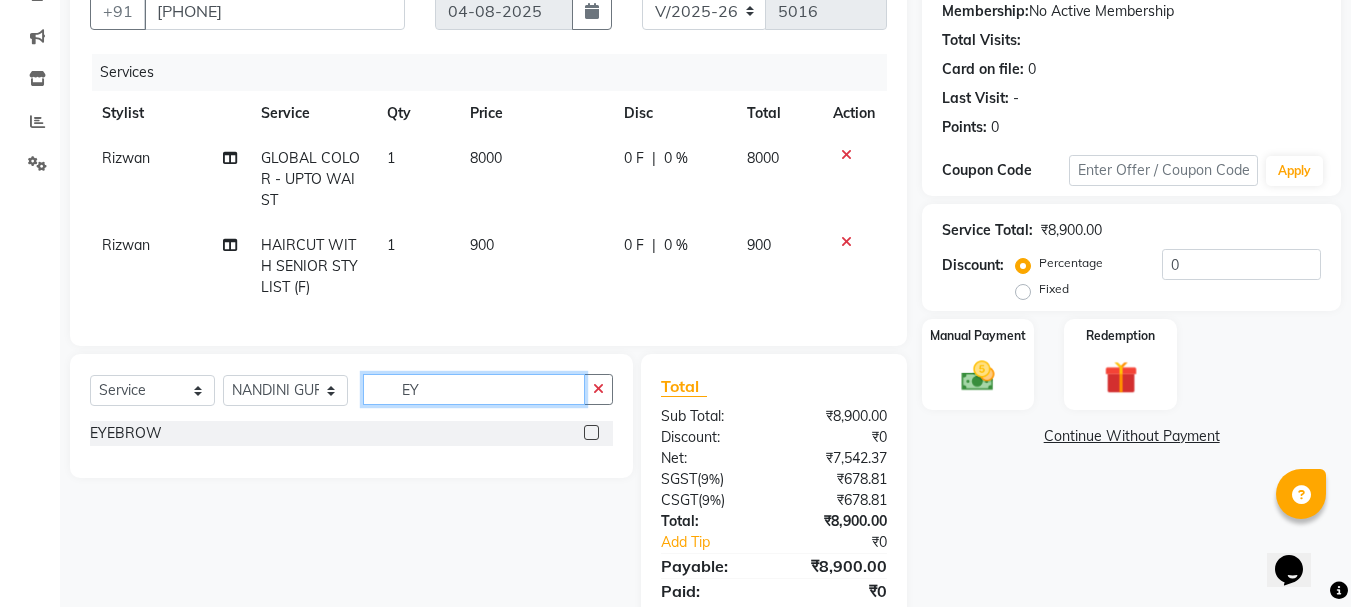 scroll, scrollTop: 0, scrollLeft: 0, axis: both 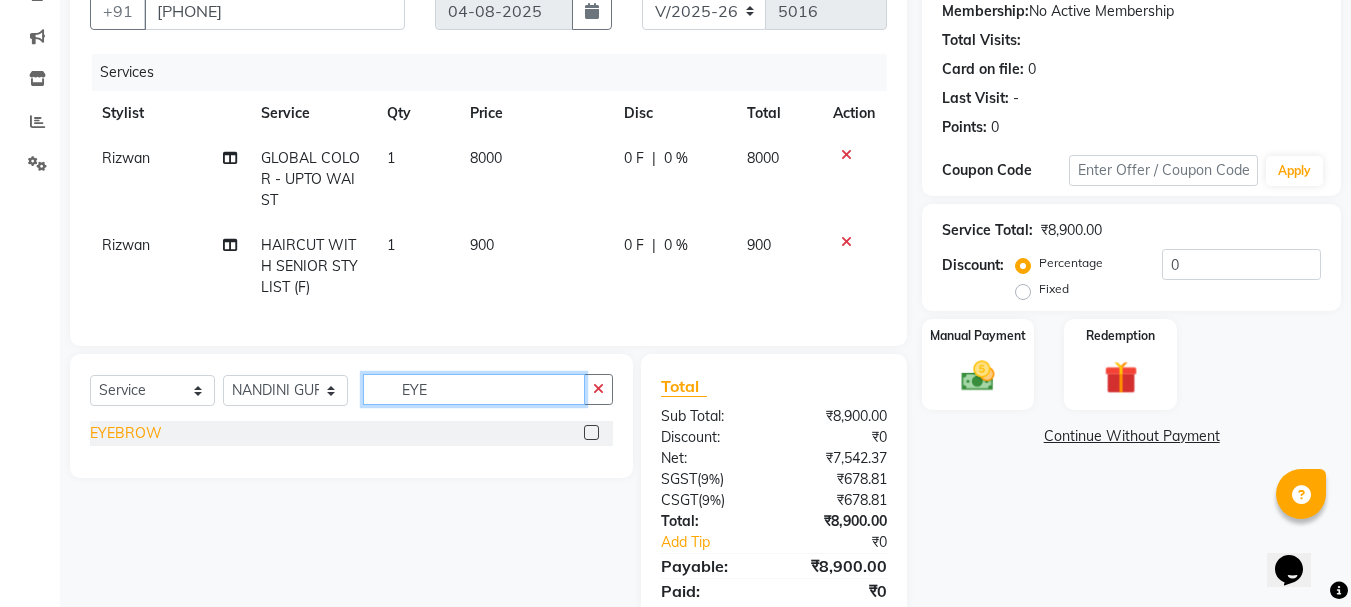 type on "EYE" 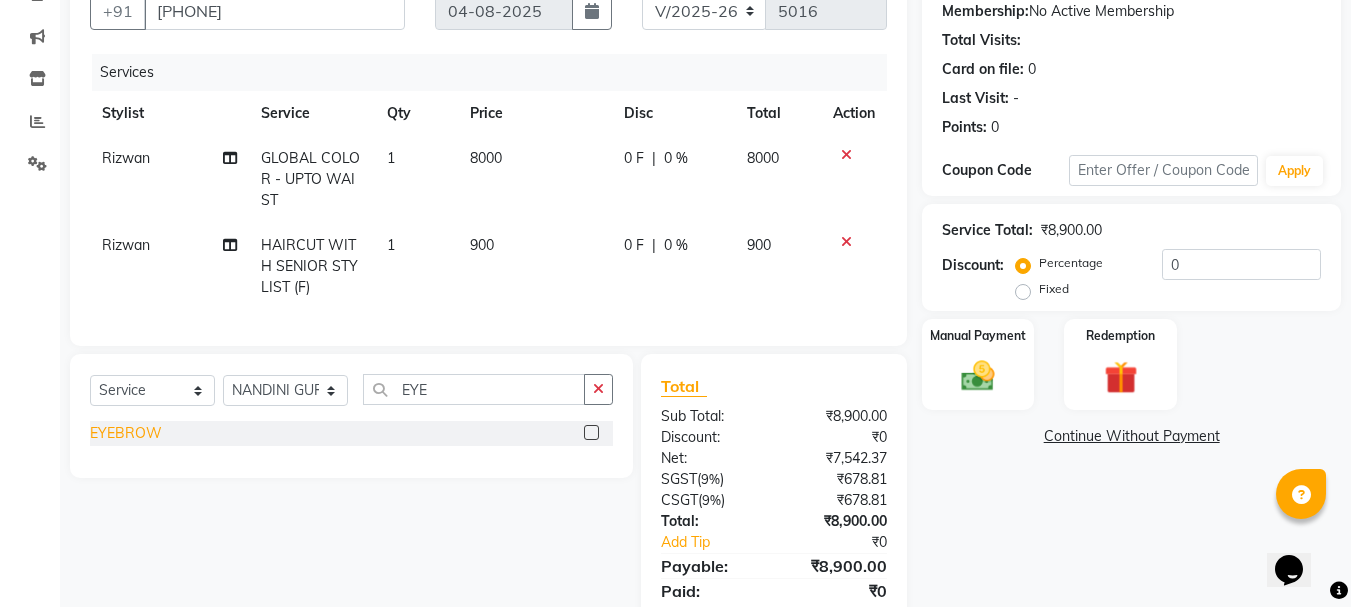 click on "EYEBROW" 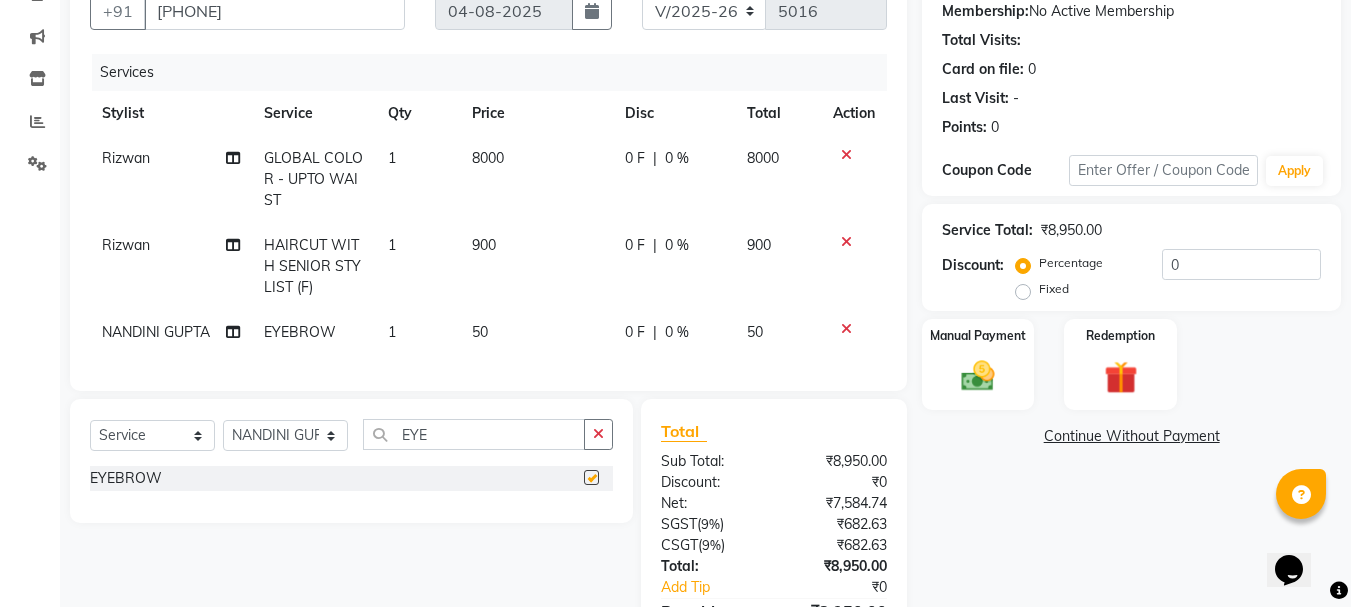 checkbox on "false" 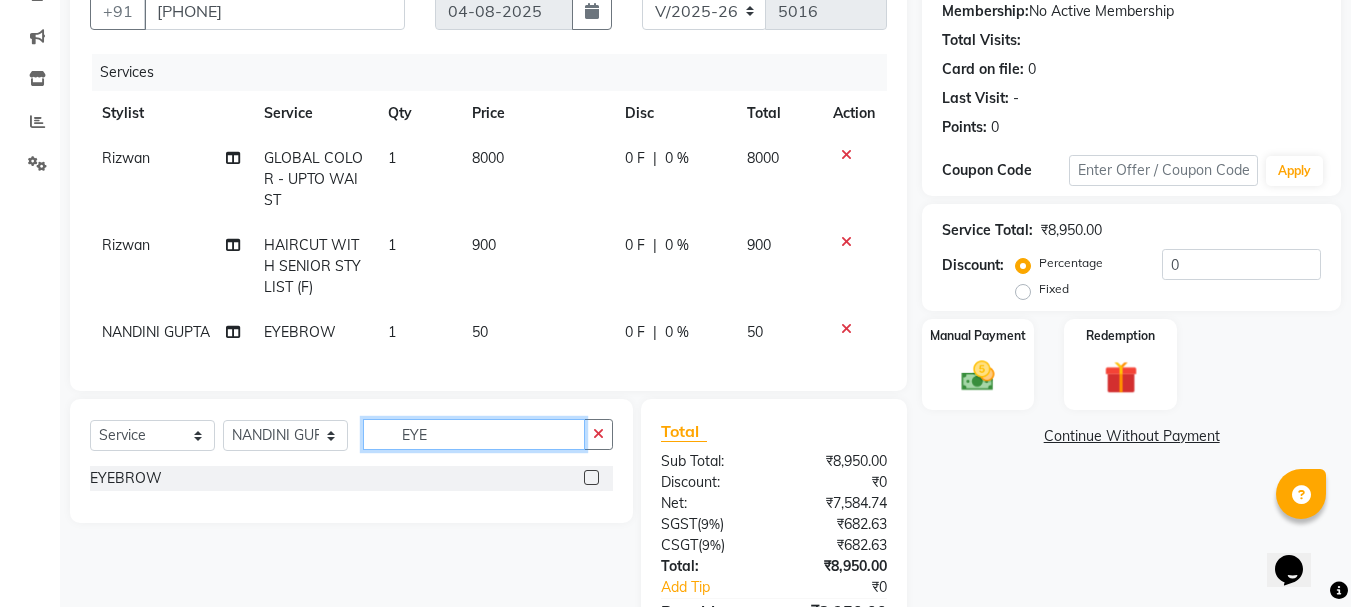 click on "EYE" 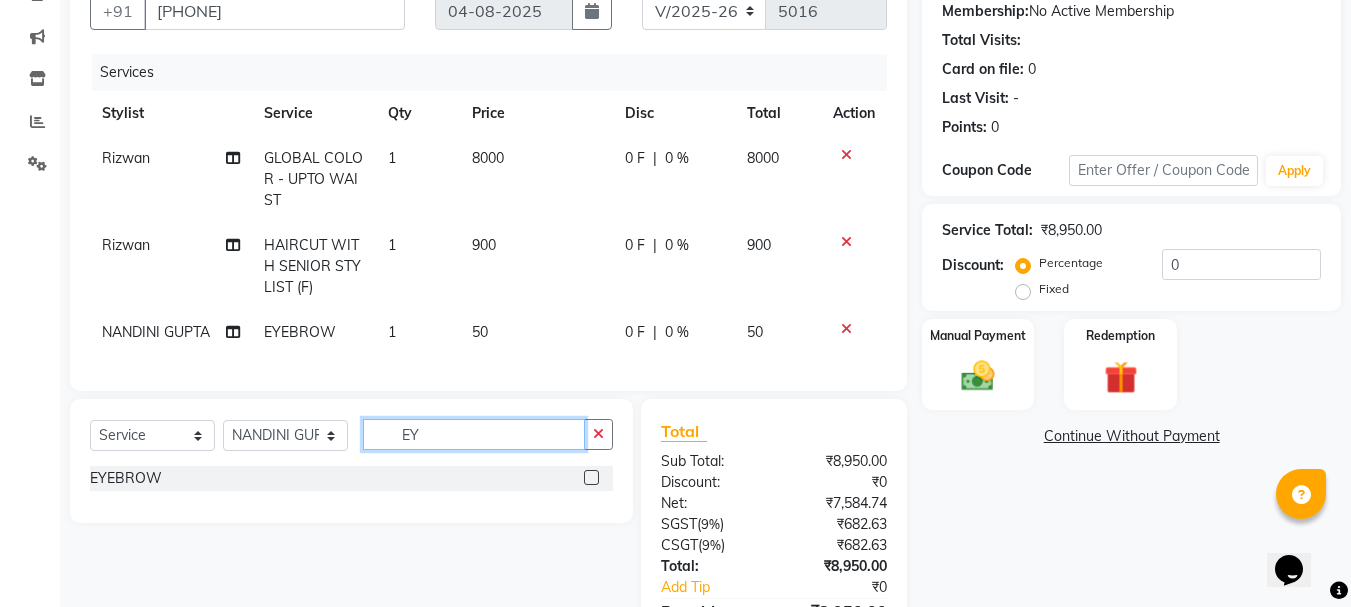 type on "E" 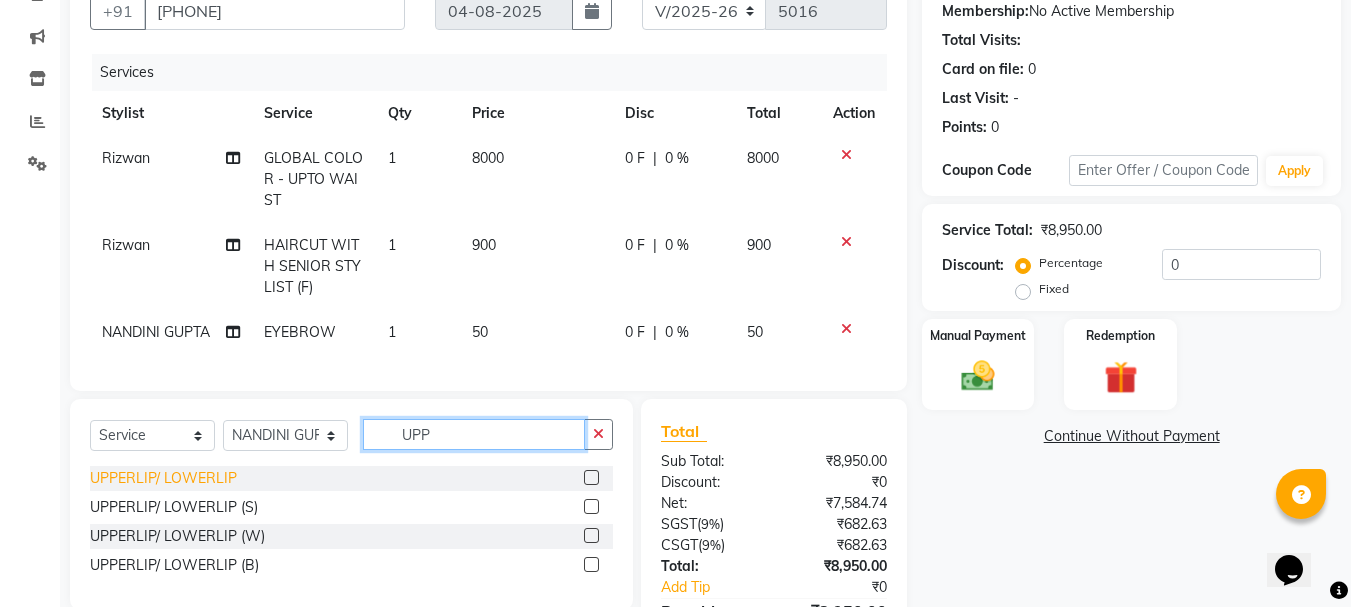 type on "UPP" 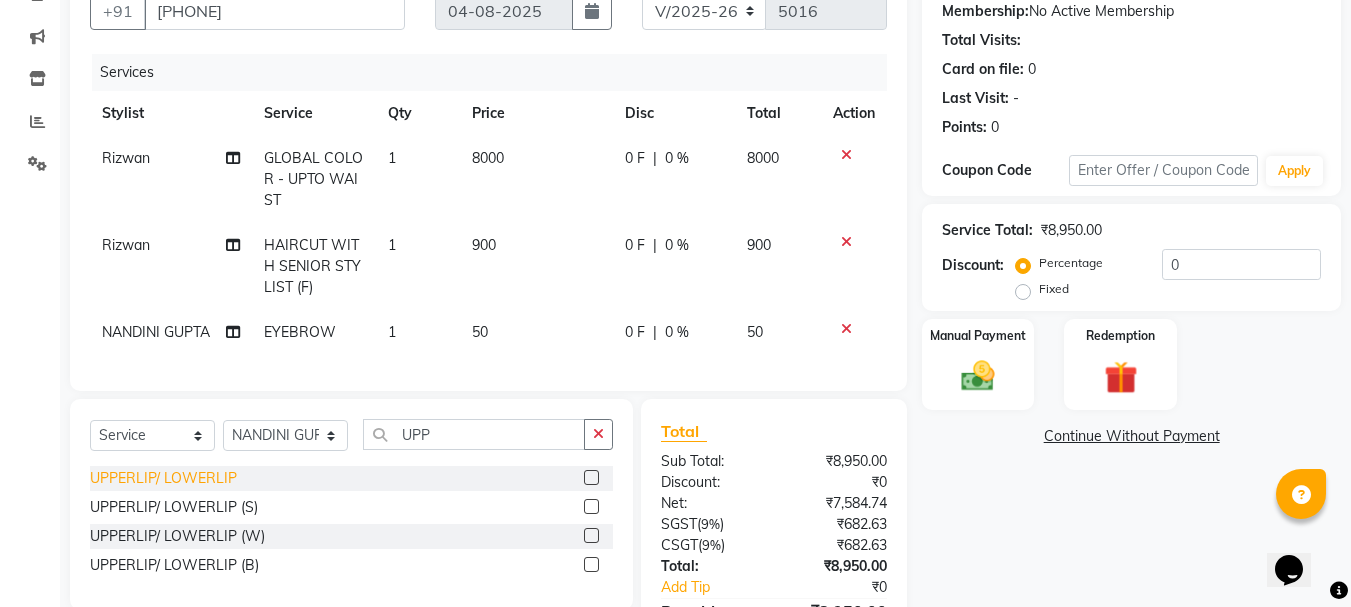 click on "UPPERLIP/ LOWERLIP" 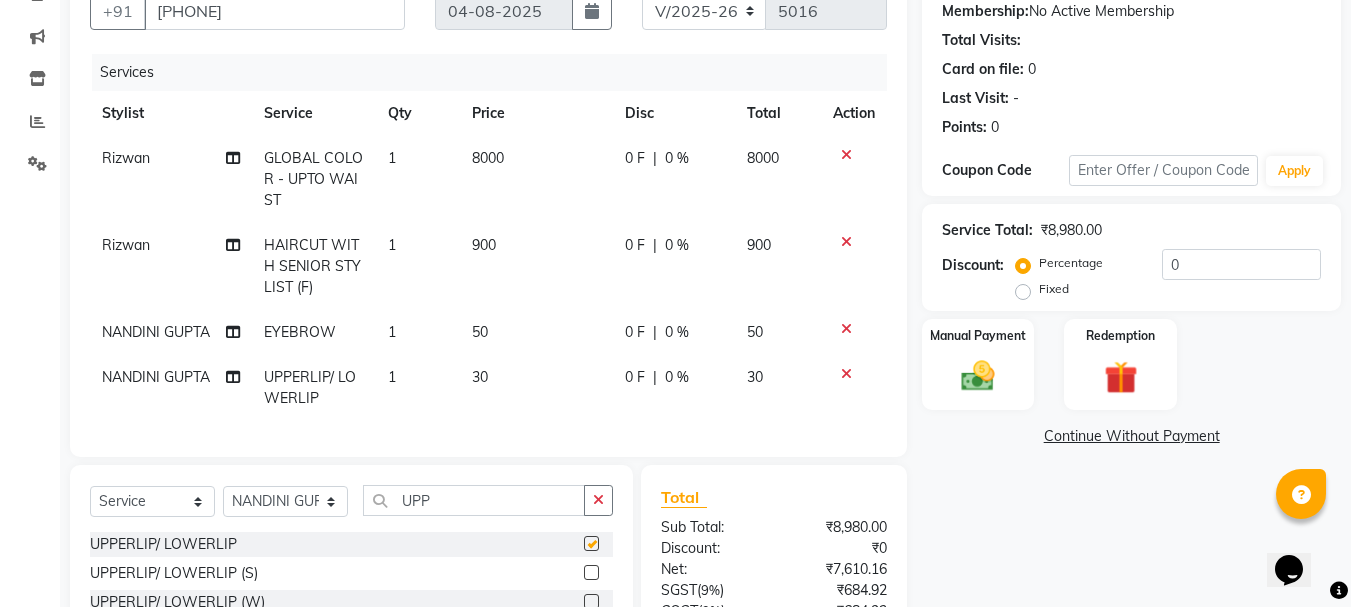 checkbox on "false" 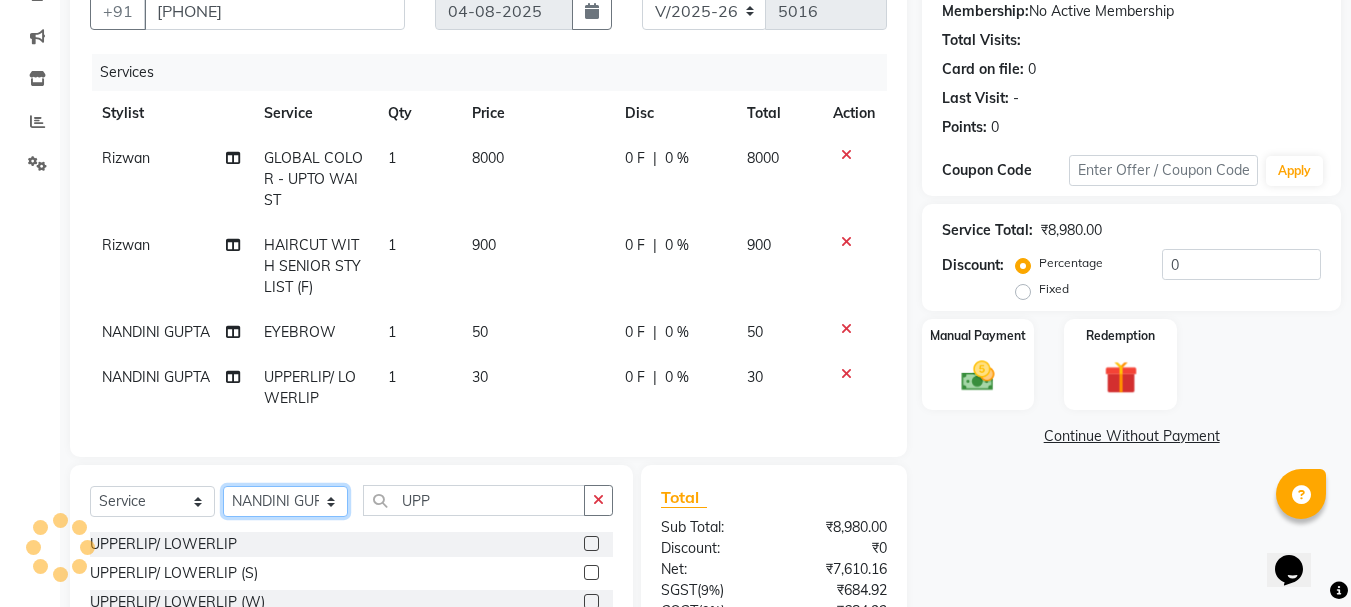 click on "Select Stylist Alizah Bangi AMIT SOLANKI jishan shekh kuldeep MANDAR GOSAVI NANDINI GUPTA NIPUL SIR NISAR AHMED PIRJADE PARVEEN SHAIKH Rizwan ROOPAVATI Rupali  RUPESH SADAF SHAIKH SAHIL TAK SAMREEN DHOLKIYA shweta kashyap" 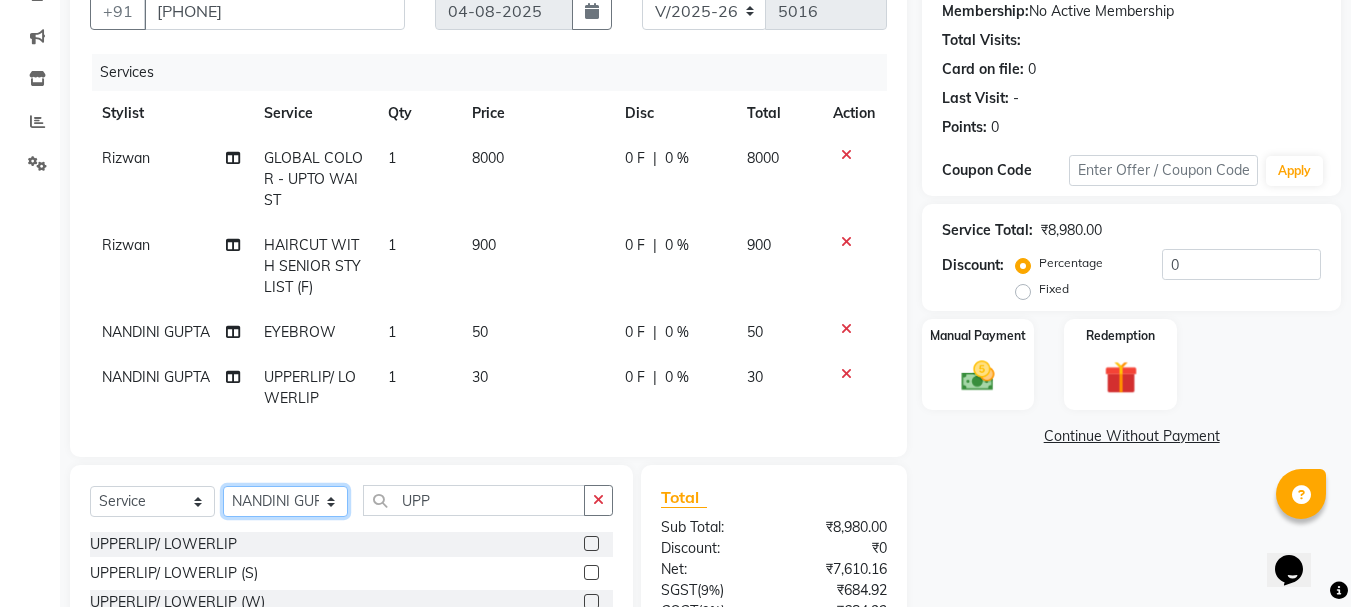 select on "4387" 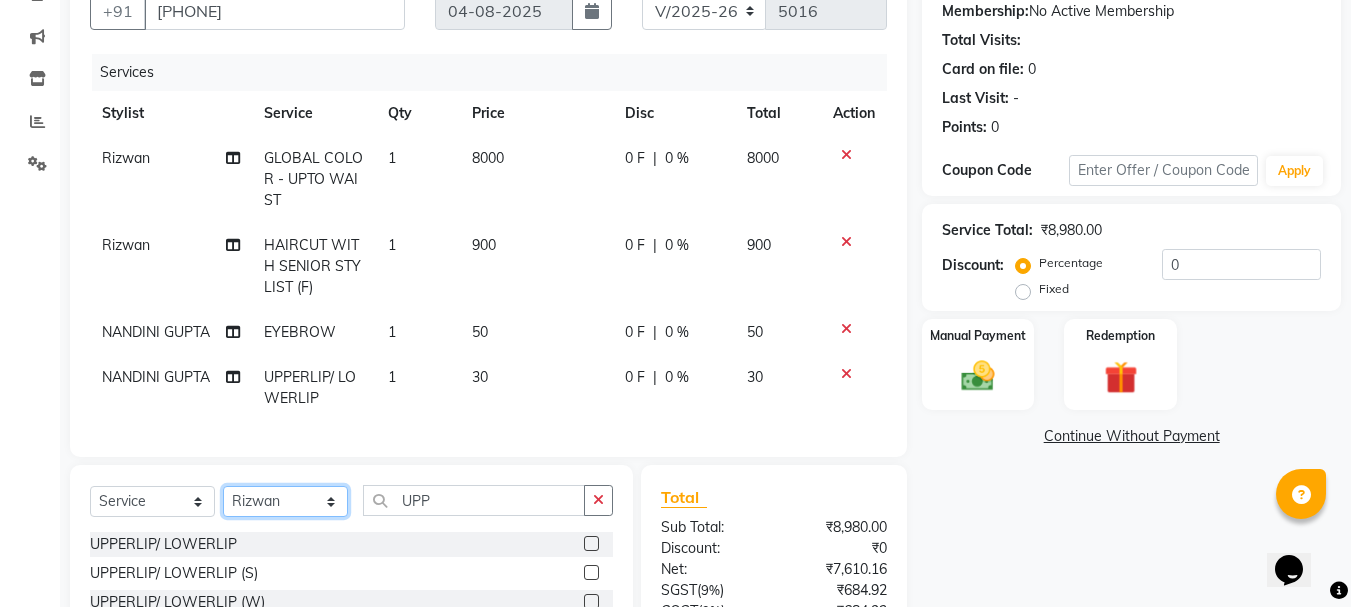 click on "Select Stylist Alizah Bangi AMIT SOLANKI jishan shekh kuldeep MANDAR GOSAVI NANDINI GUPTA NIPUL SIR NISAR AHMED PIRJADE PARVEEN SHAIKH Rizwan ROOPAVATI Rupali  RUPESH SADAF SHAIKH SAHIL TAK SAMREEN DHOLKIYA shweta kashyap" 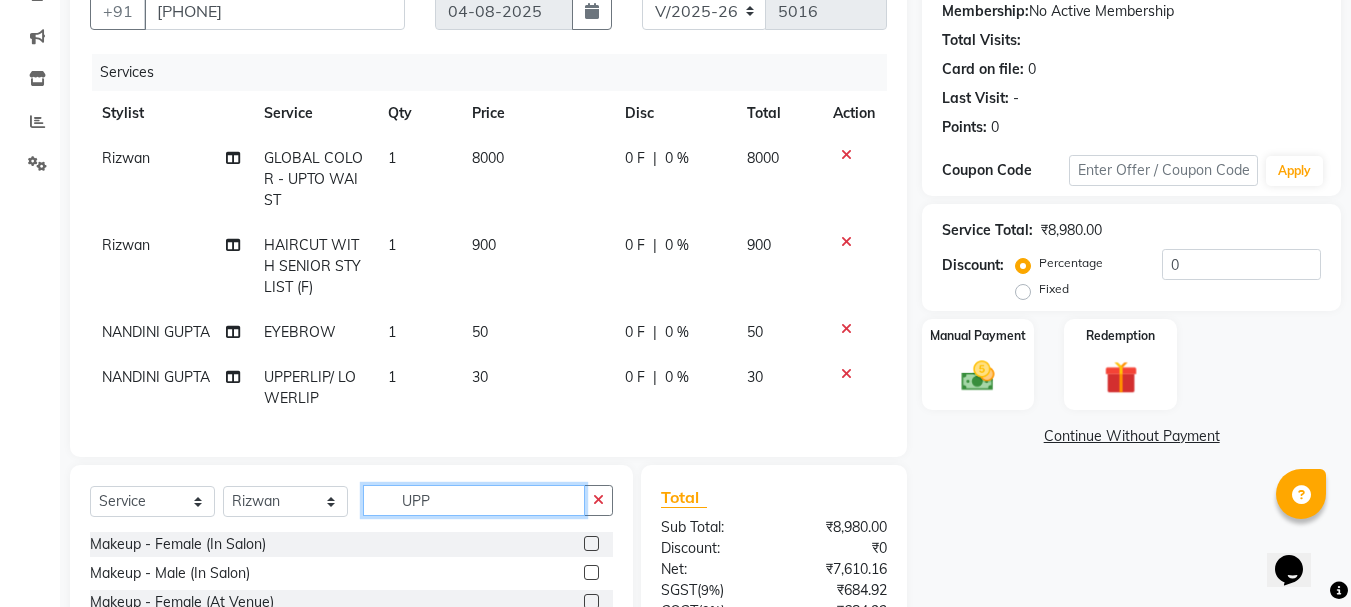 click on "UPP" 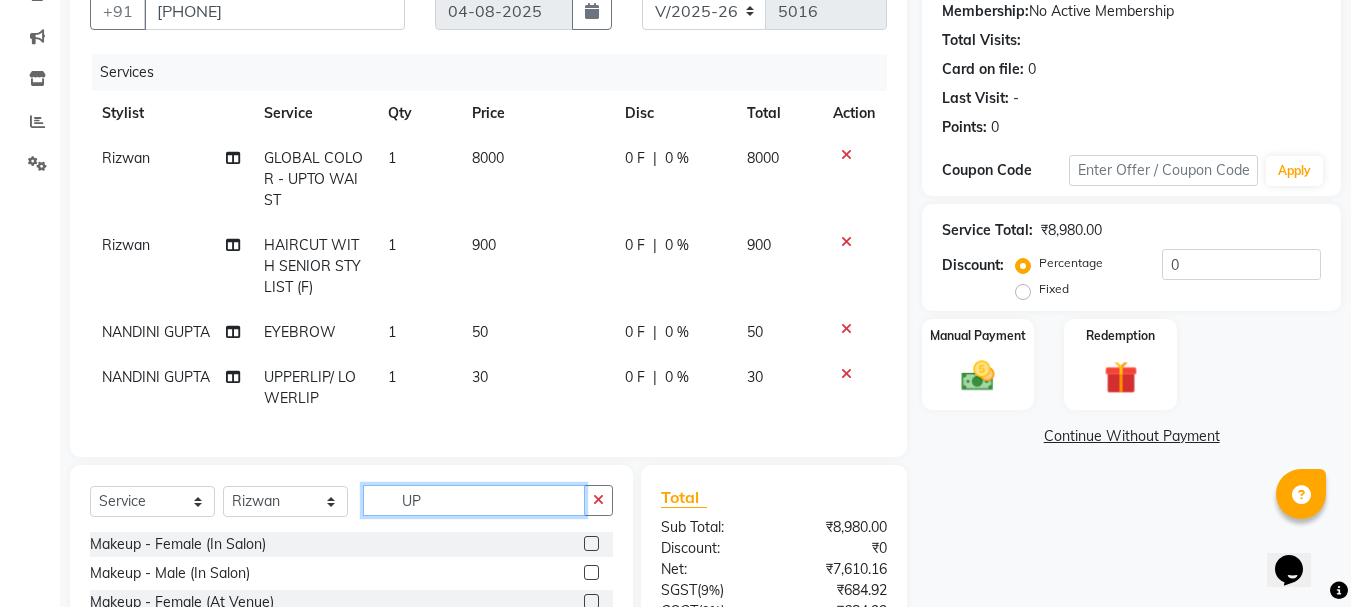 type on "U" 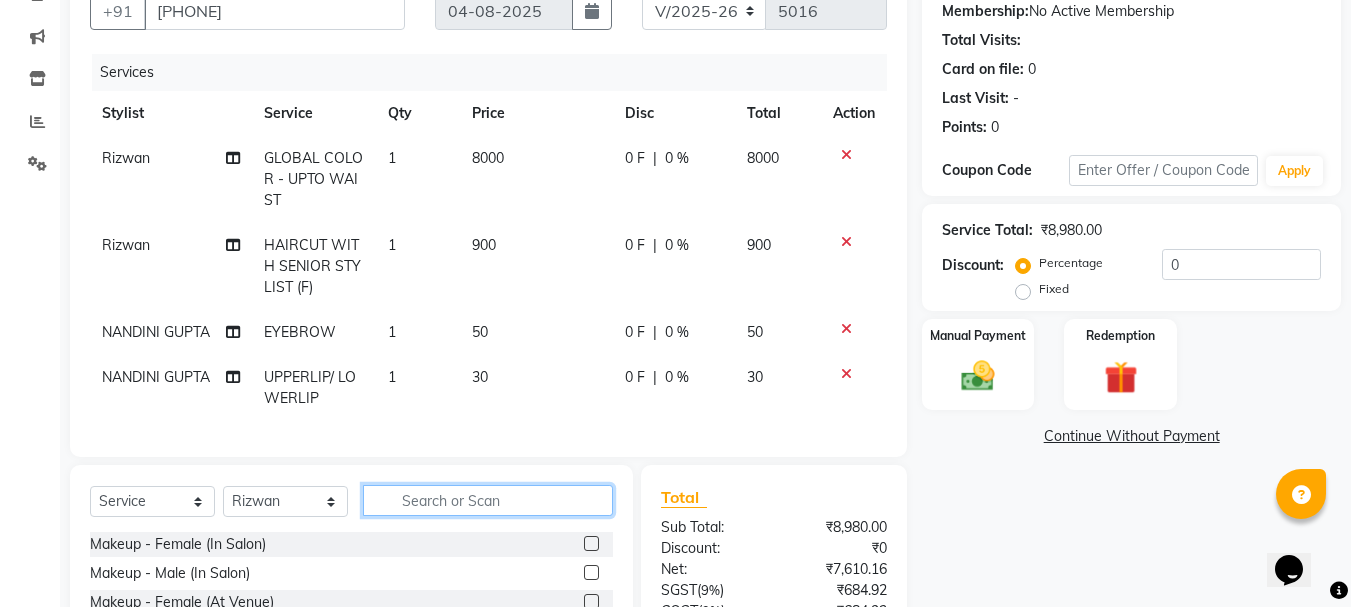 type 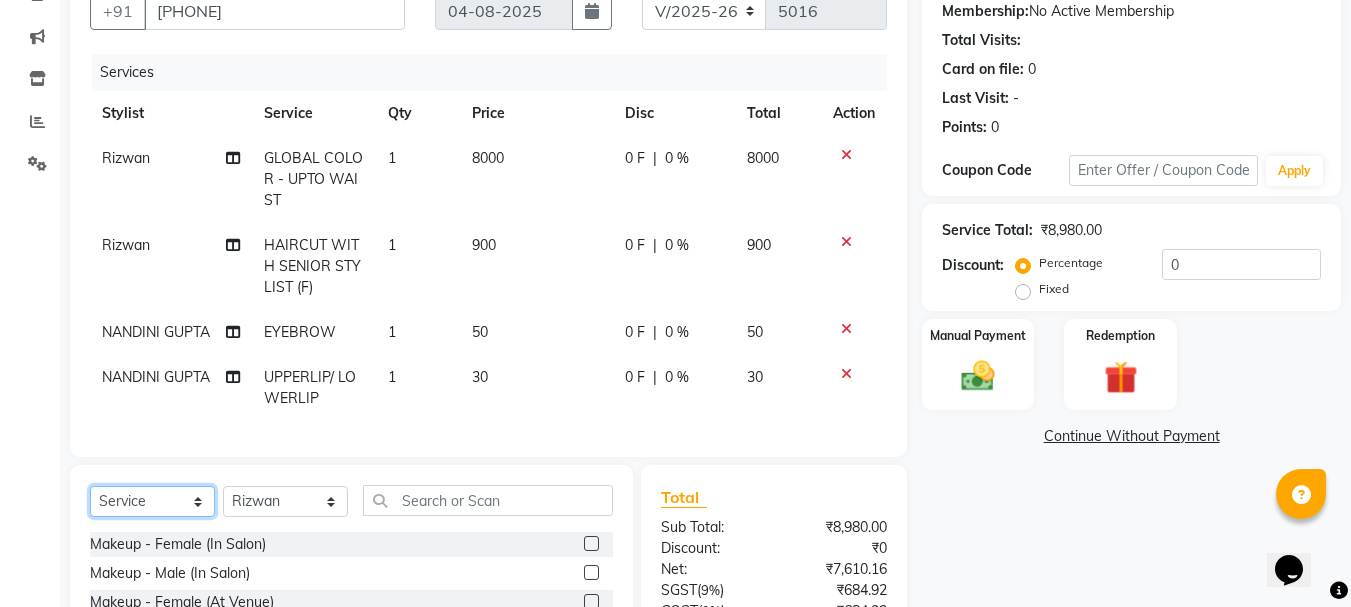 click on "Select  Service  Product  Membership  Package Voucher Prepaid Gift Card" 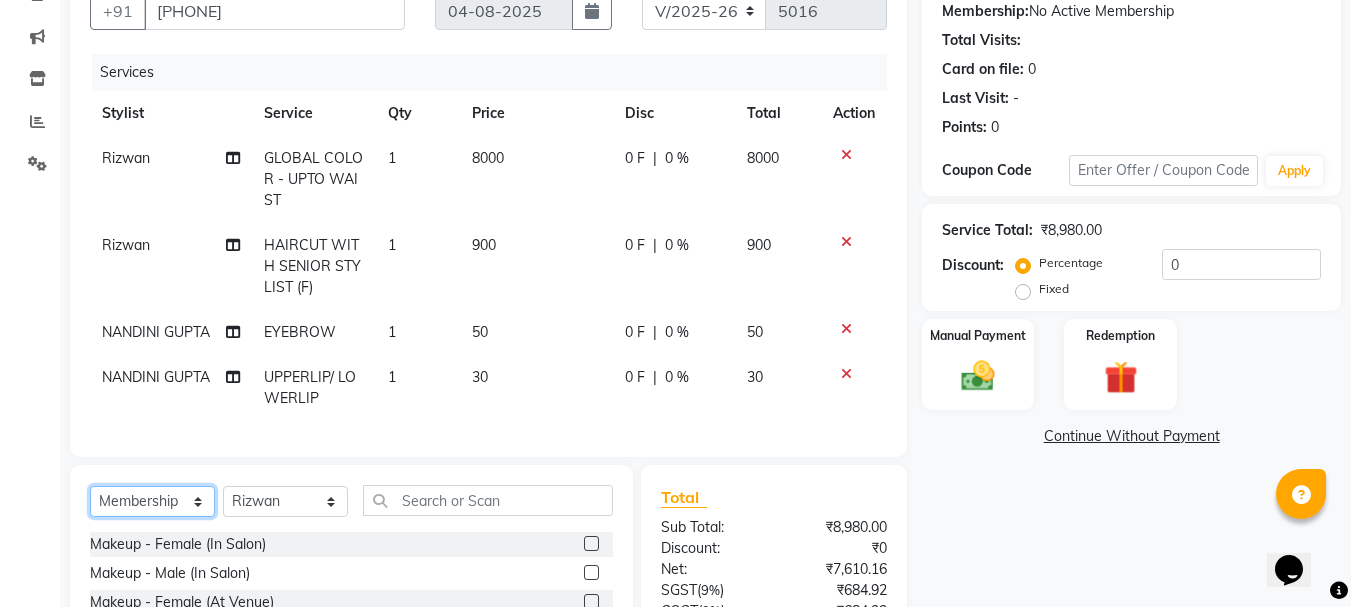 click on "Select  Service  Product  Membership  Package Voucher Prepaid Gift Card" 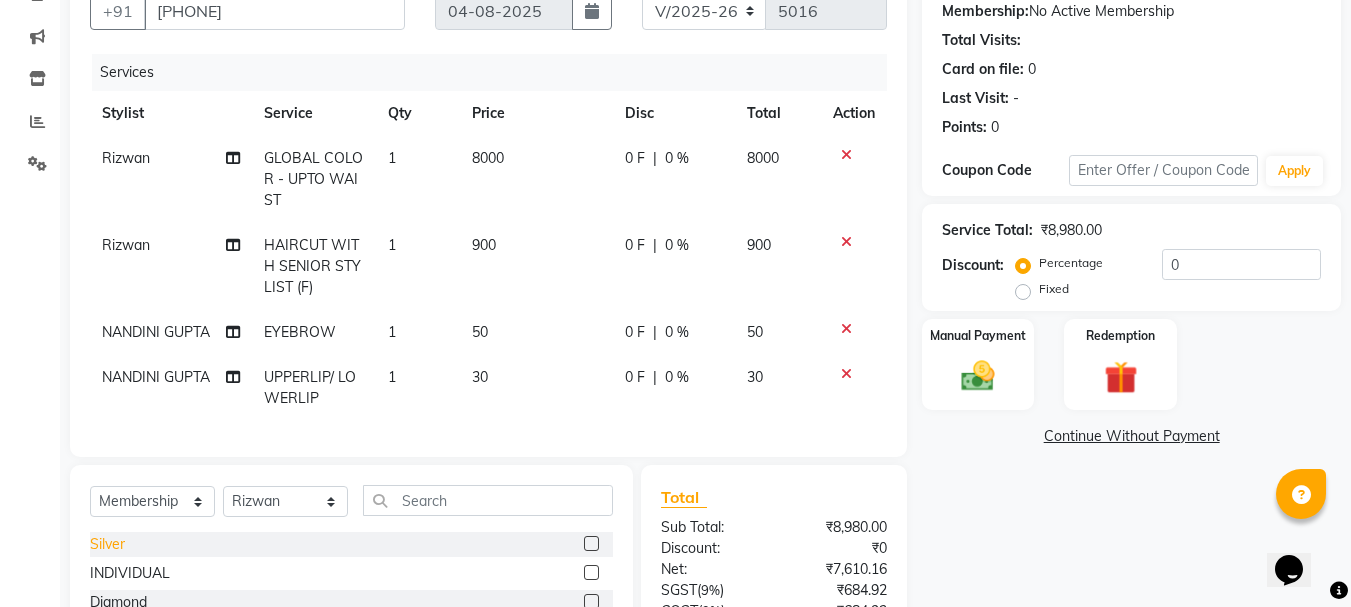 click on "Silver" 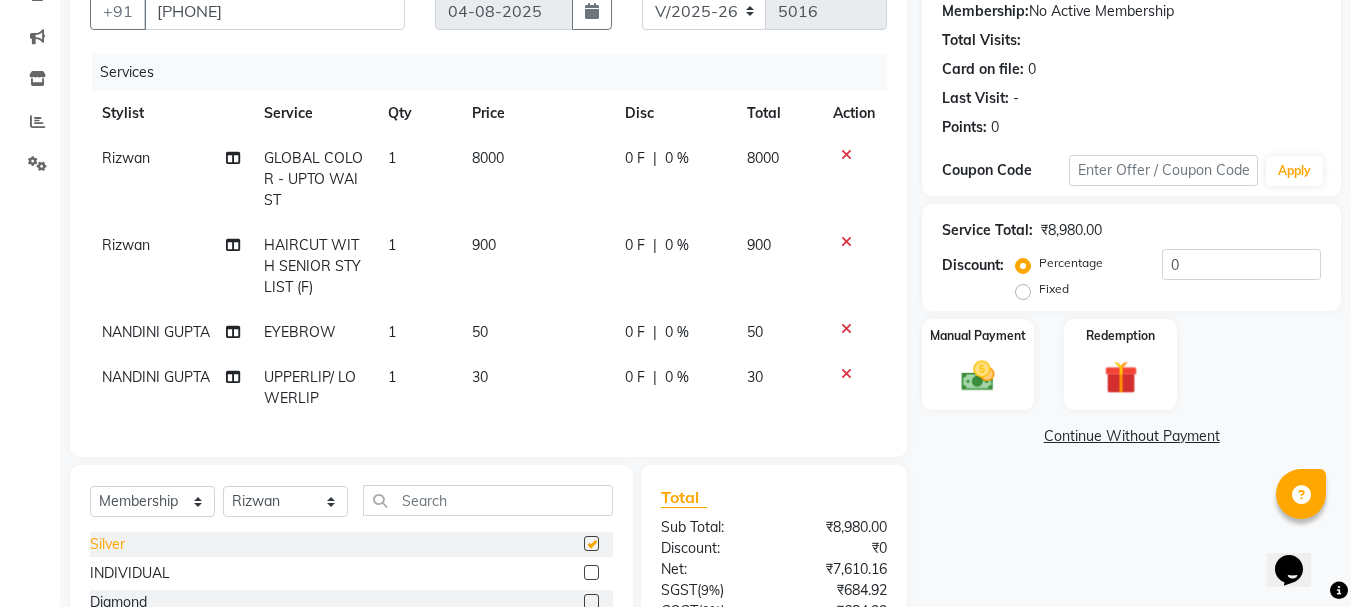 select on "select" 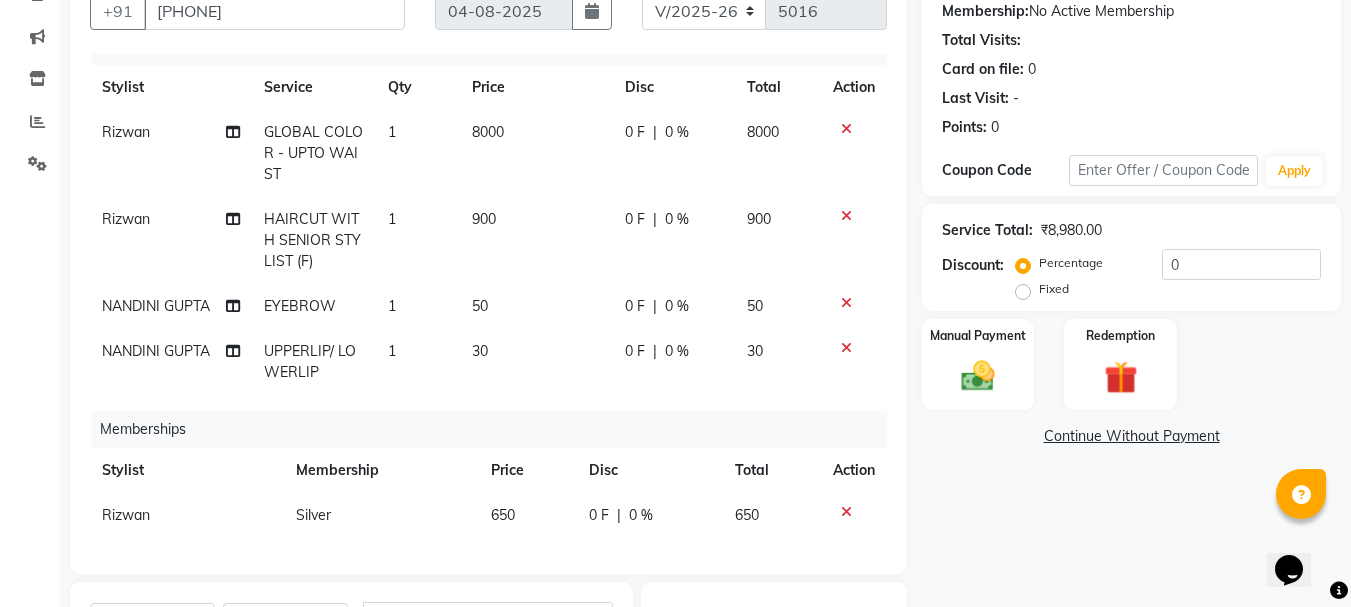 scroll, scrollTop: 41, scrollLeft: 0, axis: vertical 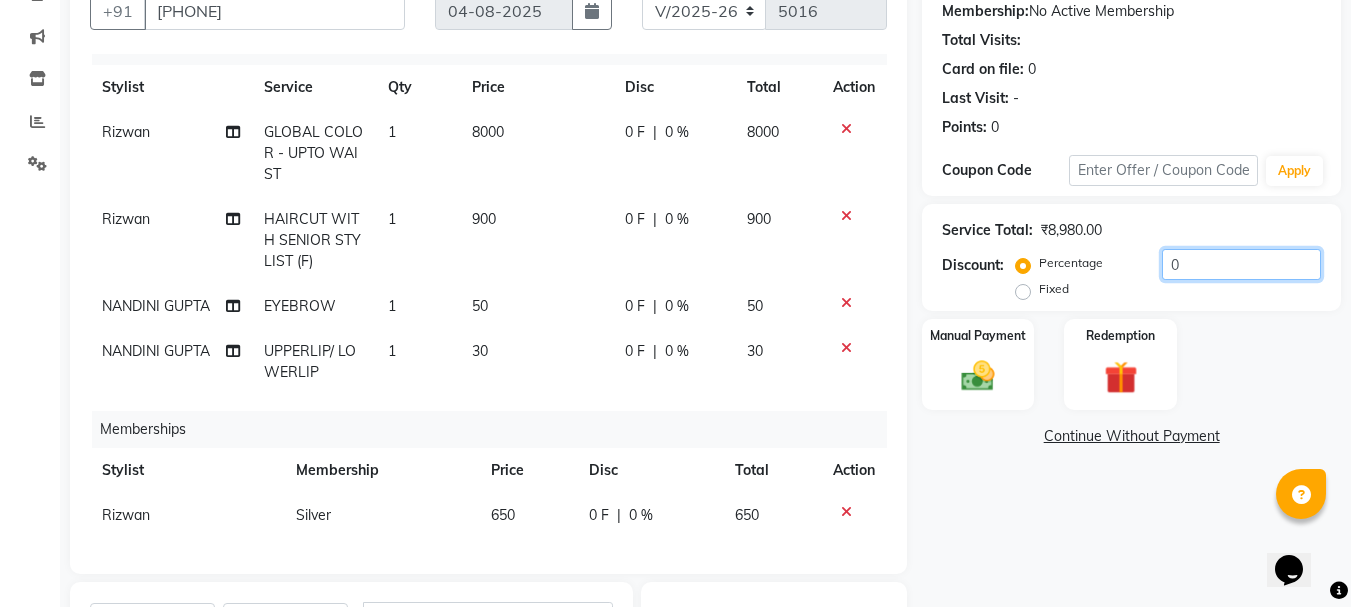 click on "0" 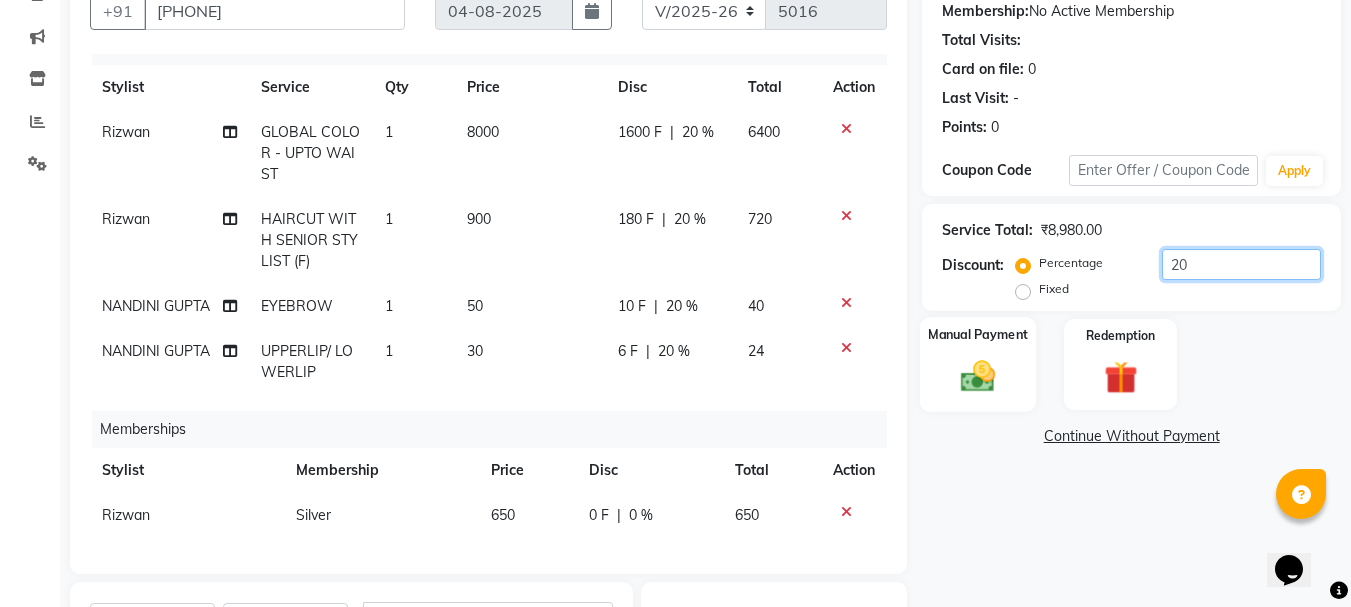 scroll, scrollTop: 394, scrollLeft: 0, axis: vertical 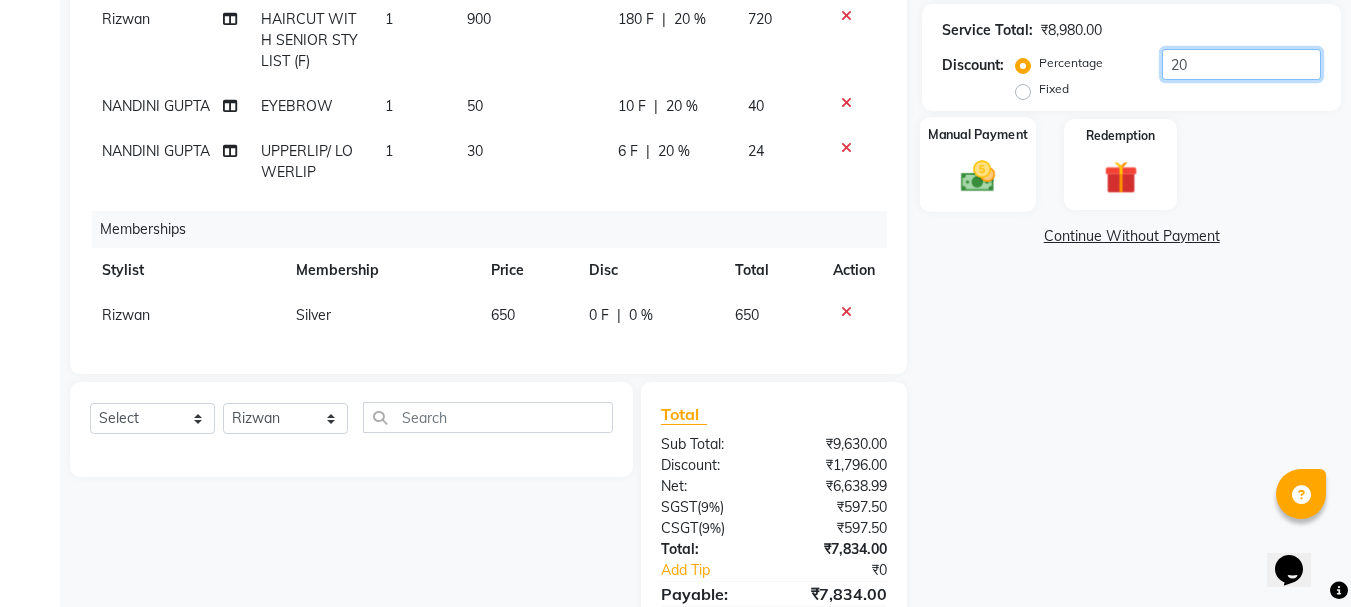 type on "20" 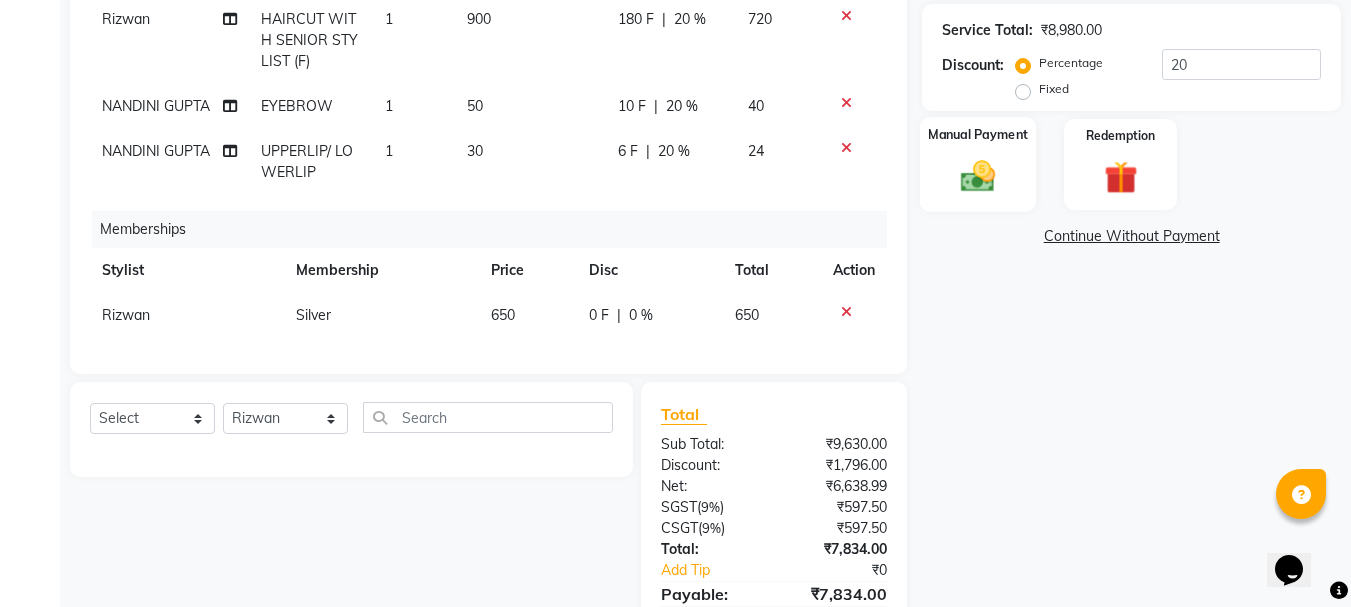click 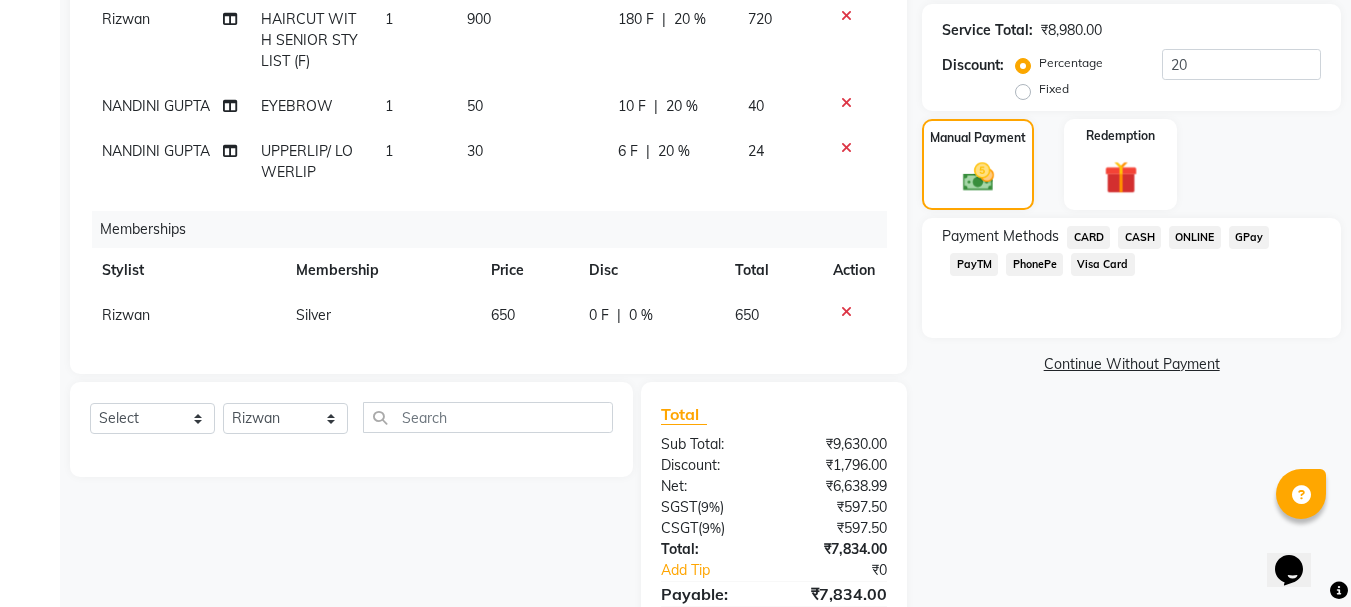 scroll, scrollTop: 493, scrollLeft: 0, axis: vertical 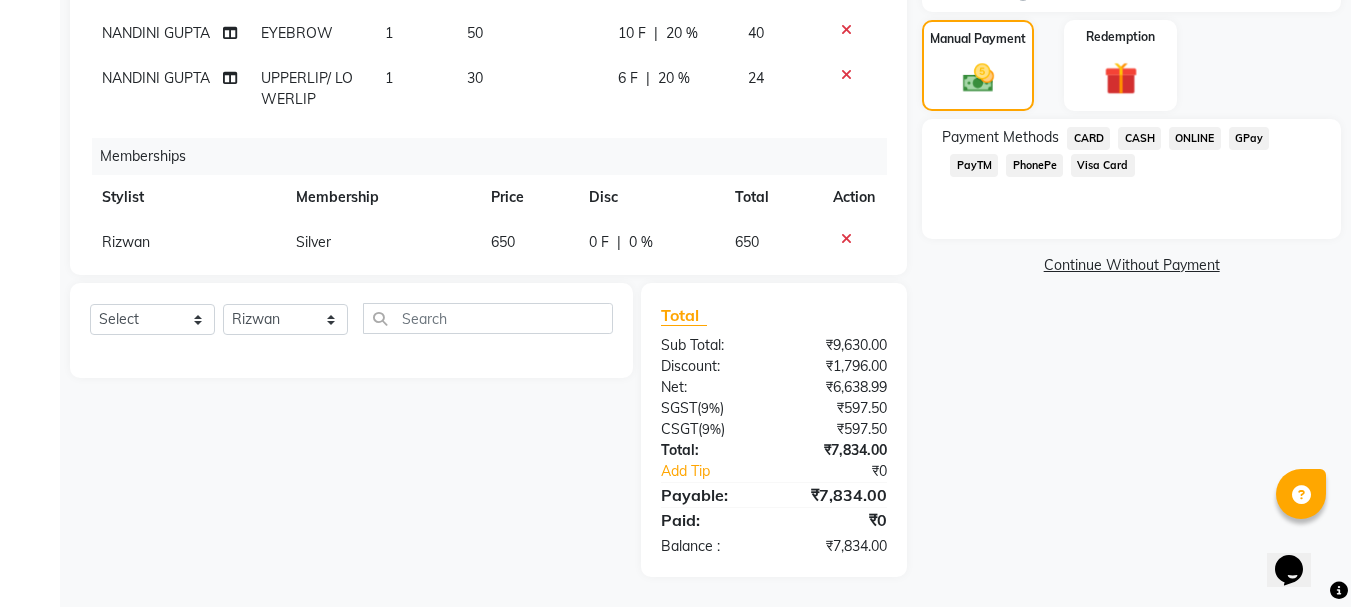 click on "CARD" 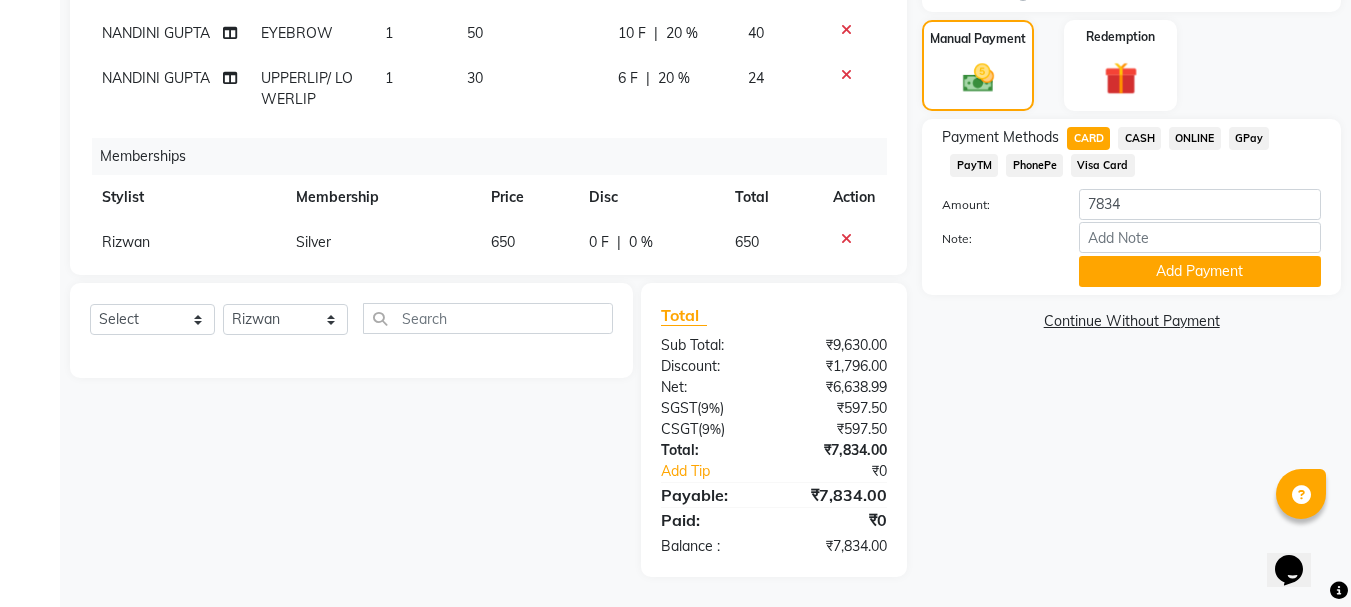 scroll, scrollTop: 193, scrollLeft: 0, axis: vertical 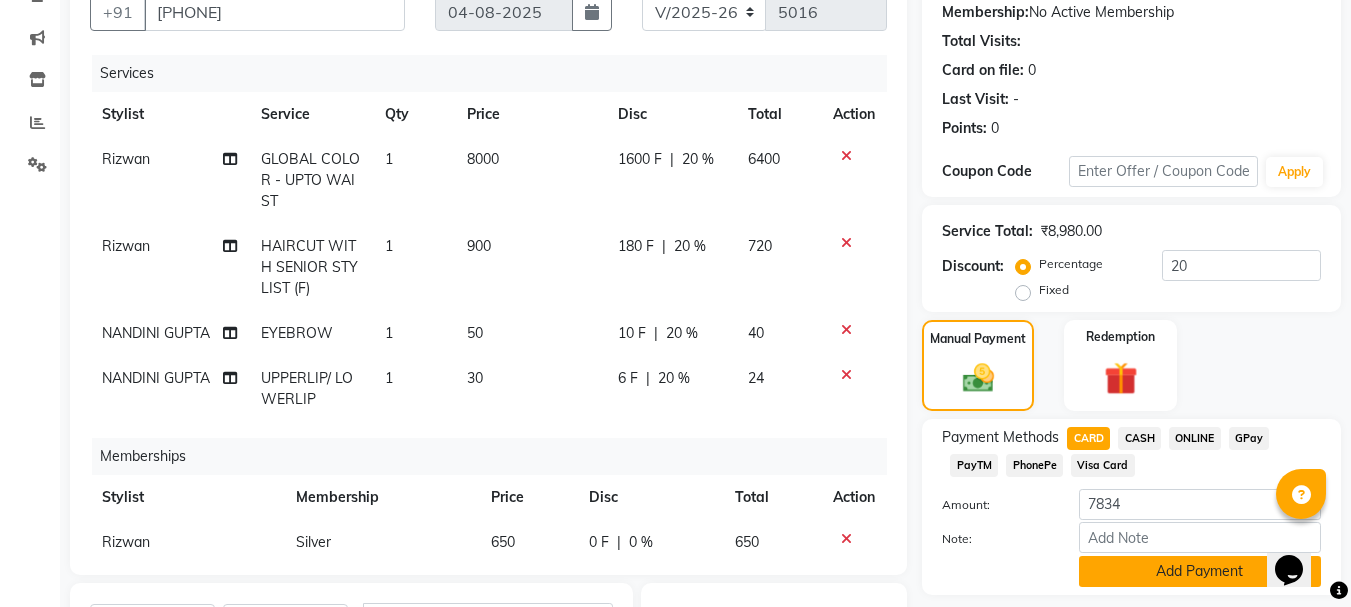 click on "Add Payment" 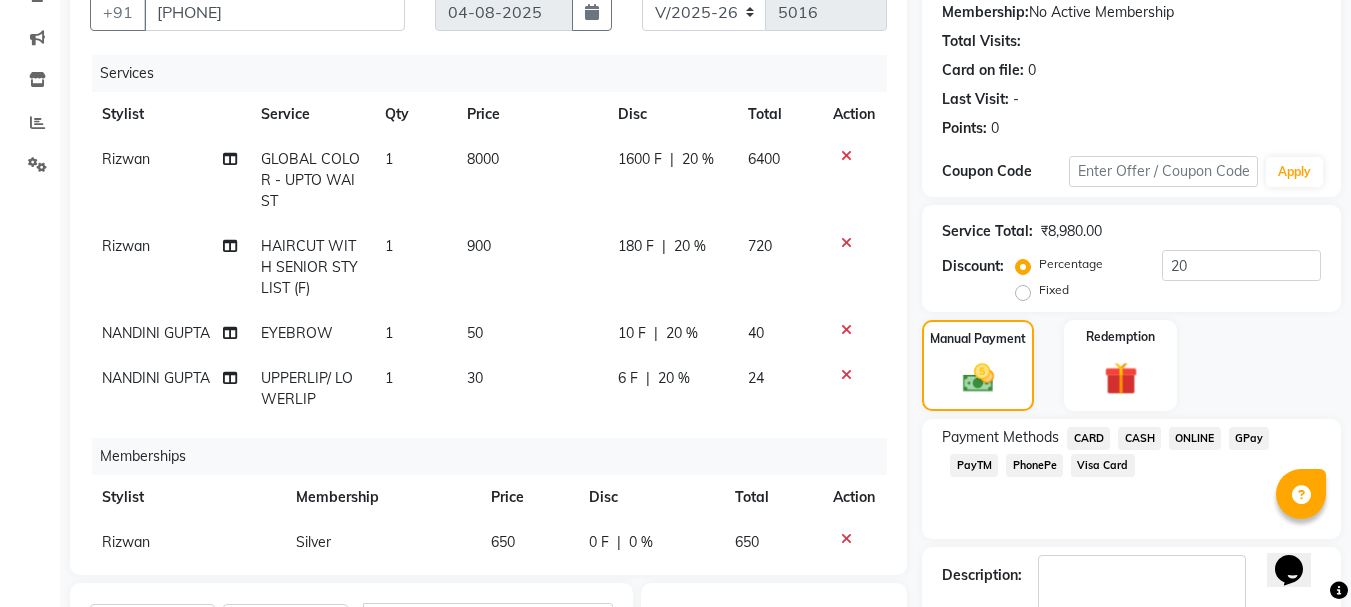 scroll, scrollTop: 493, scrollLeft: 0, axis: vertical 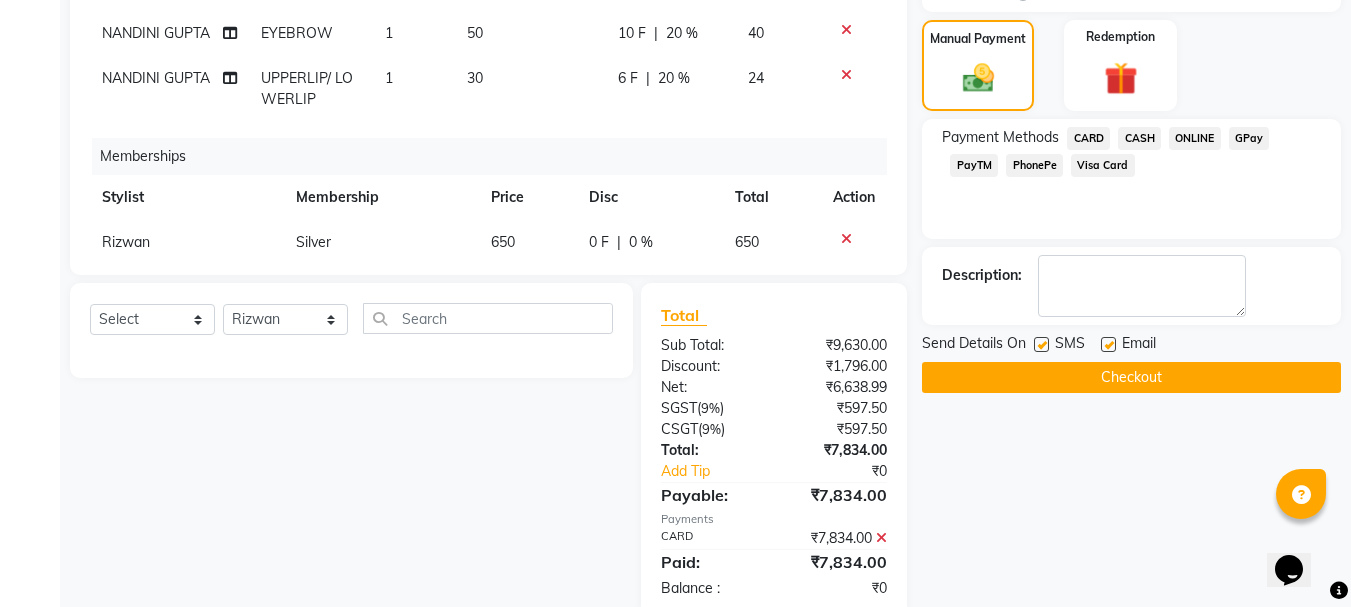 click on "Checkout" 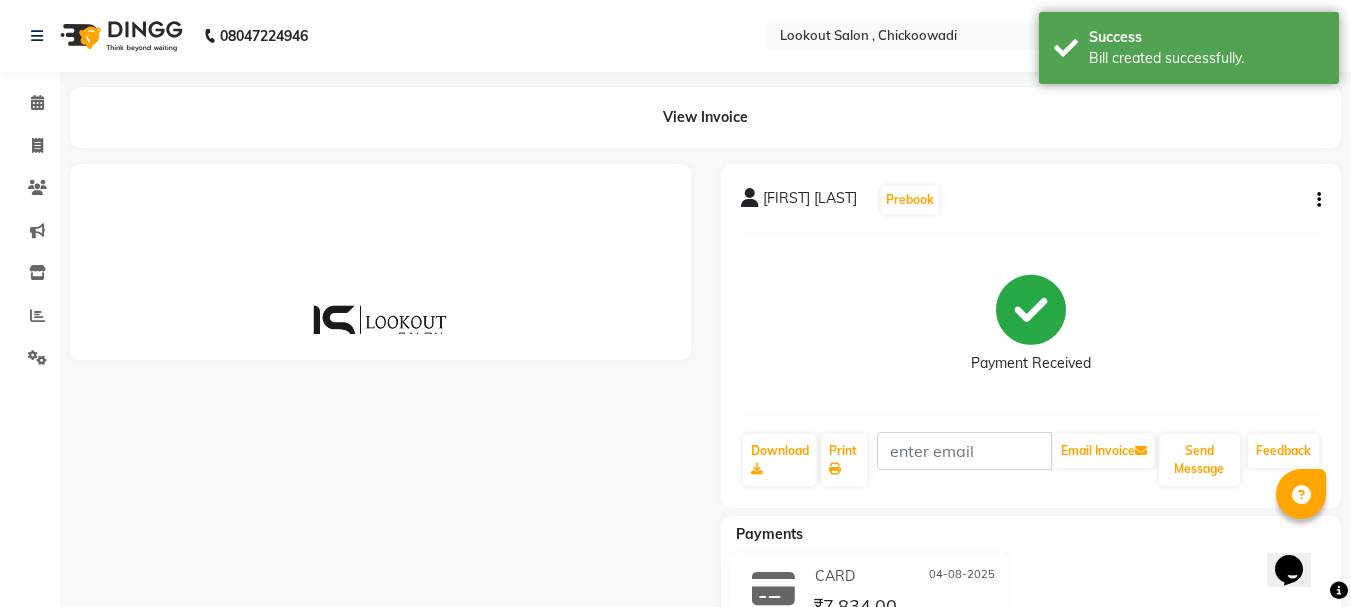 scroll, scrollTop: 0, scrollLeft: 0, axis: both 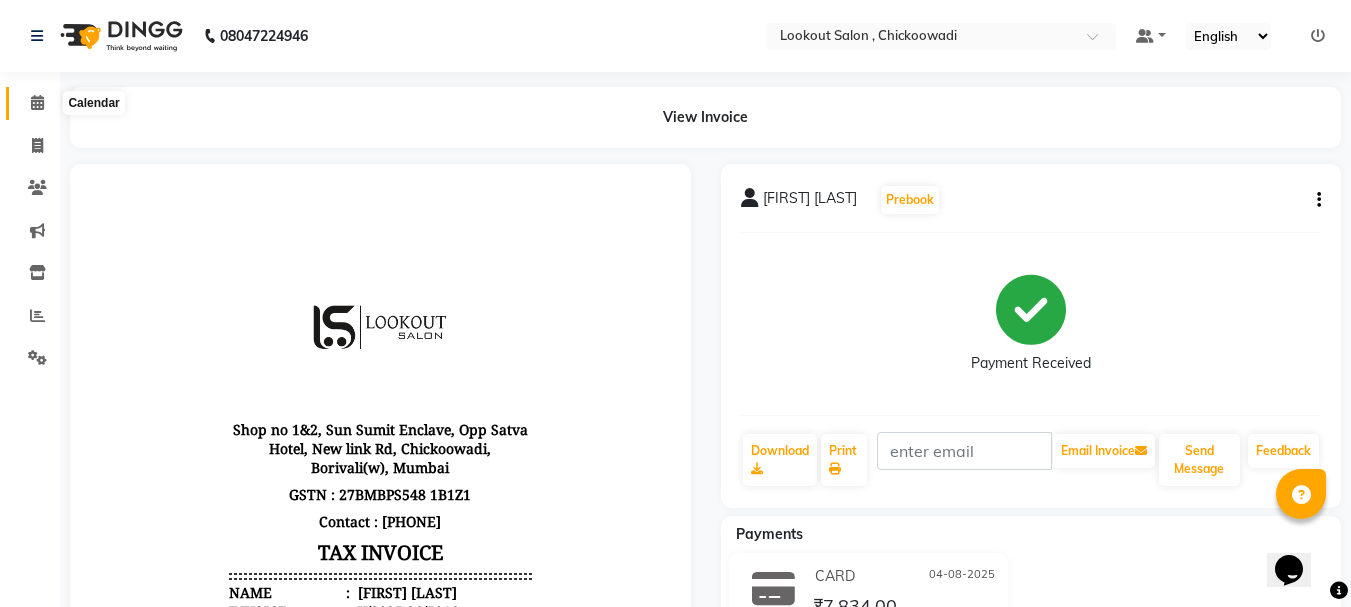 click 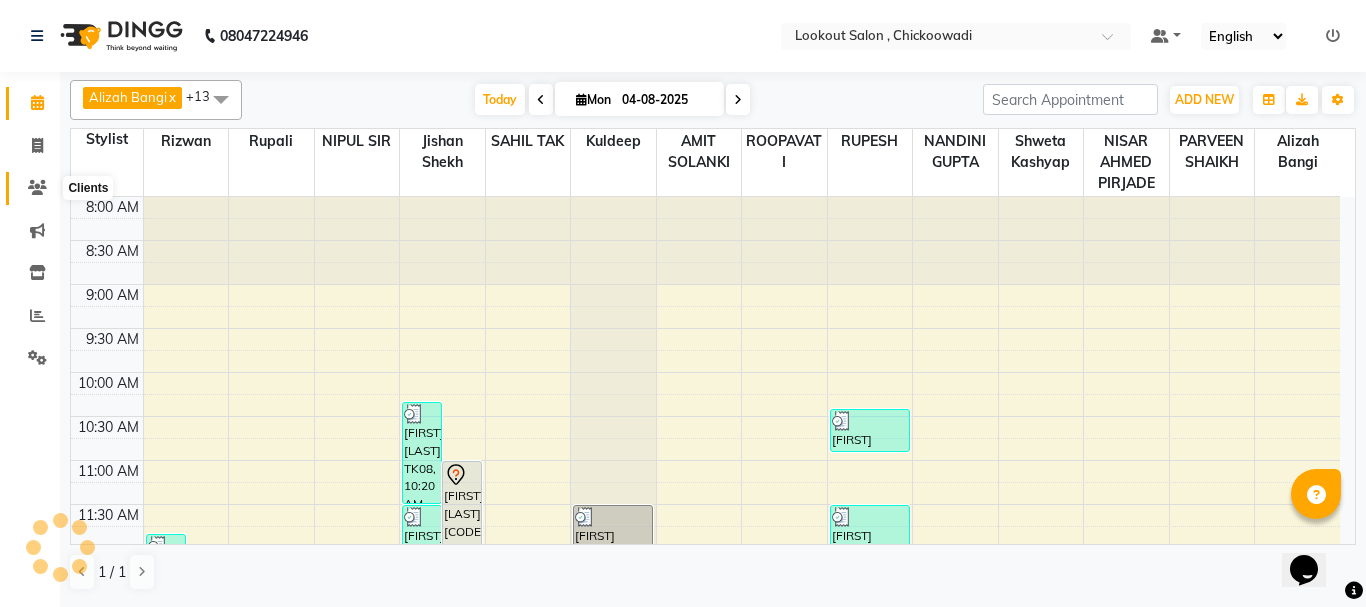 click 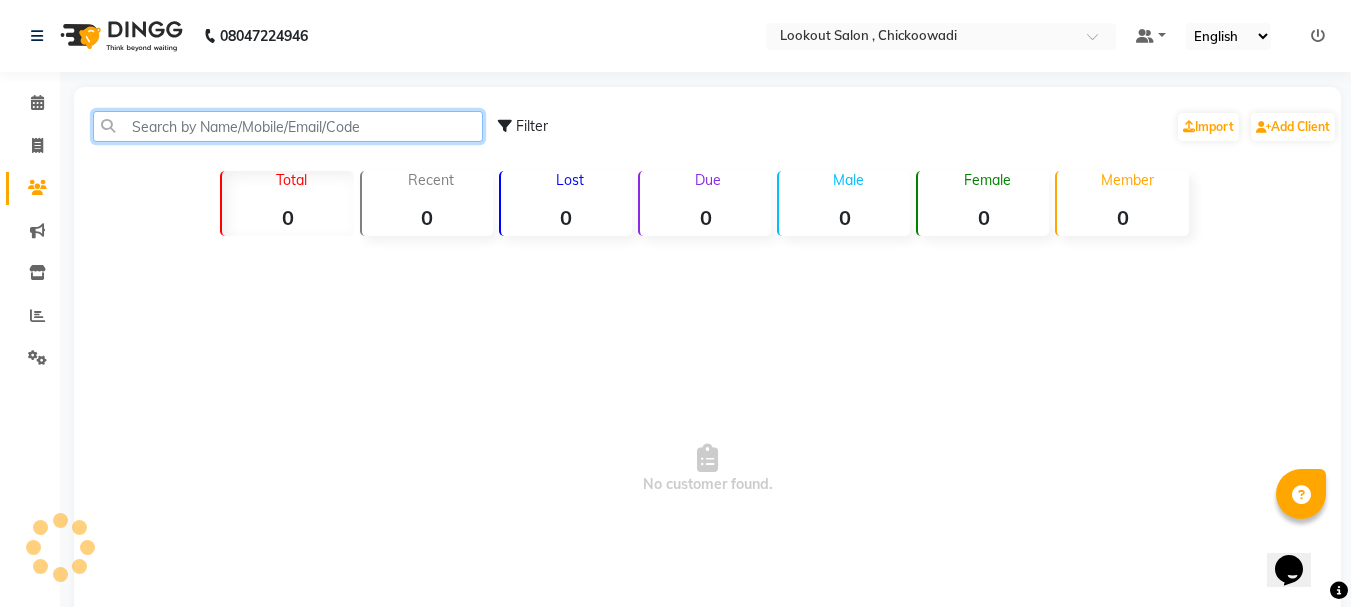 click 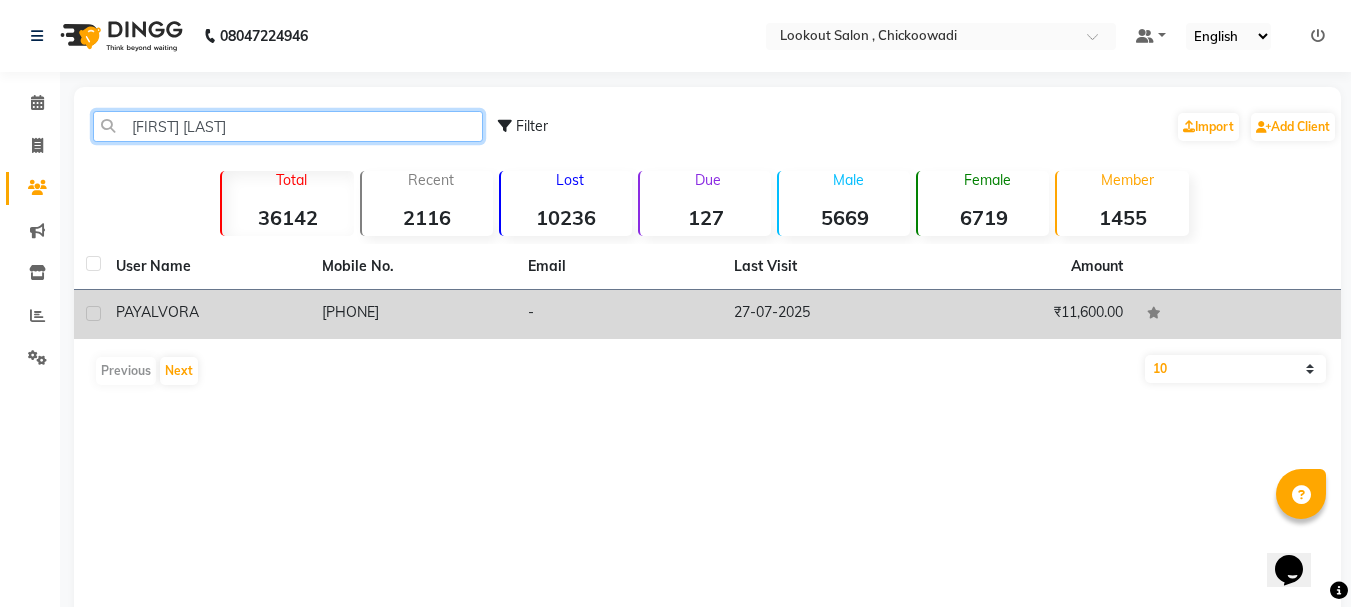type on "PAYAL VO" 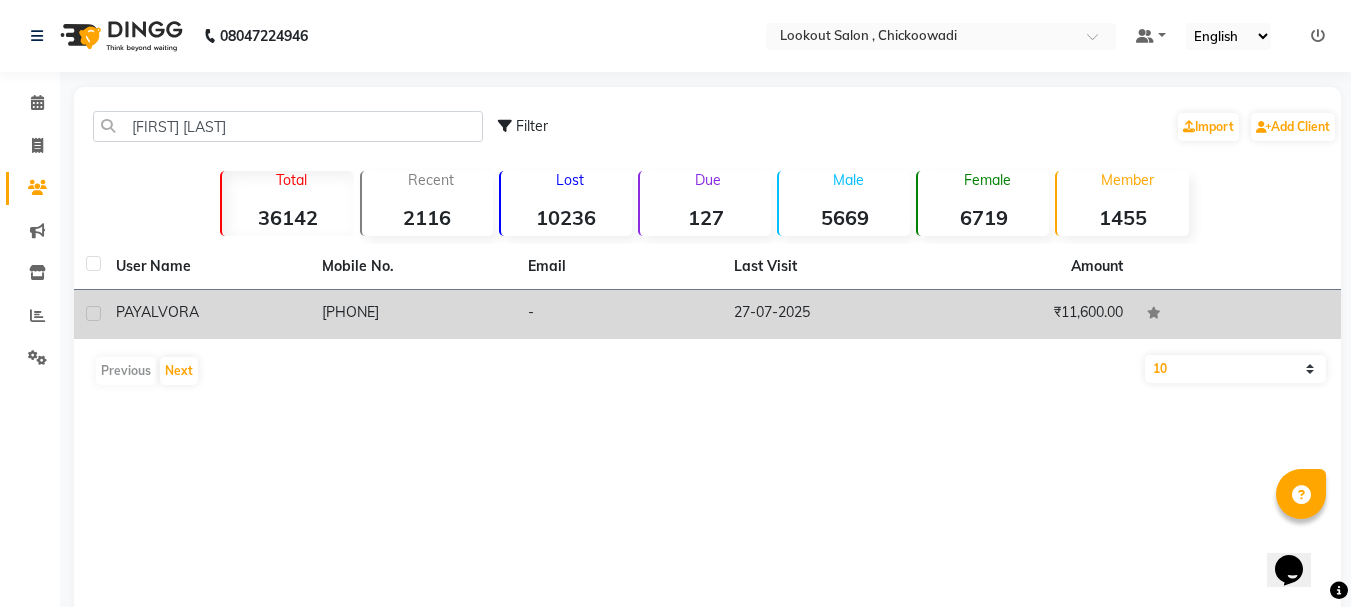 click on "PAYAL  VORA" 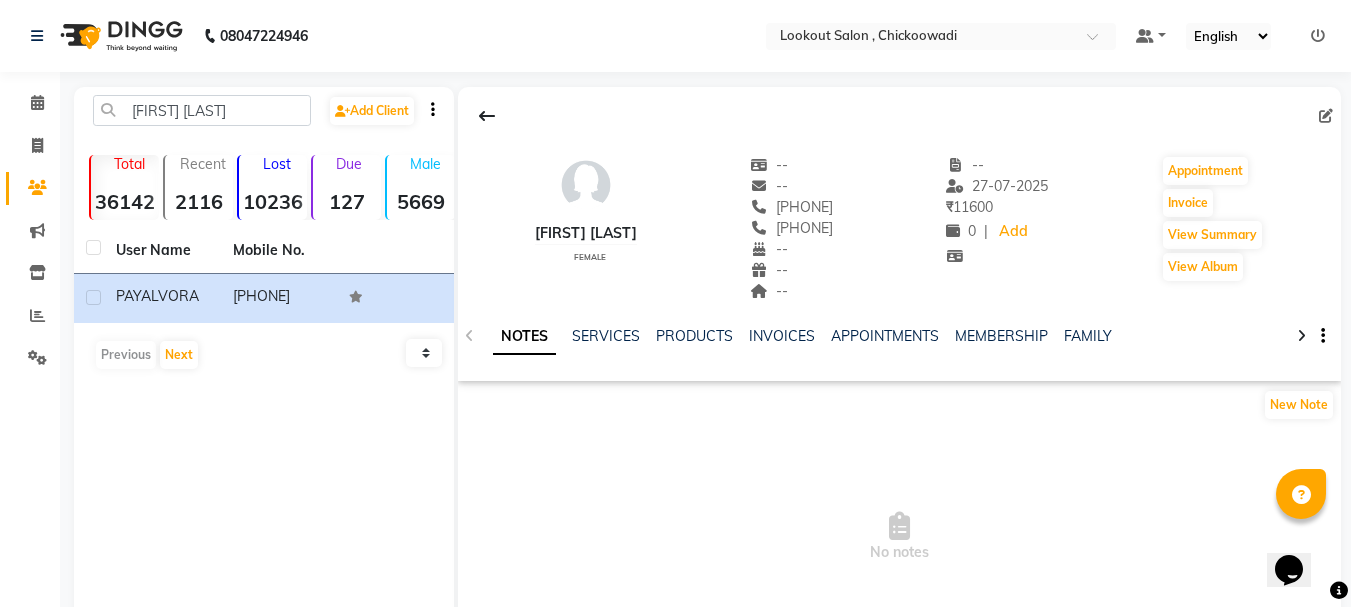 click on "MEMBERSHIP" 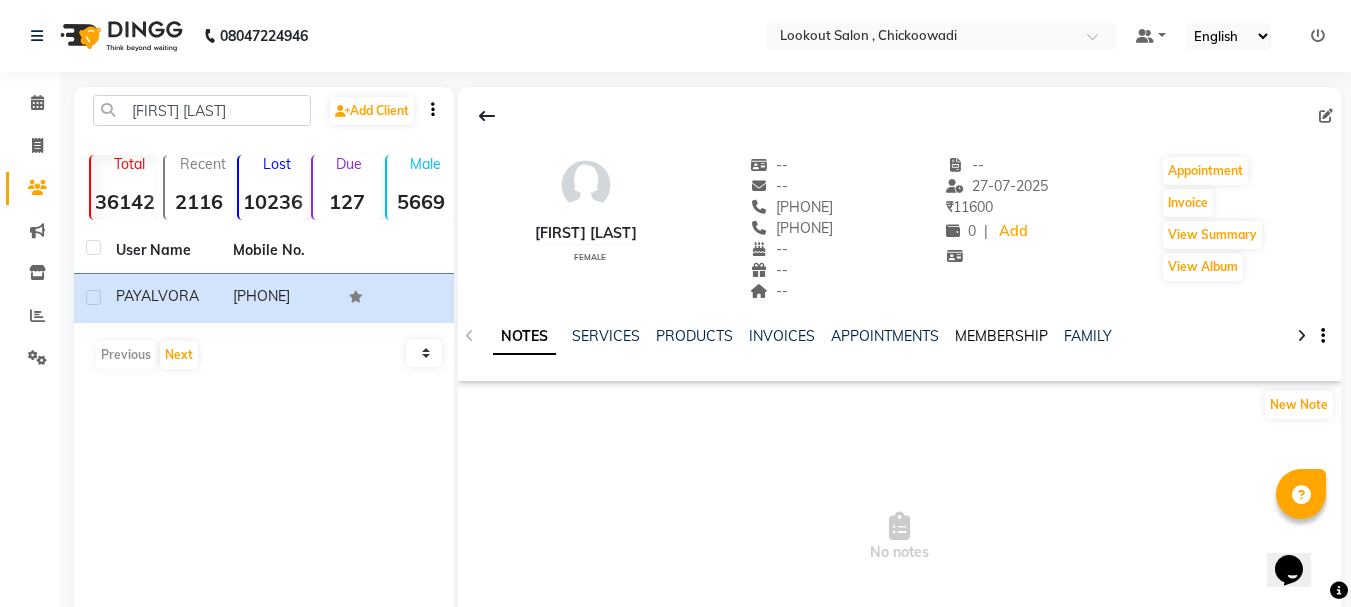 click on "MEMBERSHIP" 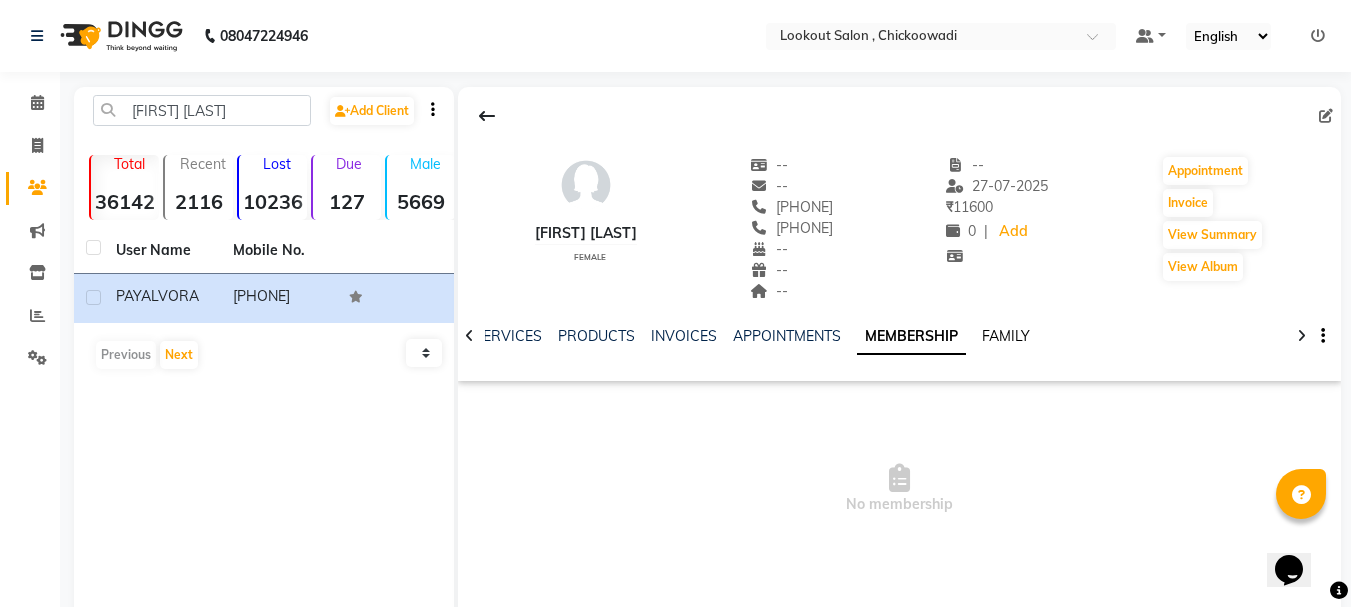 click on "FAMILY" 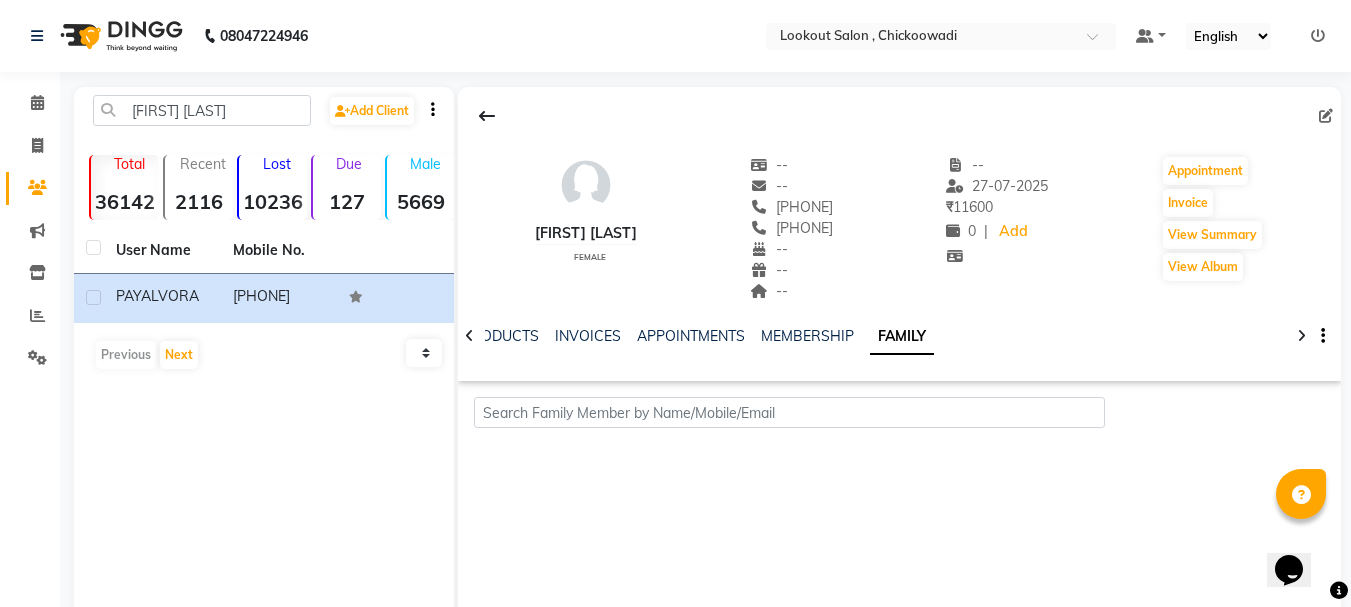 click 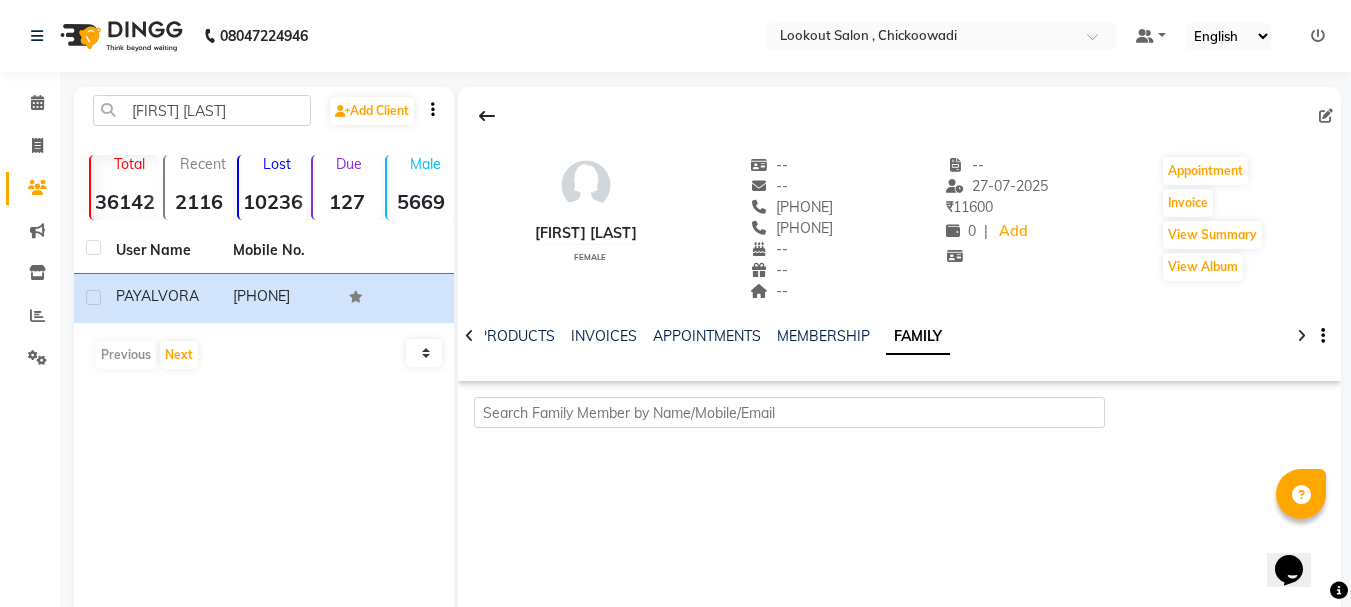 click 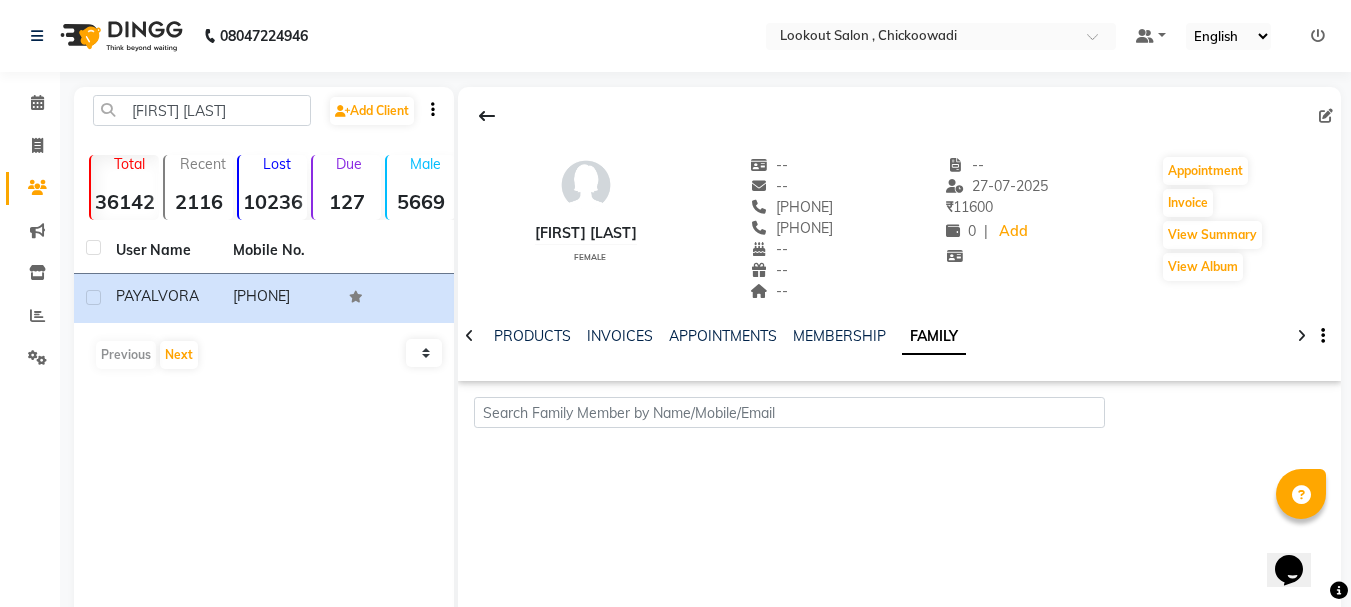 click 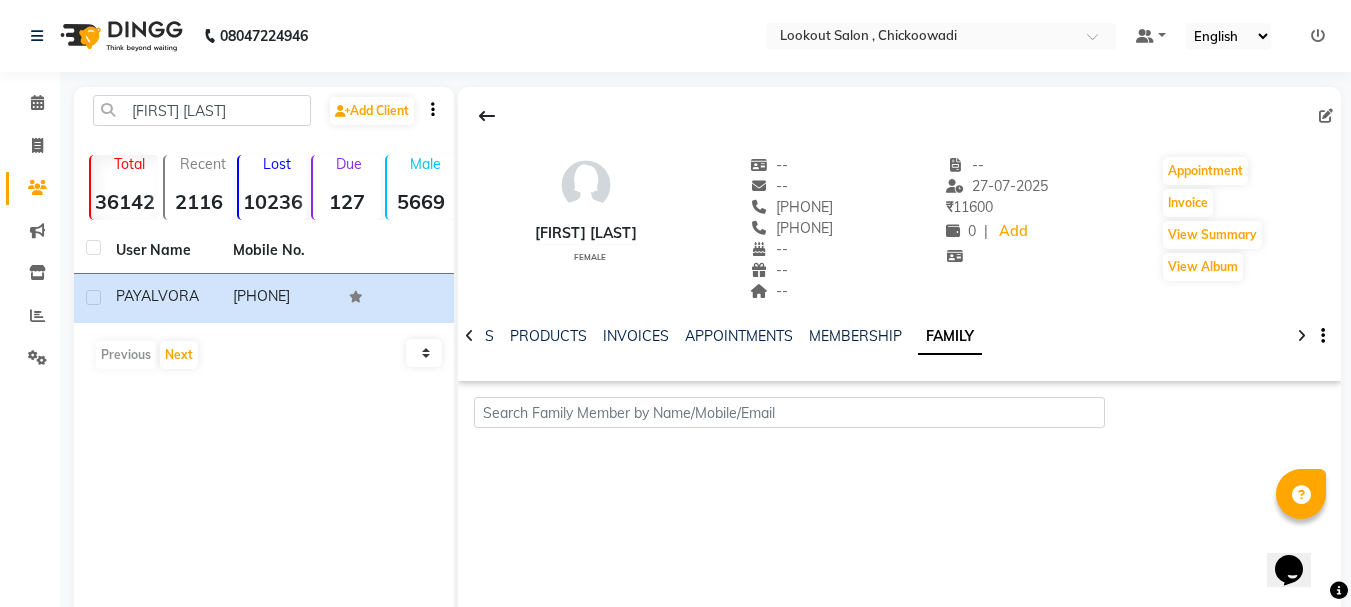 click 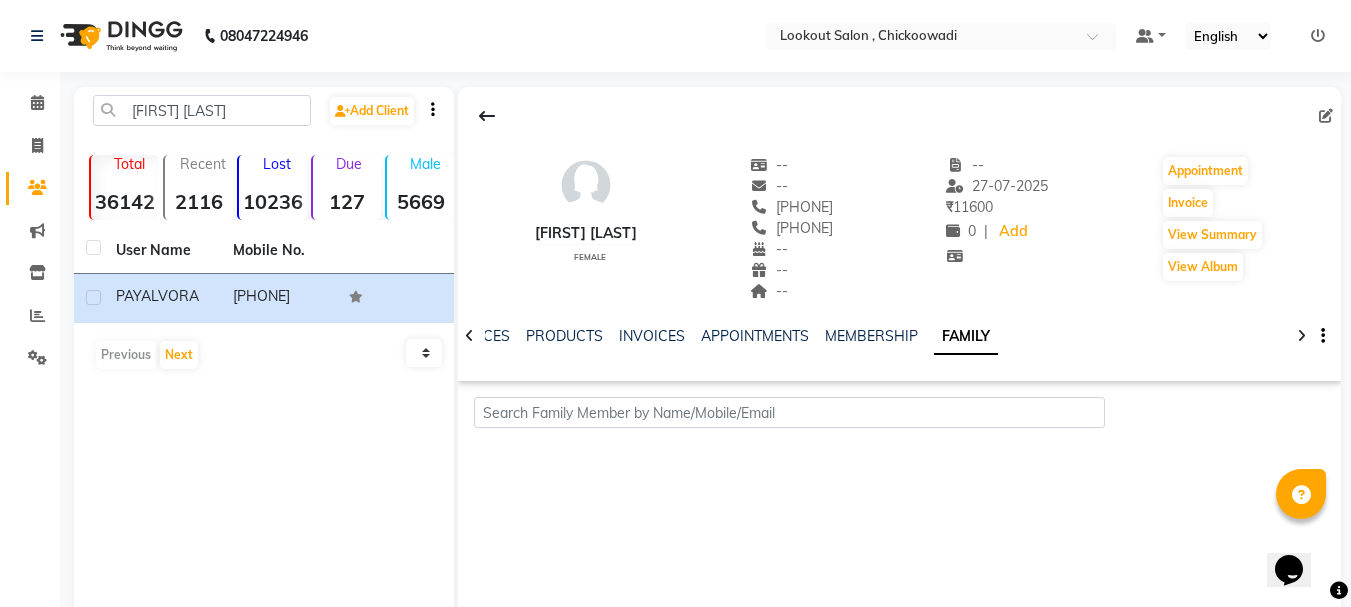 click 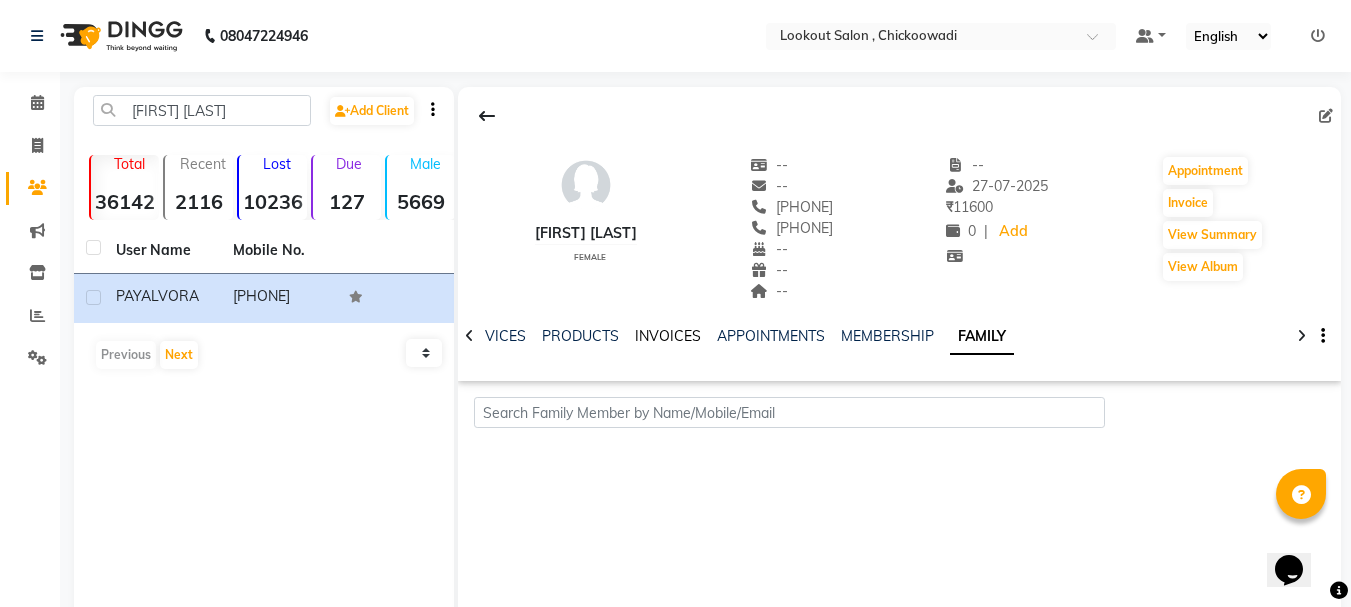 click on "INVOICES" 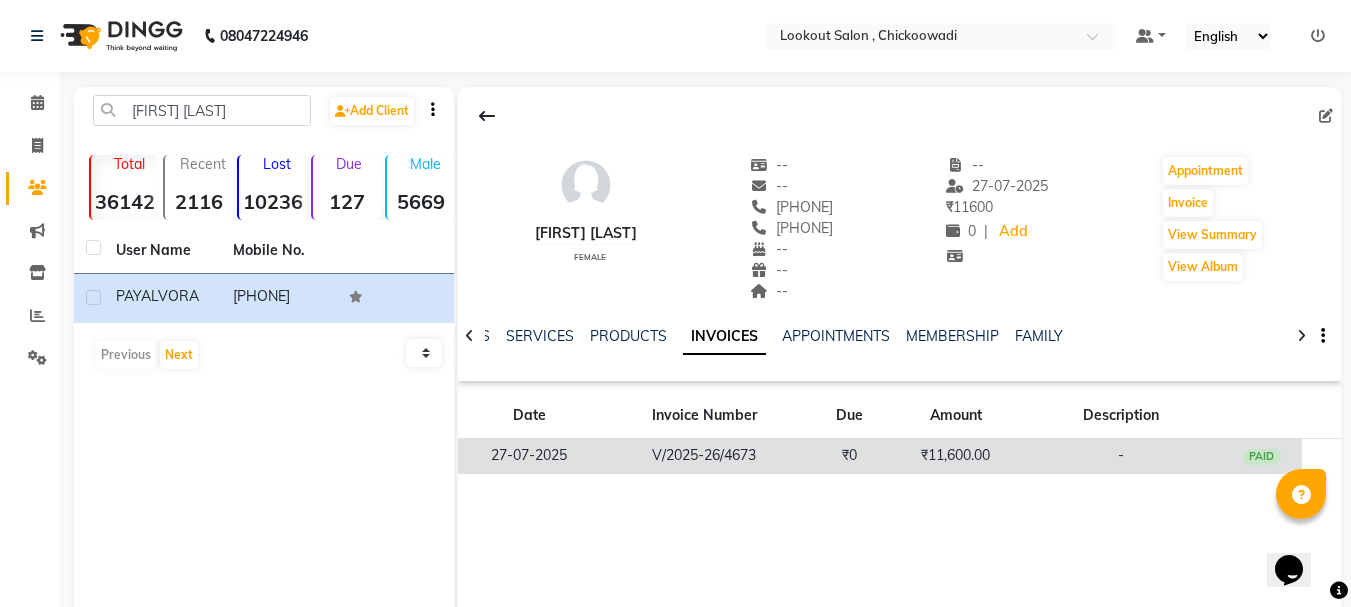 click on "₹11,600.00" 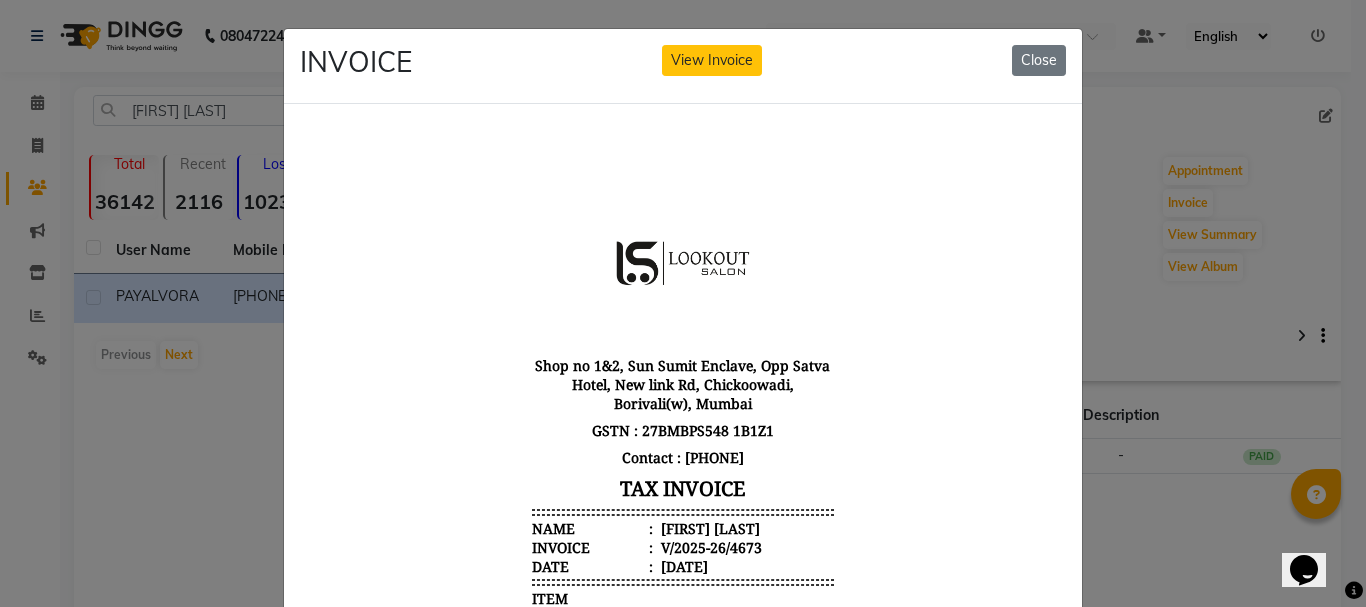 scroll, scrollTop: 16, scrollLeft: 0, axis: vertical 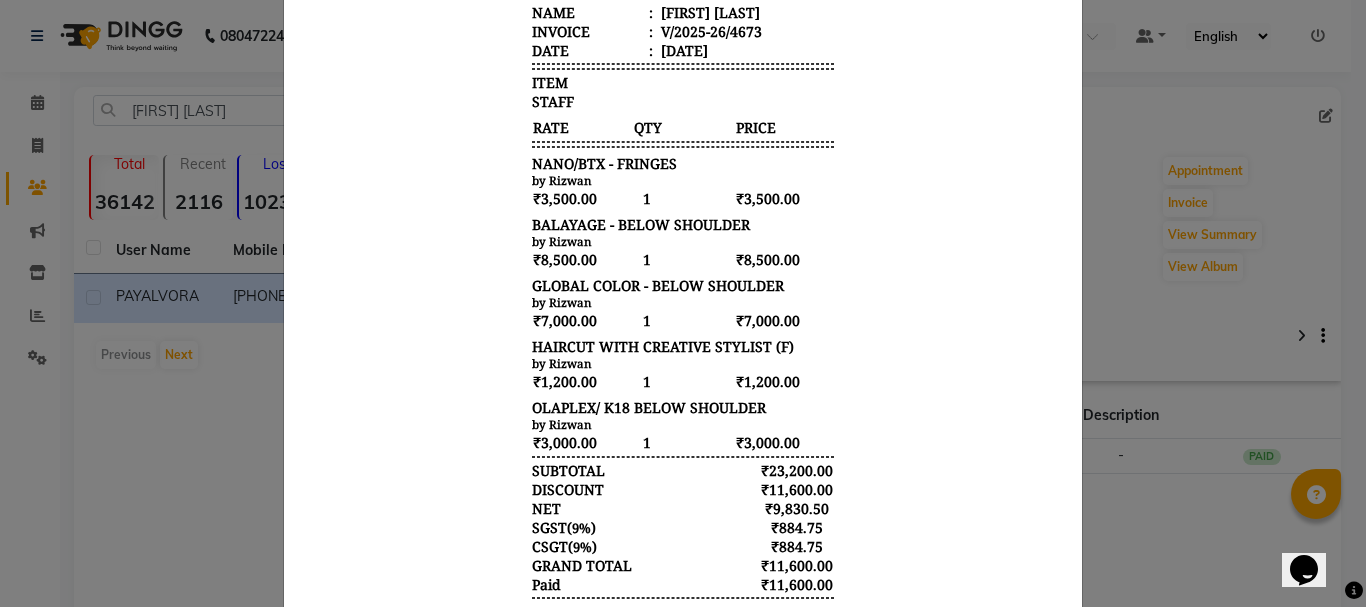 click on "INVOICE View Invoice Close" 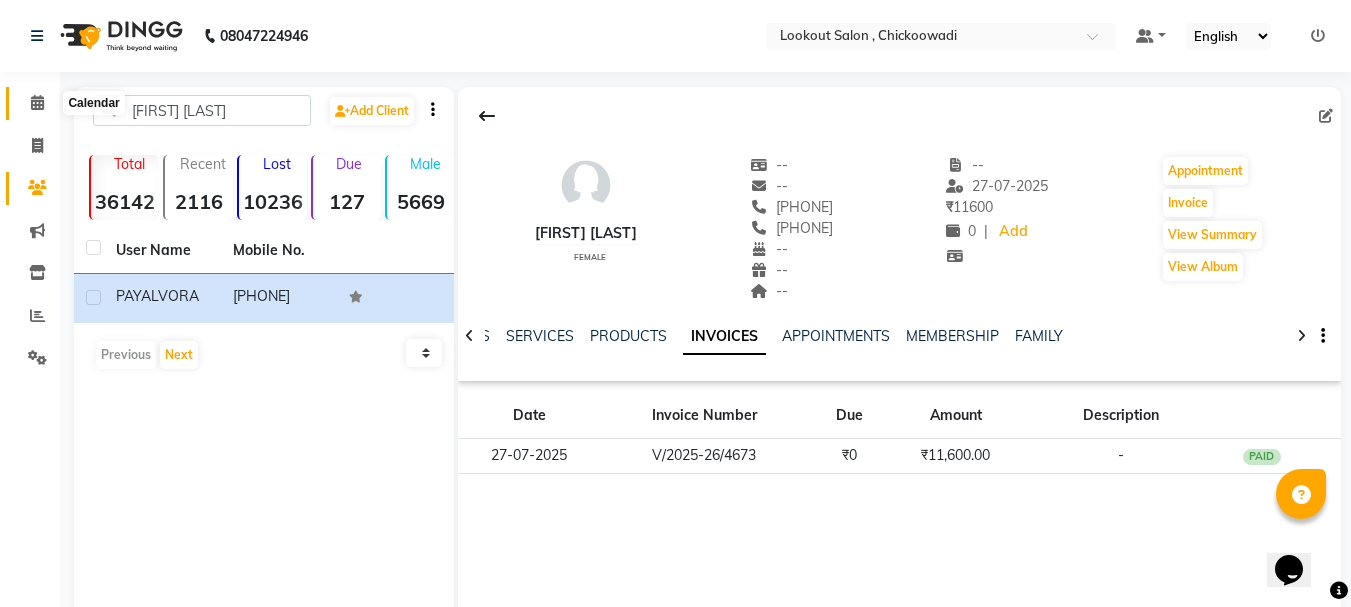 click 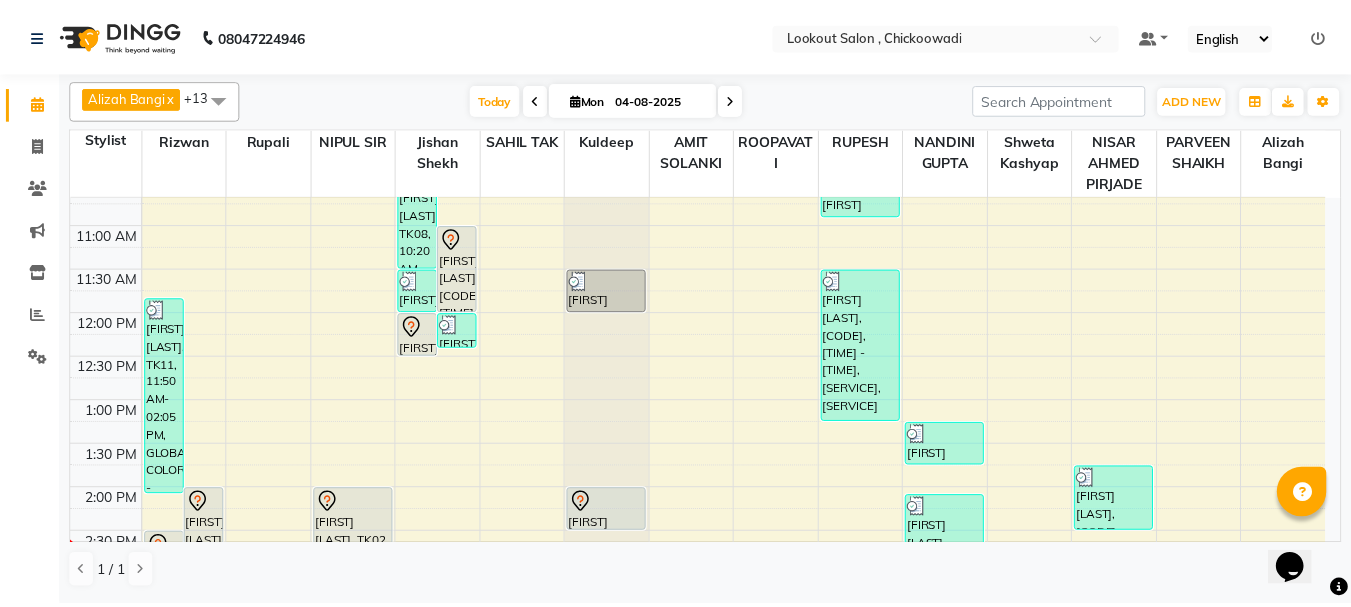 scroll, scrollTop: 400, scrollLeft: 0, axis: vertical 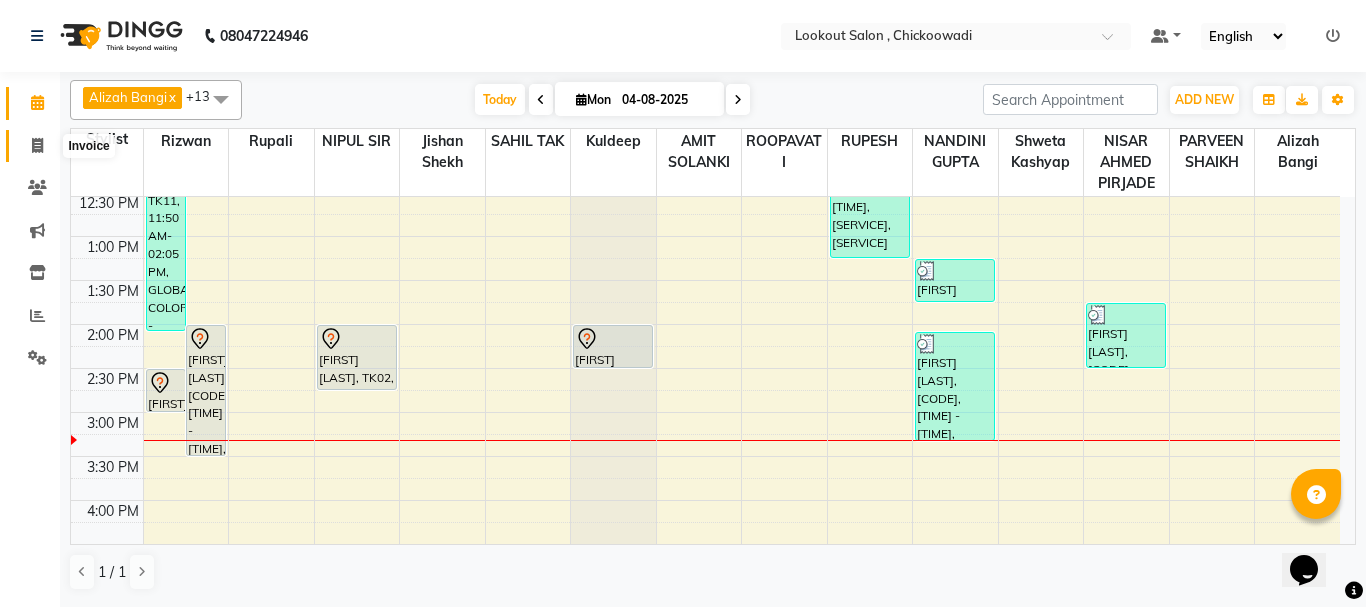 click 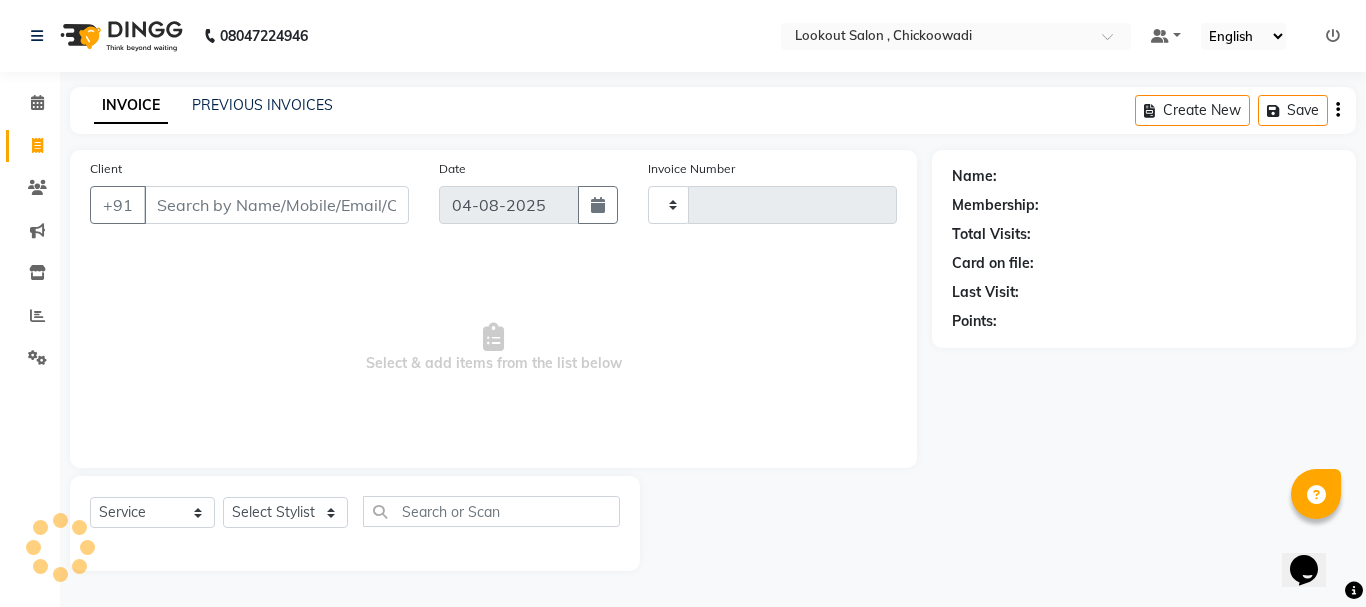 type on "5019" 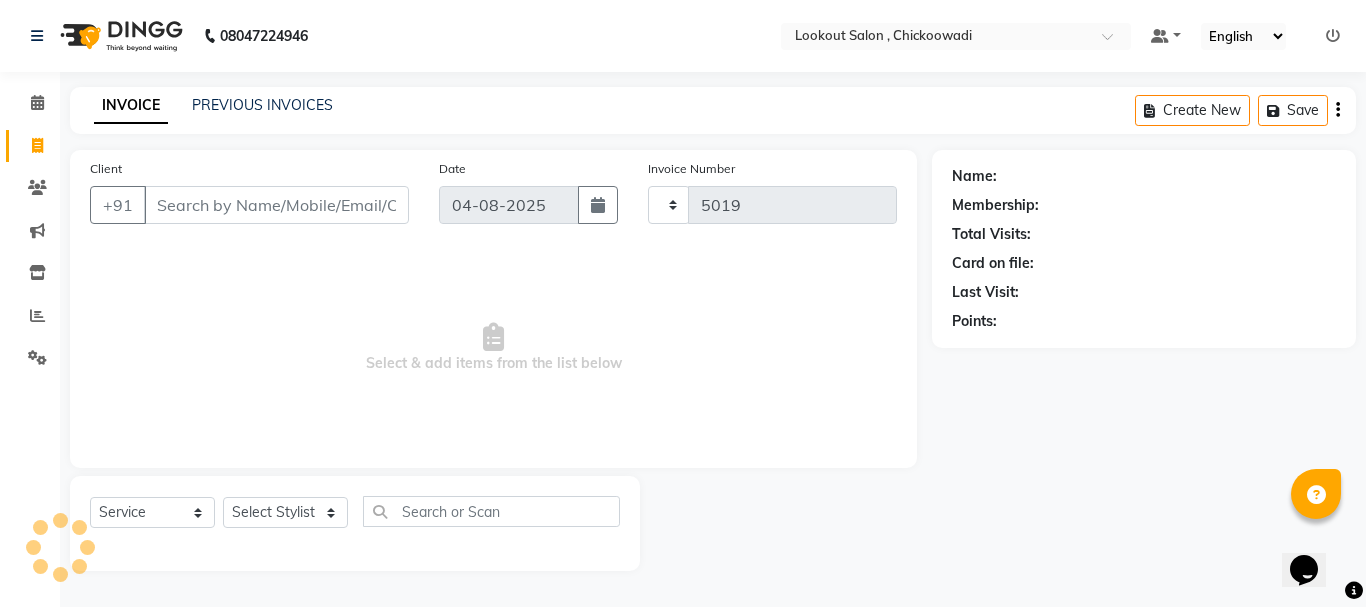 select on "151" 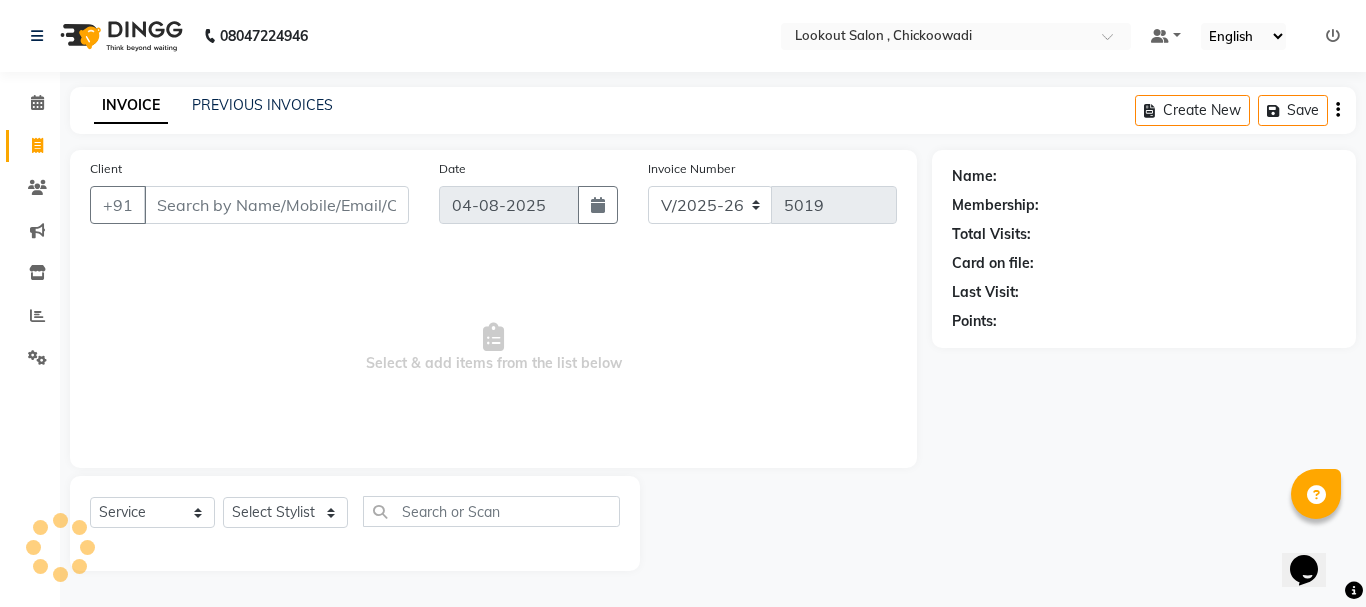 click on "Client" at bounding box center (276, 205) 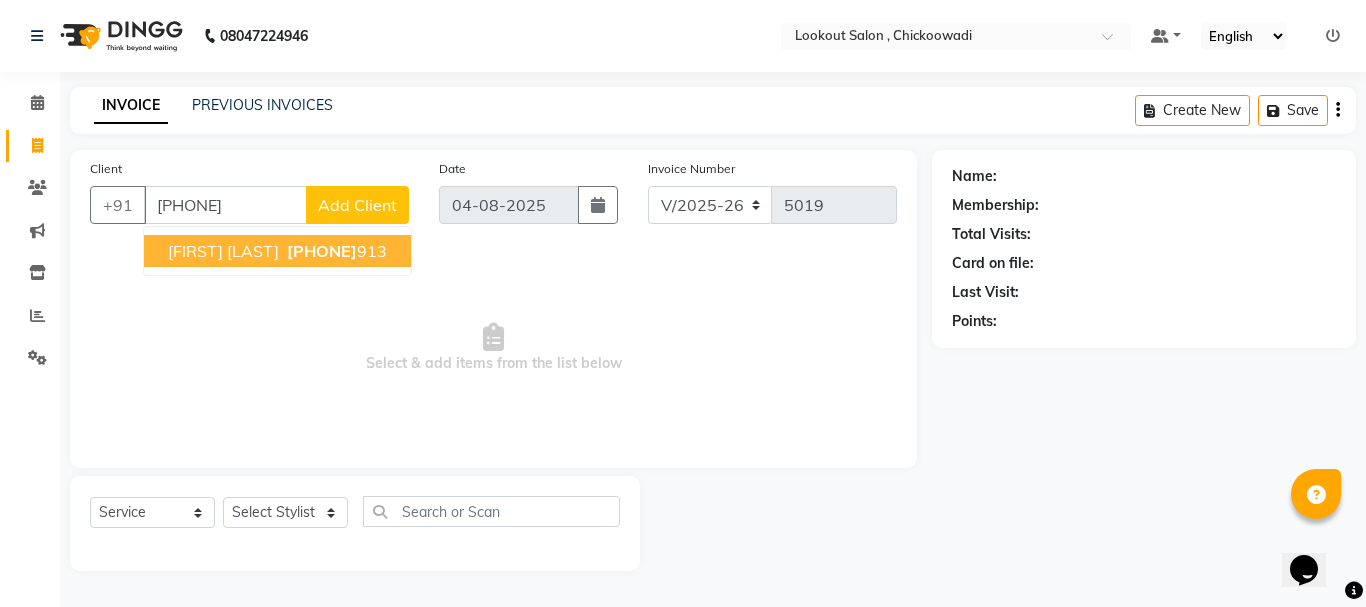 click on "rutuj bane" at bounding box center [223, 251] 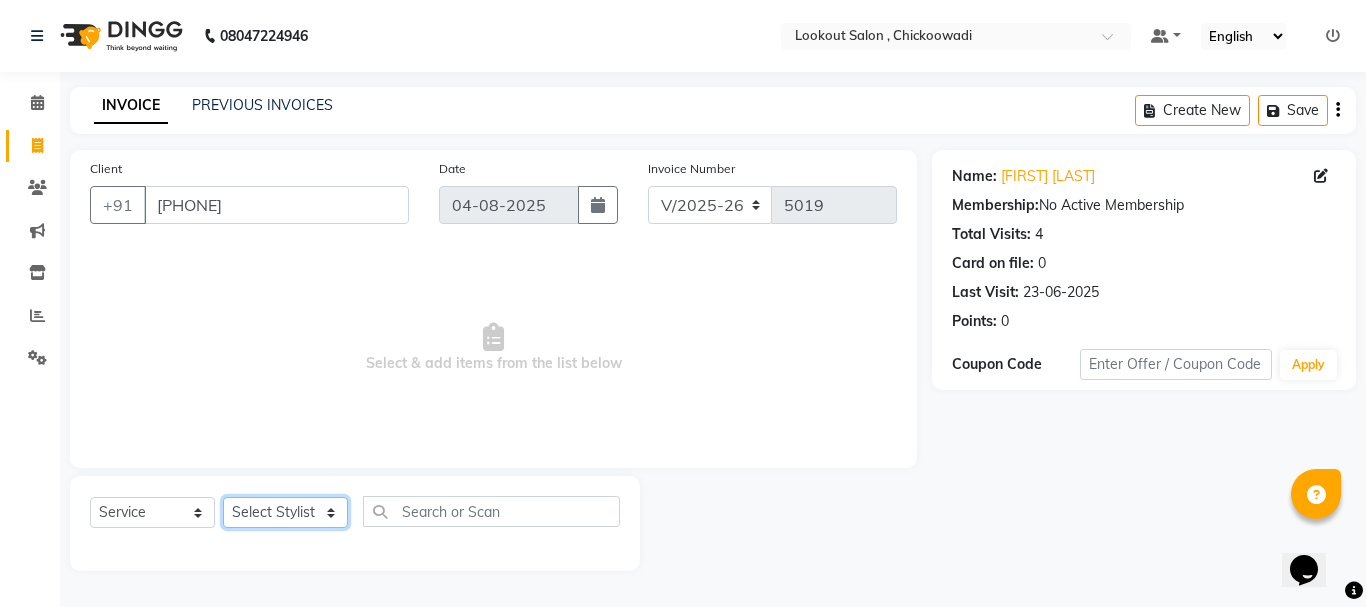 click on "Select Stylist Alizah Bangi AMIT SOLANKI jishan shekh kuldeep MANDAR GOSAVI NANDINI GUPTA NIPUL SIR NISAR AHMED PIRJADE PARVEEN SHAIKH Rizwan ROOPAVATI Rupali  RUPESH SADAF SHAIKH SAHIL TAK SAMREEN DHOLKIYA shweta kashyap" 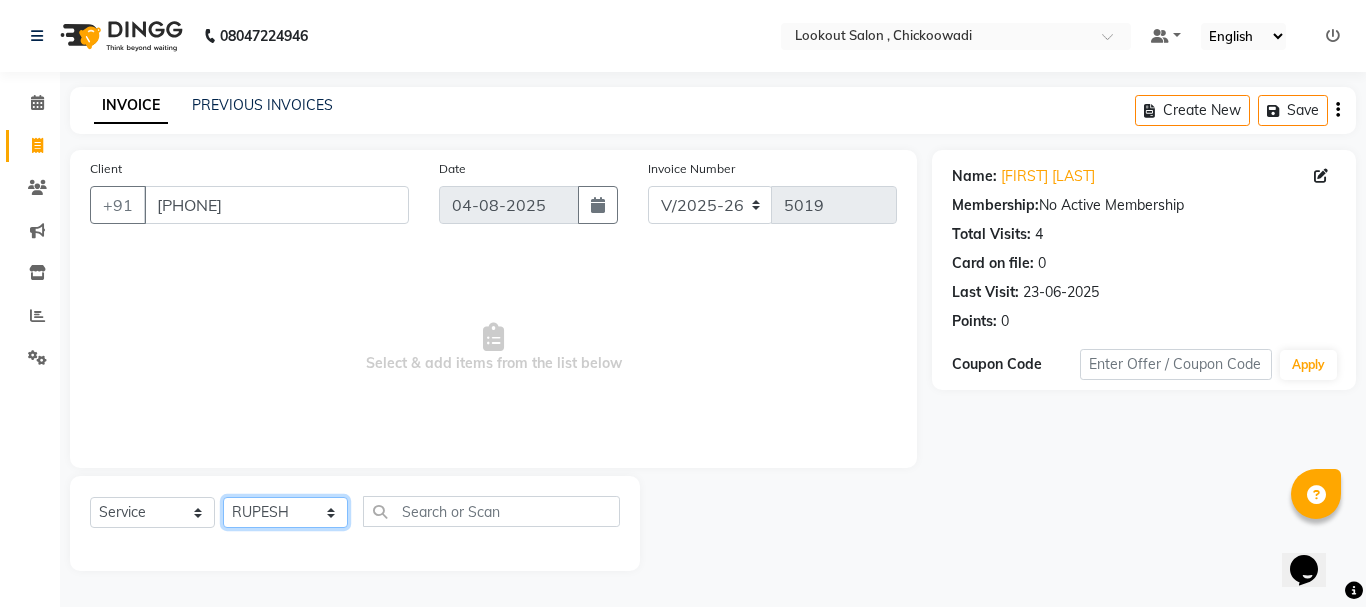 click on "Select Stylist Alizah Bangi AMIT SOLANKI jishan shekh kuldeep MANDAR GOSAVI NANDINI GUPTA NIPUL SIR NISAR AHMED PIRJADE PARVEEN SHAIKH Rizwan ROOPAVATI Rupali  RUPESH SADAF SHAIKH SAHIL TAK SAMREEN DHOLKIYA shweta kashyap" 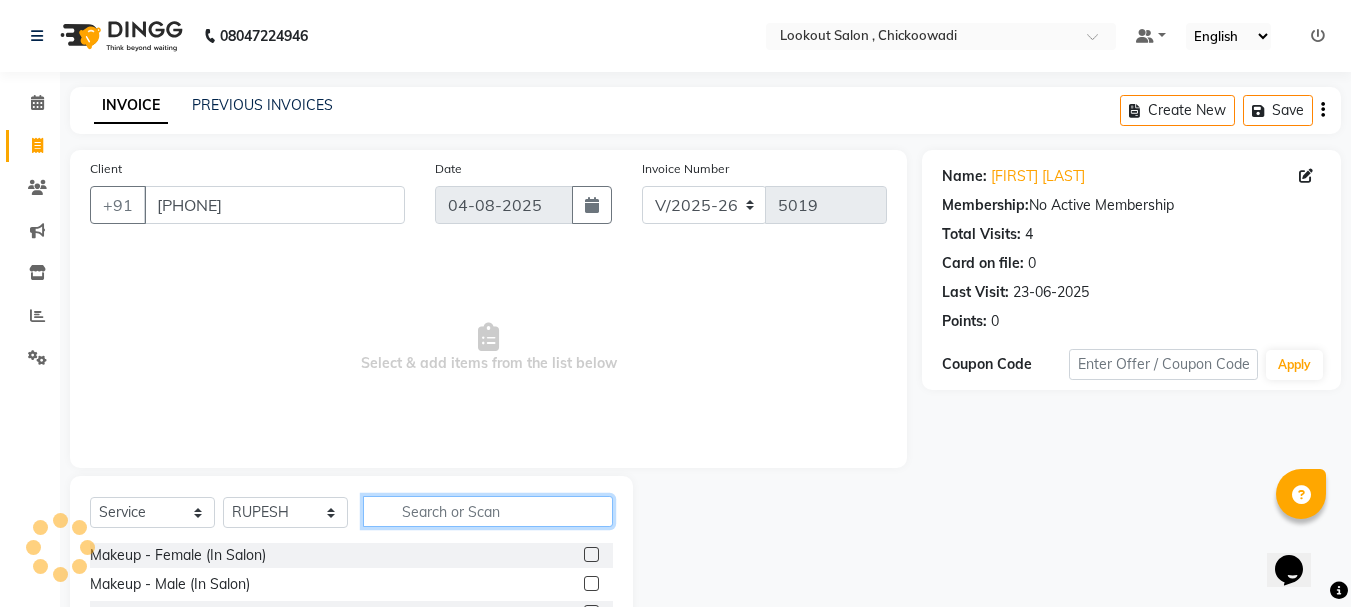 click 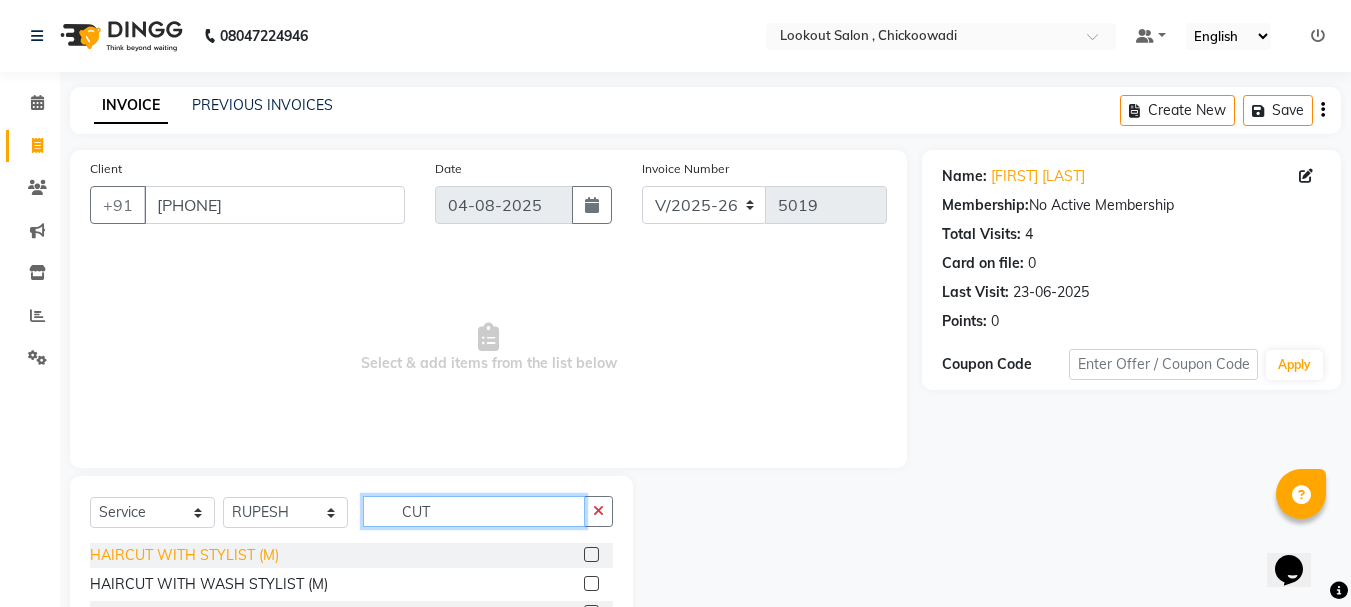 type on "CUT" 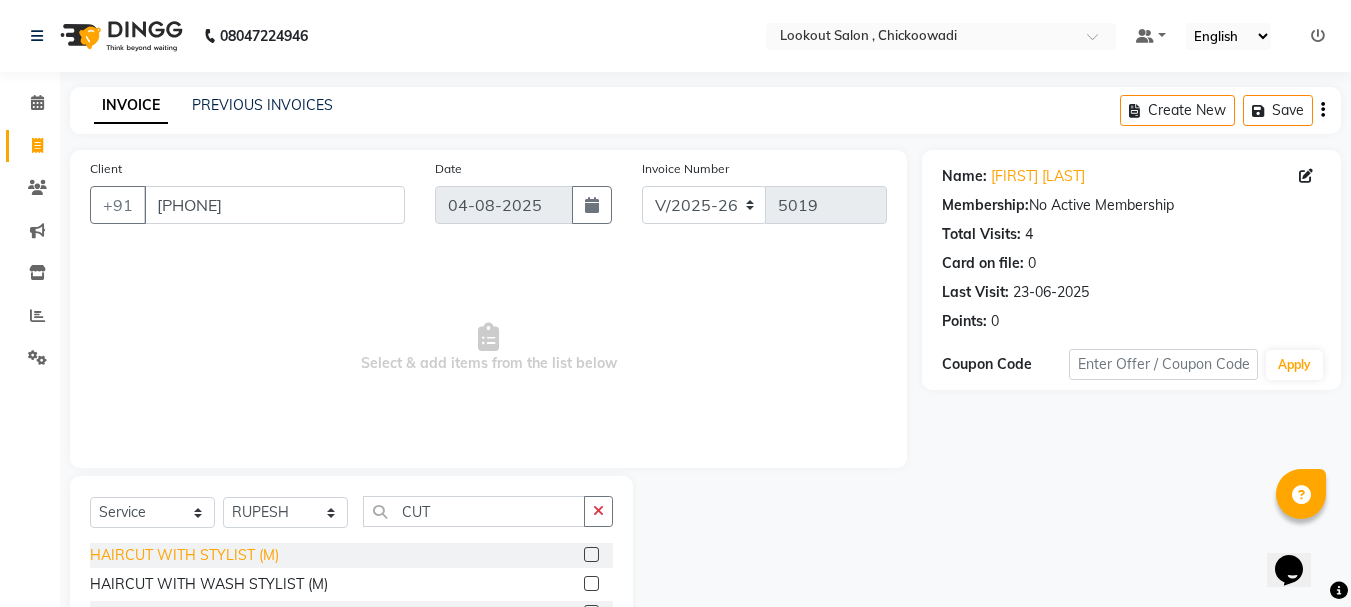 click on "HAIRCUT WITH STYLIST (M)" 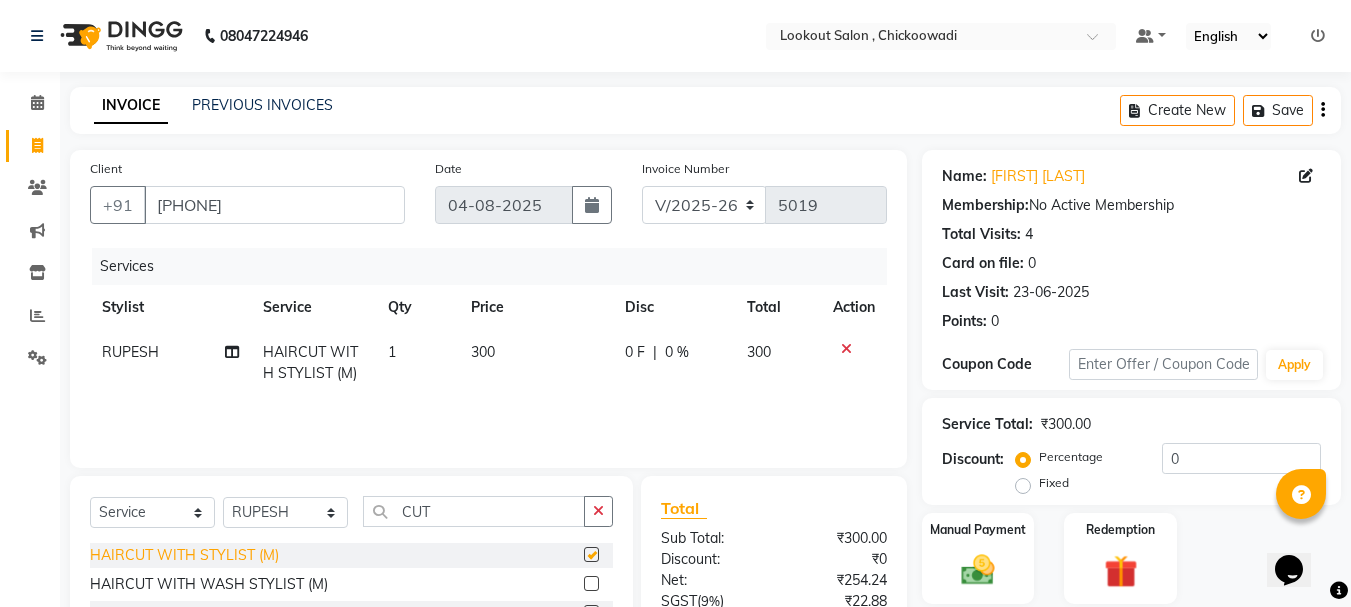 checkbox on "false" 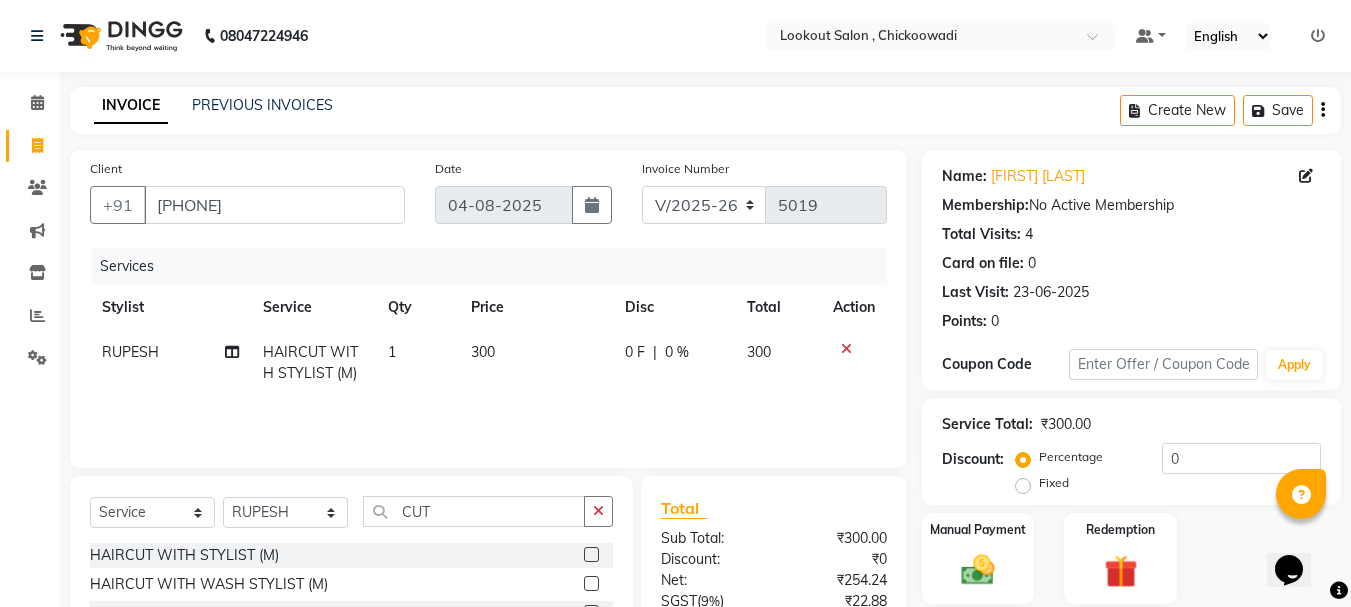 scroll, scrollTop: 194, scrollLeft: 0, axis: vertical 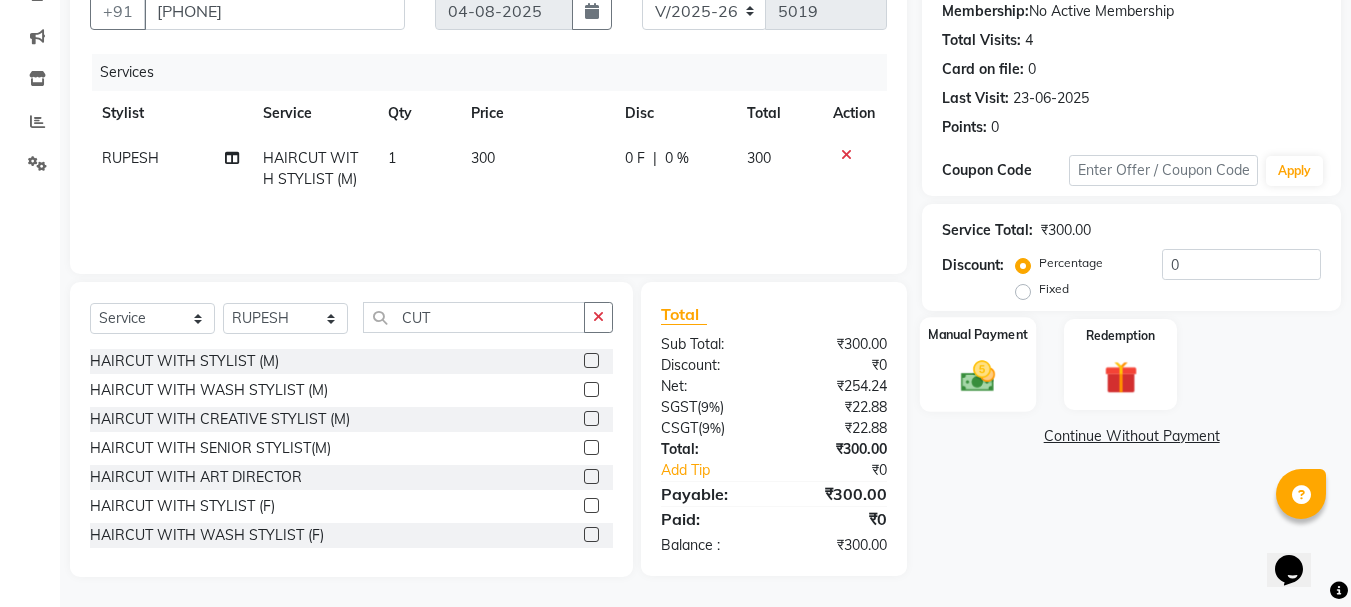 click on "Manual Payment" 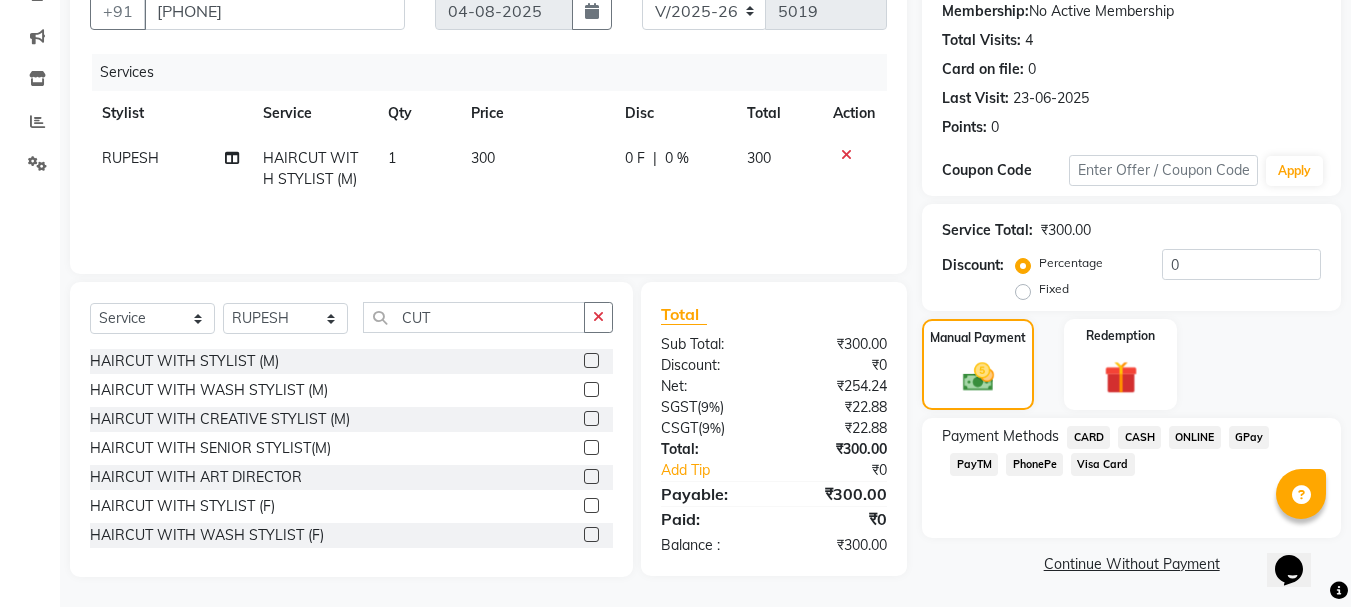 click on "CASH" 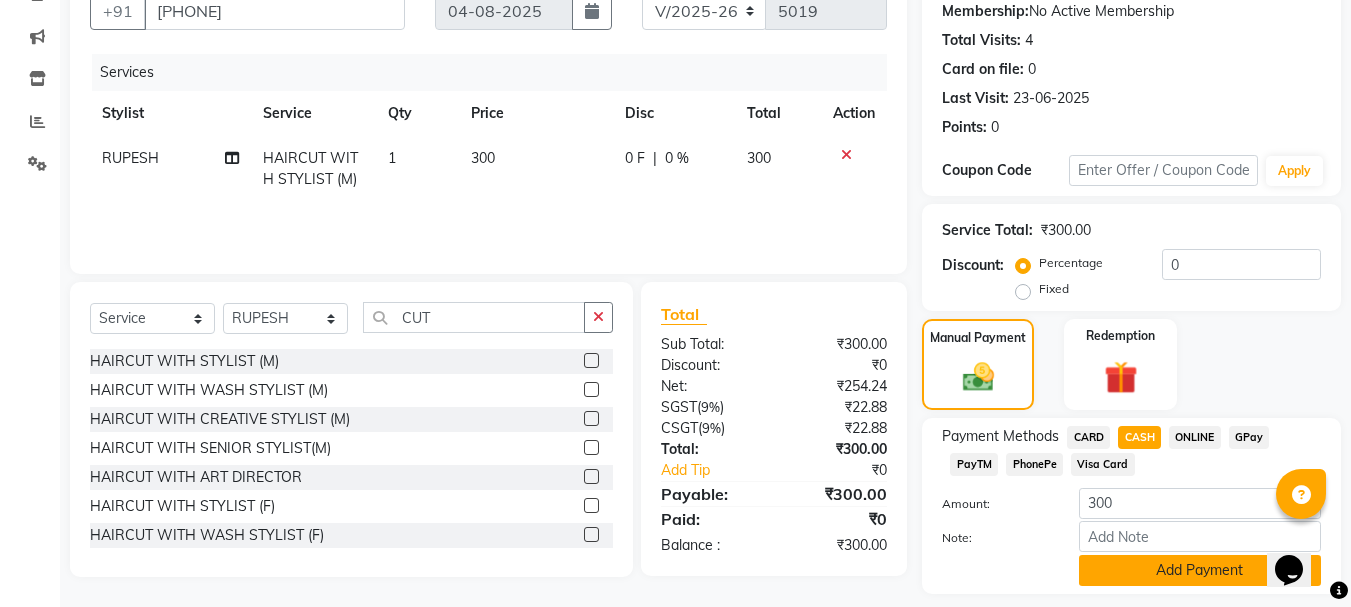 scroll, scrollTop: 252, scrollLeft: 0, axis: vertical 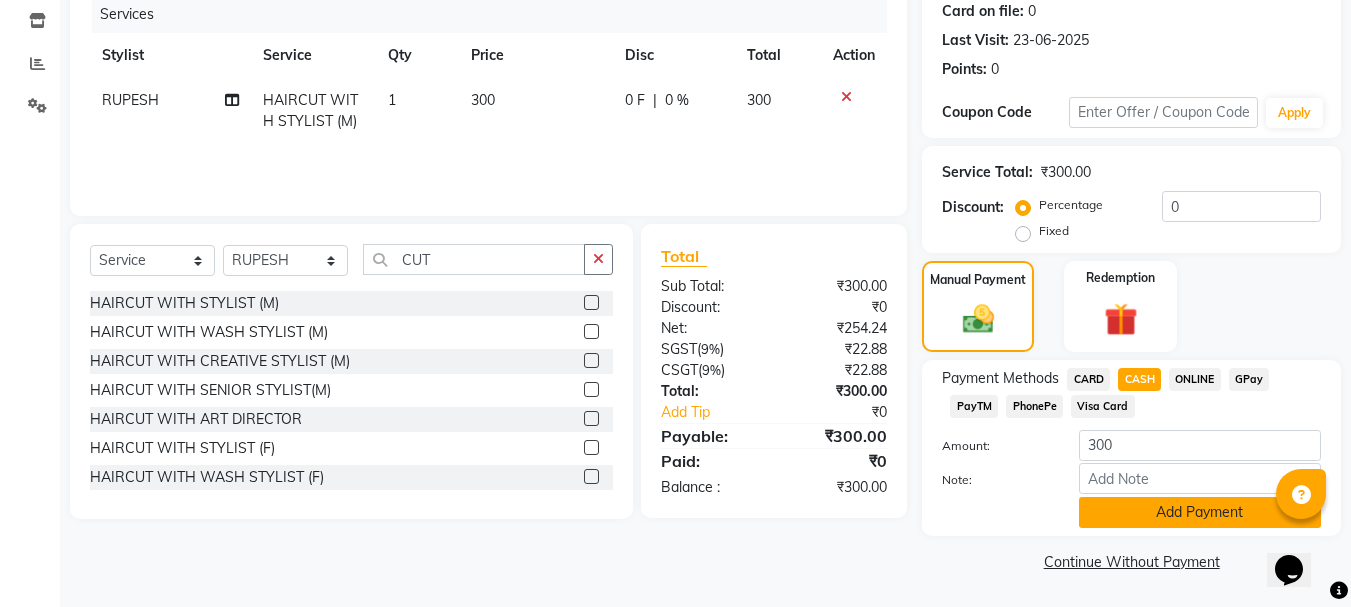 click on "Add Payment" 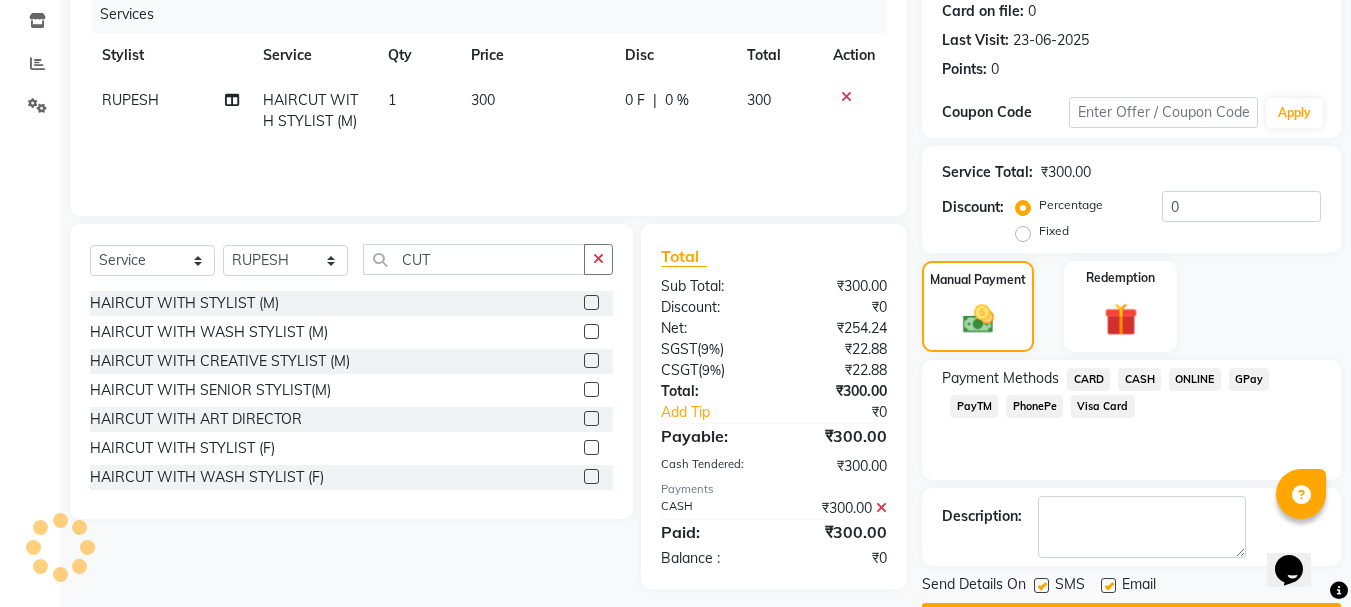 click on "Checkout" 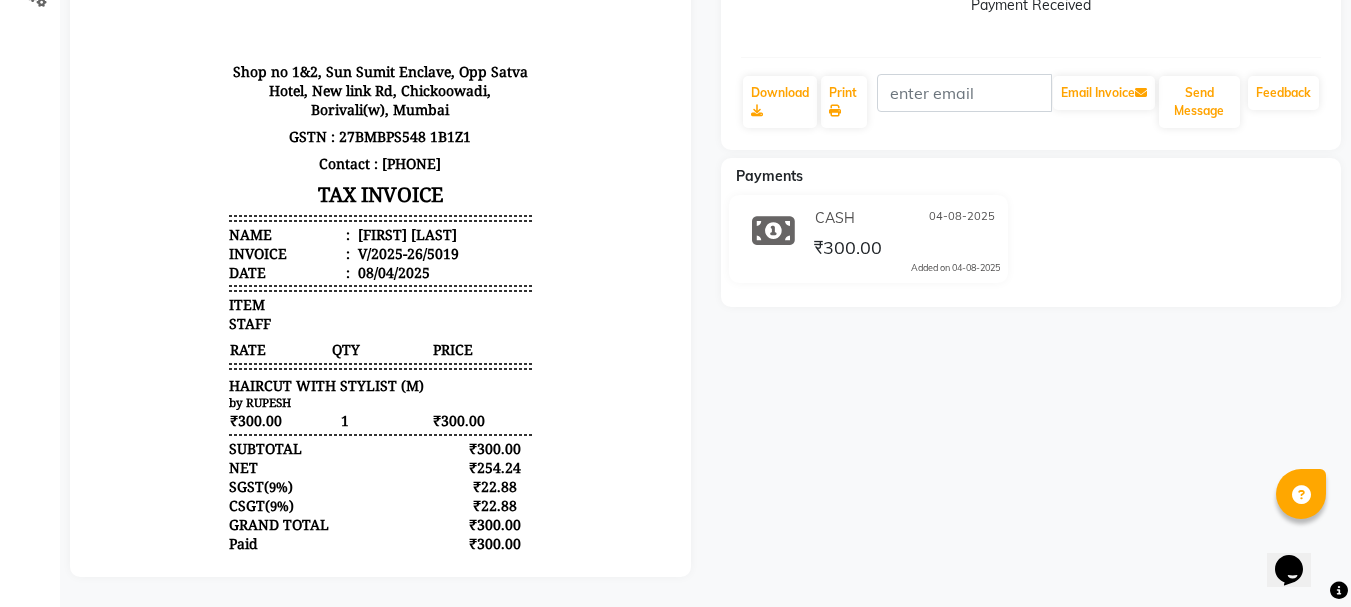 scroll, scrollTop: 0, scrollLeft: 0, axis: both 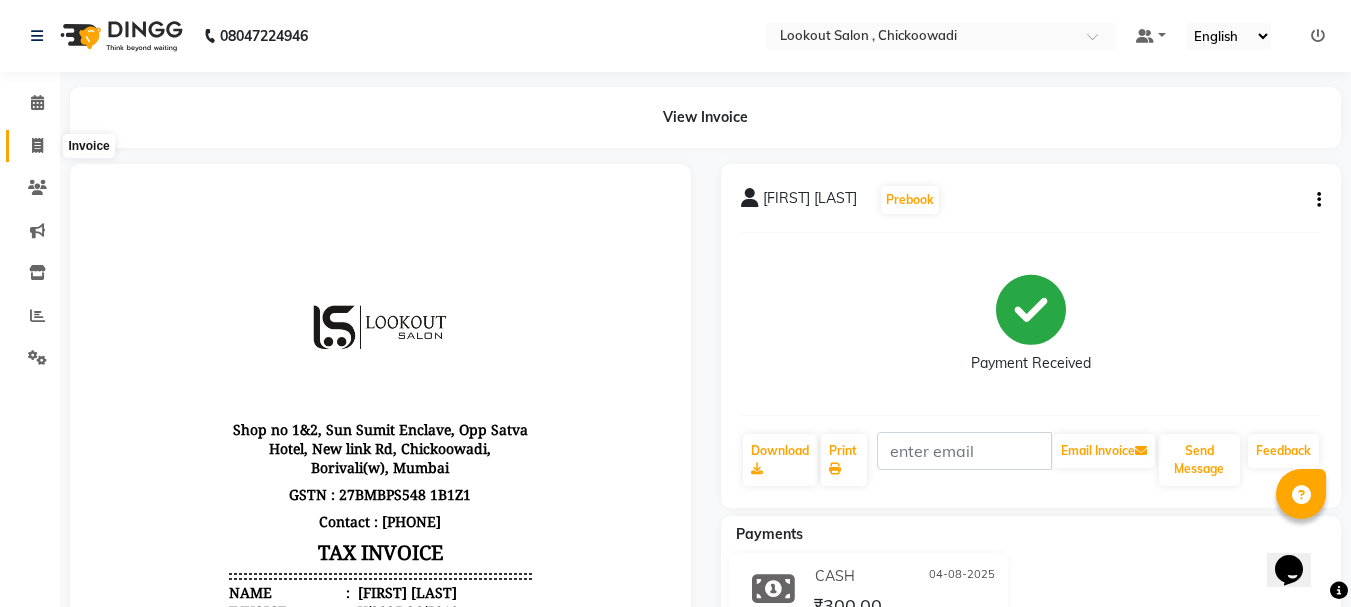 click 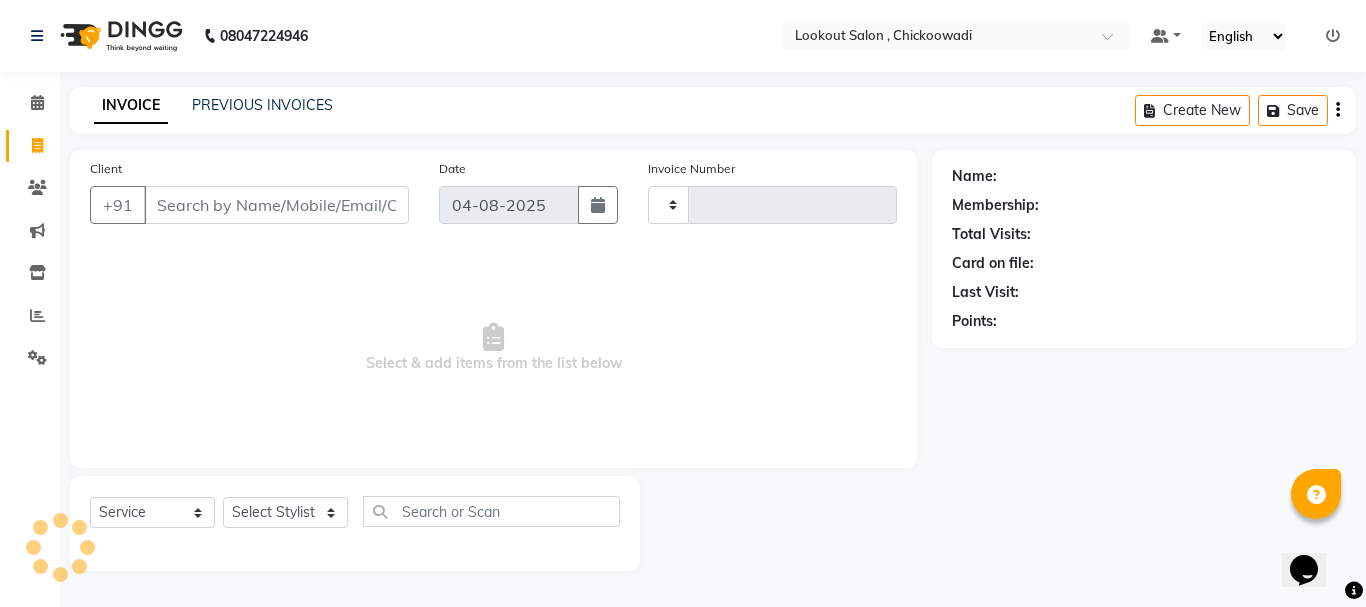 click on "Client" at bounding box center [276, 205] 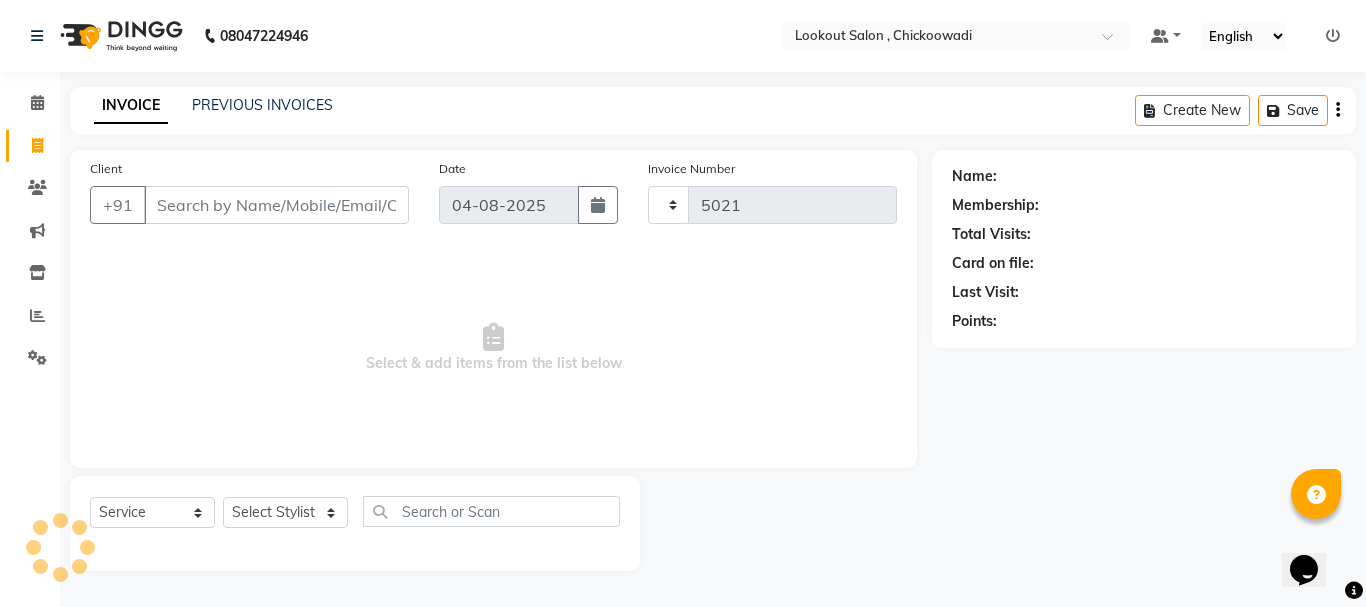 select on "151" 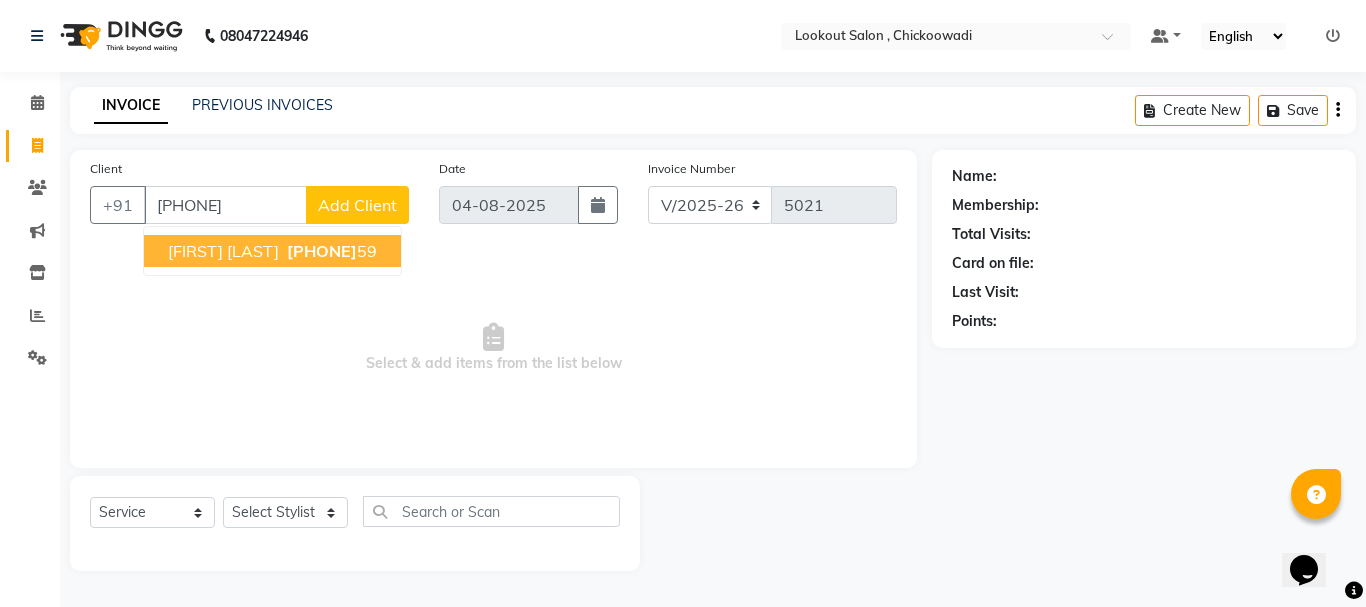 click on "[FIRST] [LAST]" at bounding box center (223, 251) 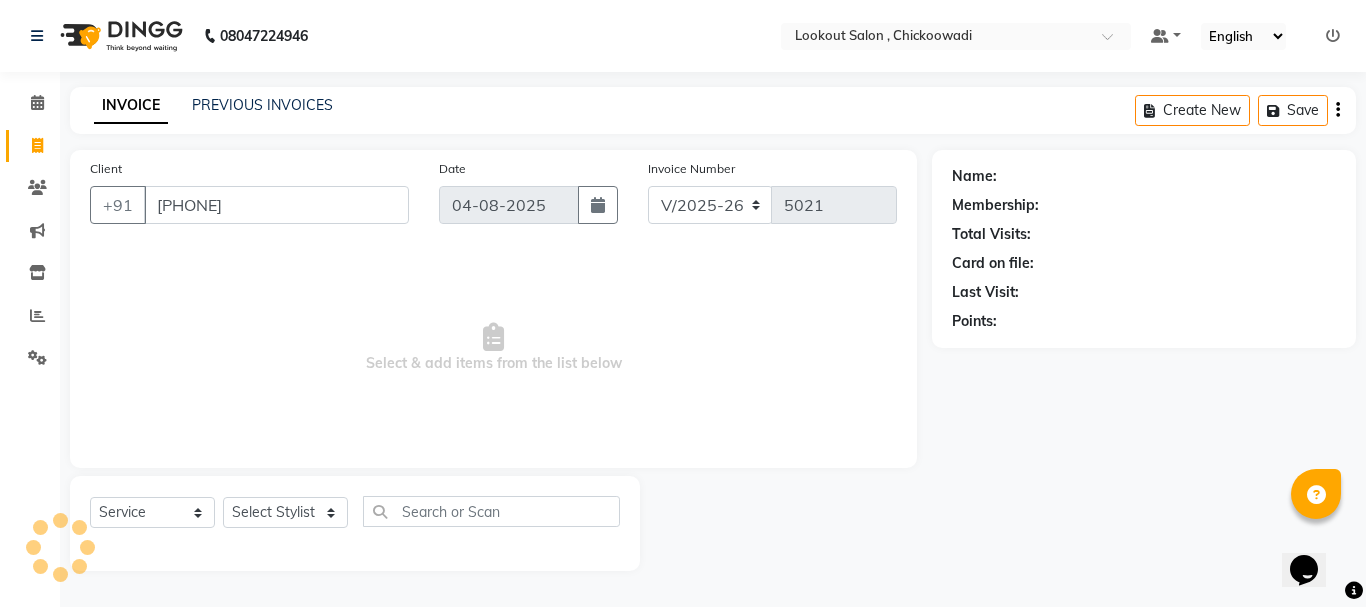 type on "[PHONE]" 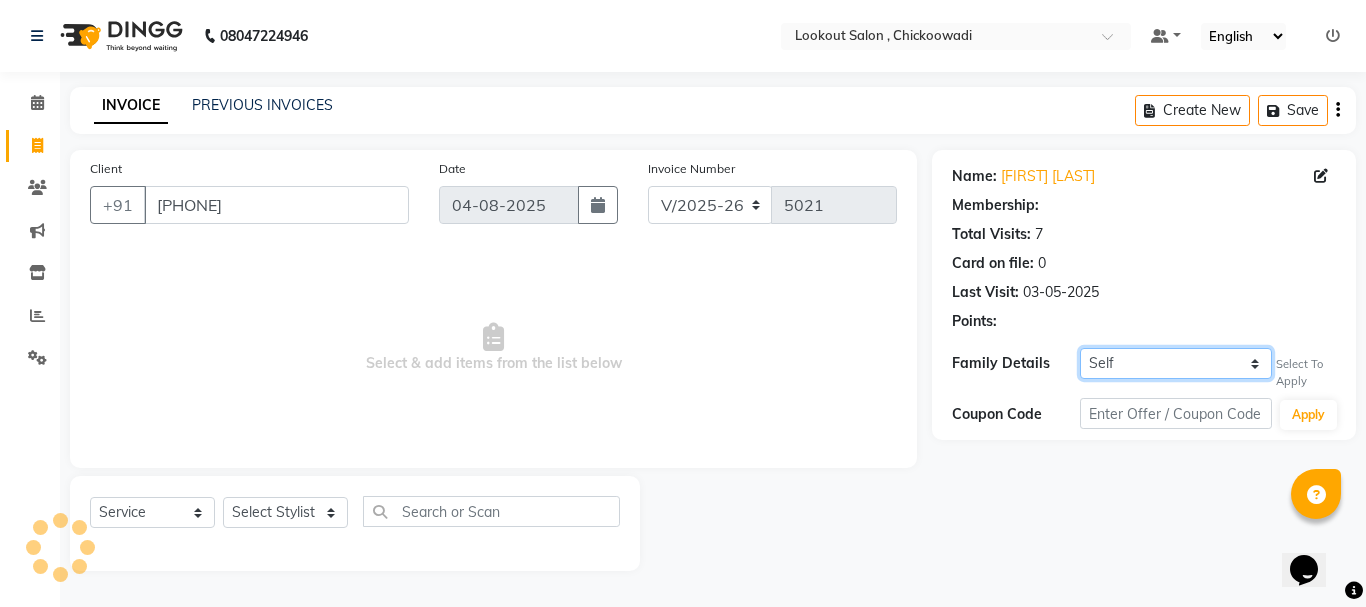 click on "Self Pallavi 425" 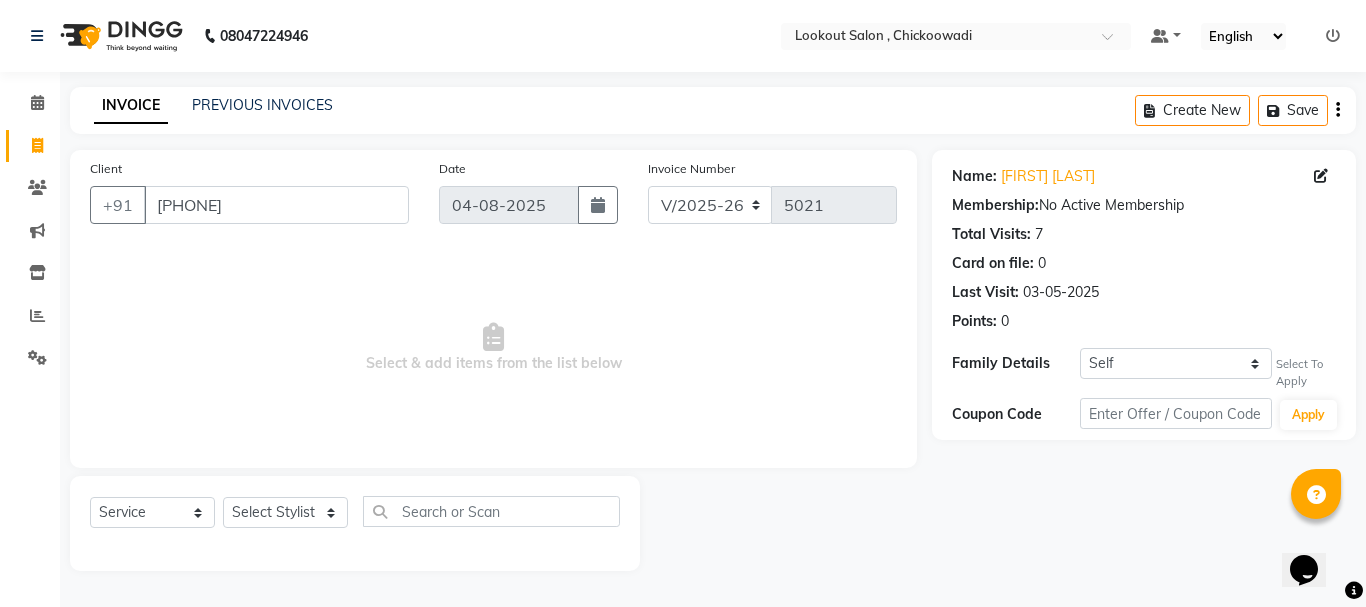 click on "Name: Niyati Chavan Membership:  No Active Membership  Total Visits:  7 Card on file:  0 Last Visit:   03-05-2025 Points:   0  Family Details Self Pallavi 425 Select To Apply Coupon Code Apply" 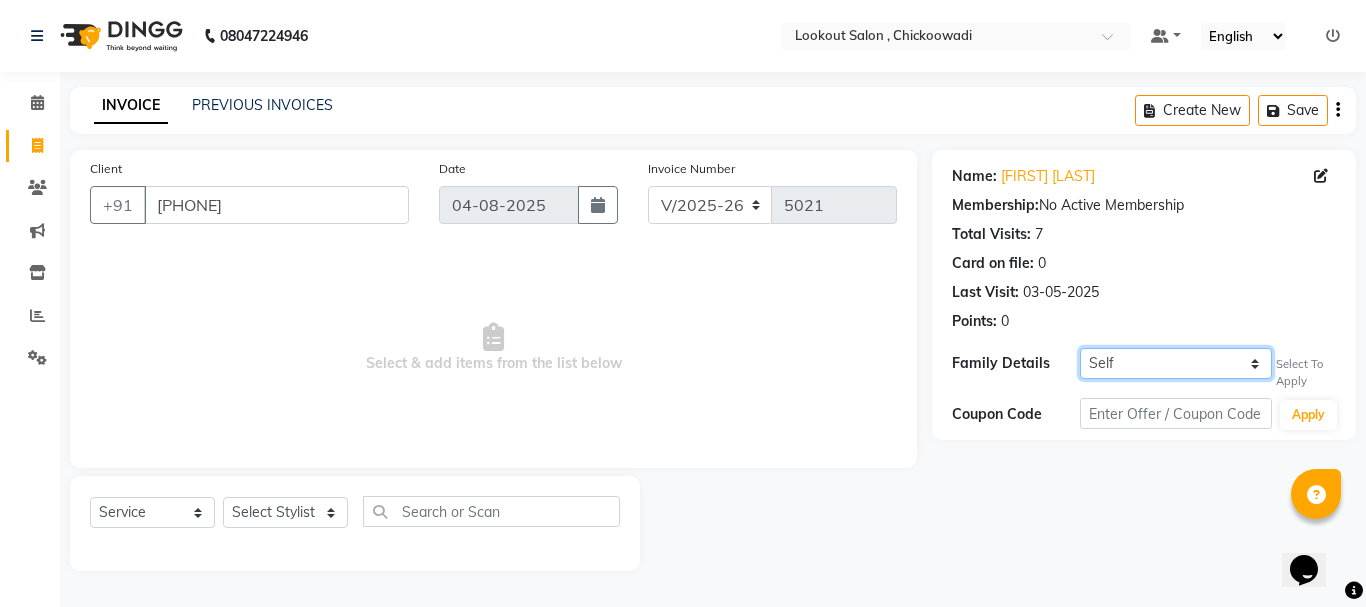 click on "Self Pallavi 425" 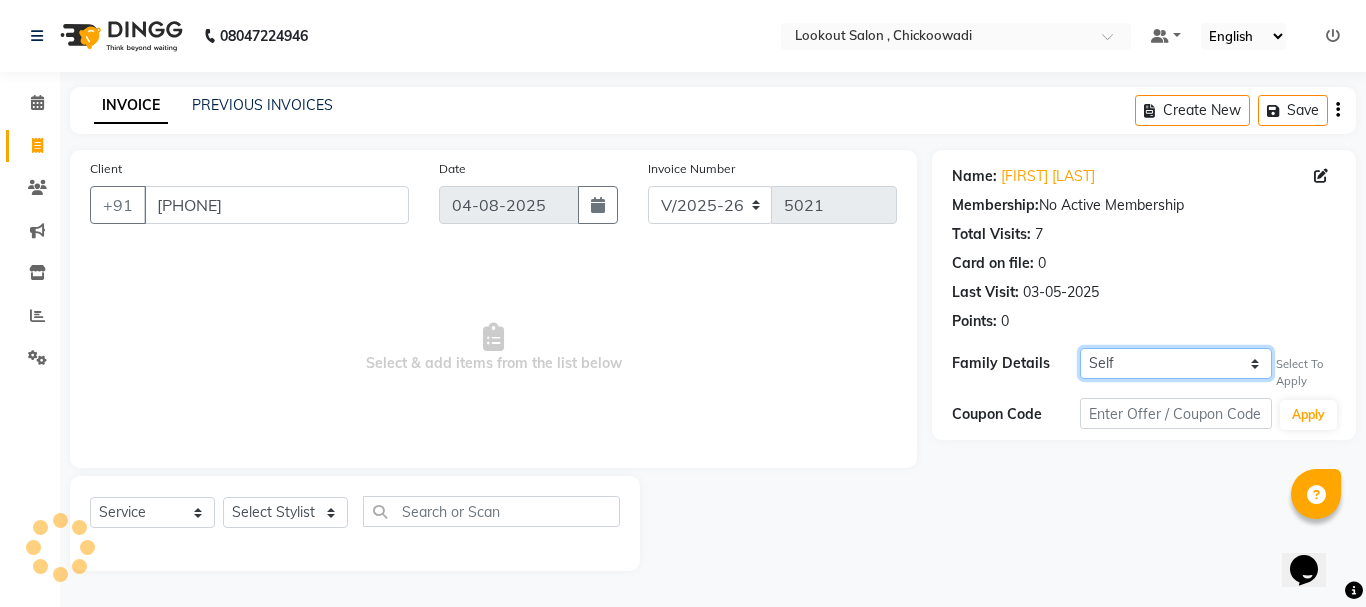 select on "1: Object" 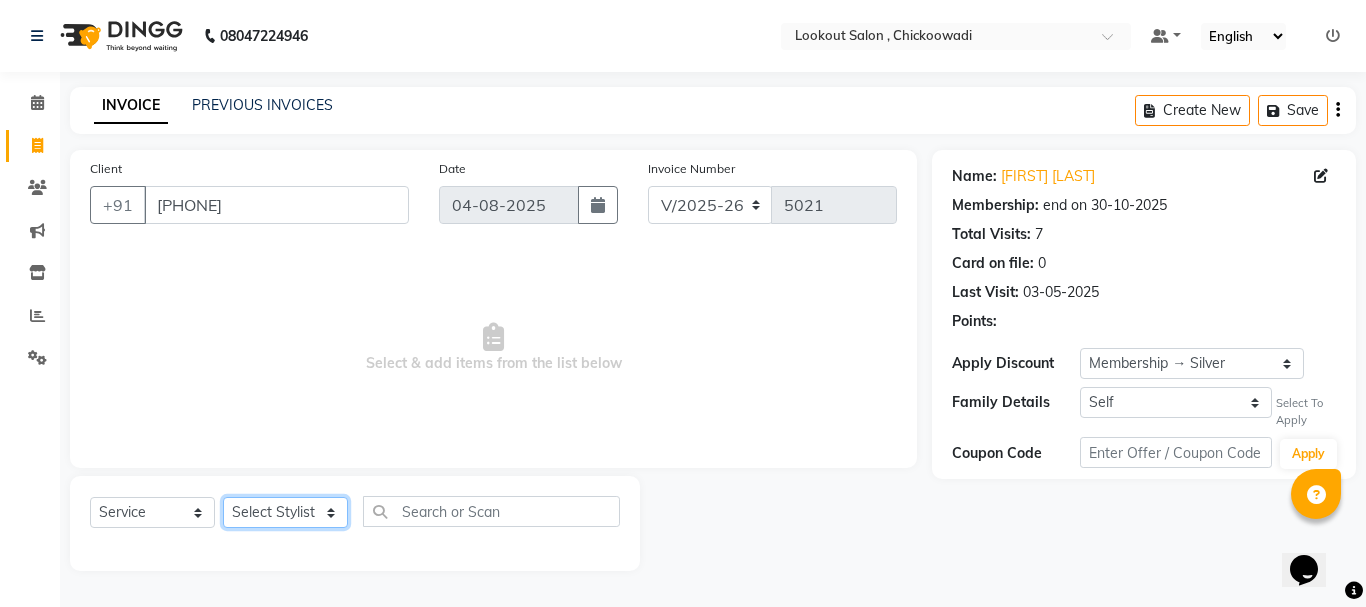 click on "Select Stylist Alizah Bangi AMIT SOLANKI jishan shekh kuldeep MANDAR GOSAVI NANDINI GUPTA NIPUL SIR NISAR AHMED PIRJADE PARVEEN SHAIKH Rizwan ROOPAVATI Rupali  RUPESH SADAF SHAIKH SAHIL TAK SAMREEN DHOLKIYA shweta kashyap" 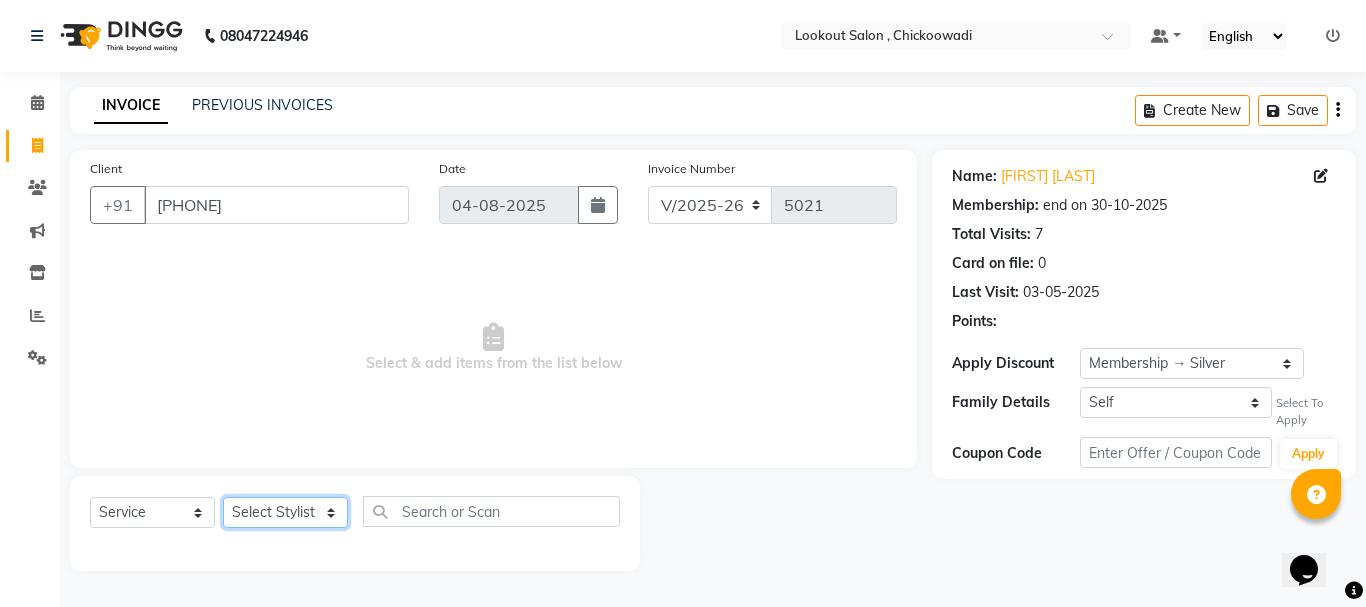 select on "19837" 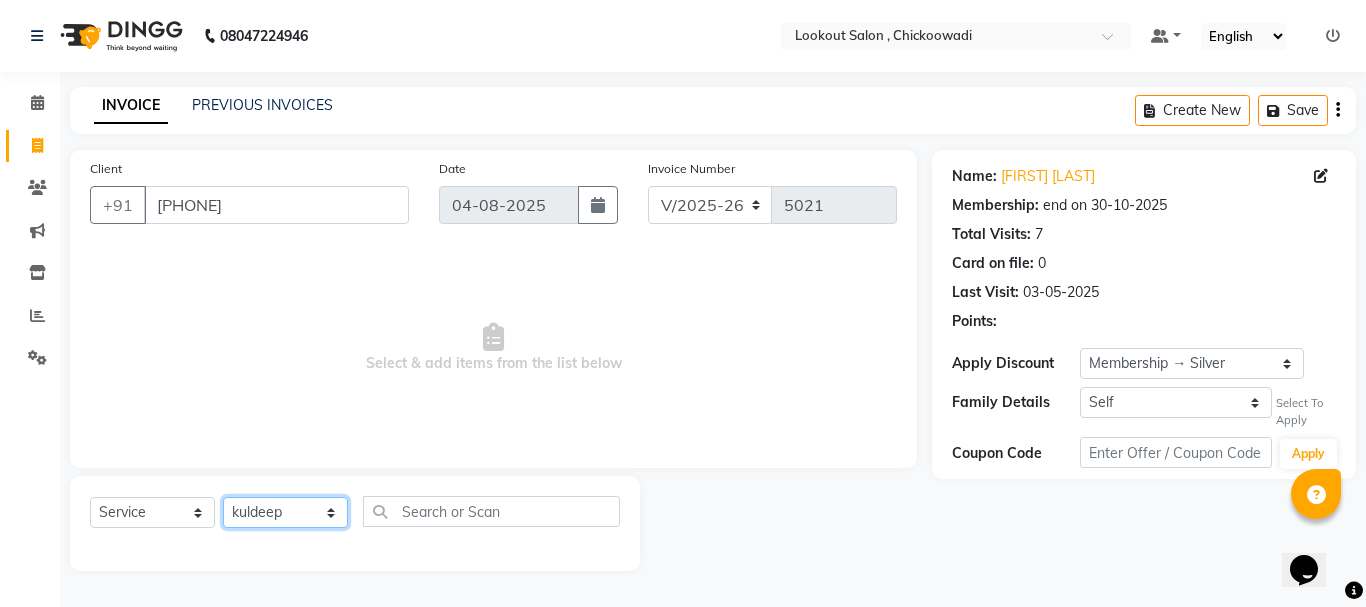click on "Select Stylist Alizah Bangi AMIT SOLANKI jishan shekh kuldeep MANDAR GOSAVI NANDINI GUPTA NIPUL SIR NISAR AHMED PIRJADE PARVEEN SHAIKH Rizwan ROOPAVATI Rupali  RUPESH SADAF SHAIKH SAHIL TAK SAMREEN DHOLKIYA shweta kashyap" 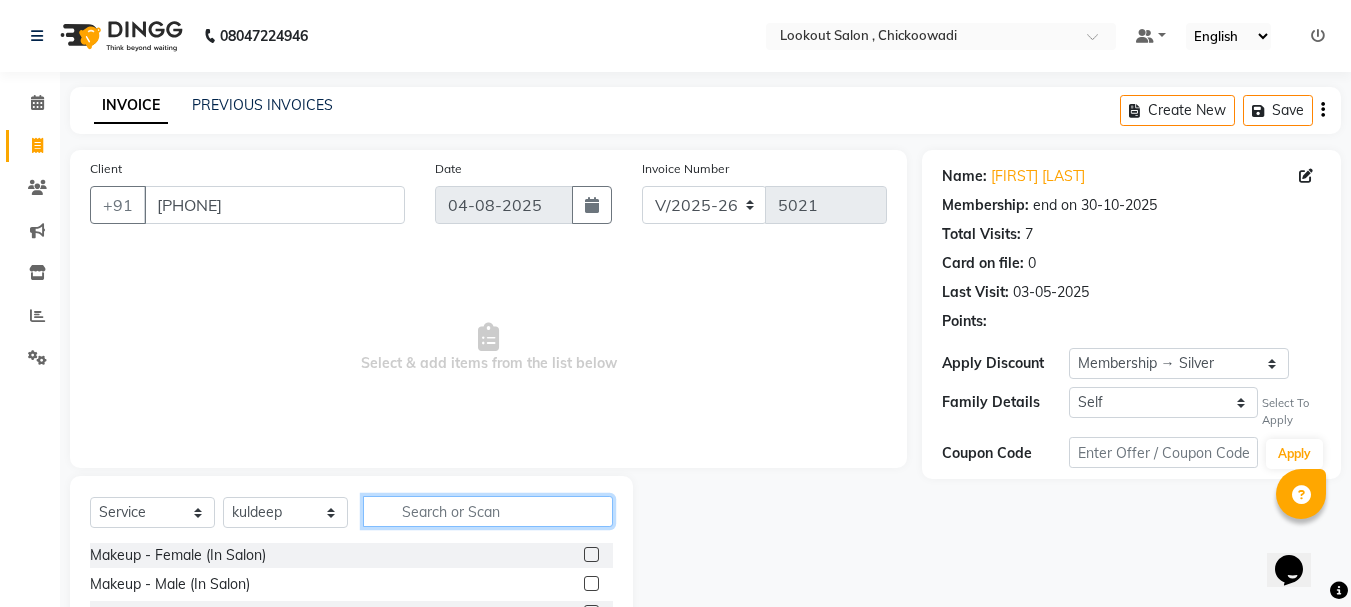 click 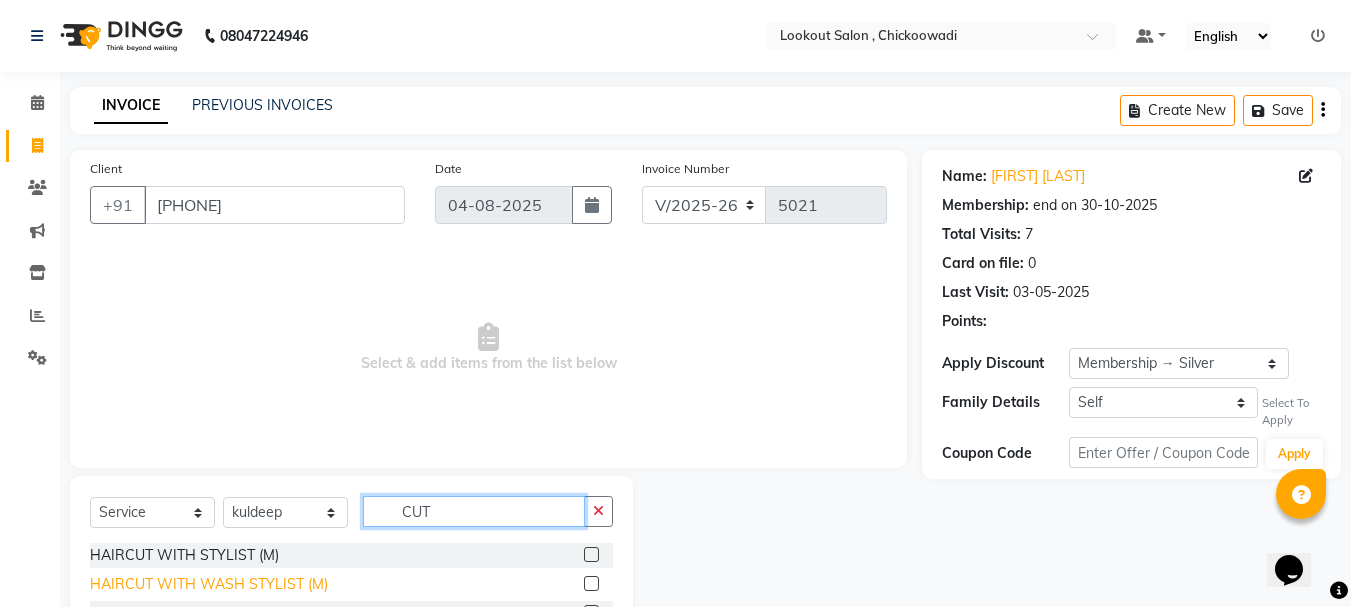 type on "CUT" 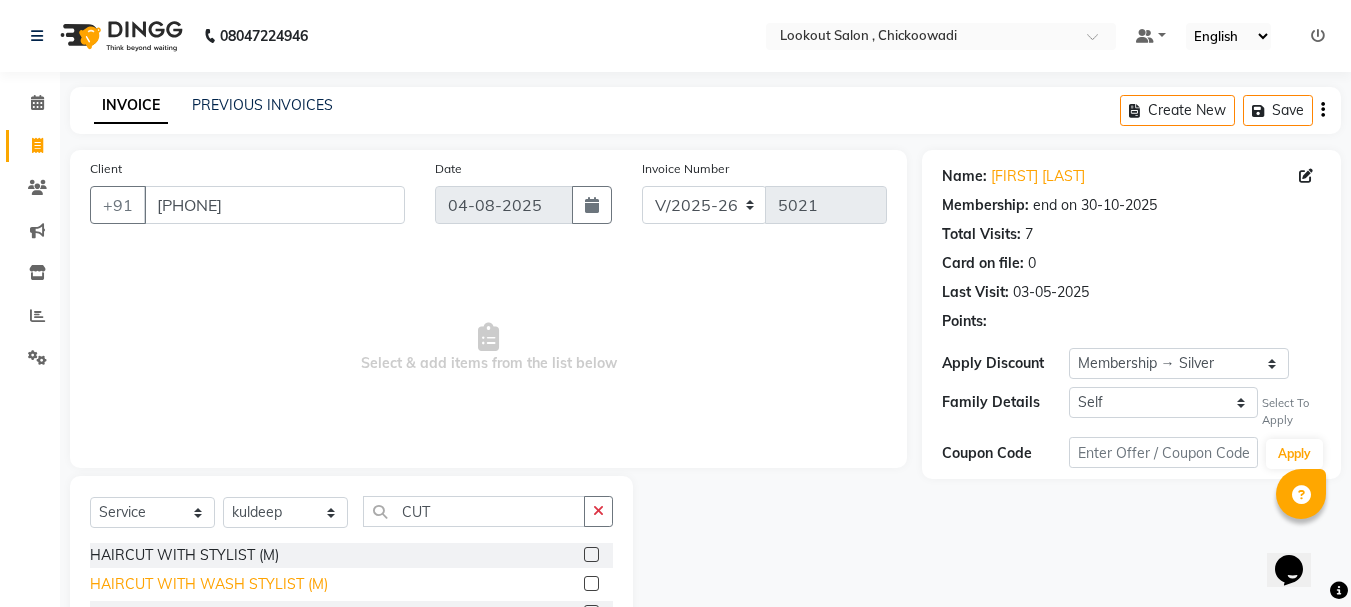 click on "HAIRCUT WITH WASH STYLIST (M)" 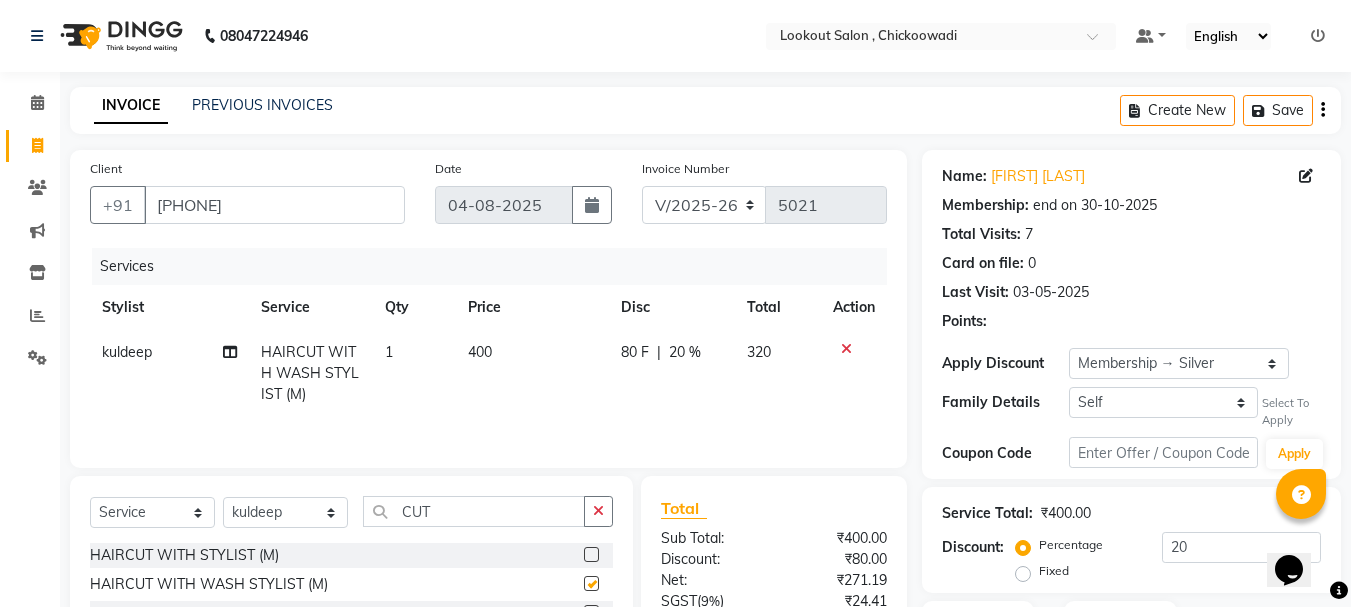 checkbox on "false" 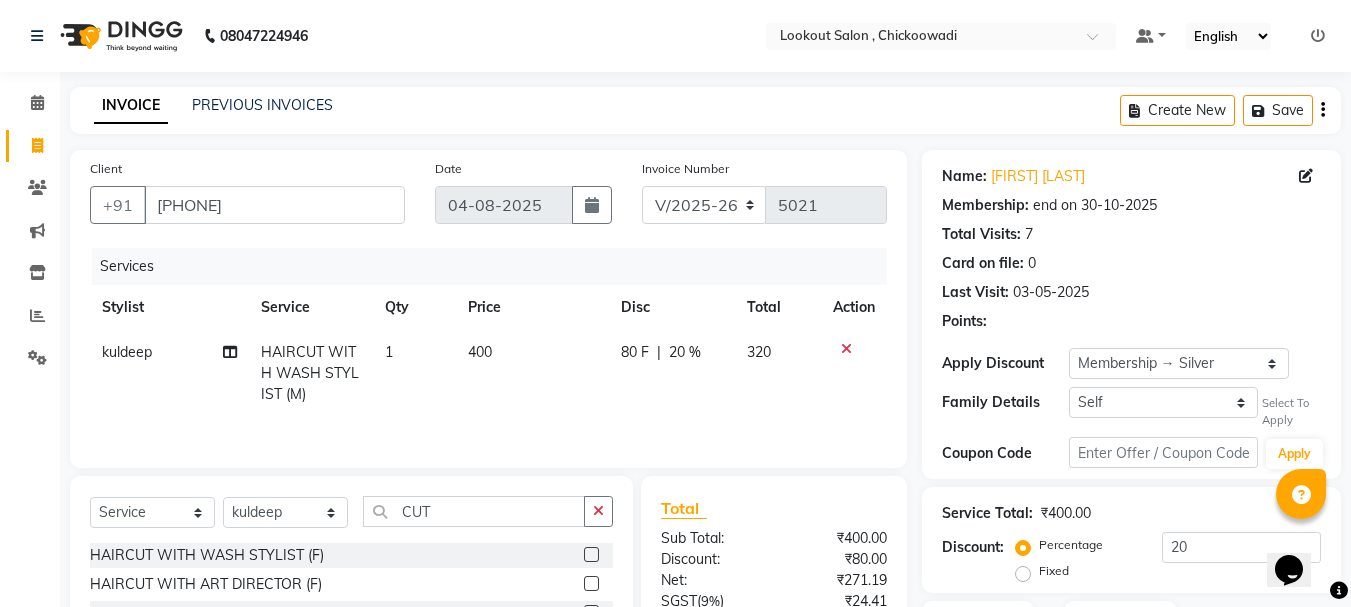 scroll, scrollTop: 177, scrollLeft: 0, axis: vertical 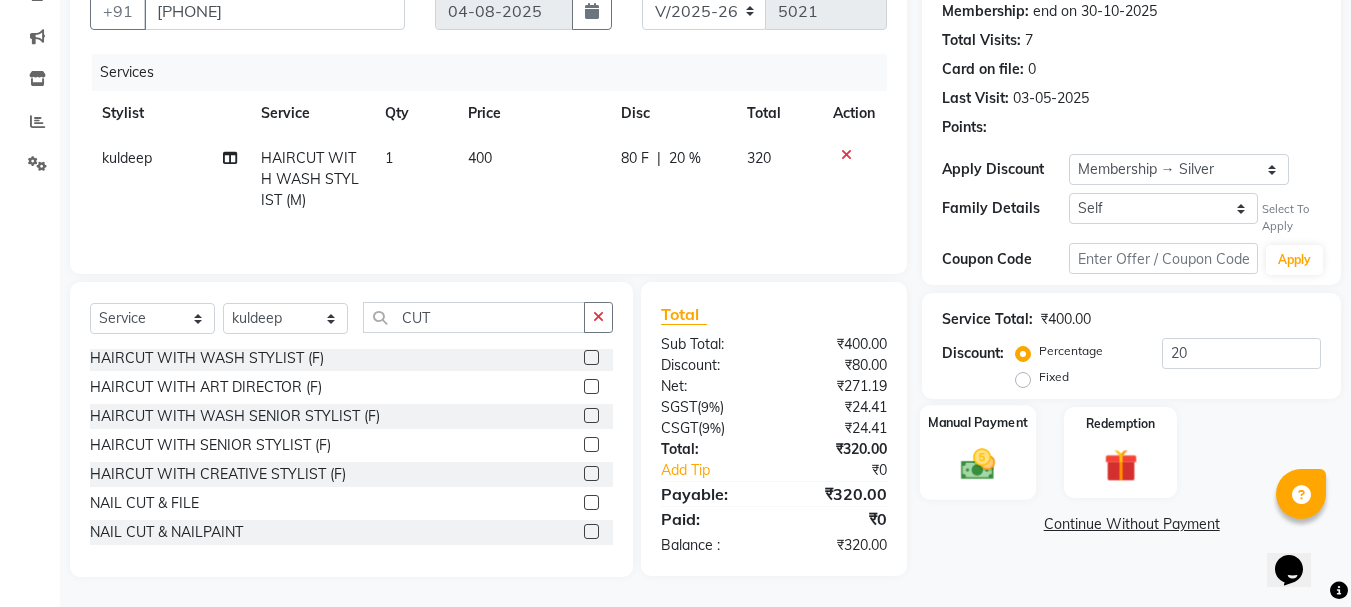 click on "Manual Payment" 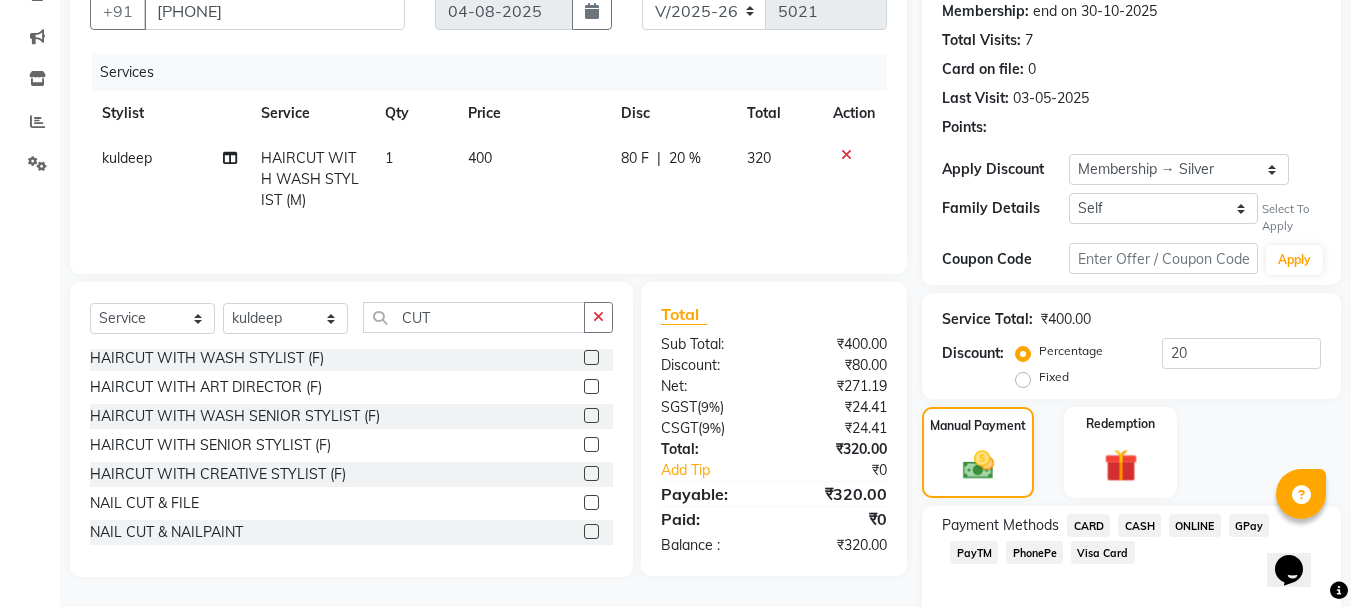 scroll, scrollTop: 284, scrollLeft: 0, axis: vertical 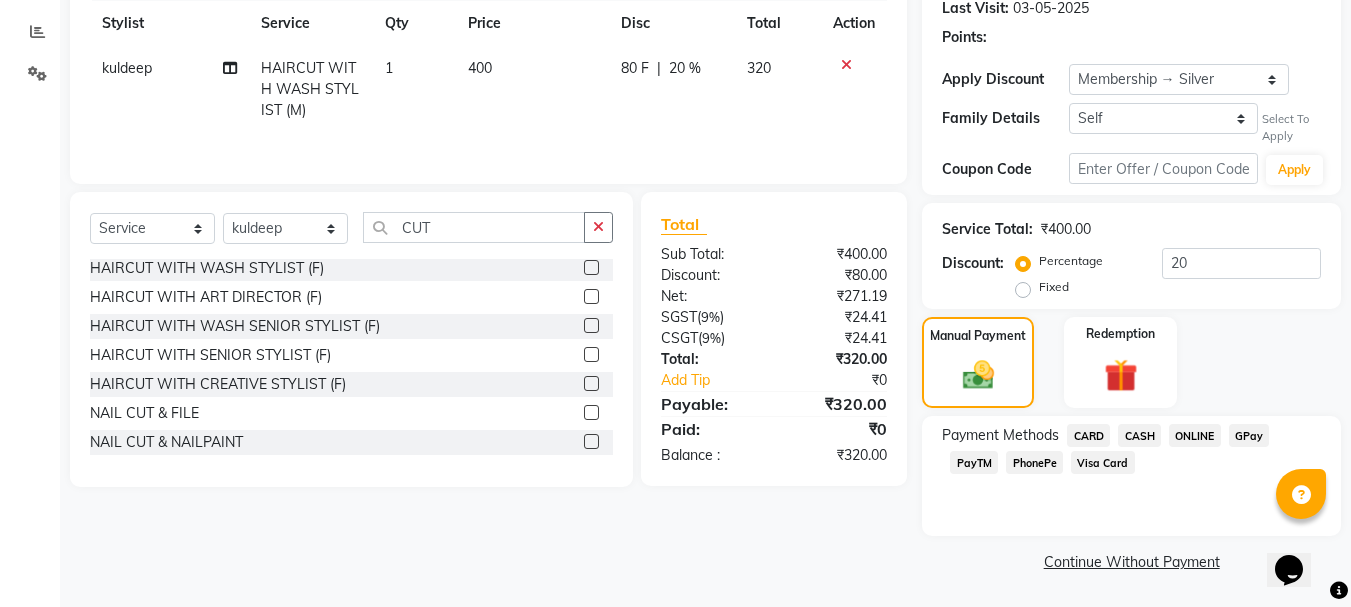 click on "PhonePe" 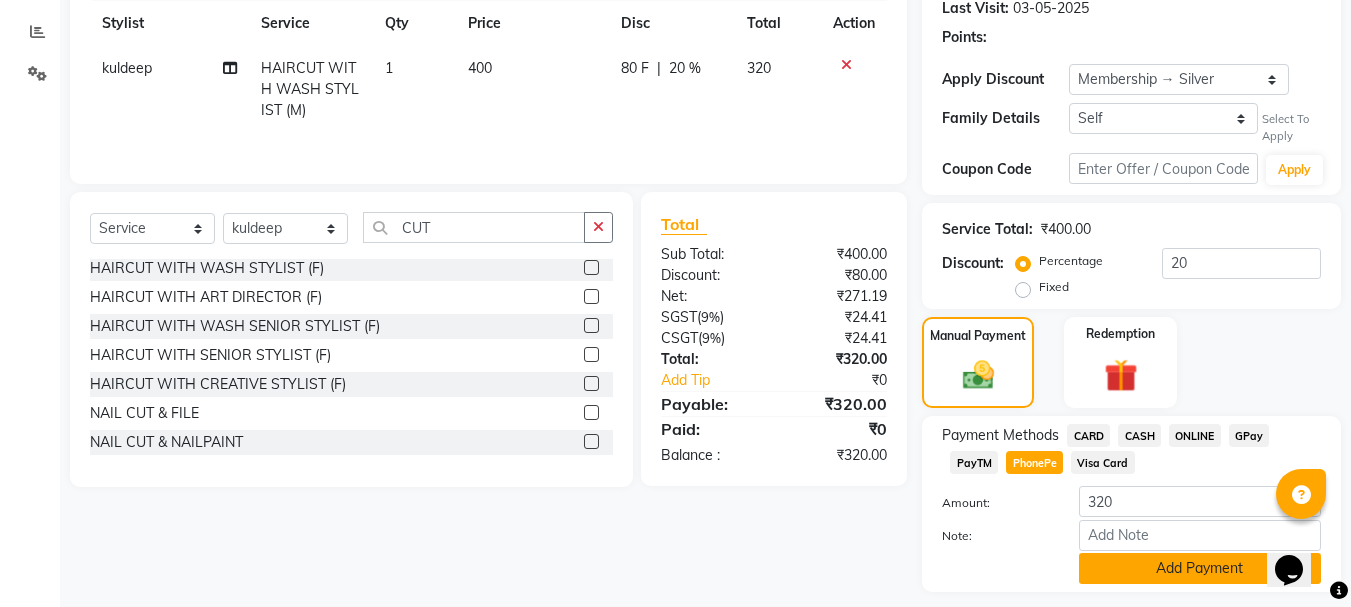 click on "Add Payment" 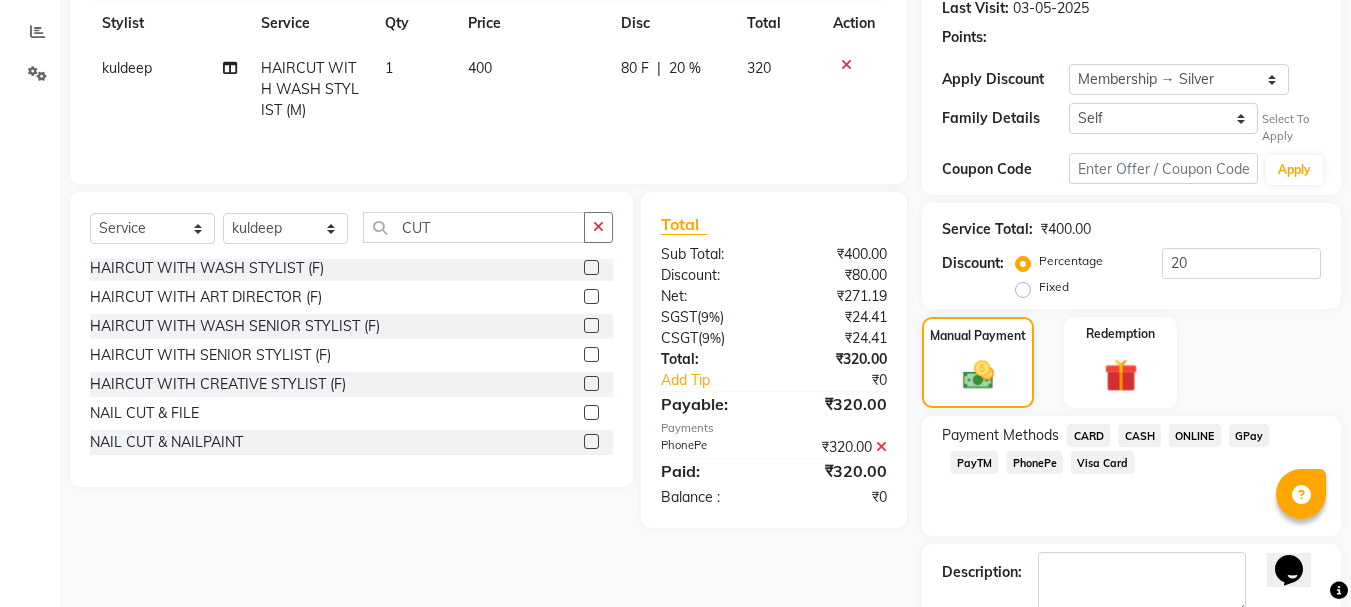 scroll, scrollTop: 397, scrollLeft: 0, axis: vertical 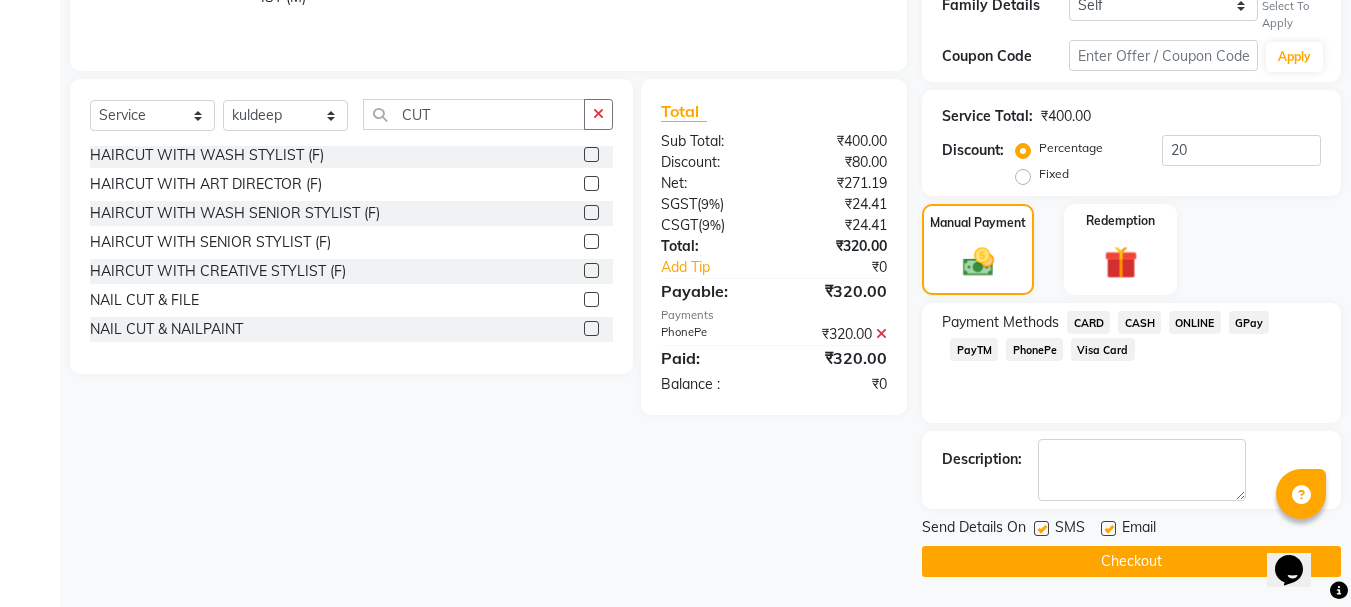 click on "Checkout" 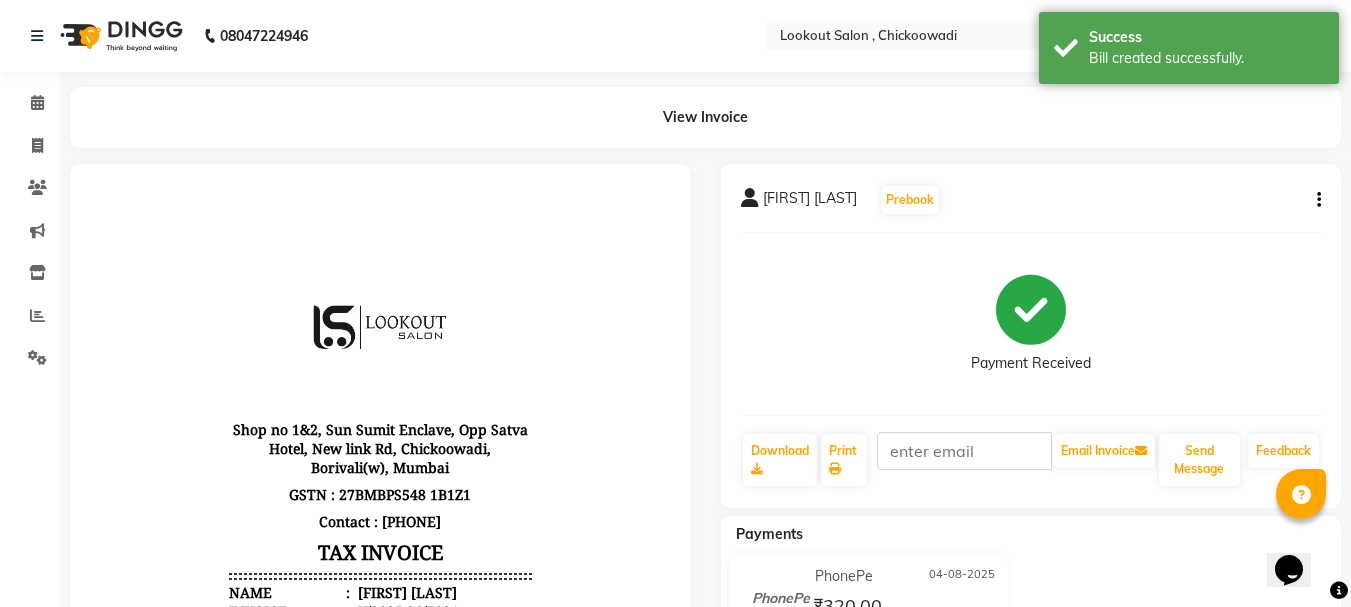 scroll, scrollTop: 0, scrollLeft: 0, axis: both 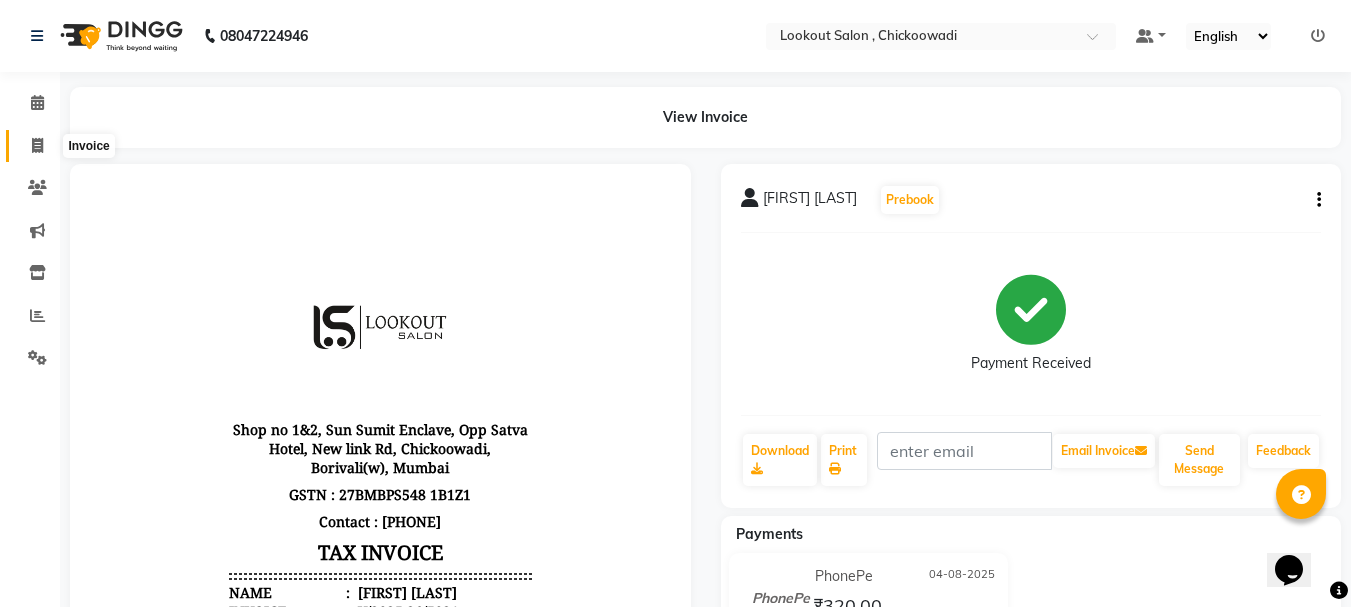 click 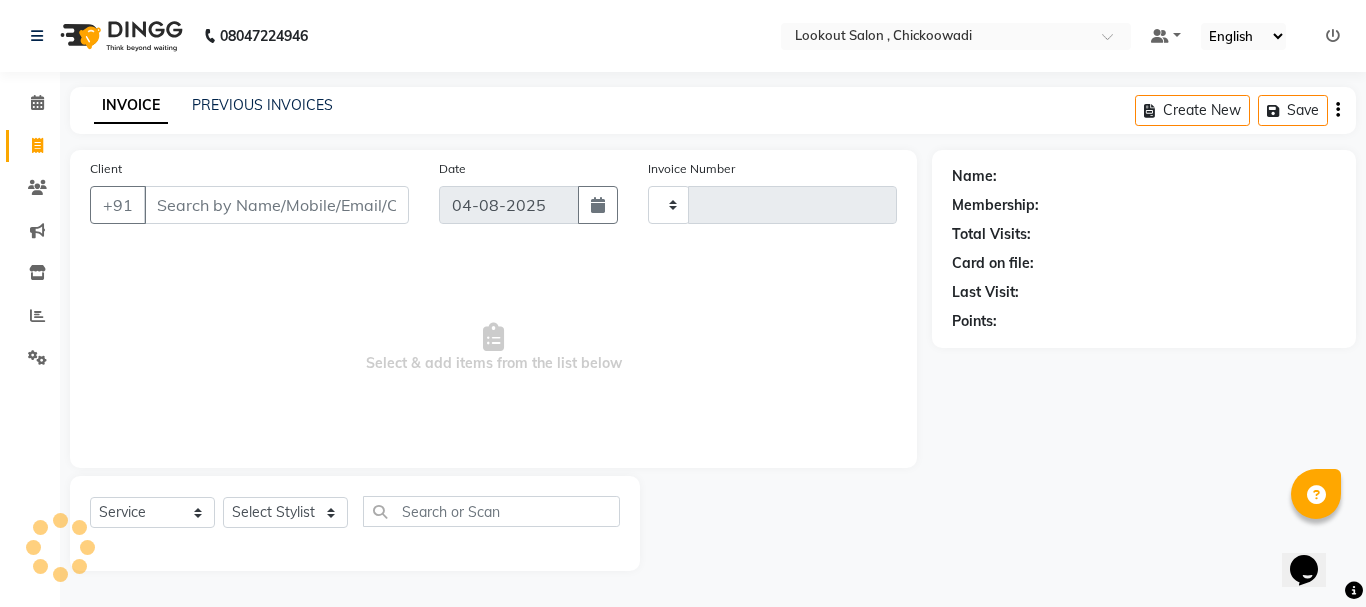type on "5022" 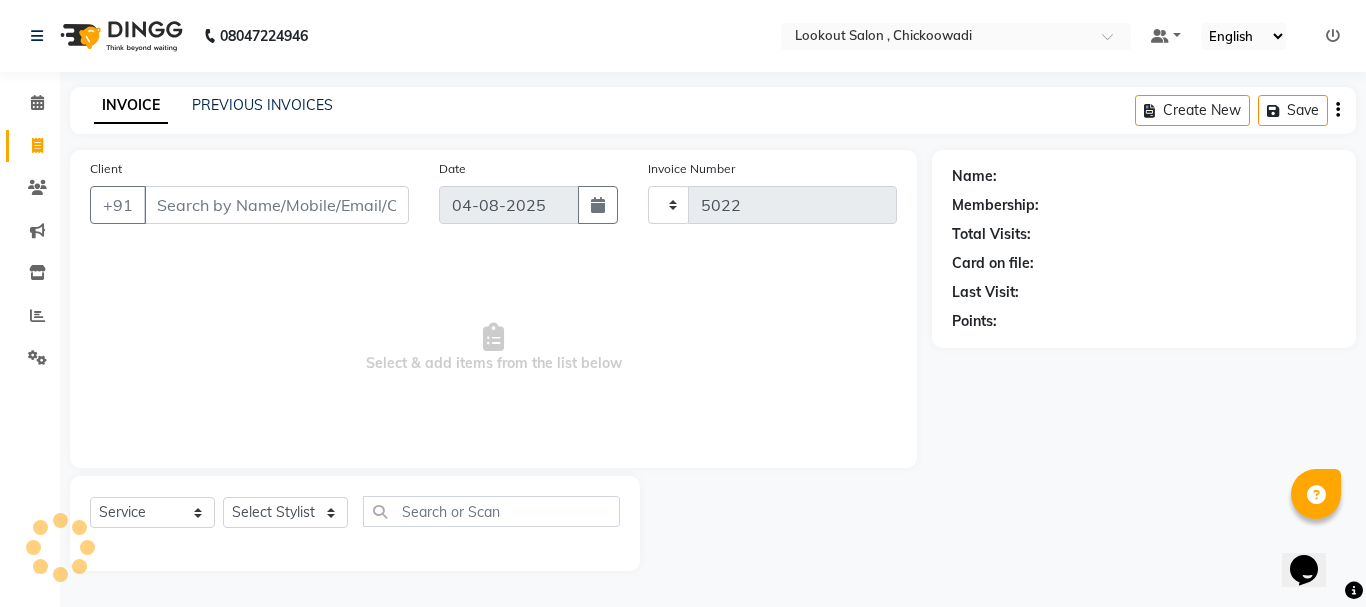 select on "151" 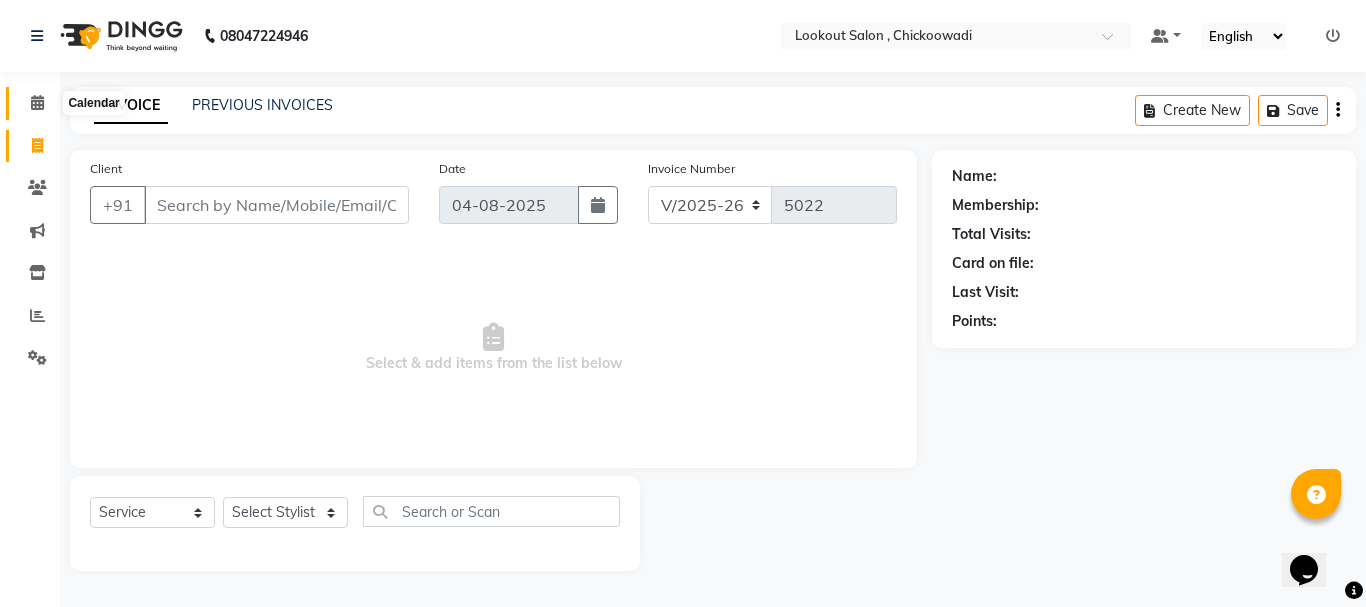 click 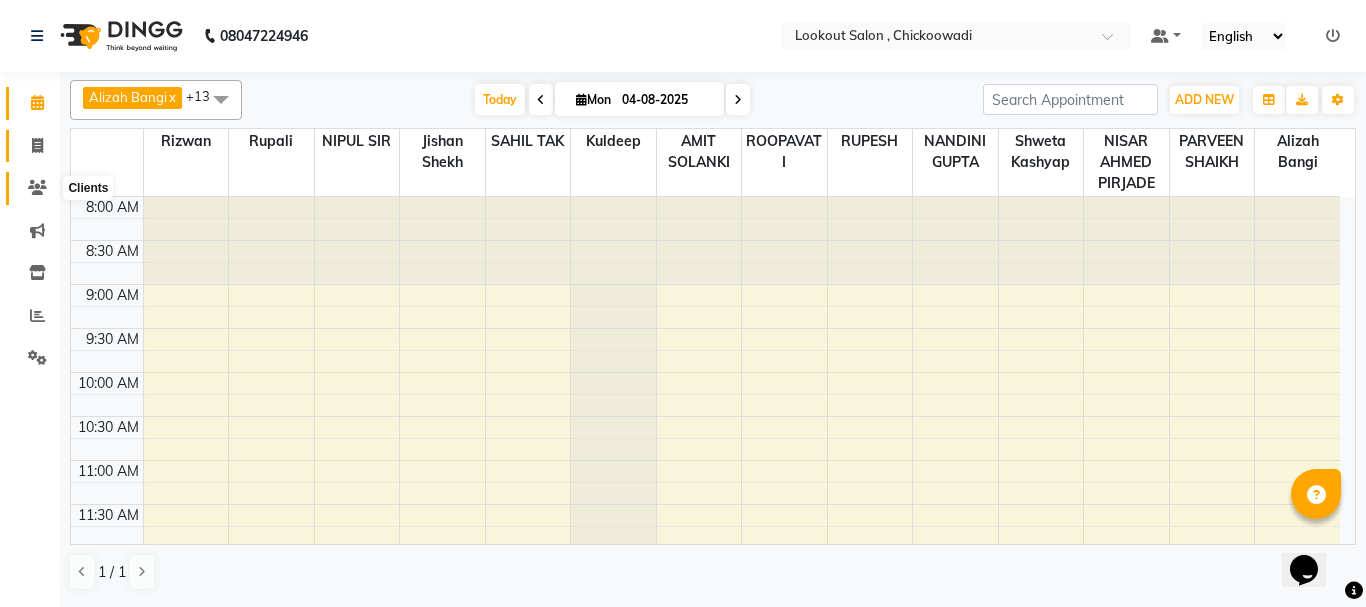 click 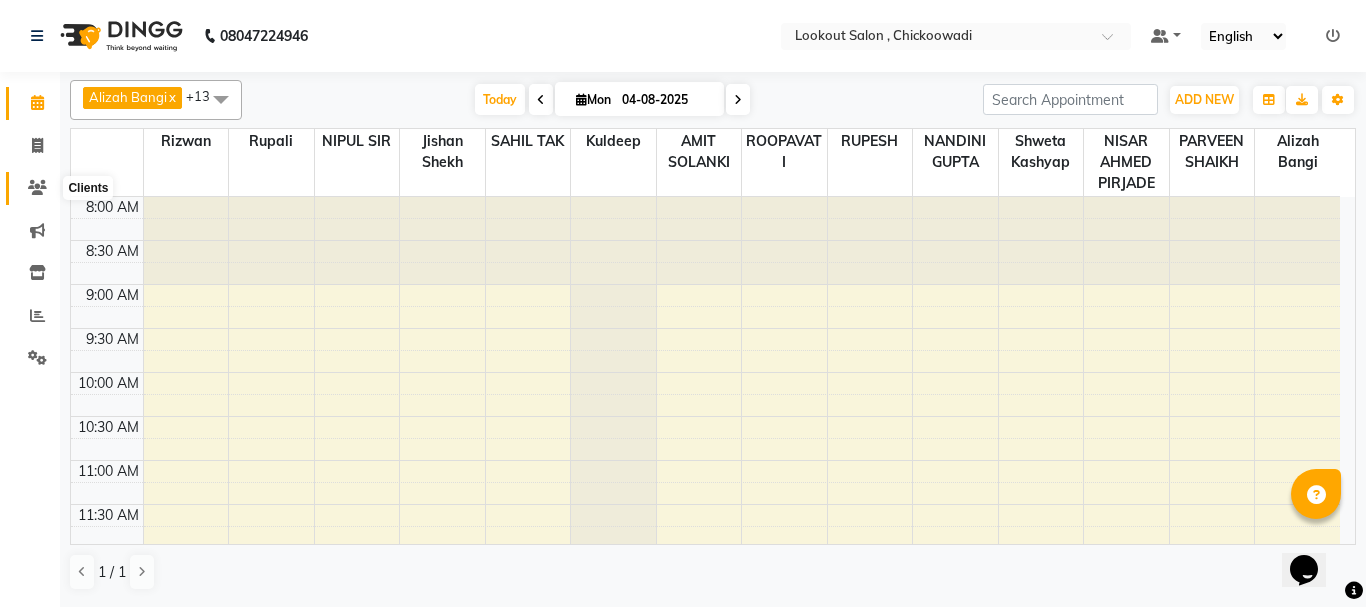 select on "service" 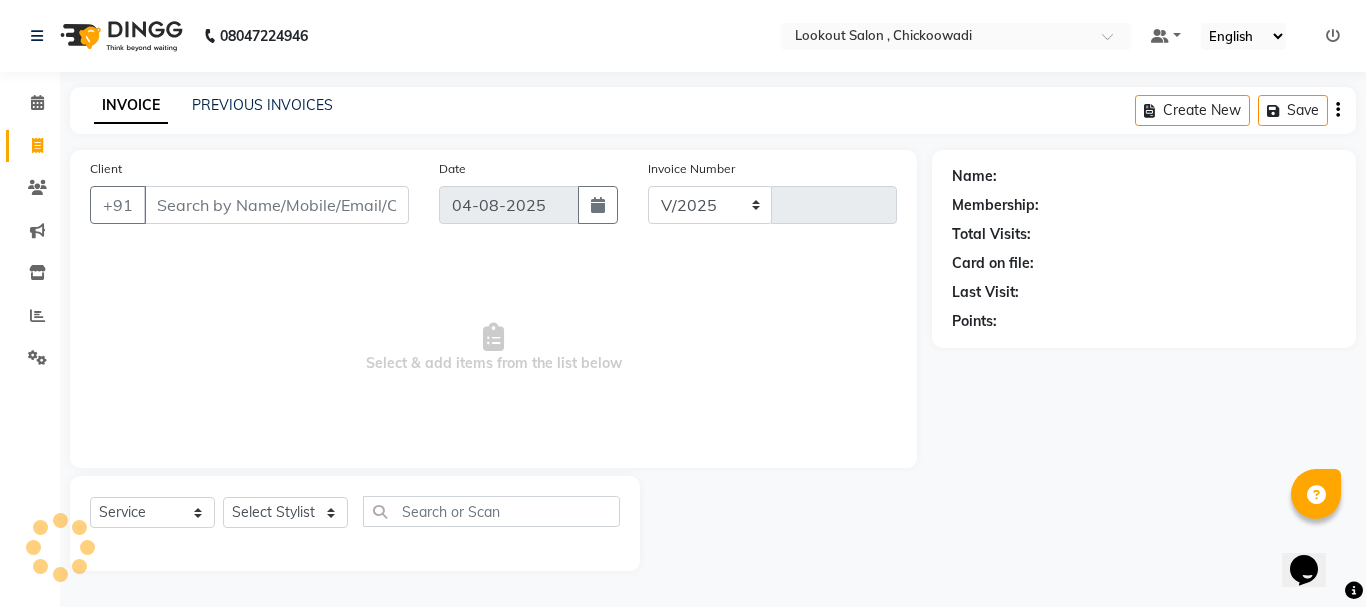 select on "151" 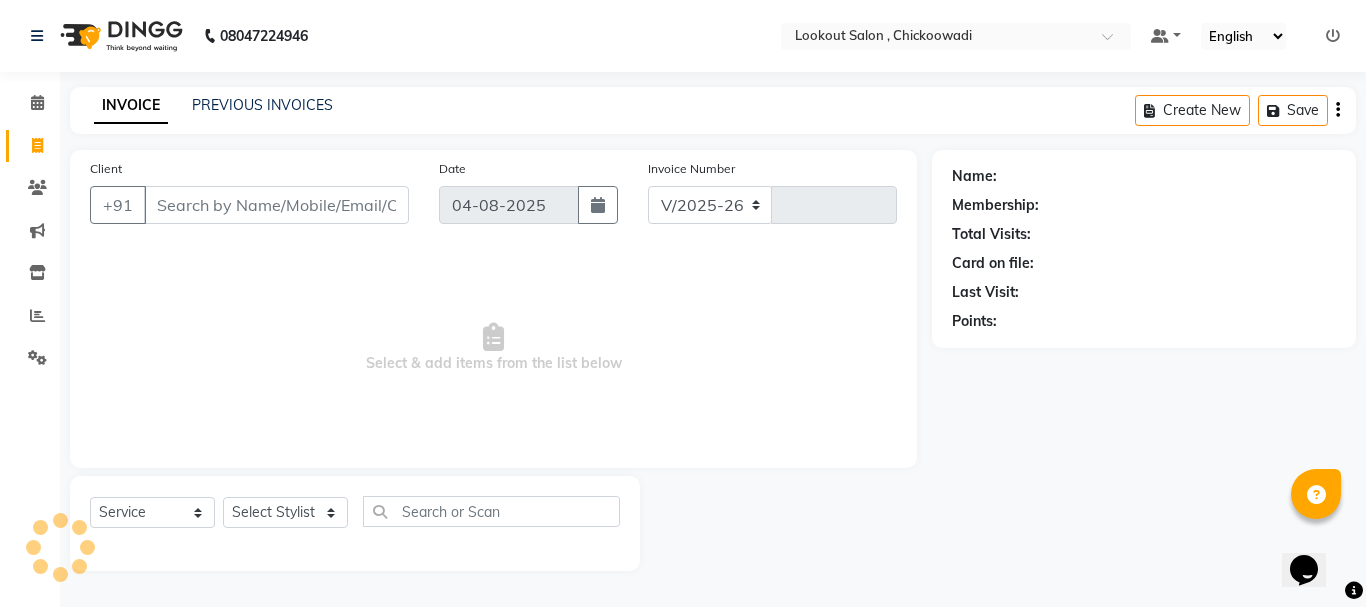 type on "5022" 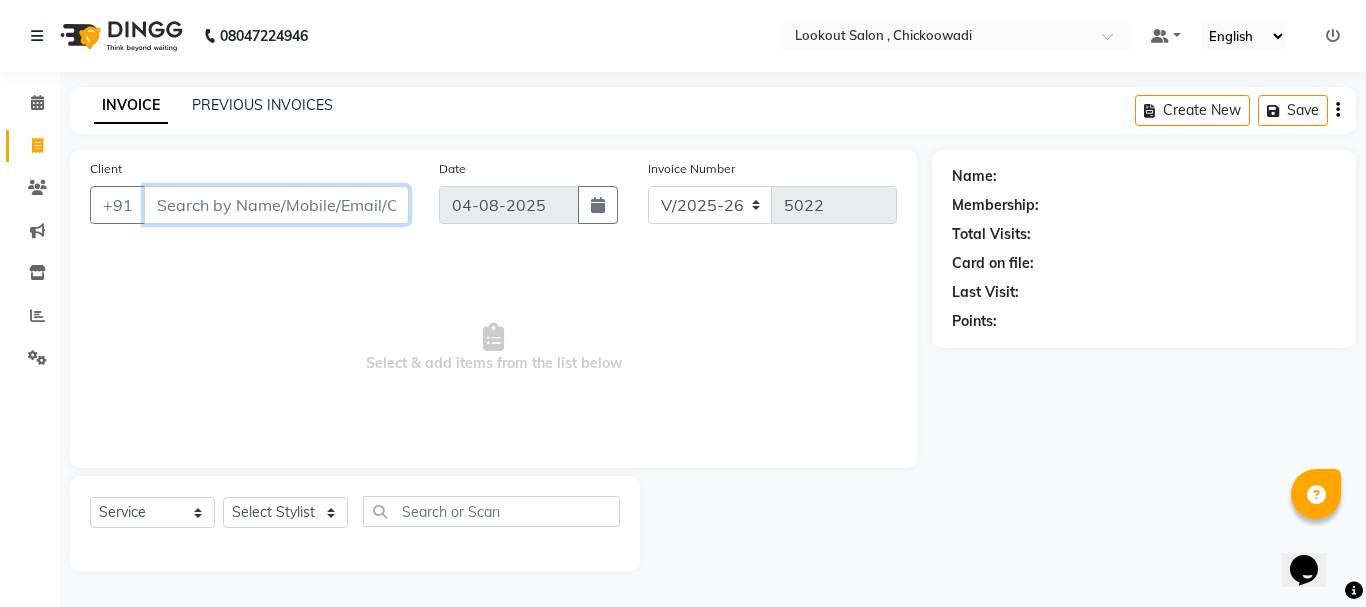 click on "Client" at bounding box center [276, 205] 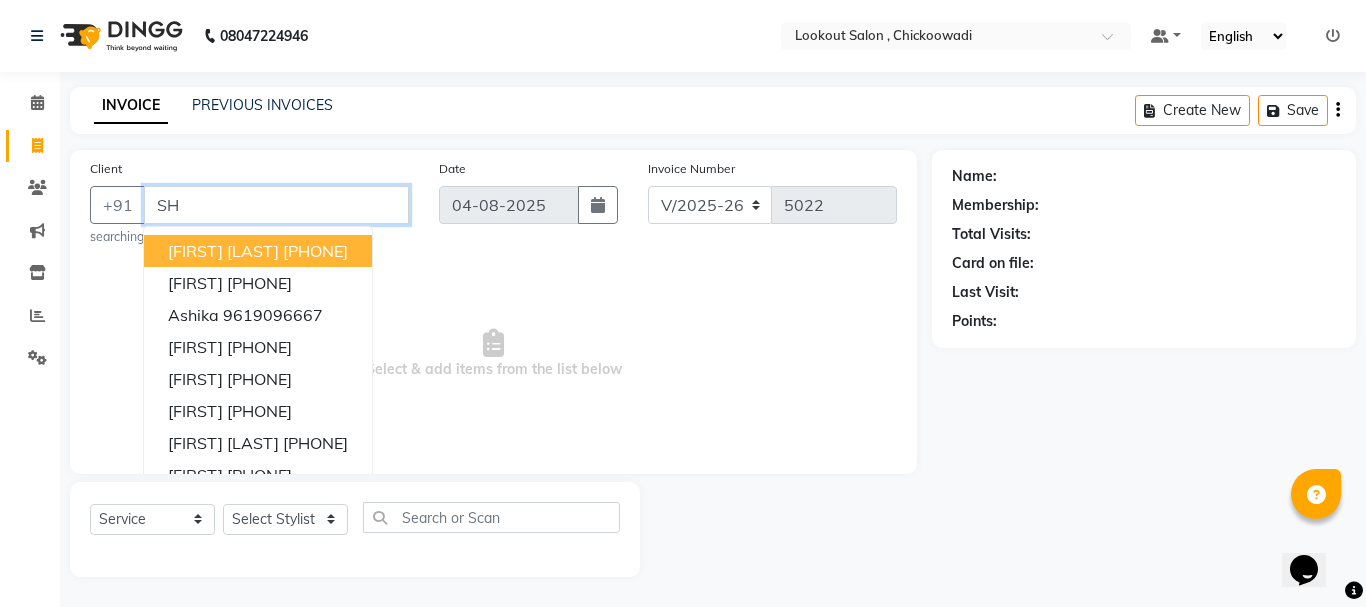 type on "S" 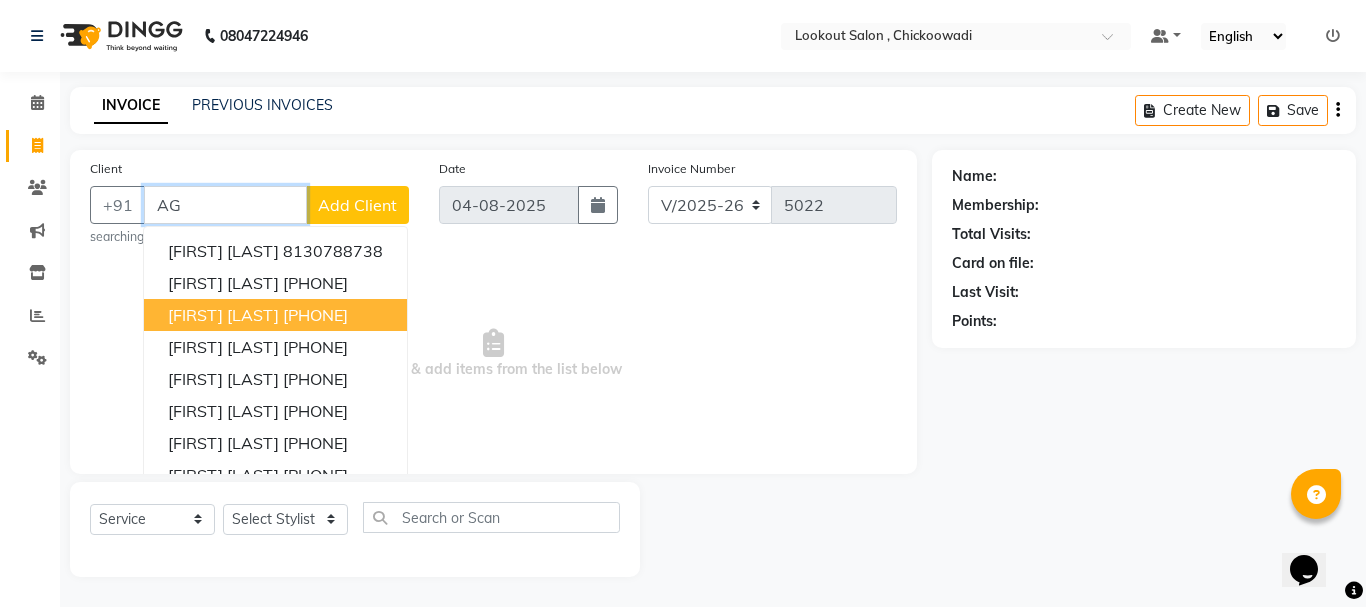 type on "A" 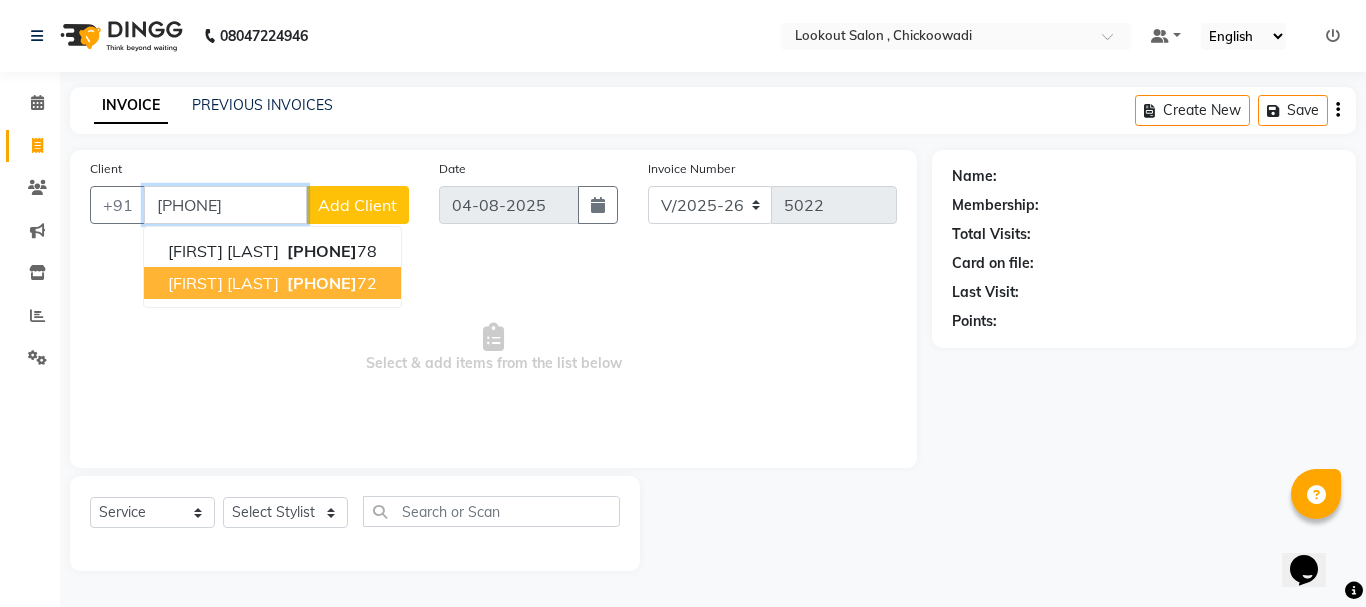 click on "Shikha Agarwal   98207679 78 Sikha Agarwal   98207679 72" at bounding box center [272, 267] 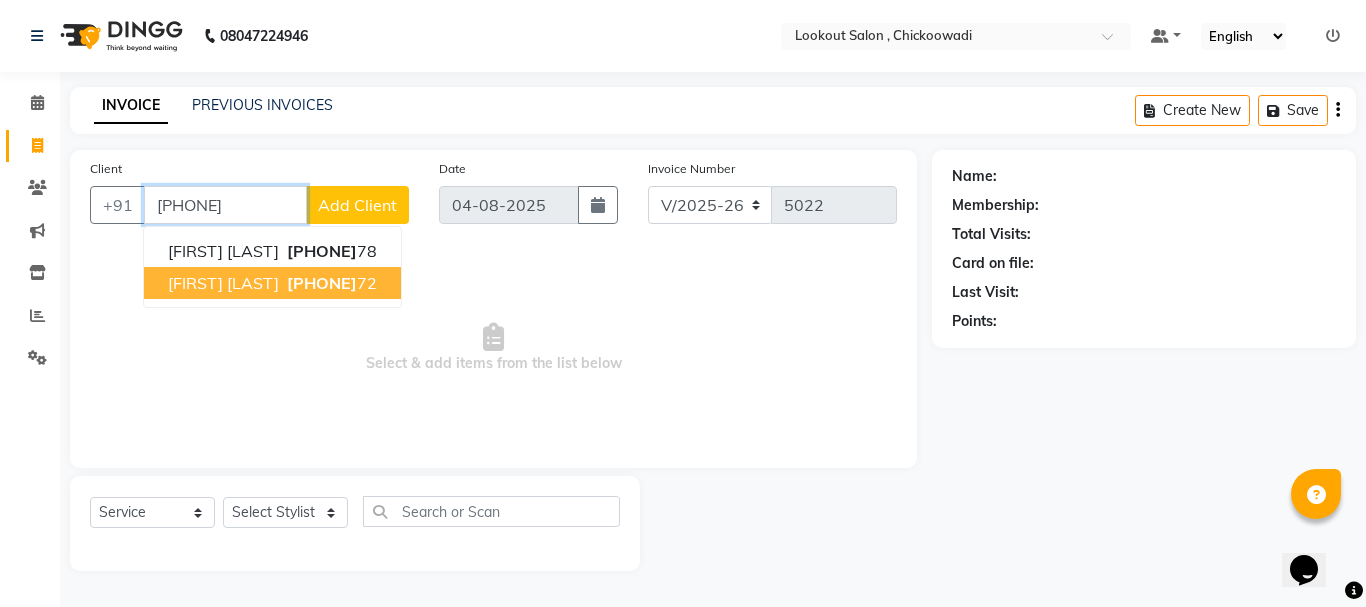 click on "98207679" at bounding box center (322, 283) 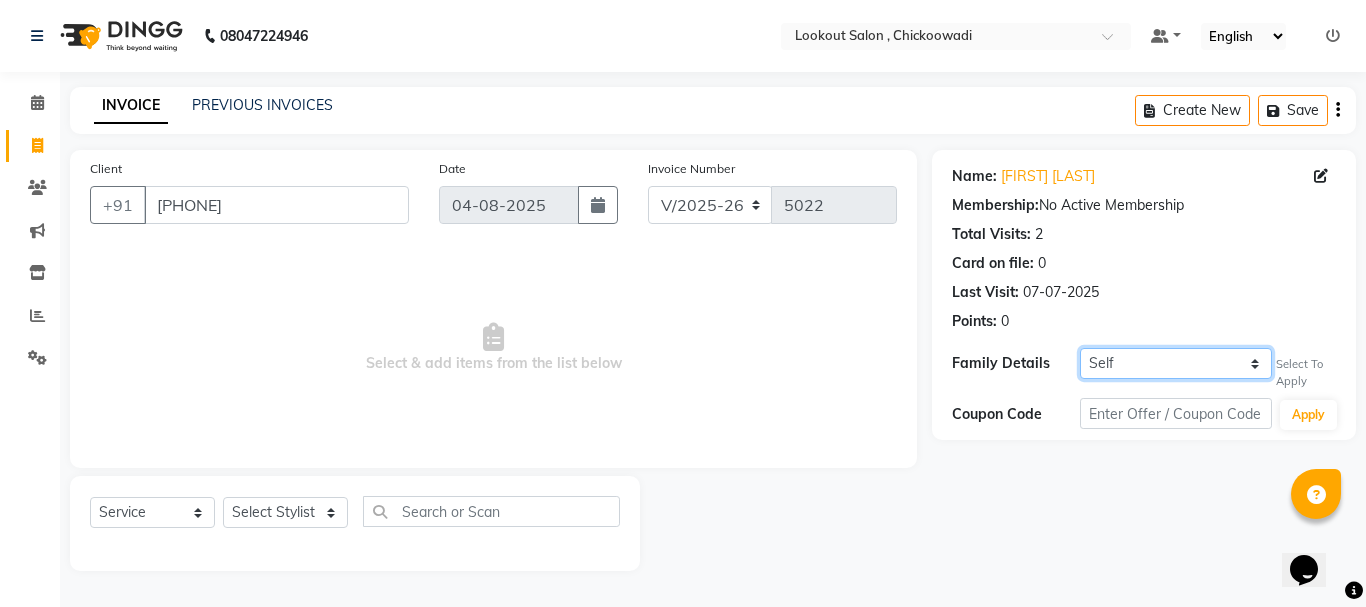 click on "Self Janki mehta" 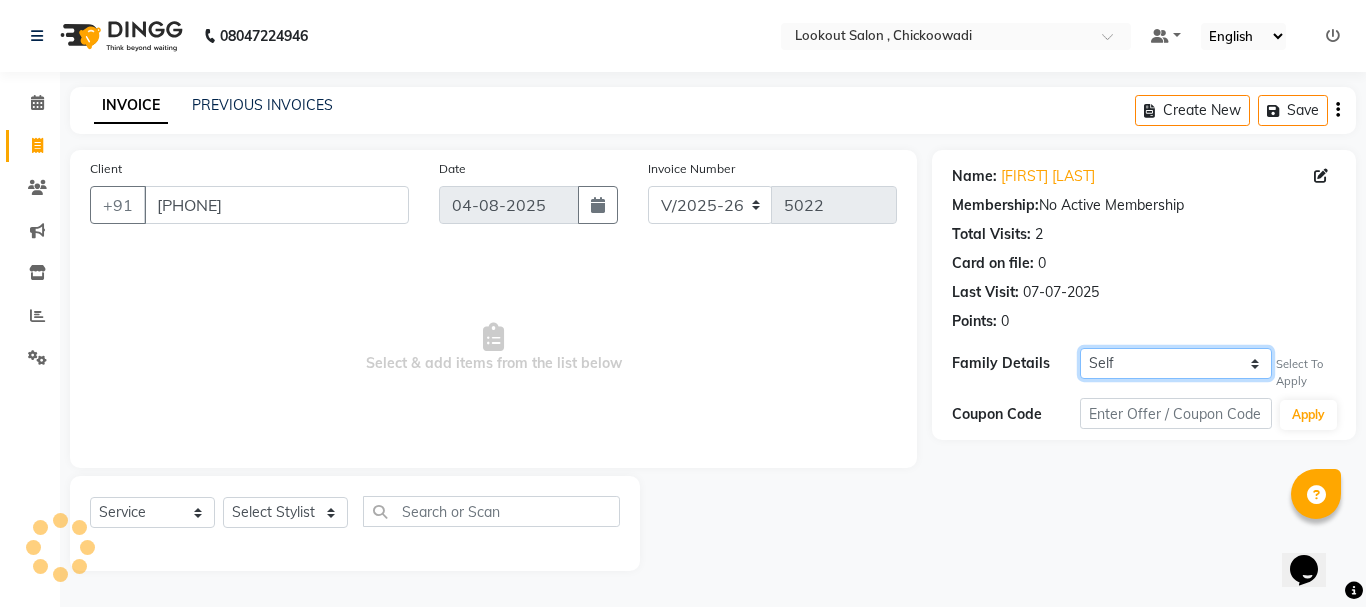 select on "1: Object" 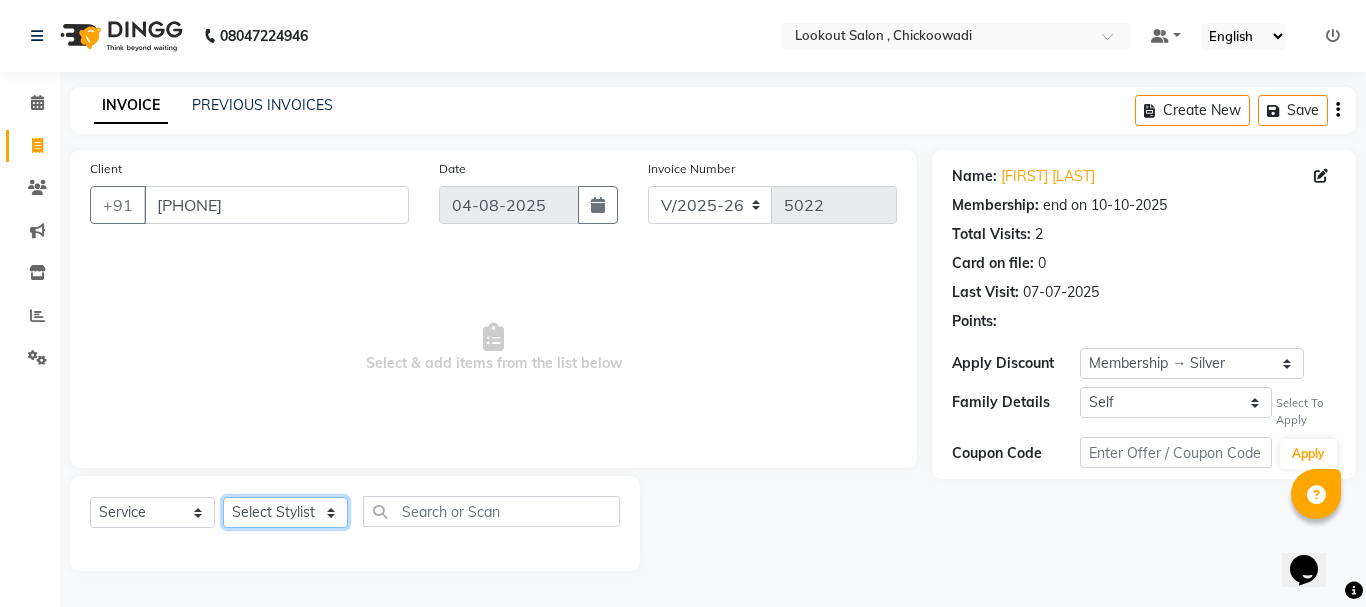 click on "Select Stylist Alizah Bangi AMIT SOLANKI jishan shekh kuldeep MANDAR GOSAVI NANDINI GUPTA NIPUL SIR NISAR AHMED PIRJADE PARVEEN SHAIKH Rizwan ROOPAVATI Rupali  RUPESH SADAF SHAIKH SAHIL TAK SAMREEN DHOLKIYA shweta kashyap" 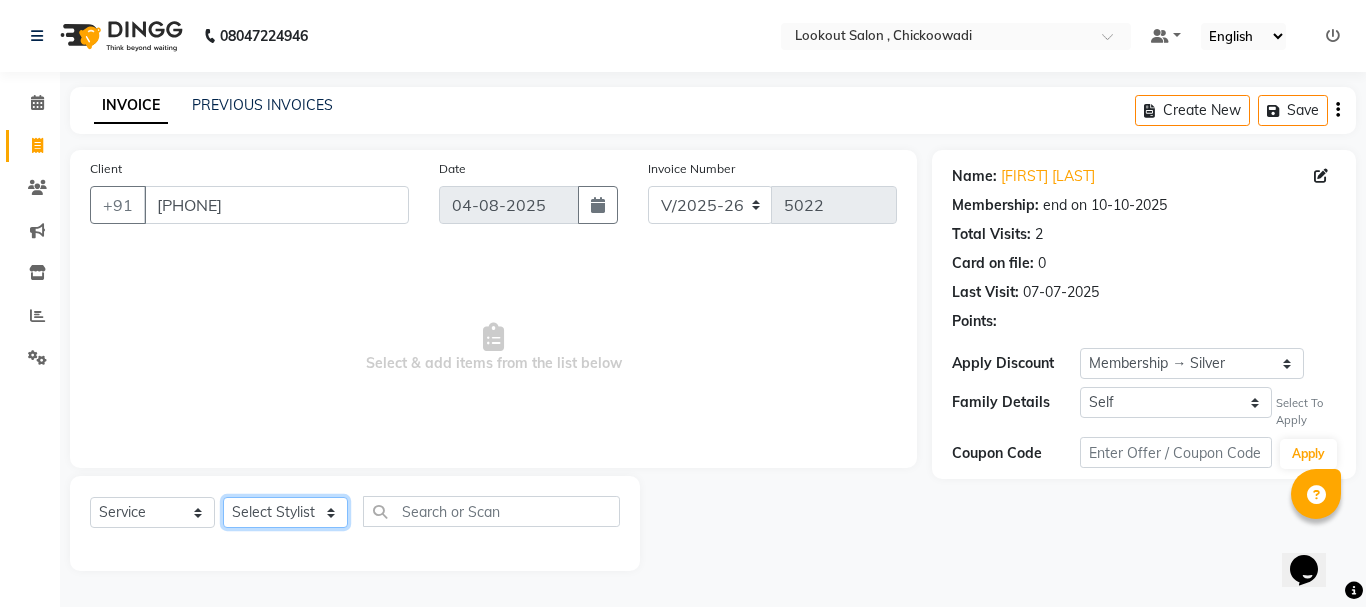select on "11497" 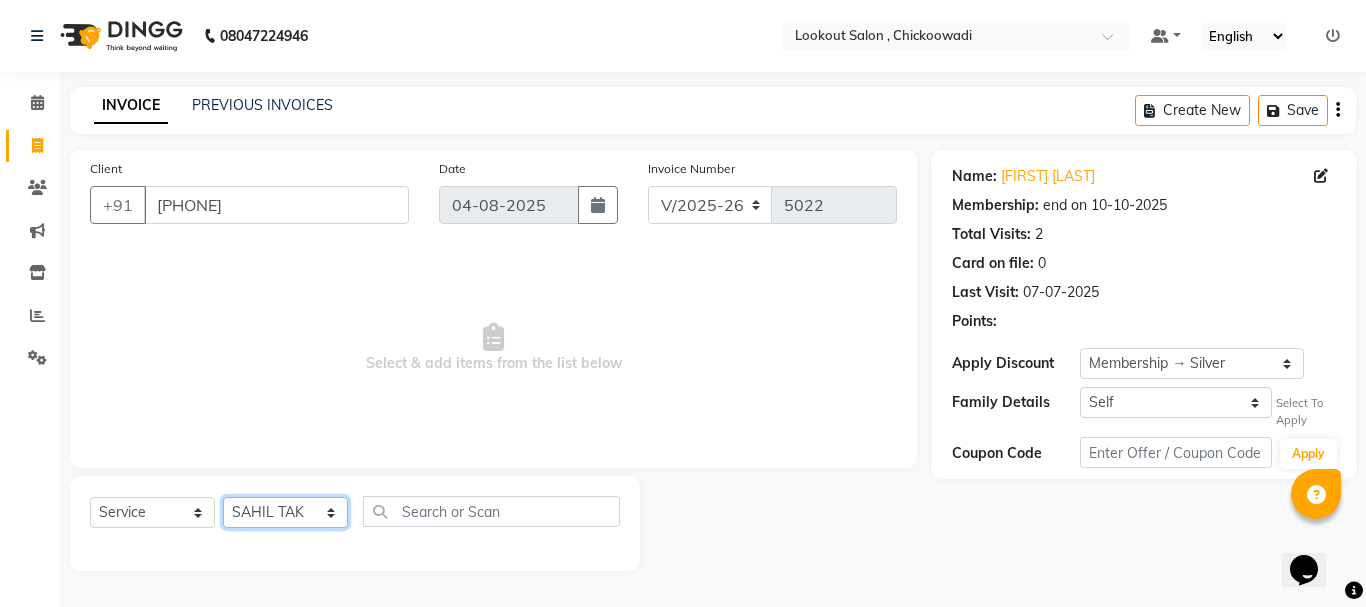 click on "Select Stylist Alizah Bangi AMIT SOLANKI jishan shekh kuldeep MANDAR GOSAVI NANDINI GUPTA NIPUL SIR NISAR AHMED PIRJADE PARVEEN SHAIKH Rizwan ROOPAVATI Rupali  RUPESH SADAF SHAIKH SAHIL TAK SAMREEN DHOLKIYA shweta kashyap" 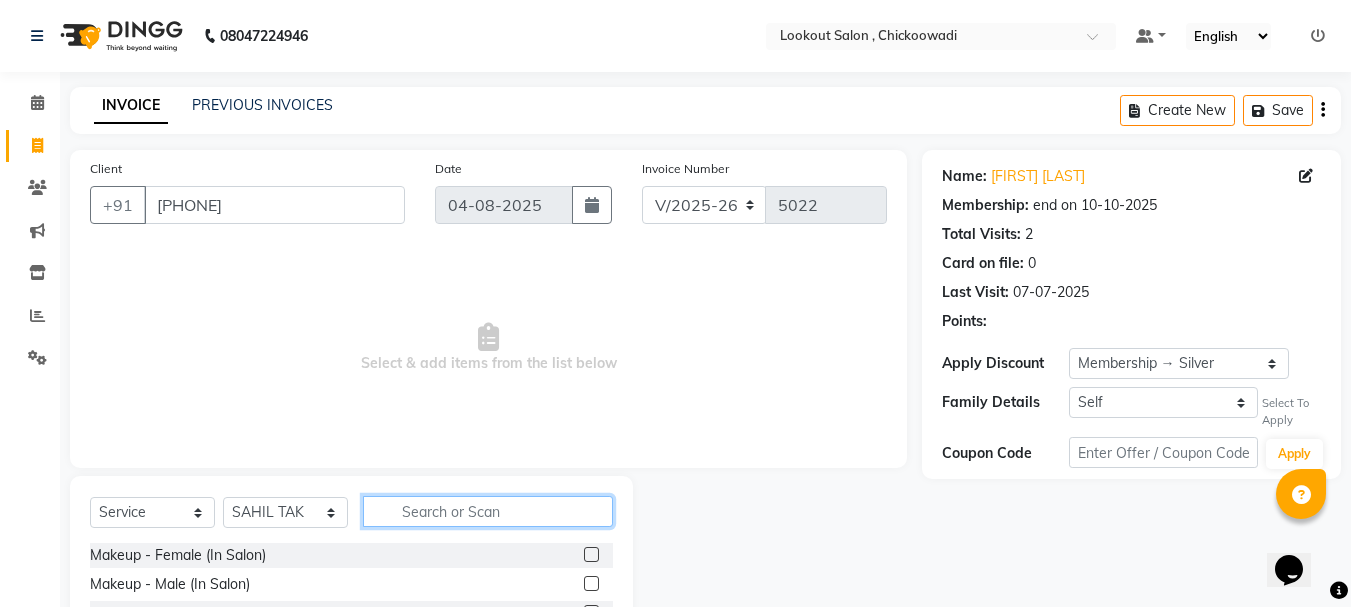 click 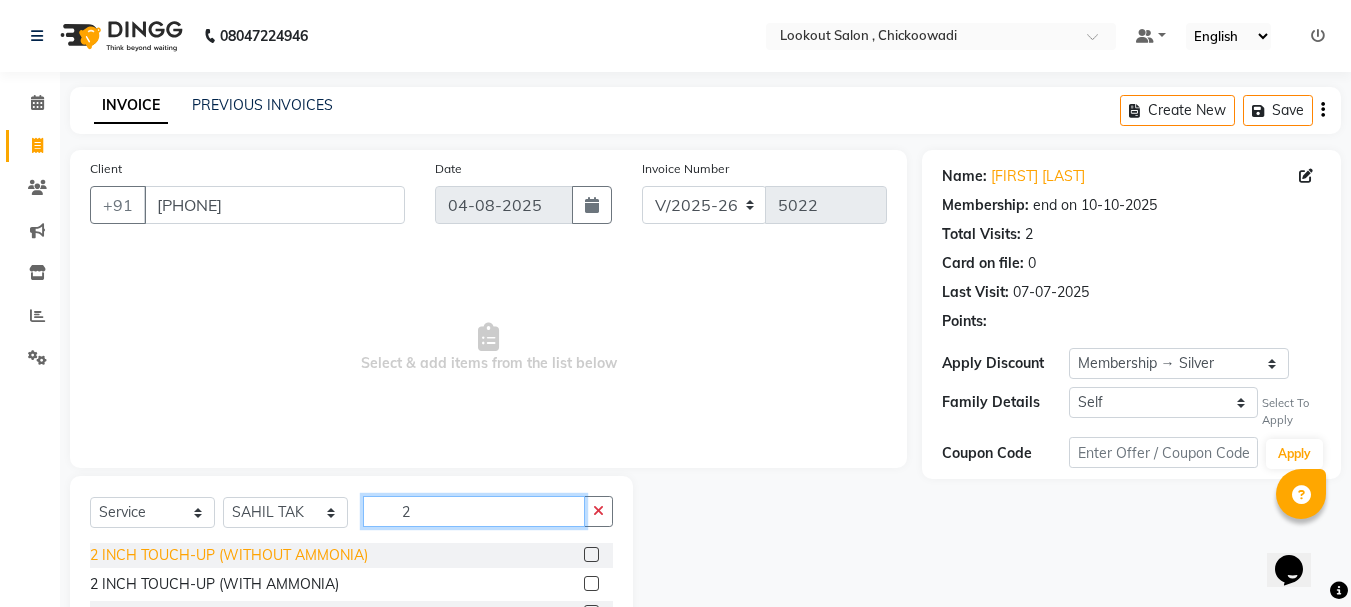 type on "2" 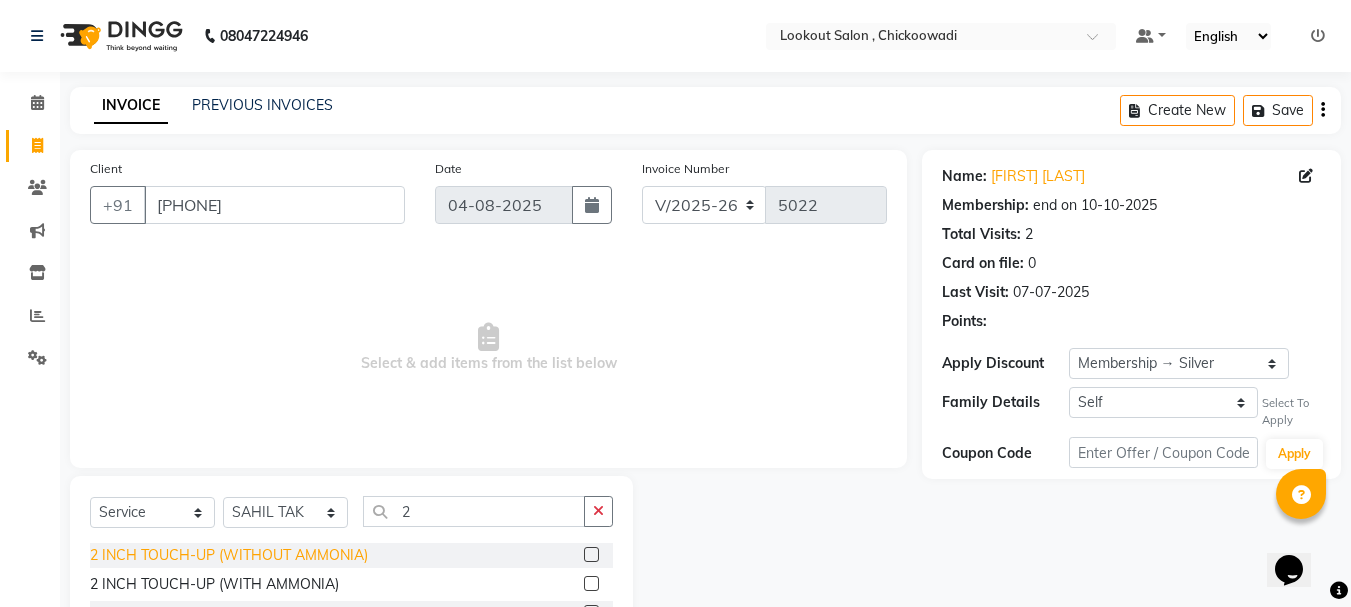 click on "2 INCH TOUCH-UP (WITHOUT AMMONIA)" 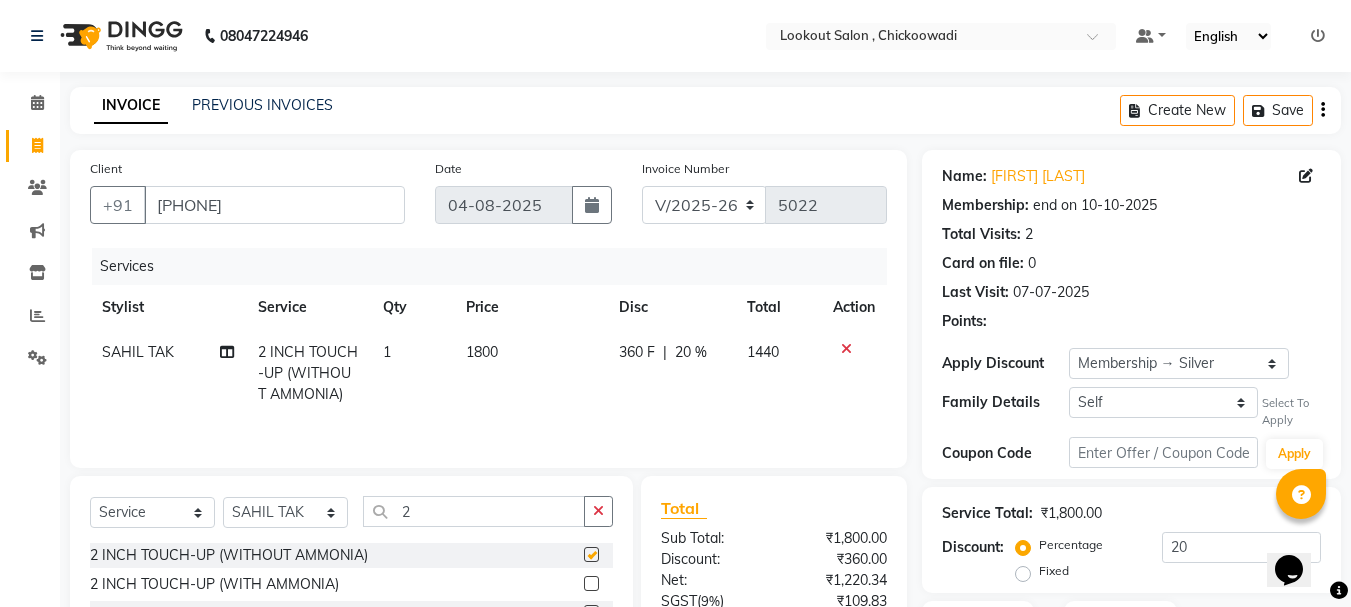 checkbox on "false" 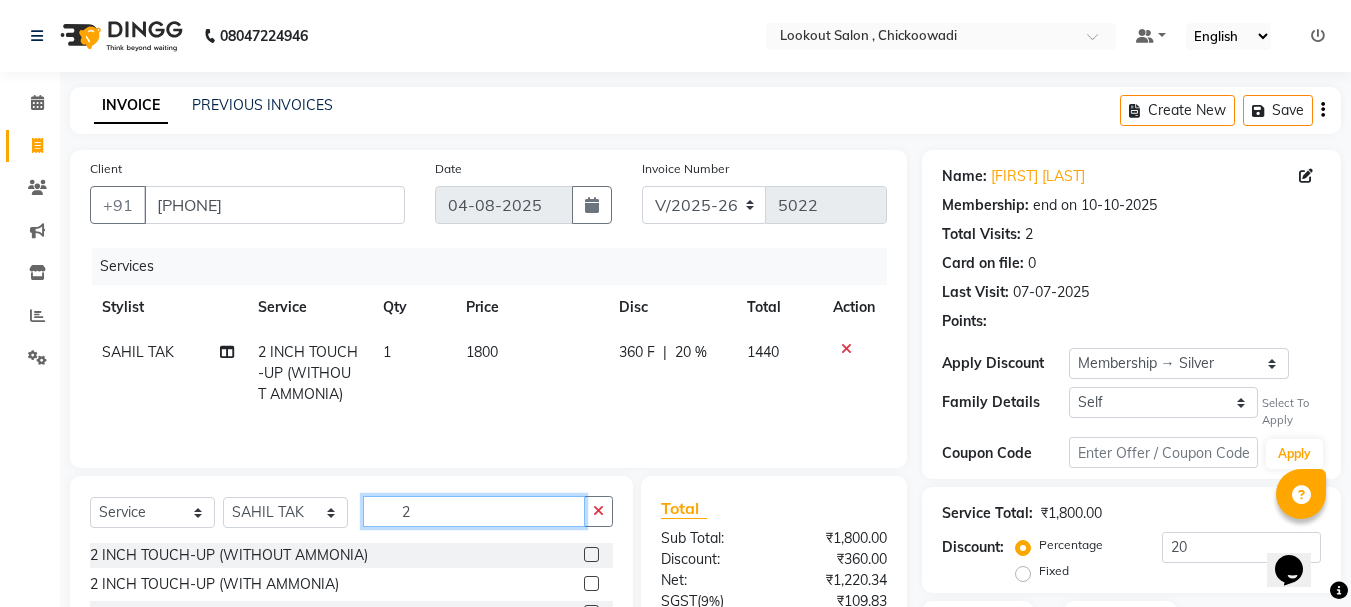 click on "2" 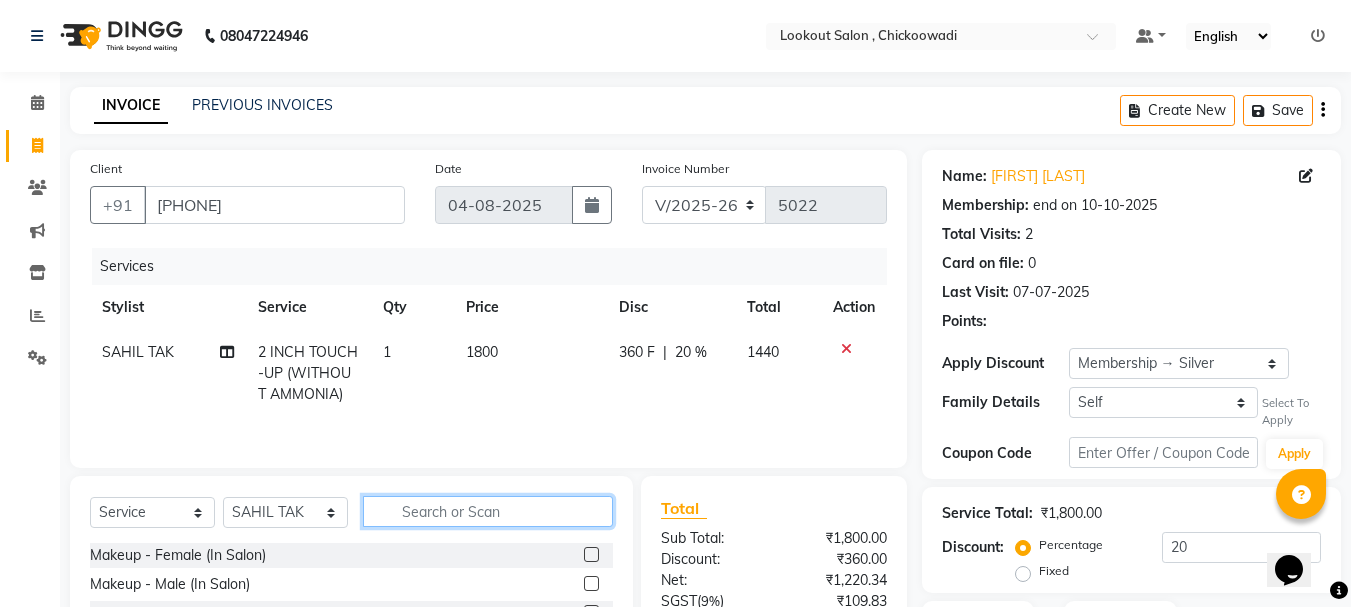 type 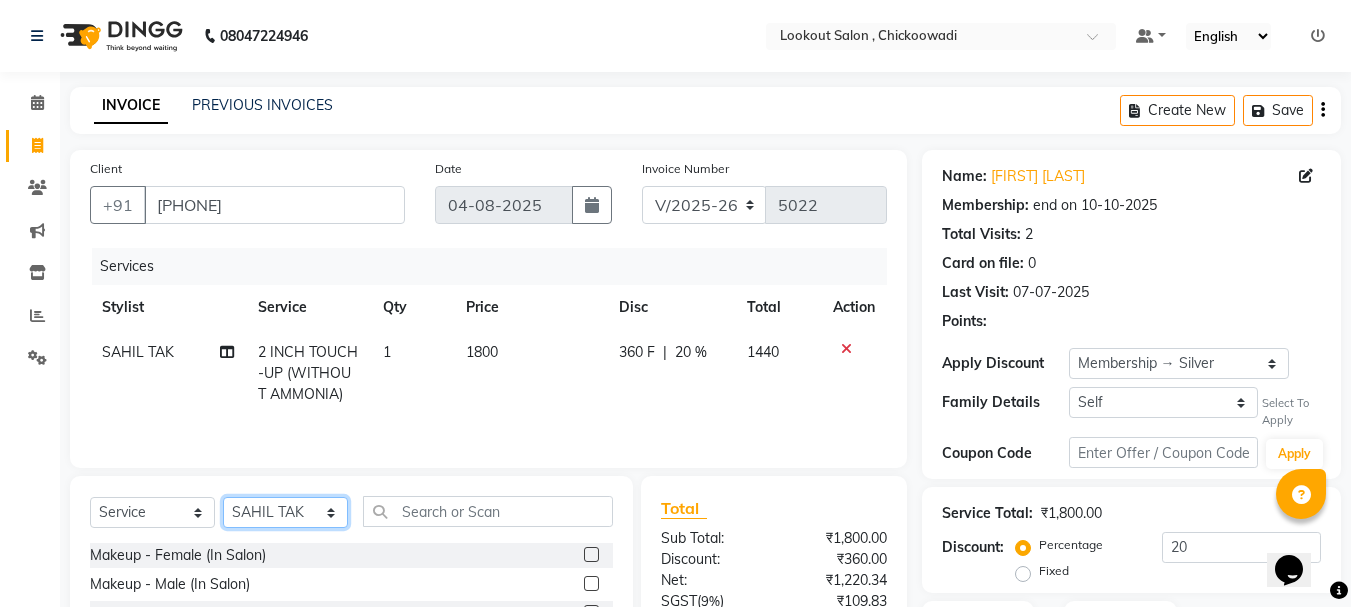 click on "Select Stylist Alizah Bangi AMIT SOLANKI jishan shekh kuldeep MANDAR GOSAVI NANDINI GUPTA NIPUL SIR NISAR AHMED PIRJADE PARVEEN SHAIKH Rizwan ROOPAVATI Rupali  RUPESH SADAF SHAIKH SAHIL TAK SAMREEN DHOLKIYA shweta kashyap" 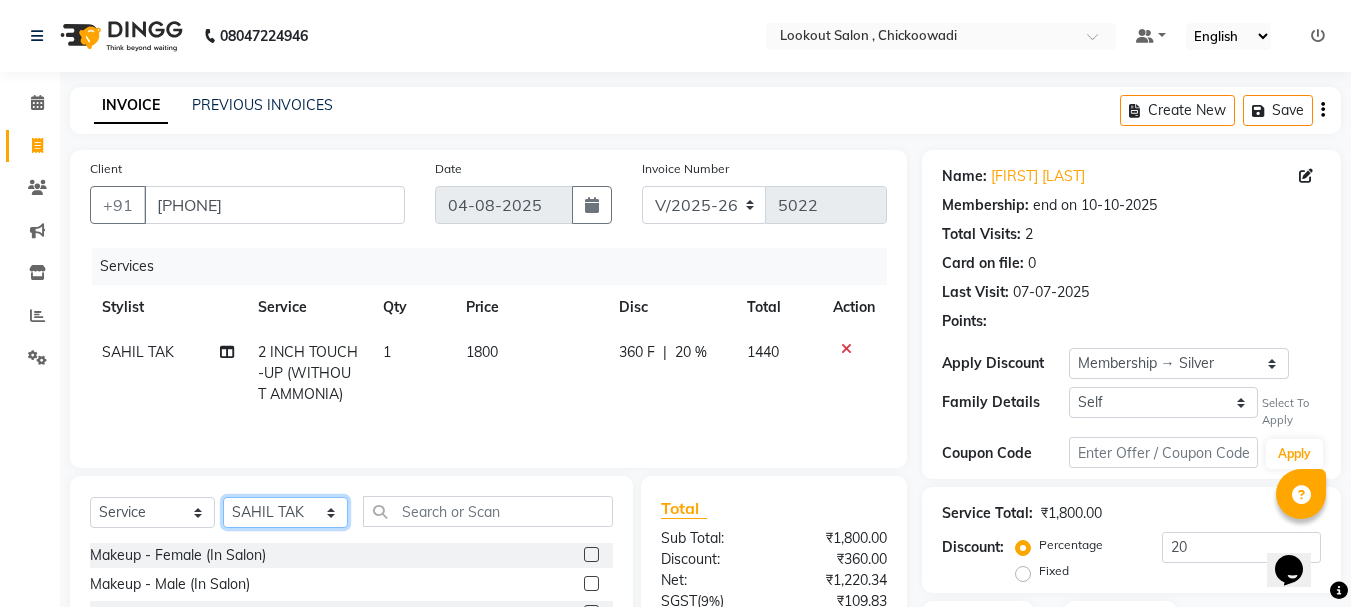 select on "4400" 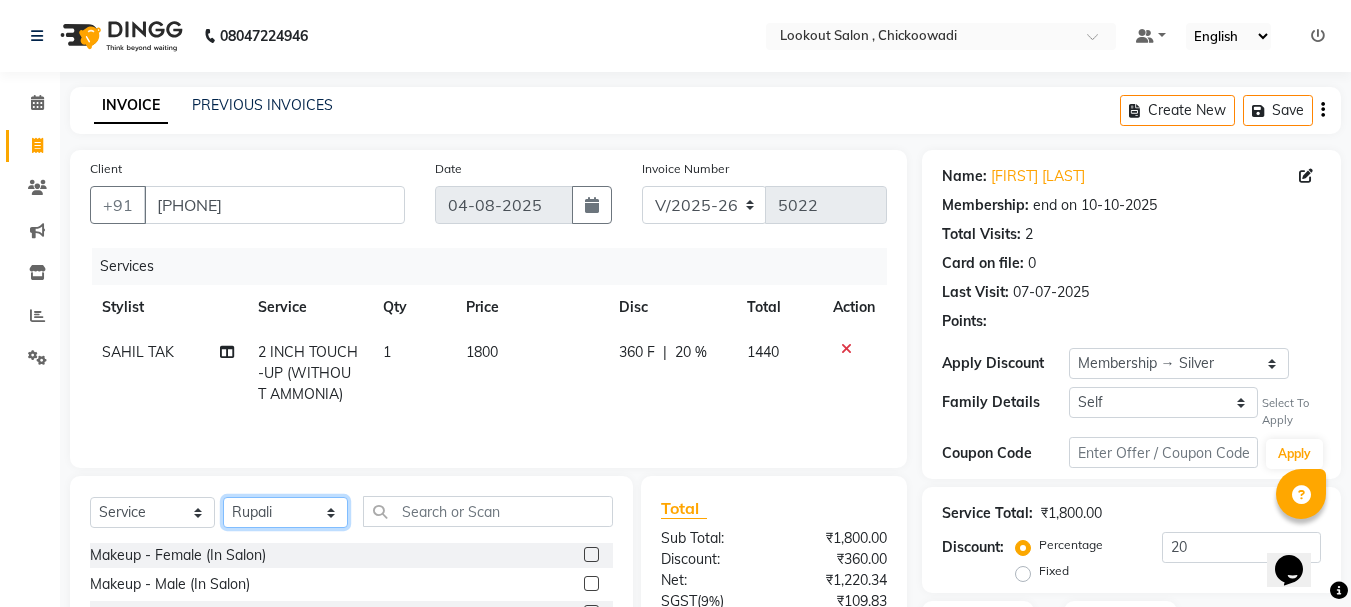 click on "Select Stylist Alizah Bangi AMIT SOLANKI jishan shekh kuldeep MANDAR GOSAVI NANDINI GUPTA NIPUL SIR NISAR AHMED PIRJADE PARVEEN SHAIKH Rizwan ROOPAVATI Rupali  RUPESH SADAF SHAIKH SAHIL TAK SAMREEN DHOLKIYA shweta kashyap" 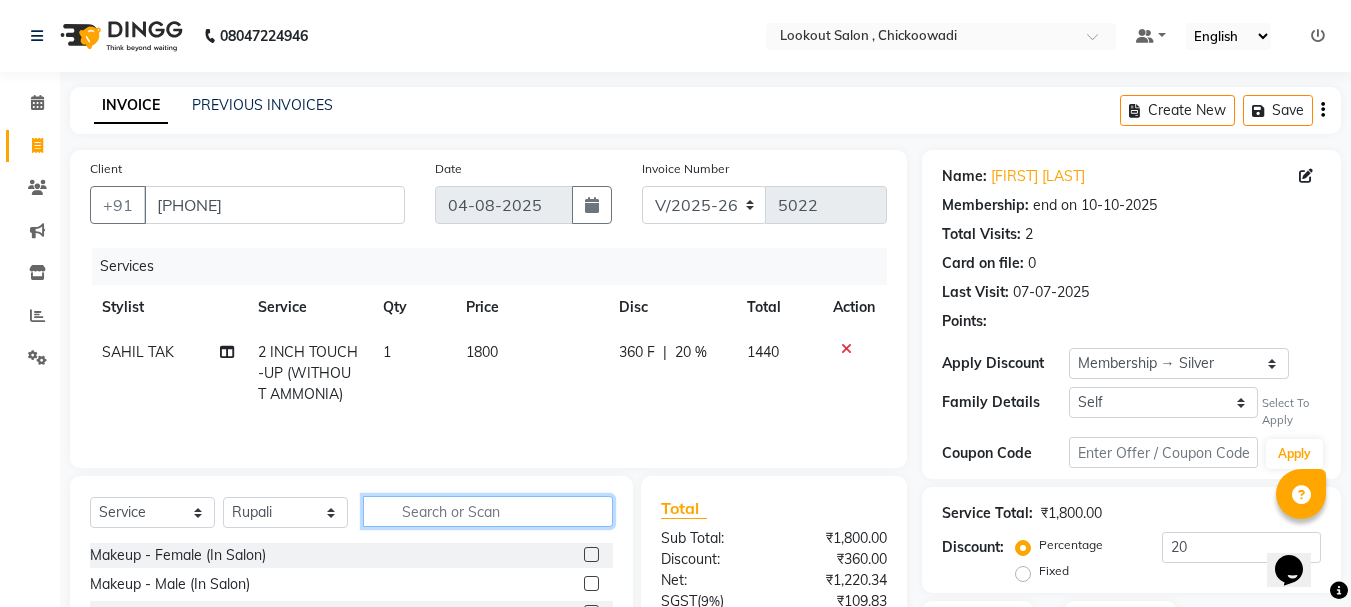 click 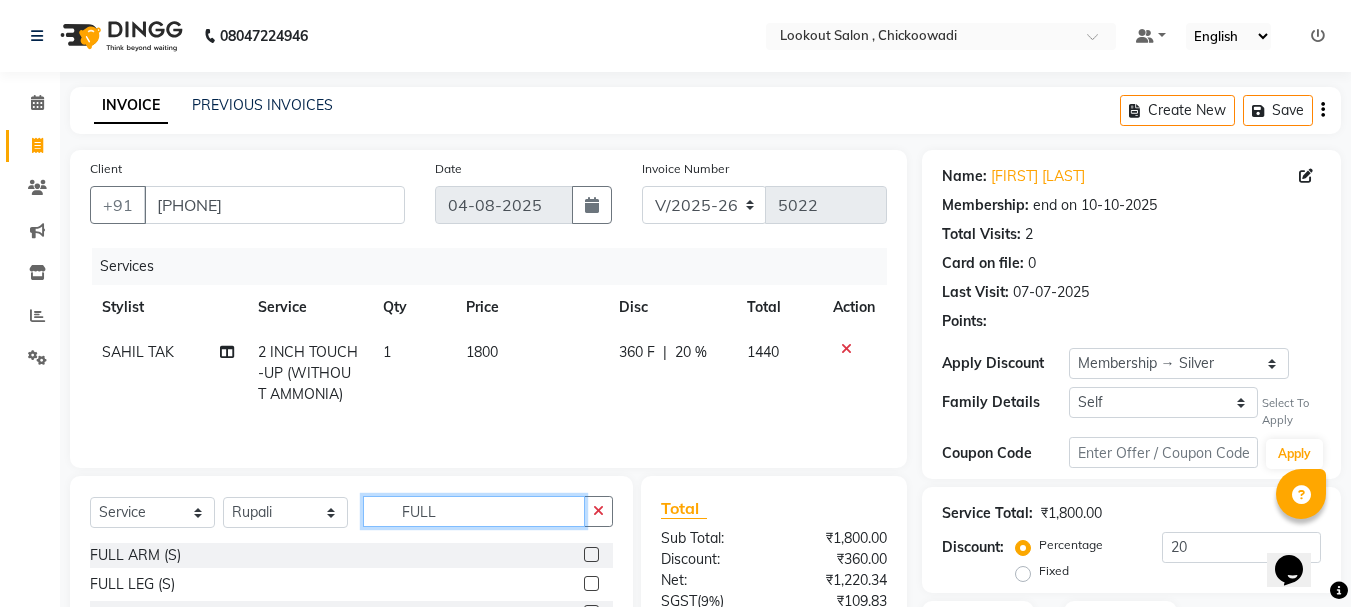 scroll, scrollTop: 194, scrollLeft: 0, axis: vertical 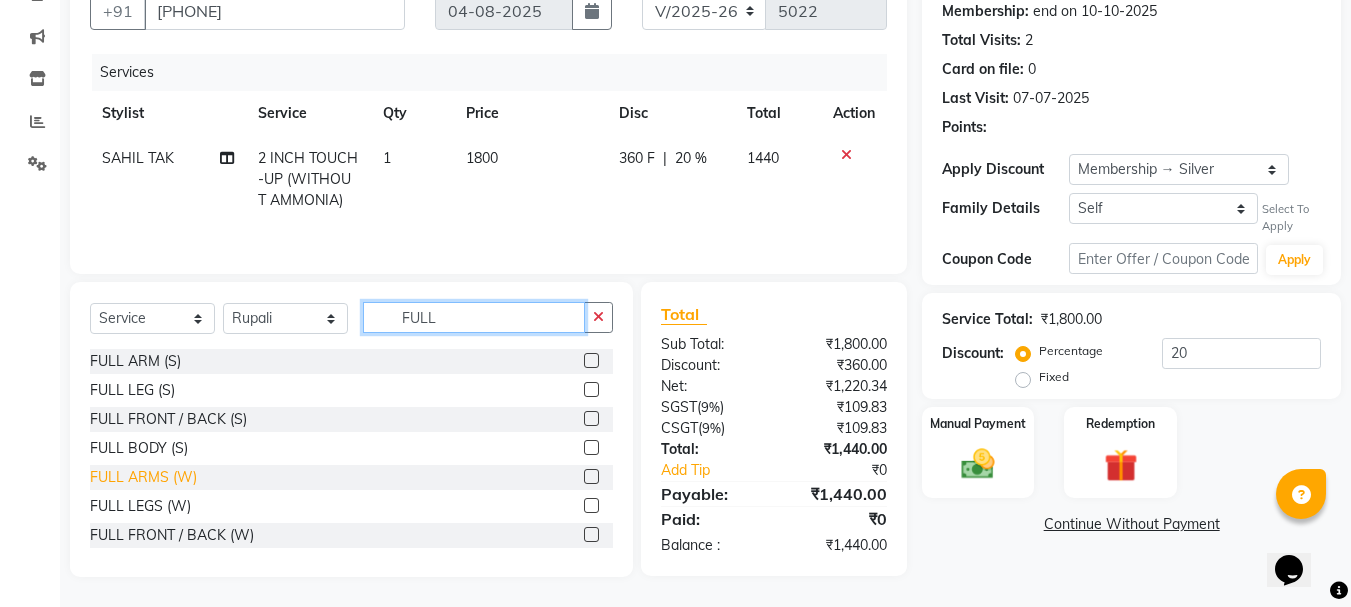 type on "FULL" 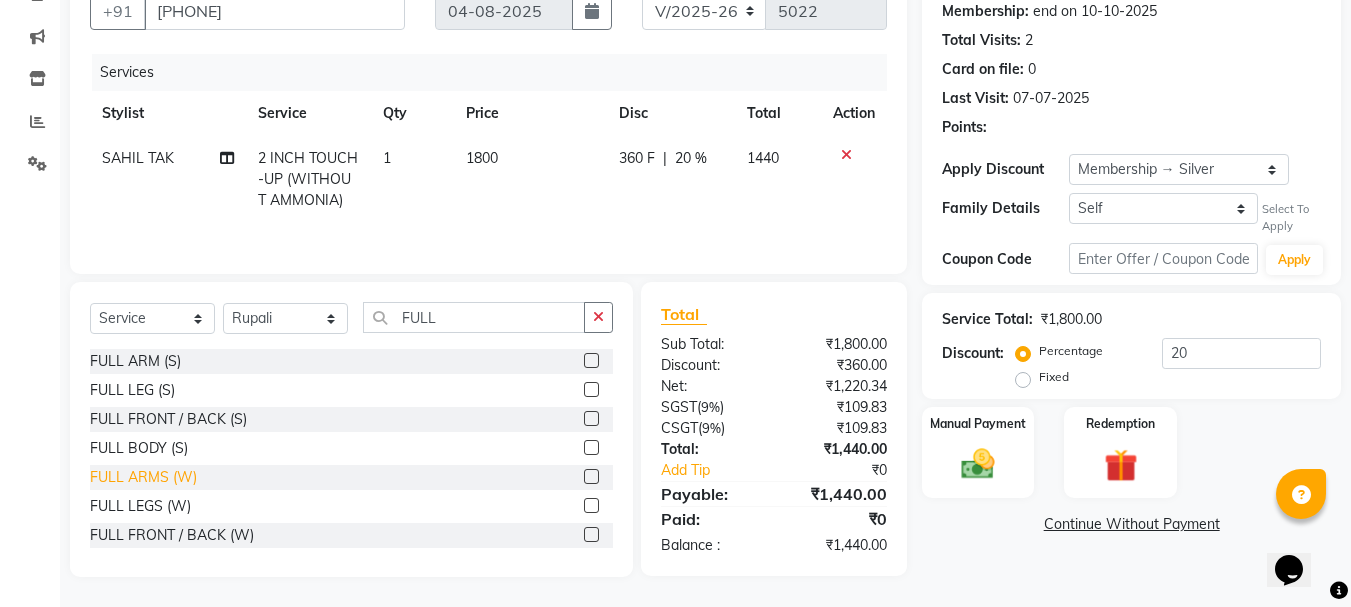 click on "FULL ARMS (W)" 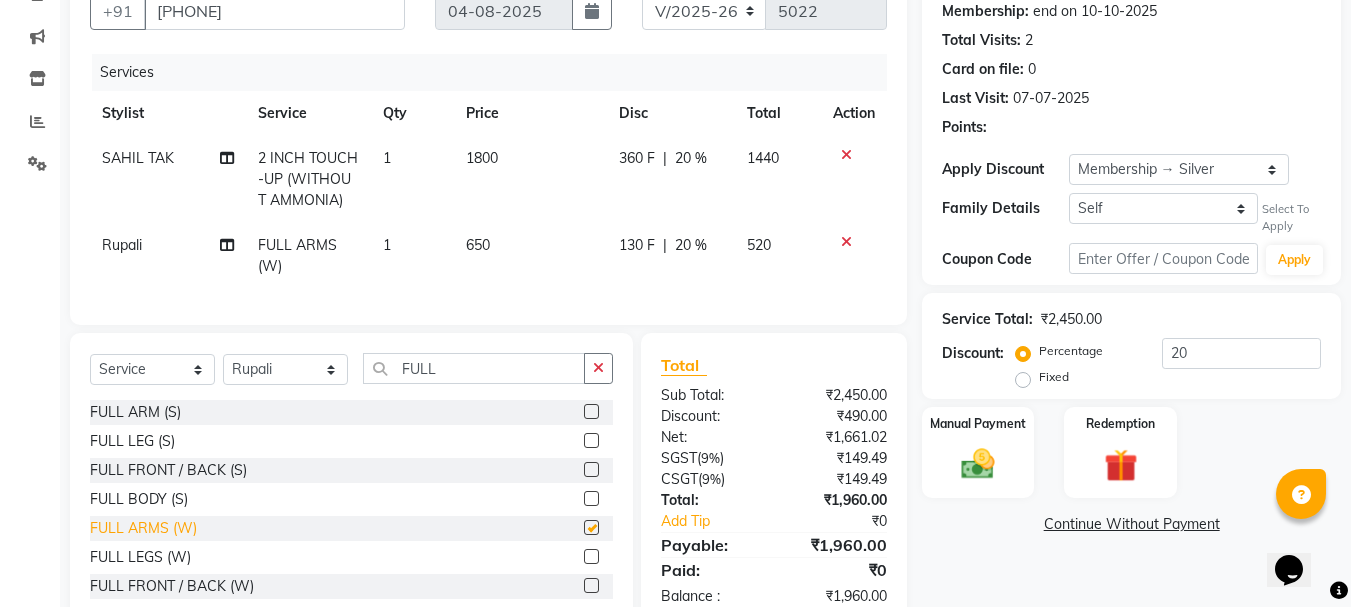checkbox on "false" 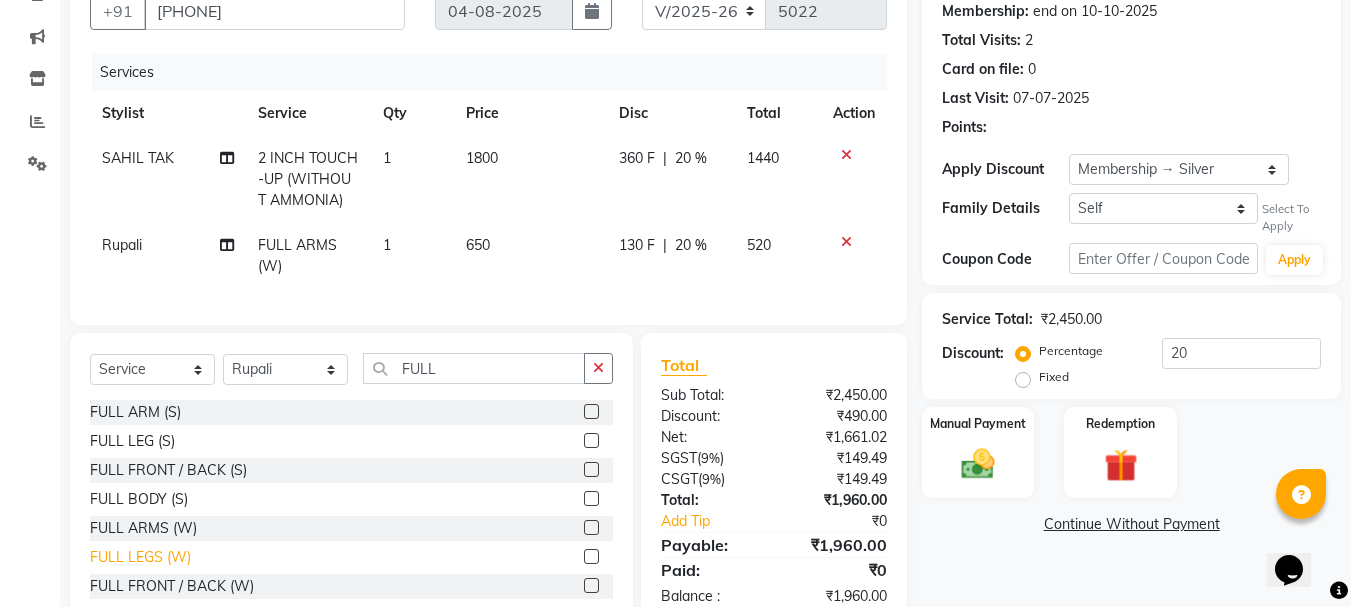 click on "FULL LEGS (W)" 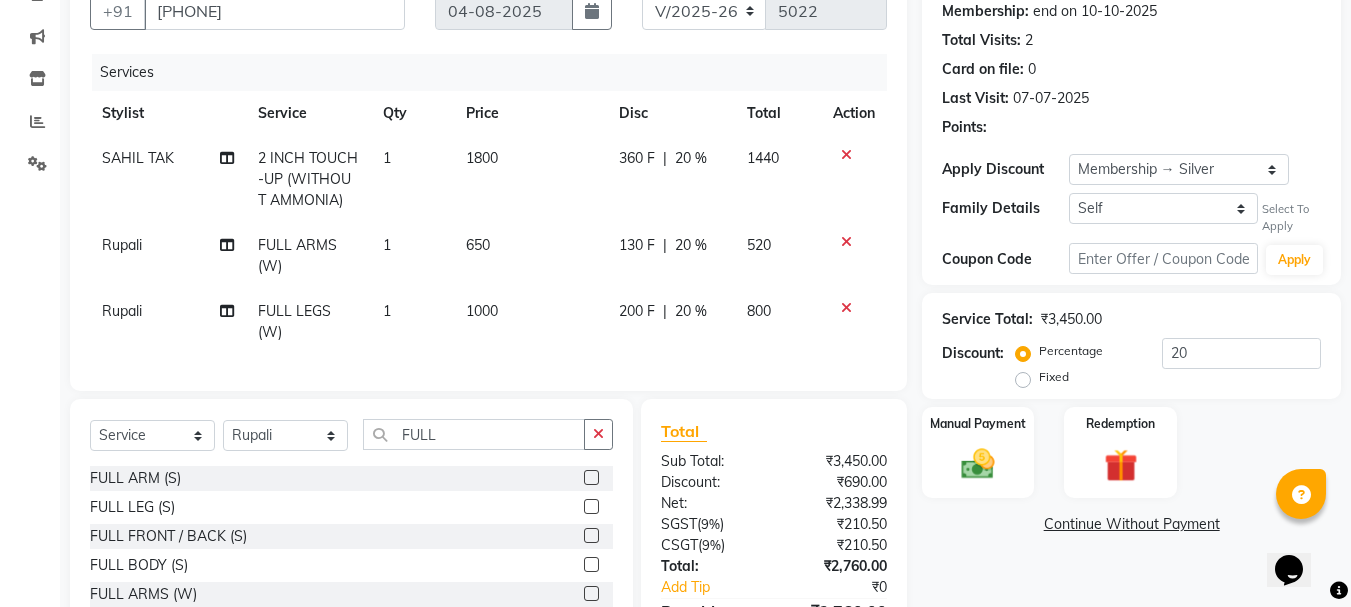 checkbox on "false" 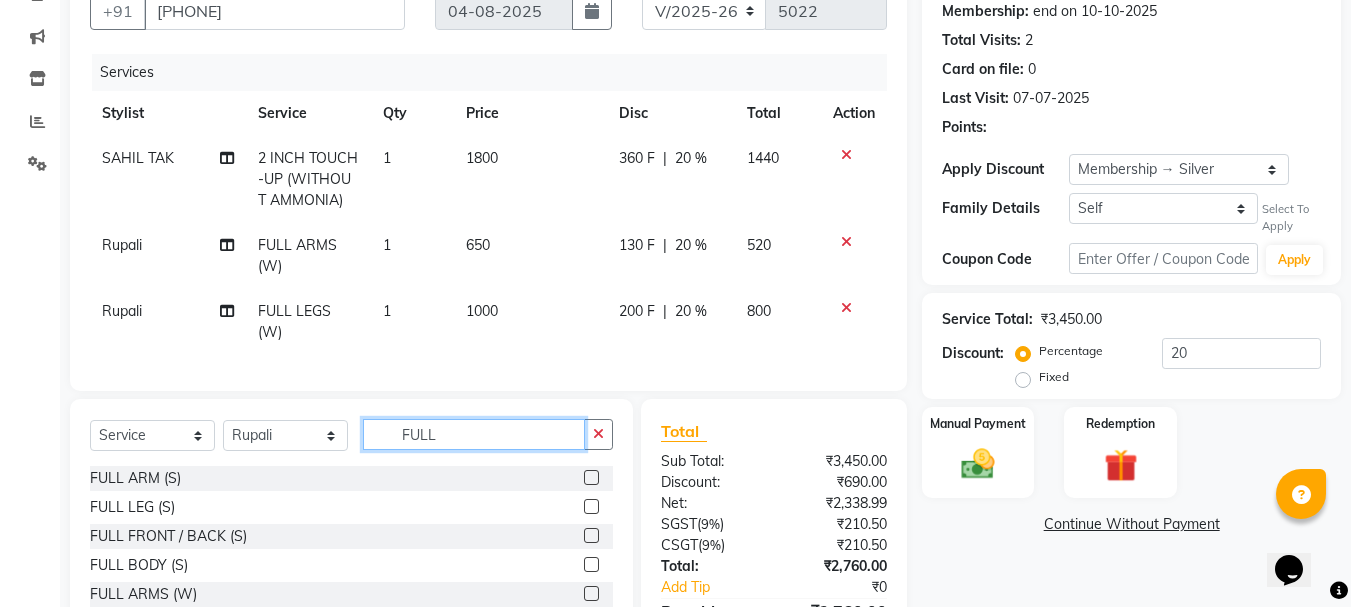 click on "FULL" 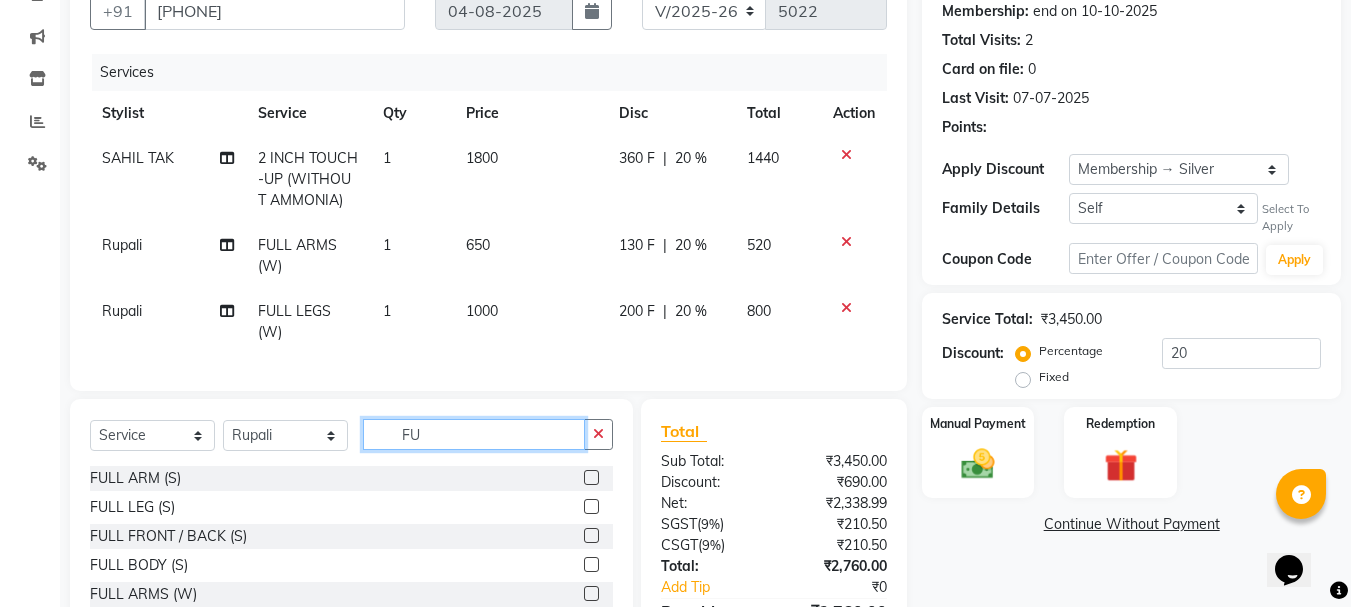 type on "F" 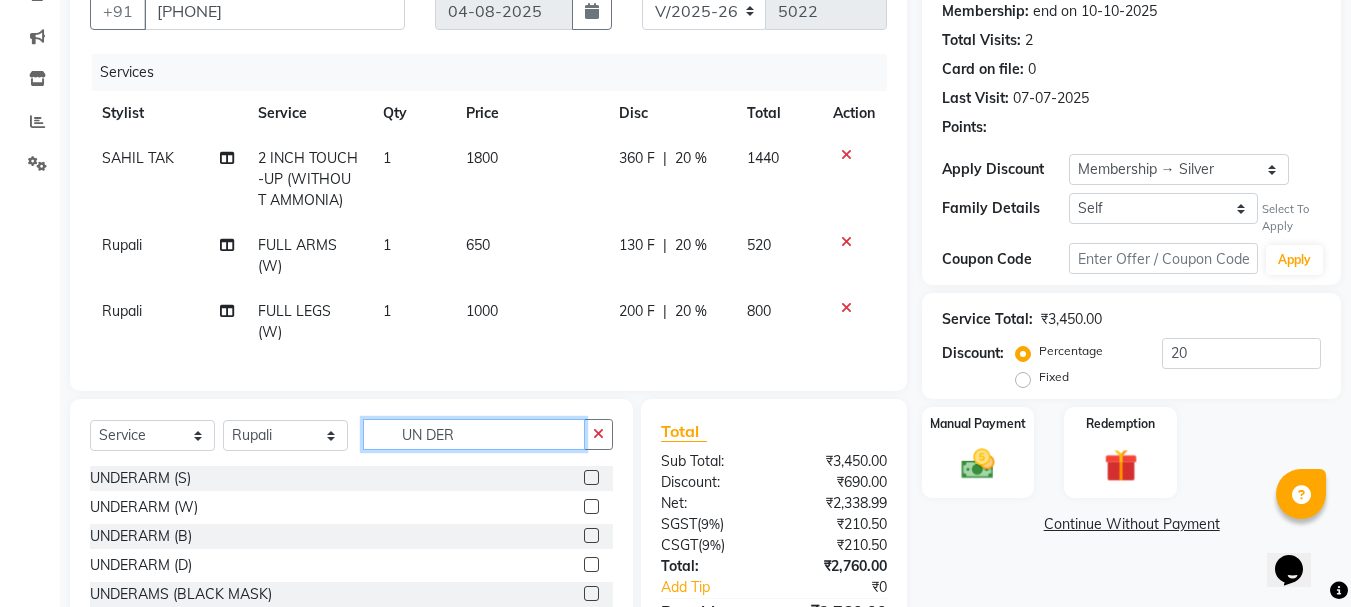 scroll, scrollTop: 325, scrollLeft: 0, axis: vertical 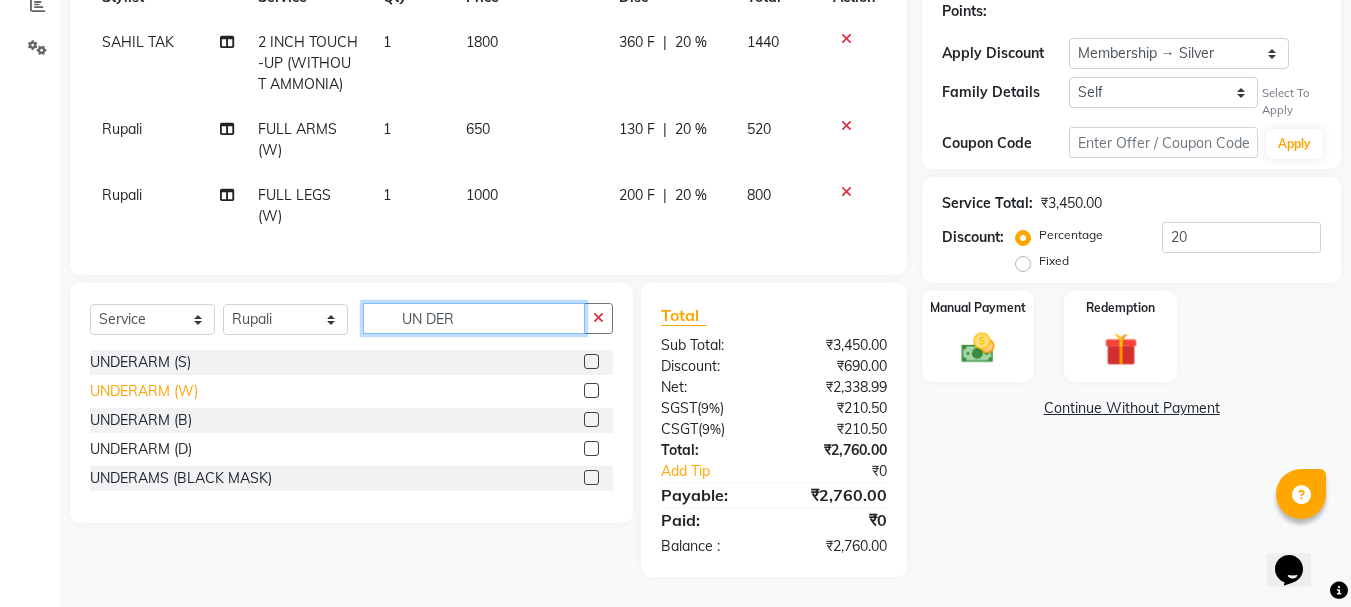 type on "UN DER" 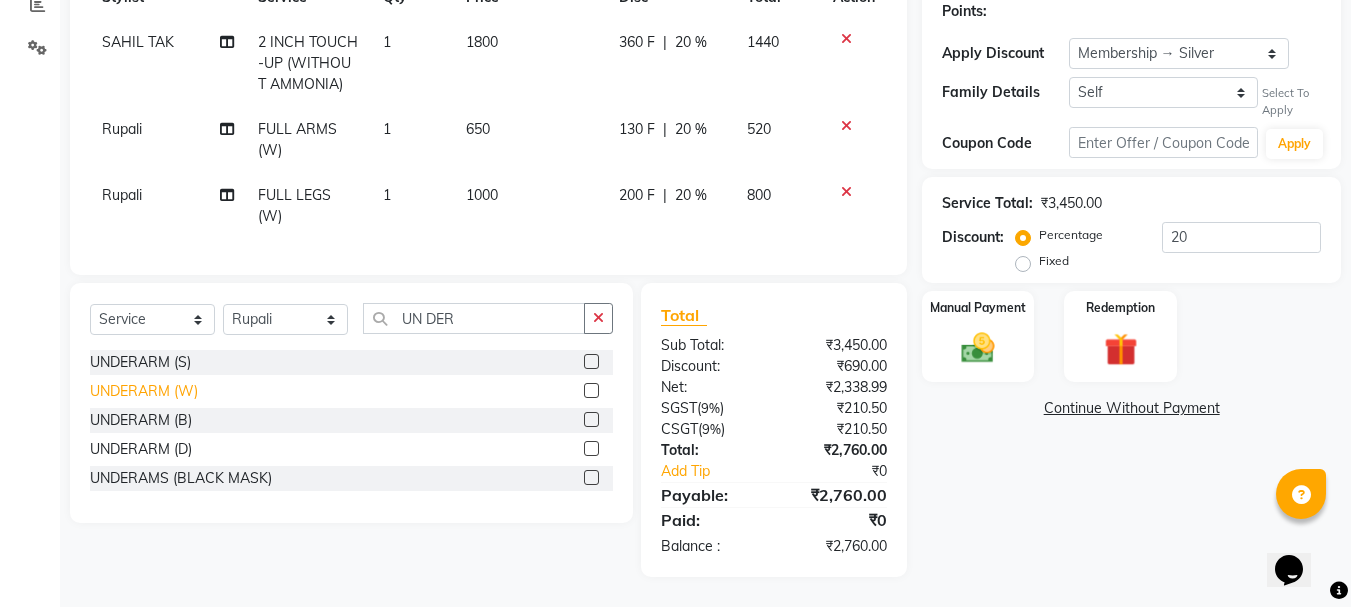 click on "UNDERARM (W)" 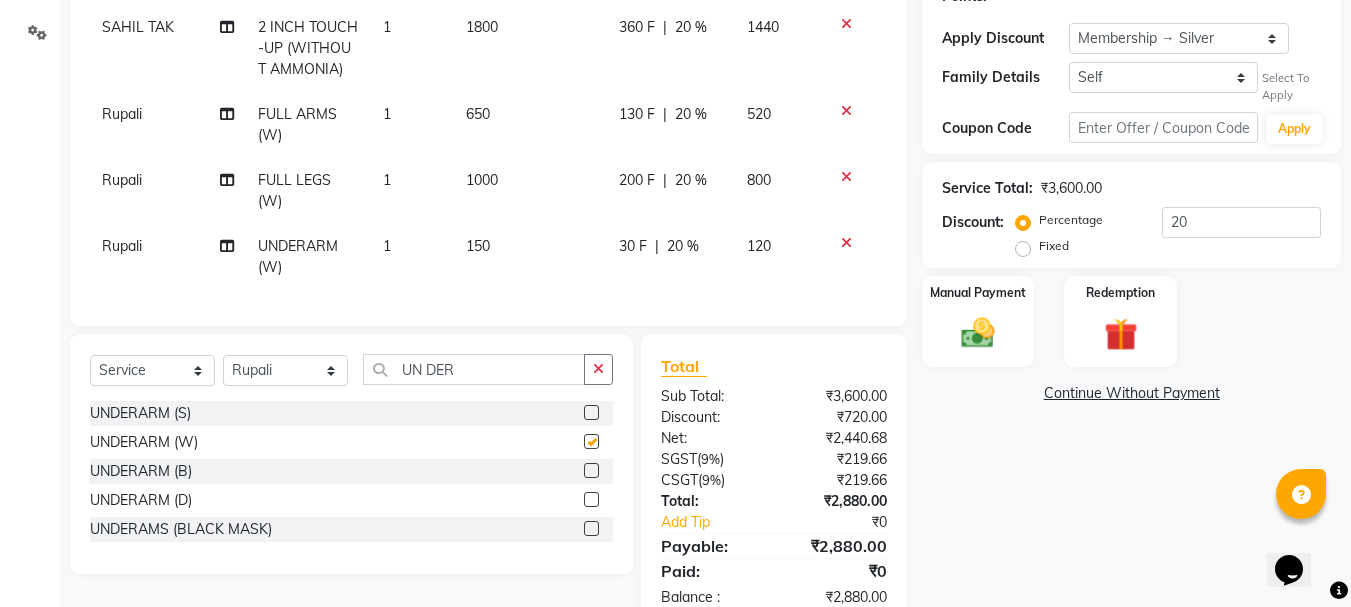 checkbox on "false" 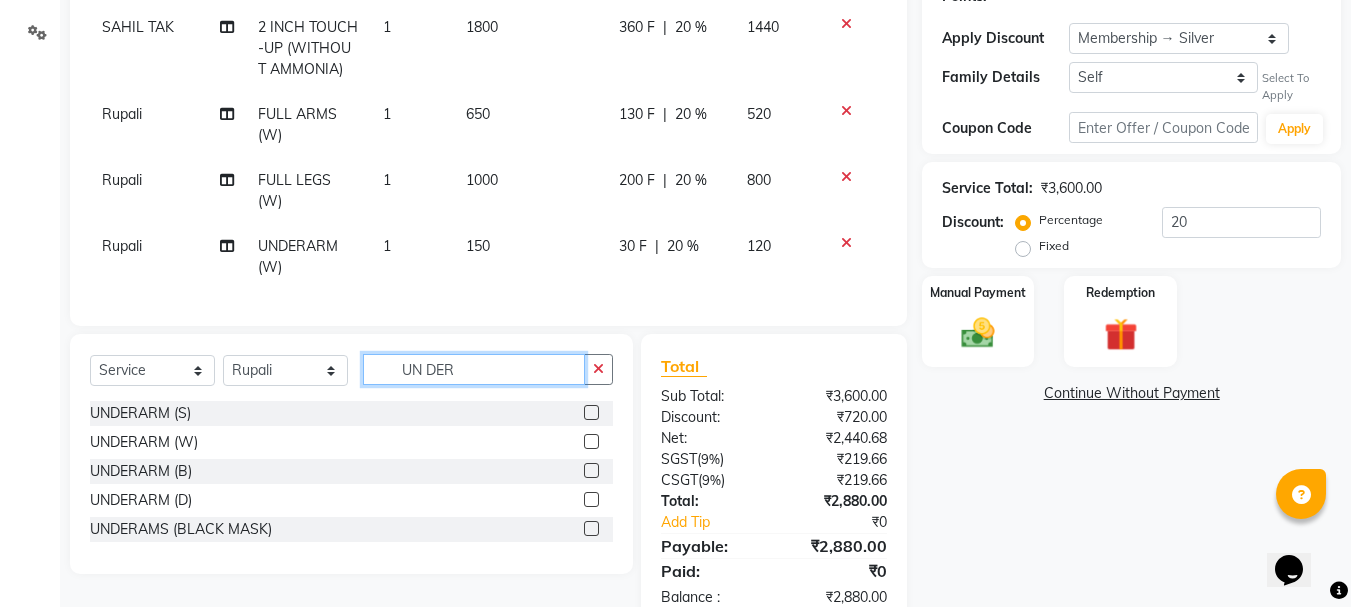 click on "UN DER" 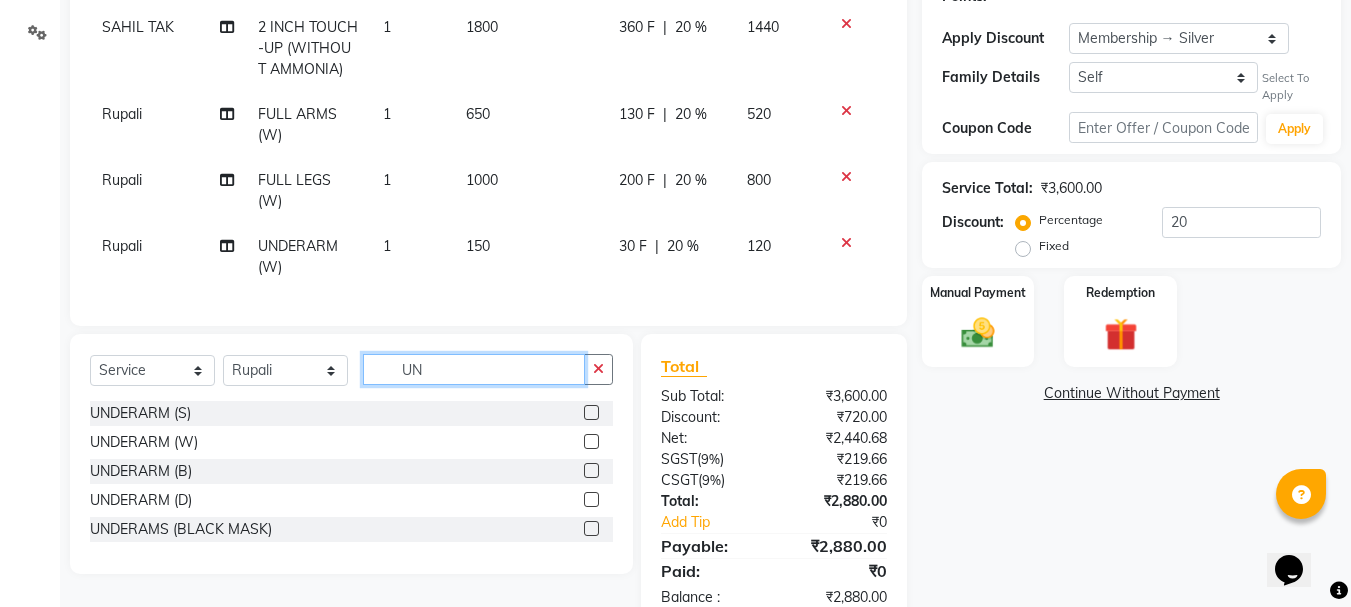 type on "U" 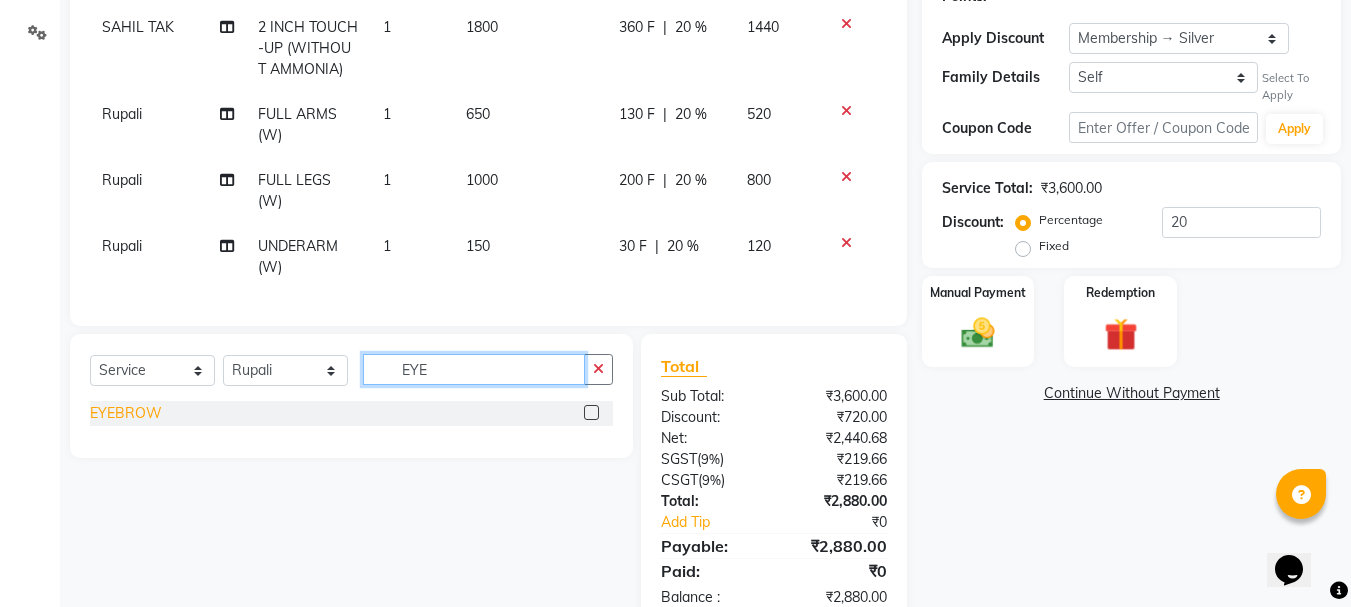 type on "EYE" 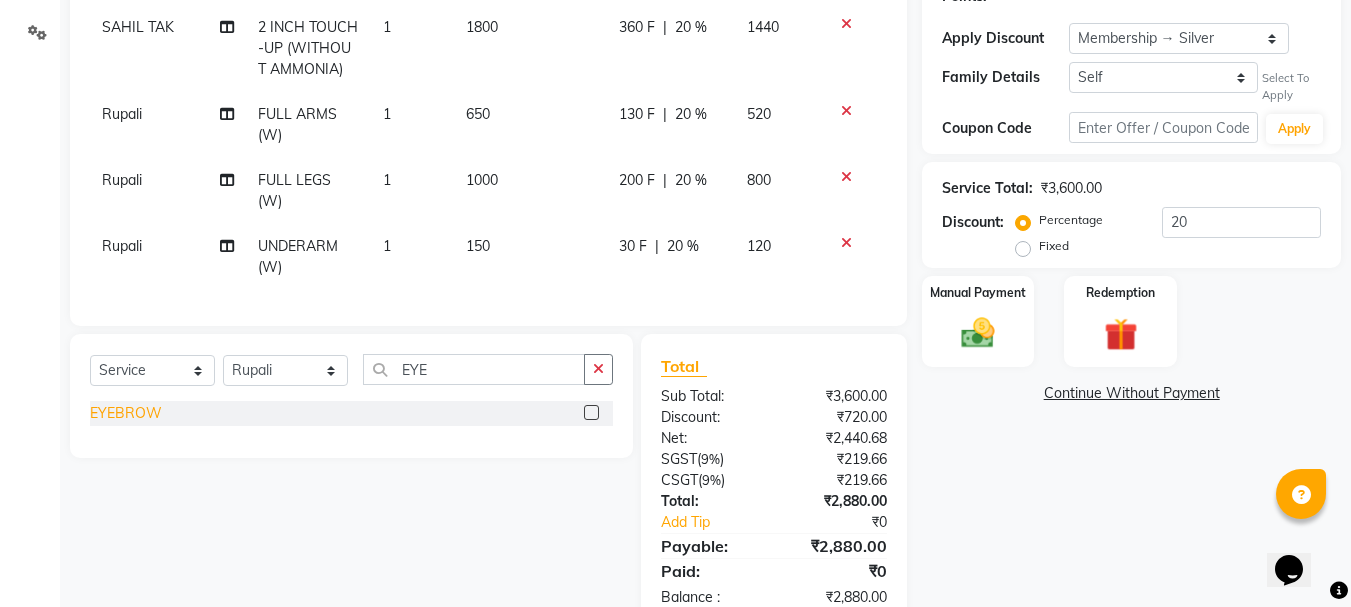 click on "EYEBROW" 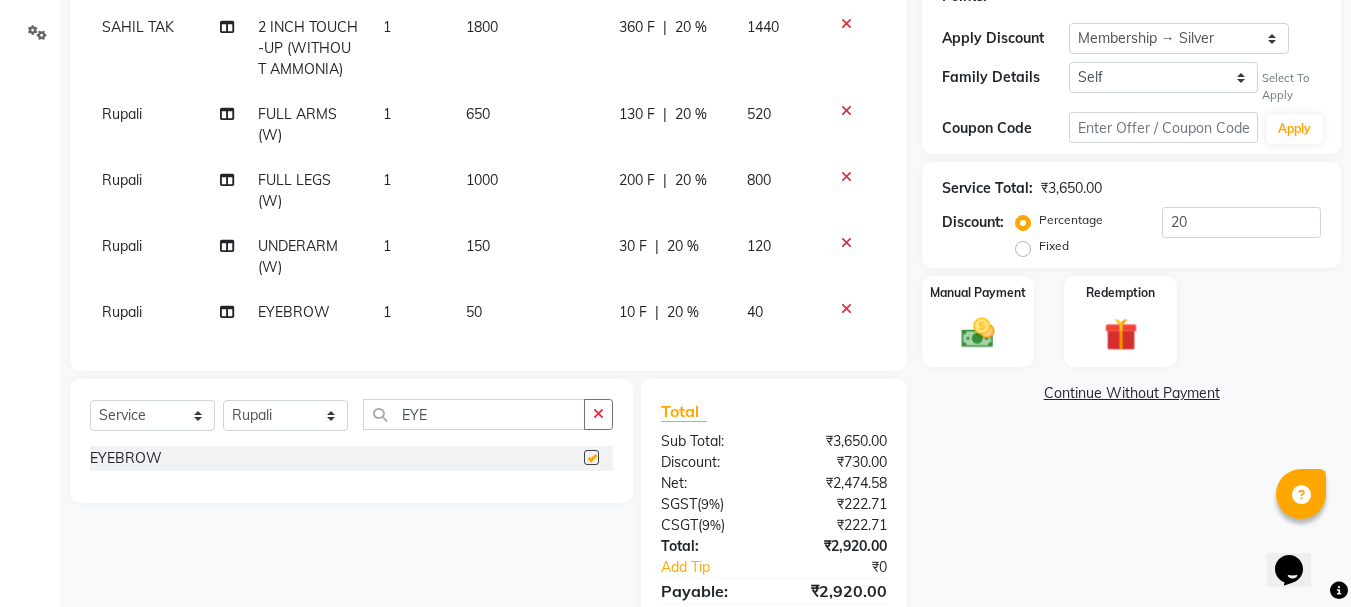 checkbox on "false" 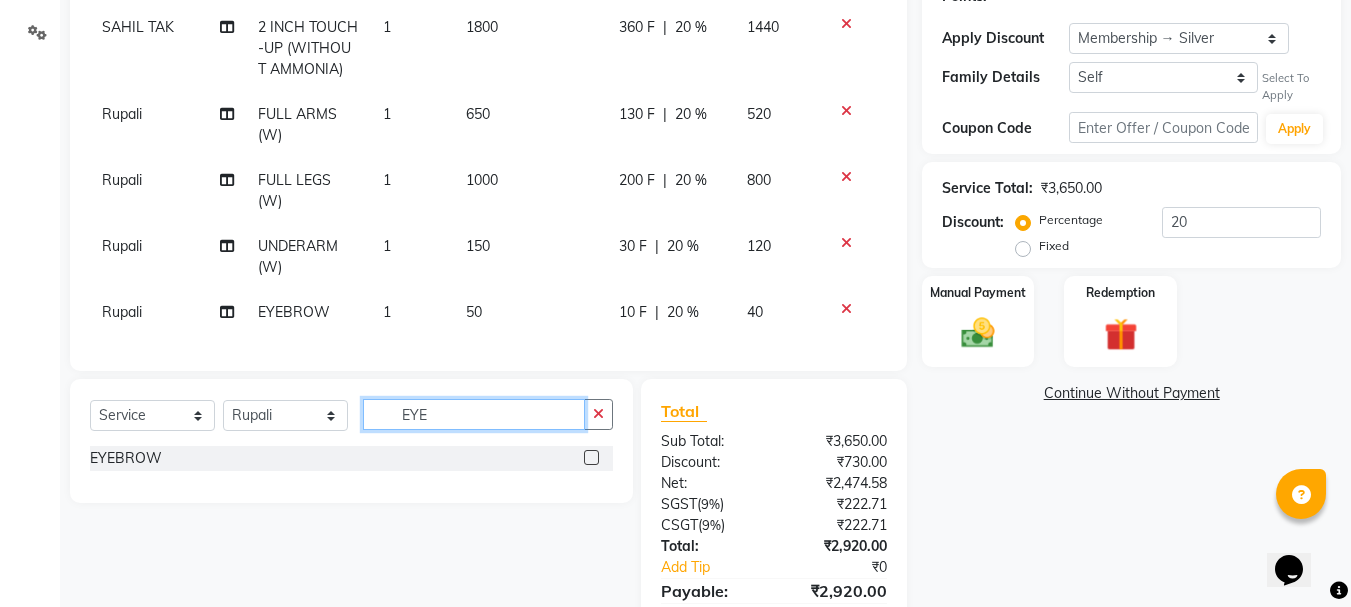 click on "EYE" 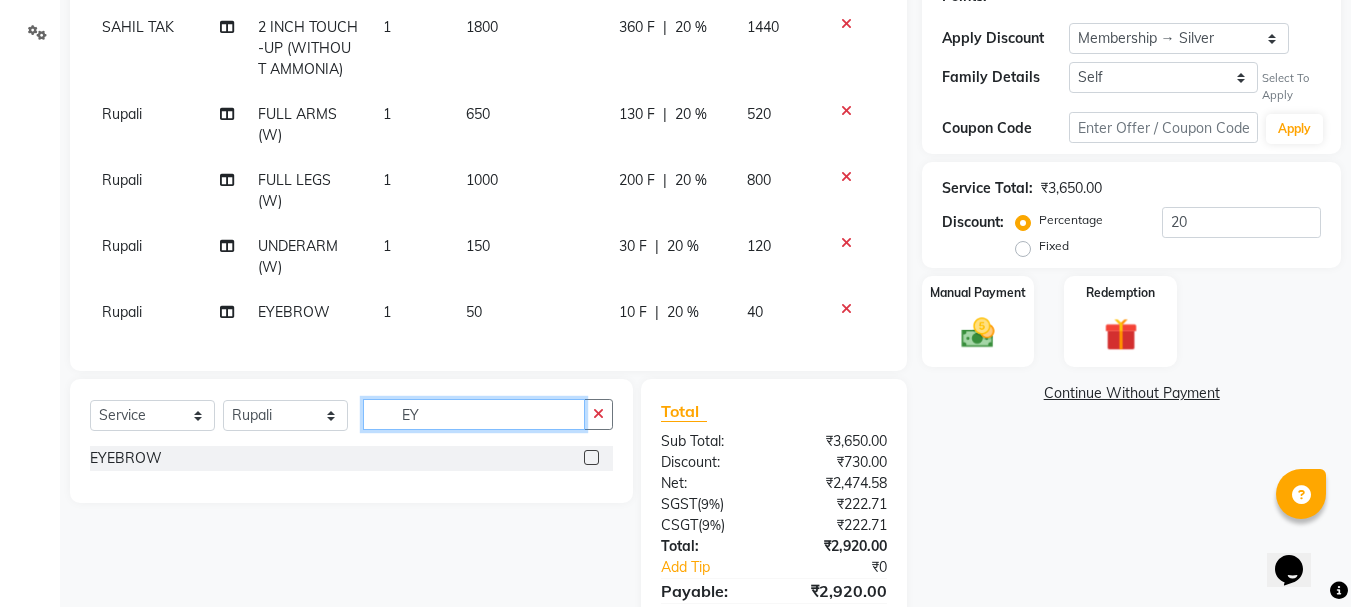 type on "E" 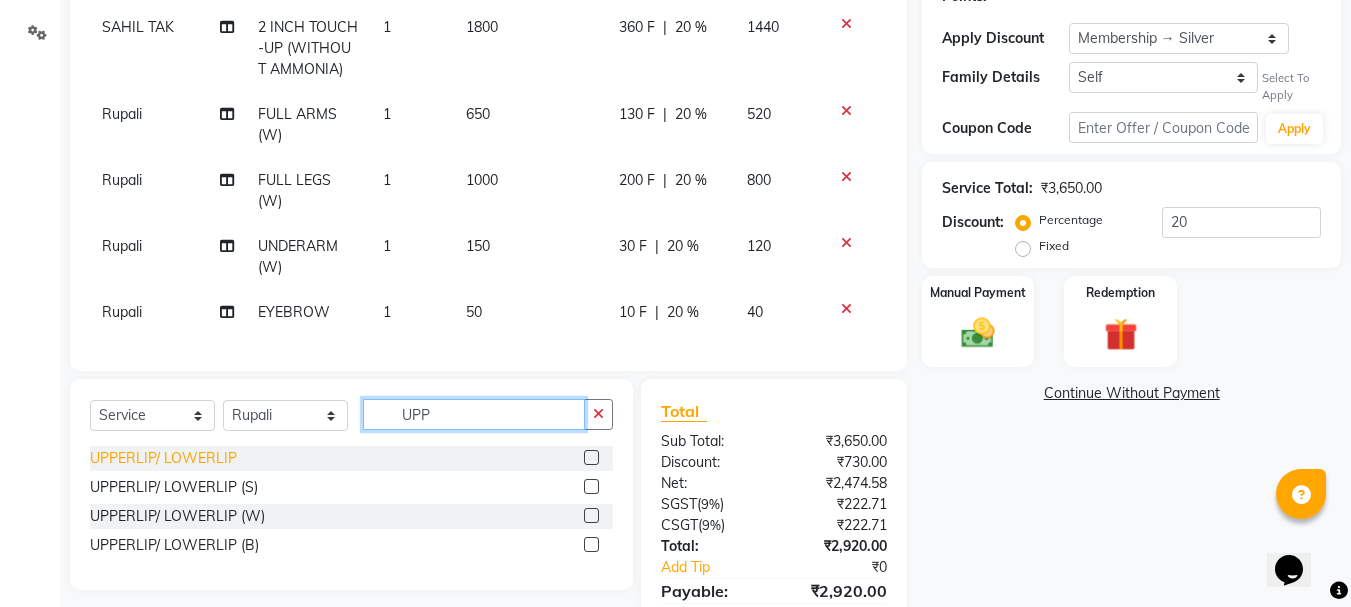 type on "UPP" 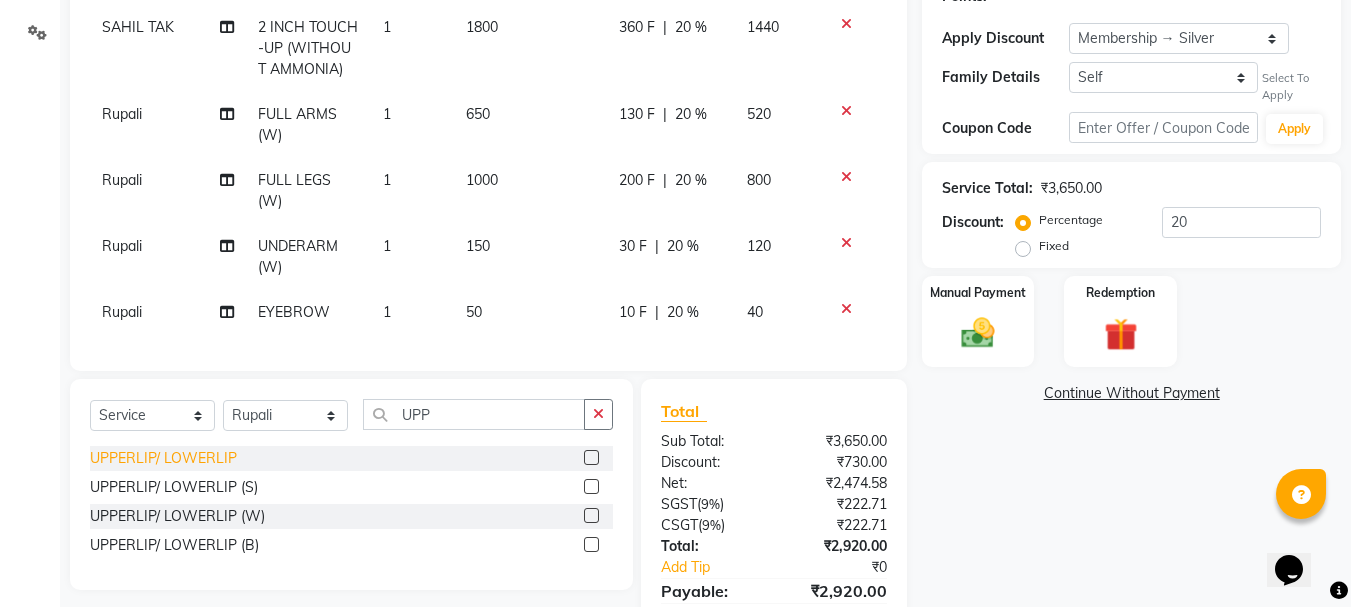 click on "UPPERLIP/ LOWERLIP" 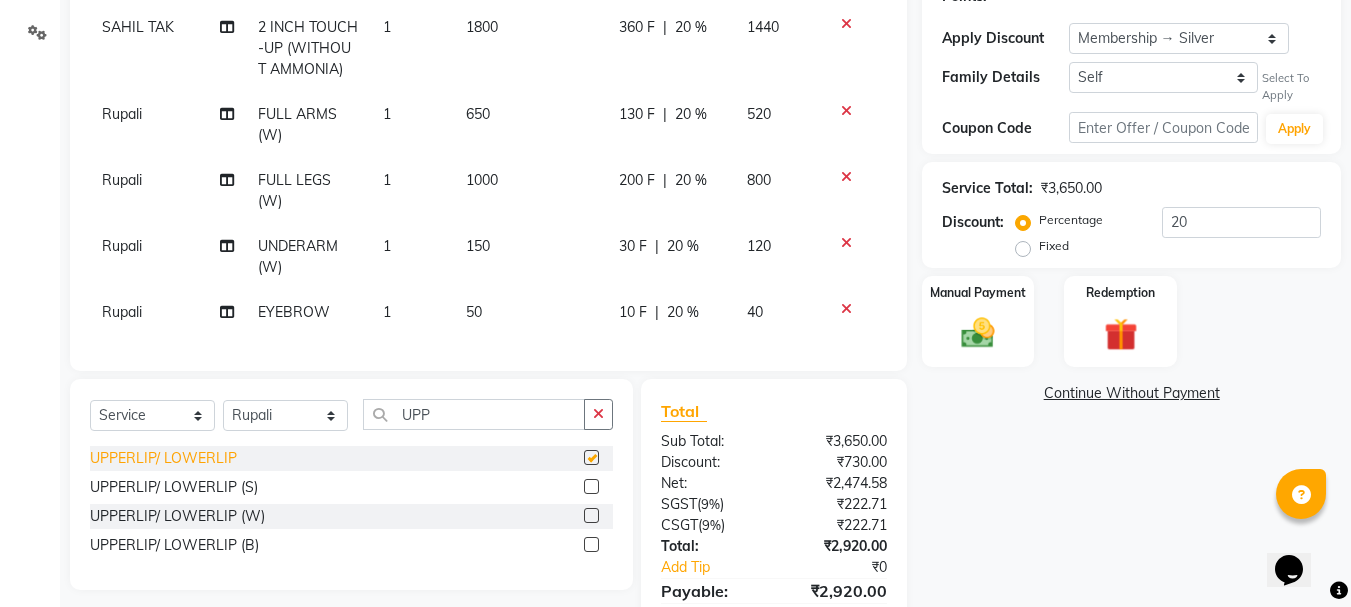 checkbox on "false" 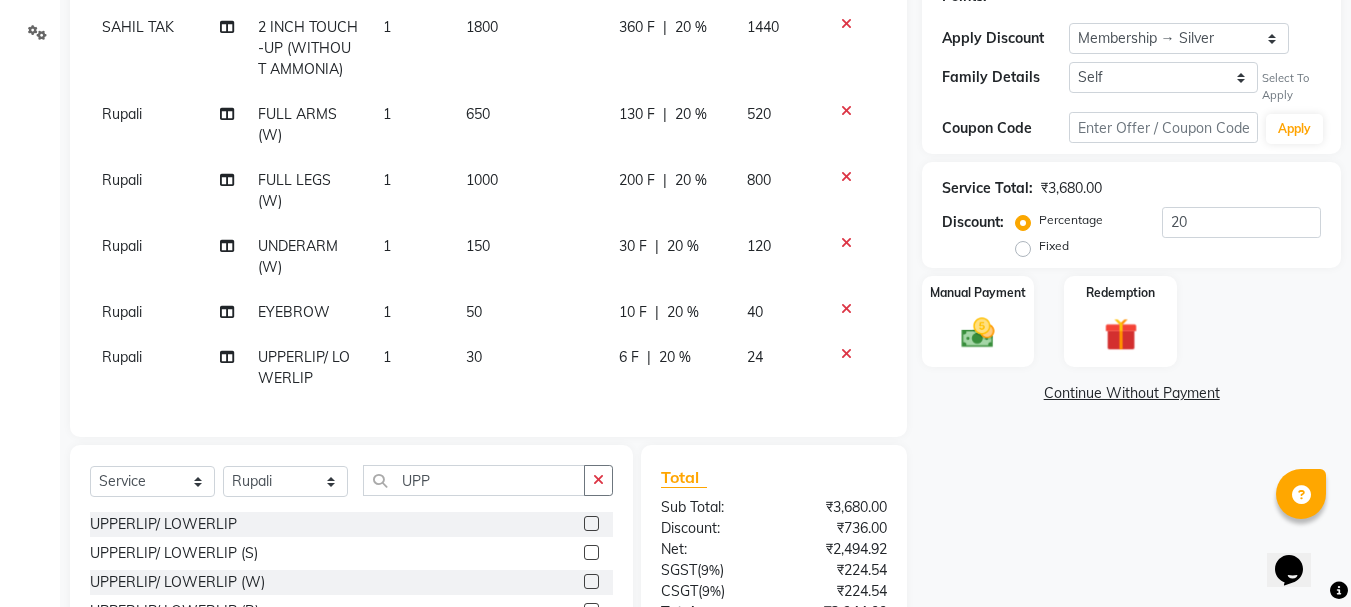 scroll, scrollTop: 0, scrollLeft: 0, axis: both 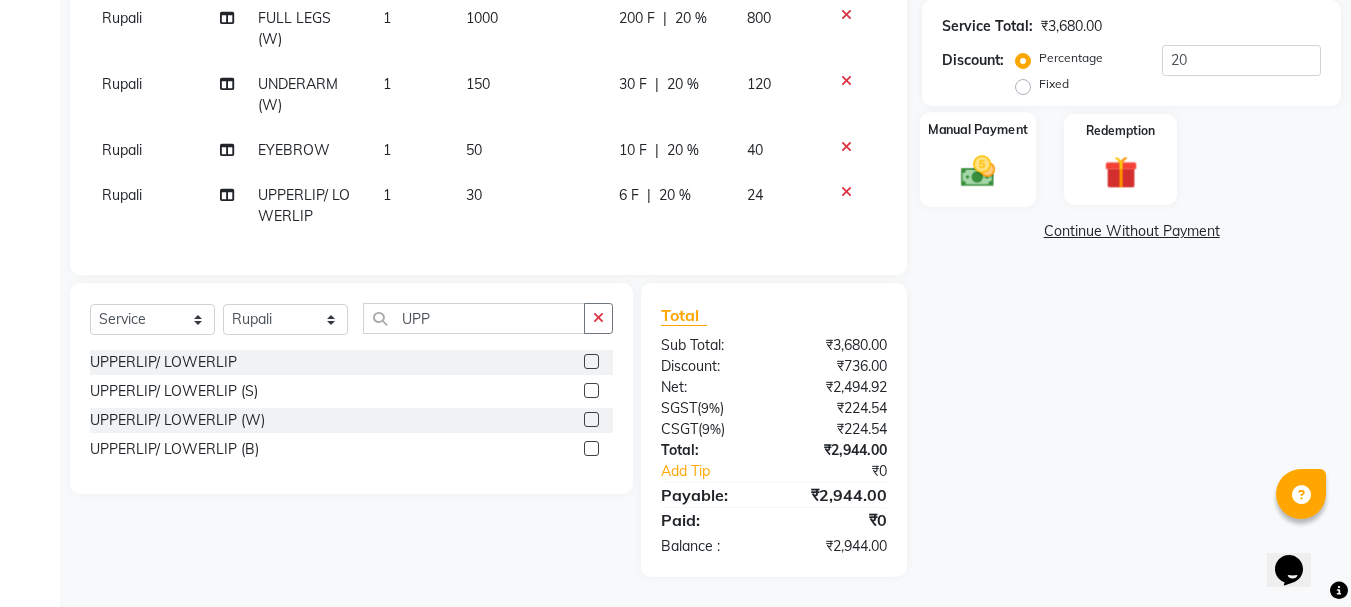 click 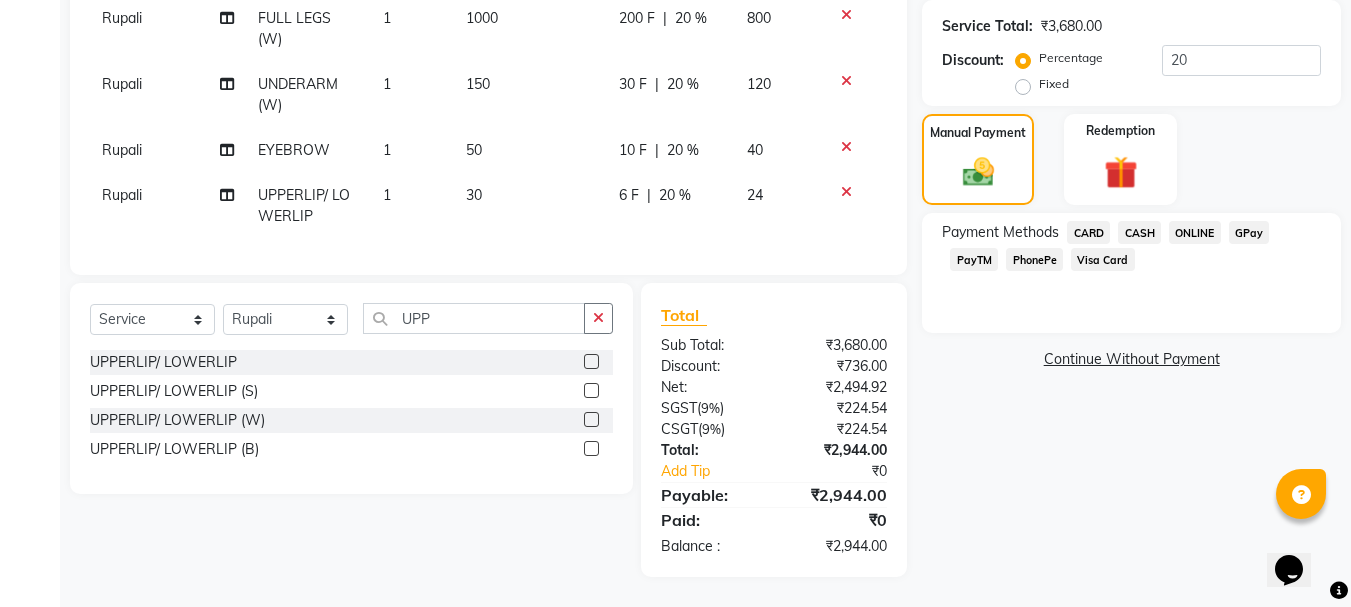 click on "PhonePe" 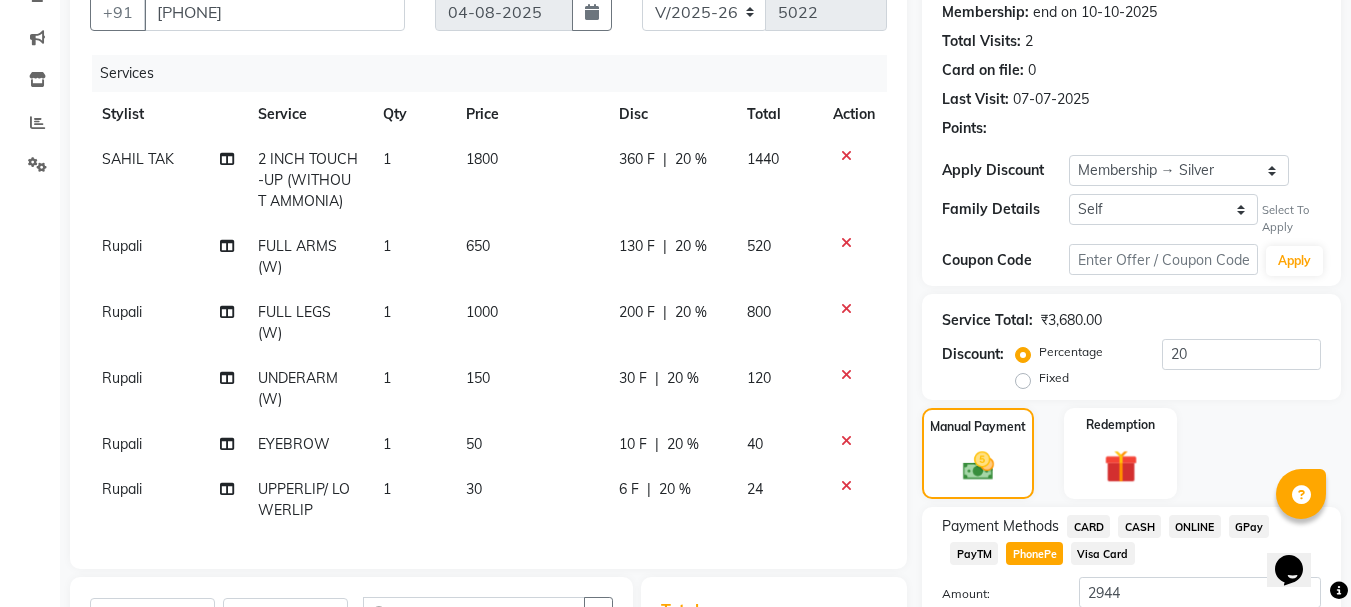 scroll, scrollTop: 493, scrollLeft: 0, axis: vertical 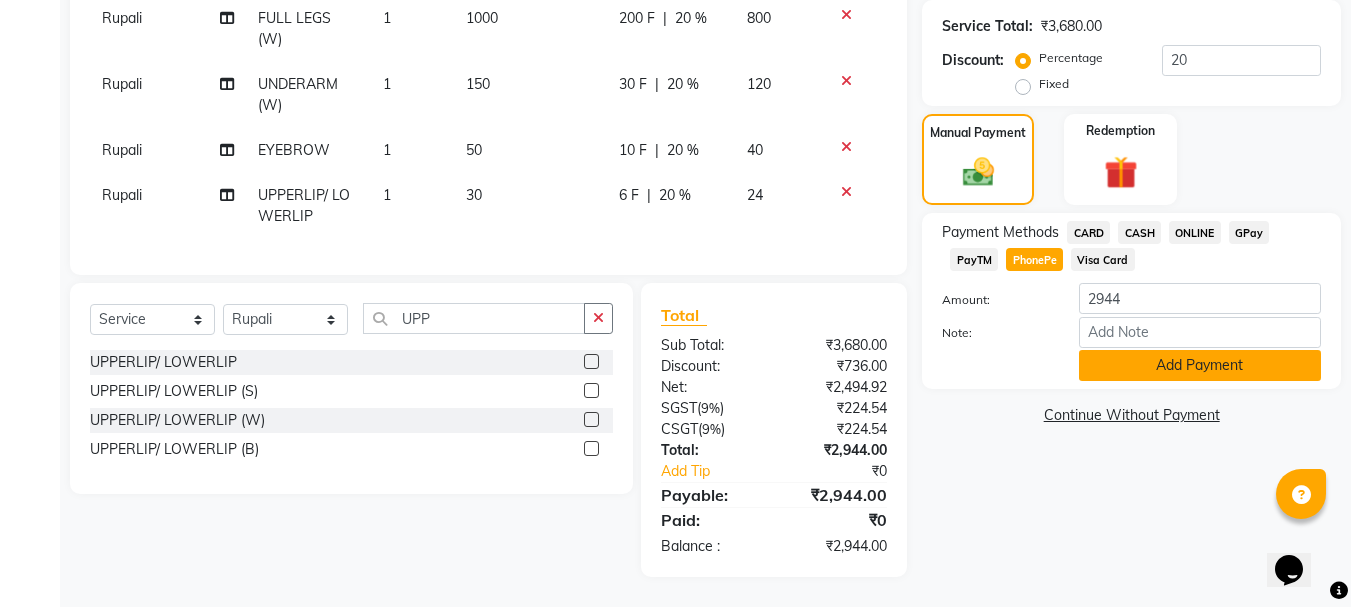 click on "Add Payment" 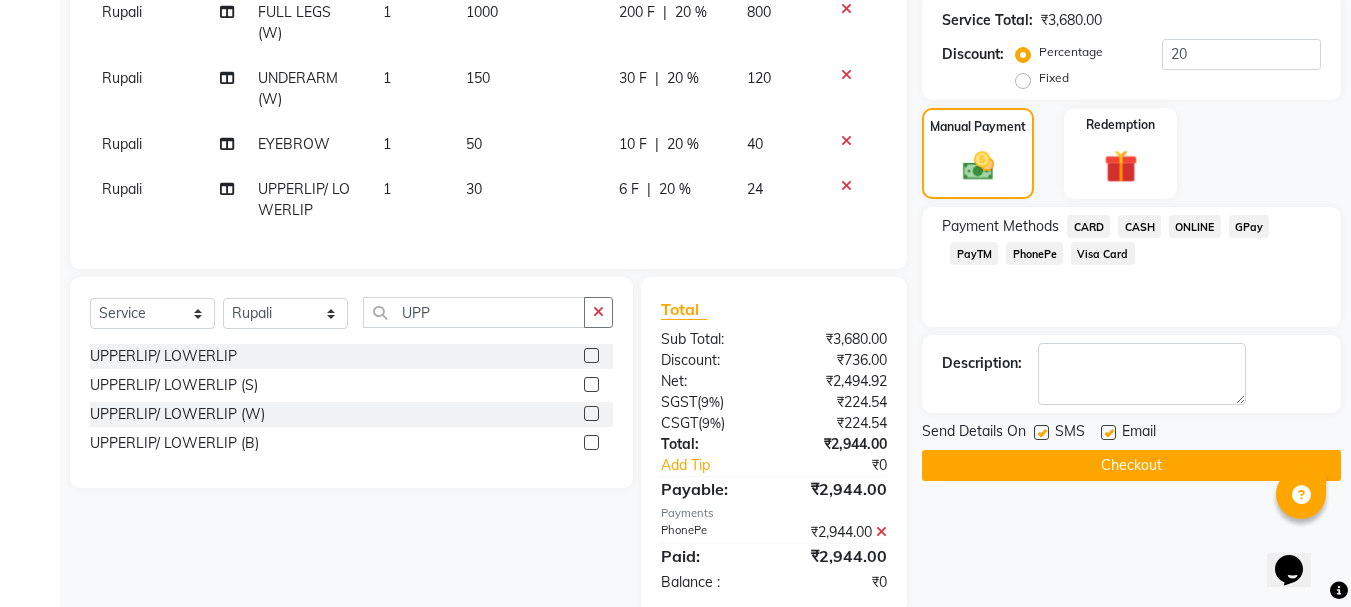 click on "Checkout" 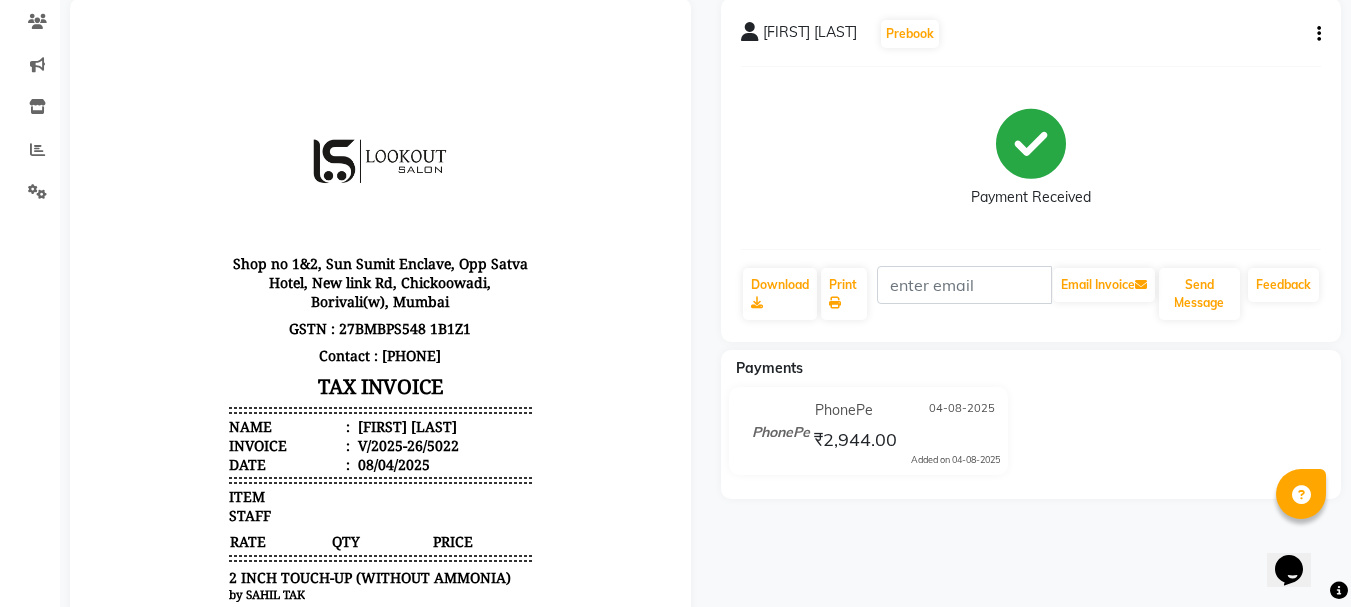 scroll, scrollTop: 0, scrollLeft: 0, axis: both 